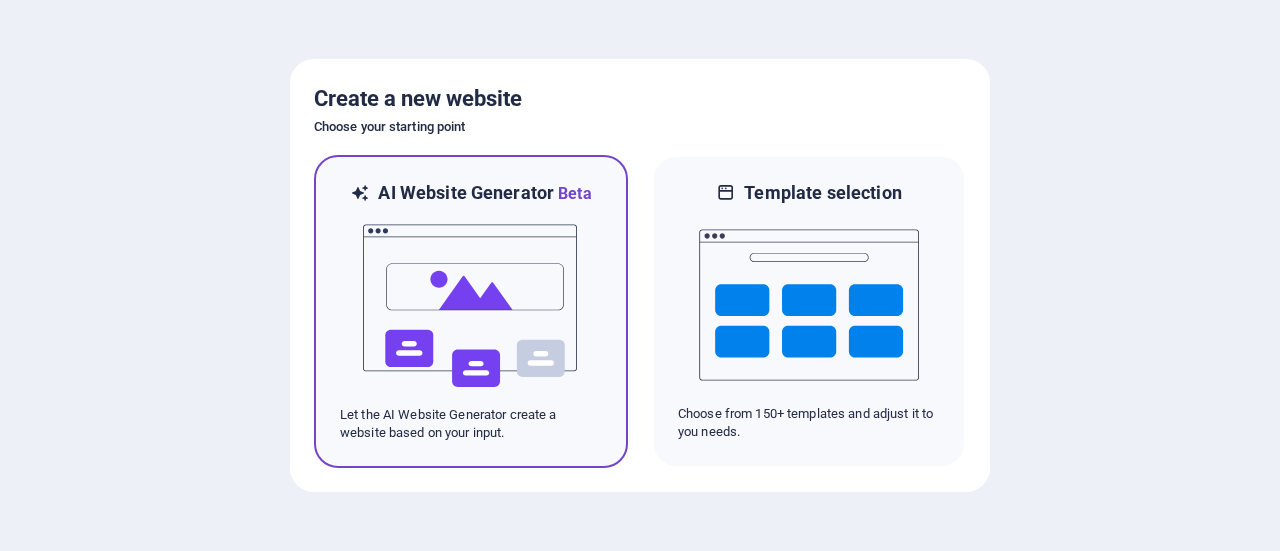 scroll, scrollTop: 0, scrollLeft: 0, axis: both 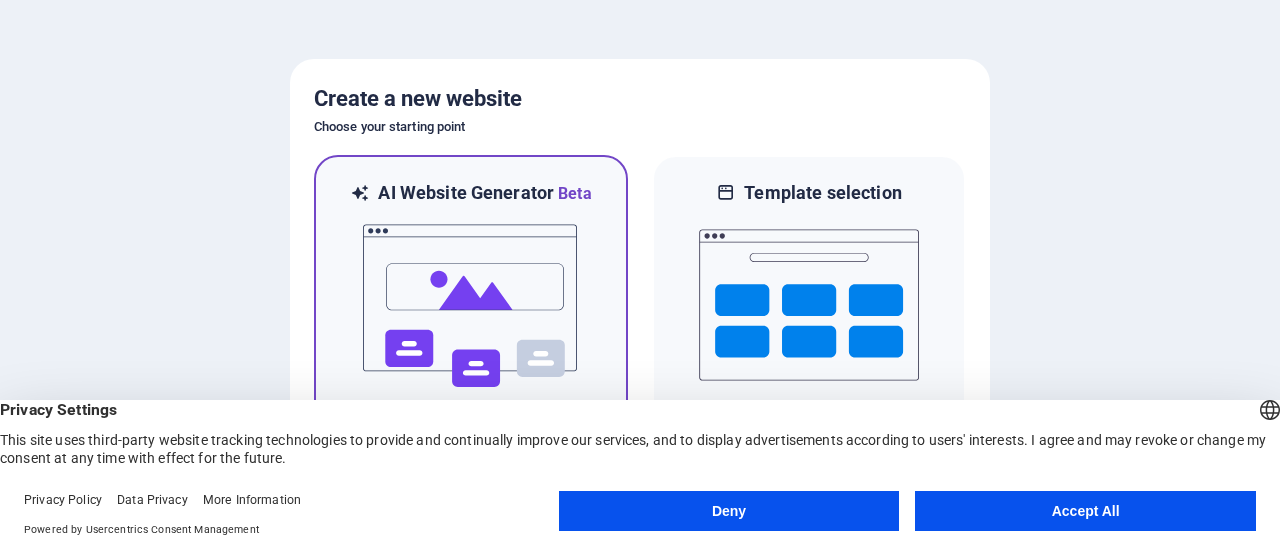 click at bounding box center [471, 306] 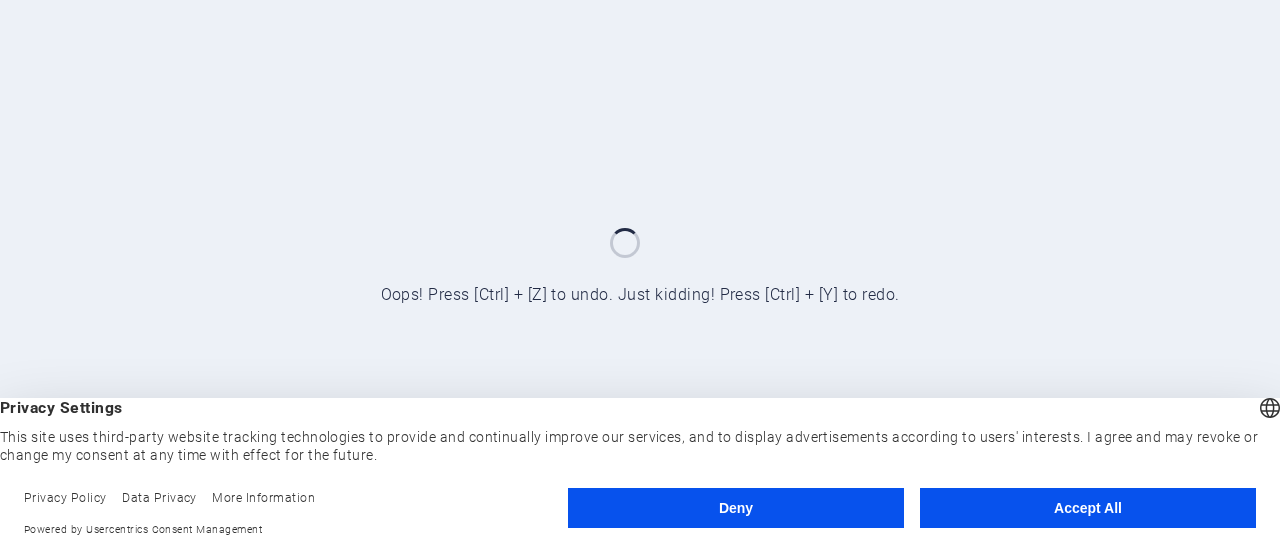 scroll, scrollTop: 0, scrollLeft: 0, axis: both 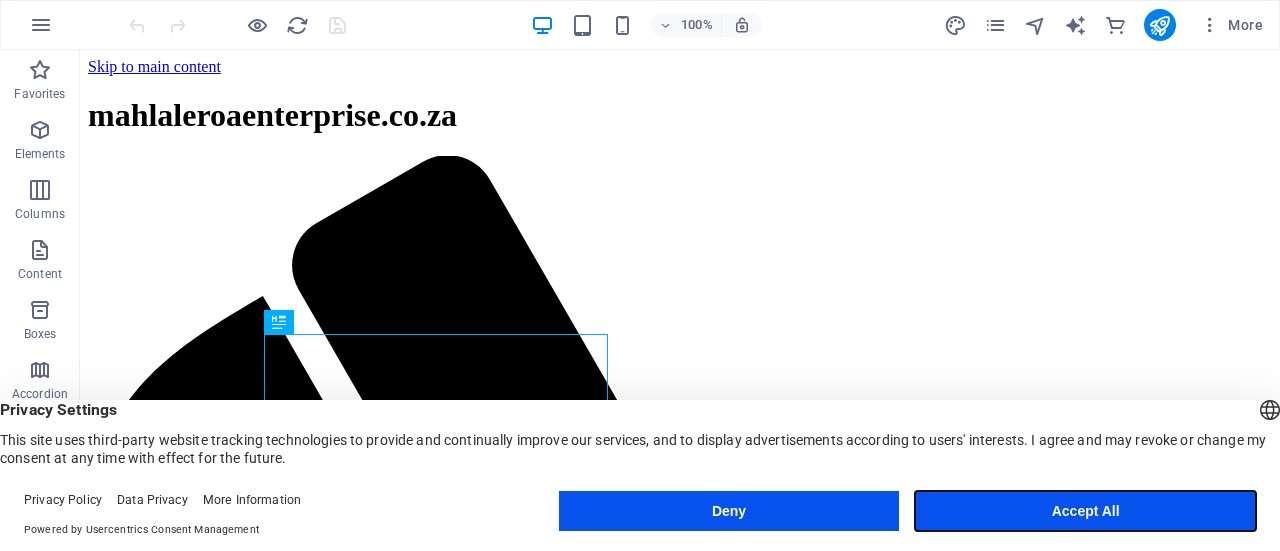click on "Accept All" at bounding box center [1085, 511] 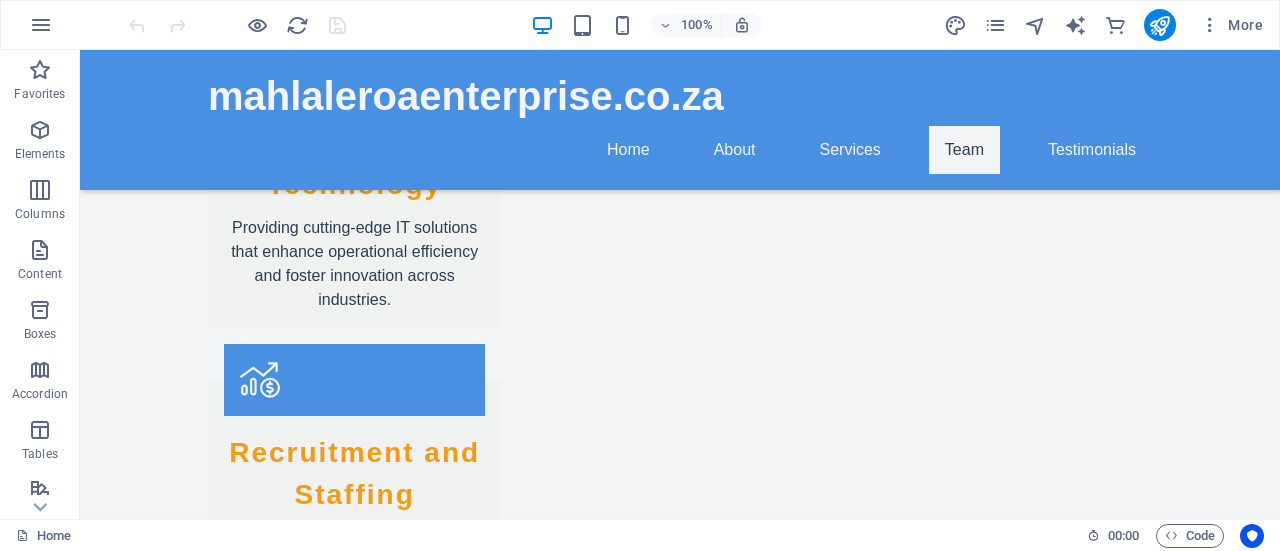 scroll, scrollTop: 1816, scrollLeft: 0, axis: vertical 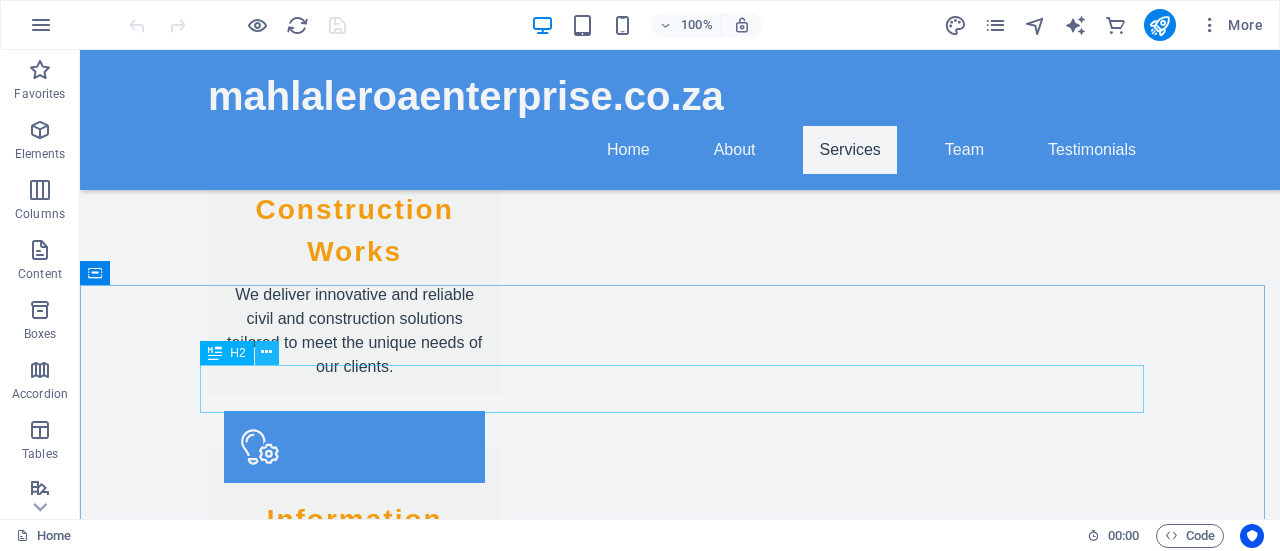 click at bounding box center [266, 352] 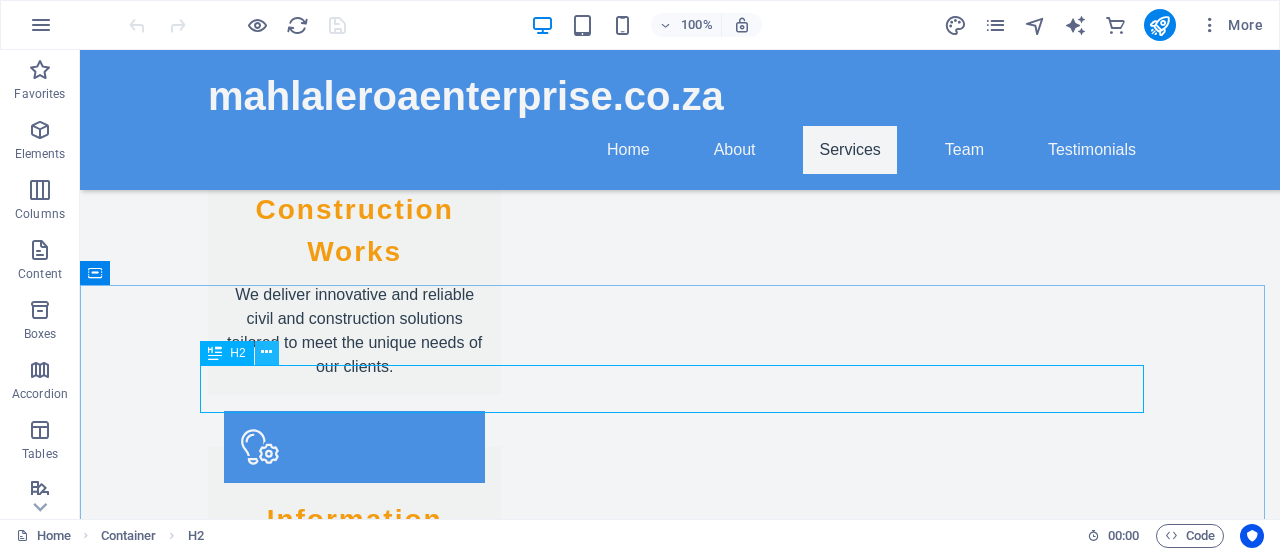 click at bounding box center [267, 353] 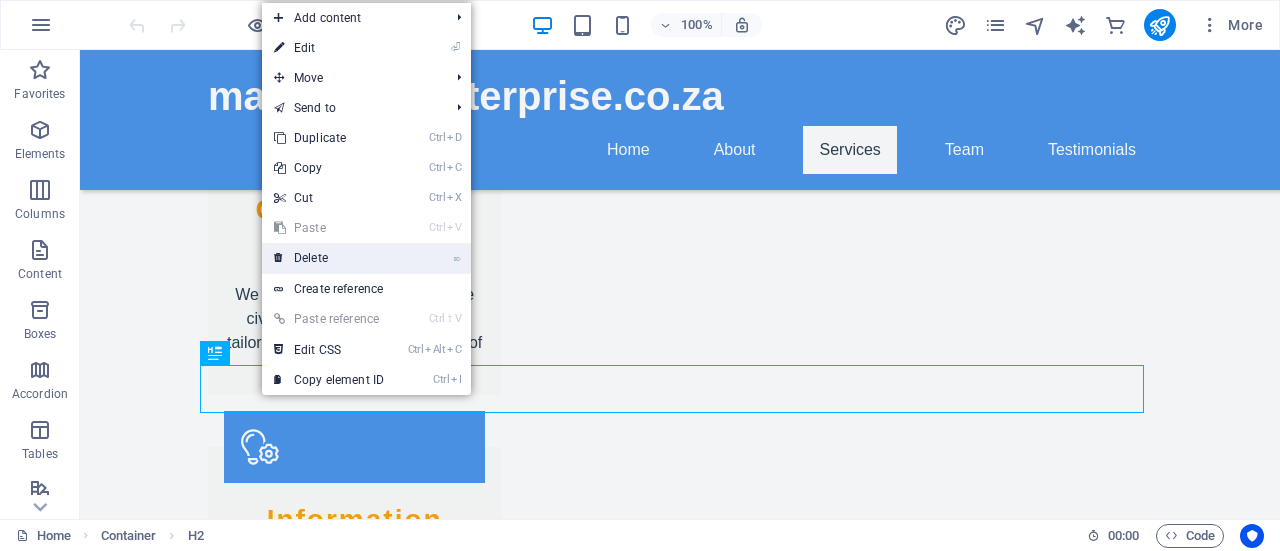 click on "⌦  Delete" at bounding box center (329, 258) 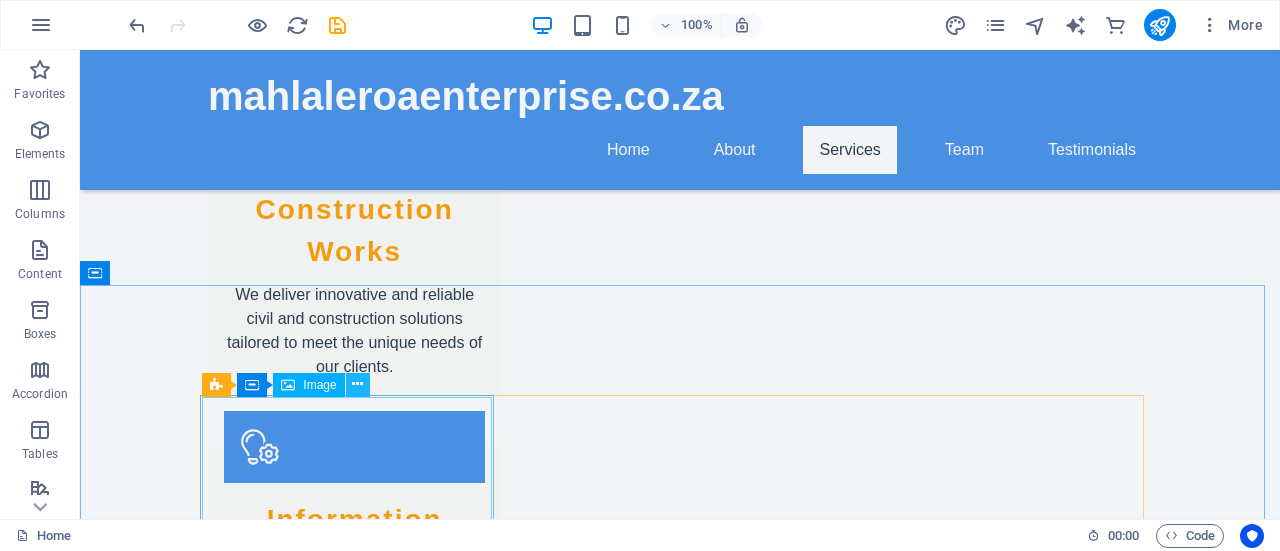 click at bounding box center (357, 384) 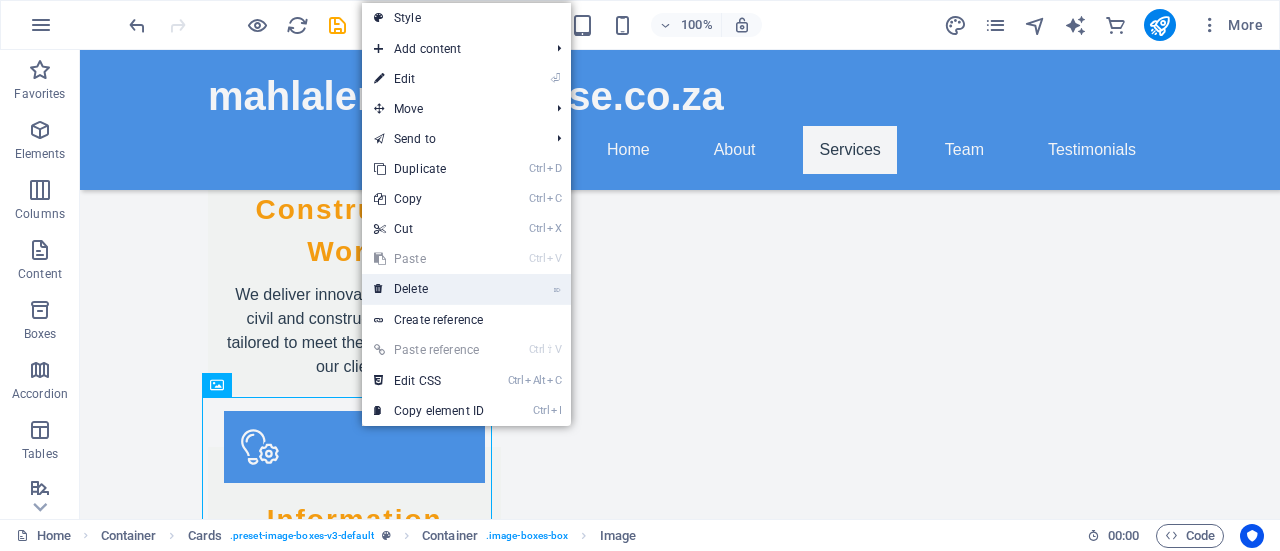 click on "⌦  Delete" at bounding box center [429, 289] 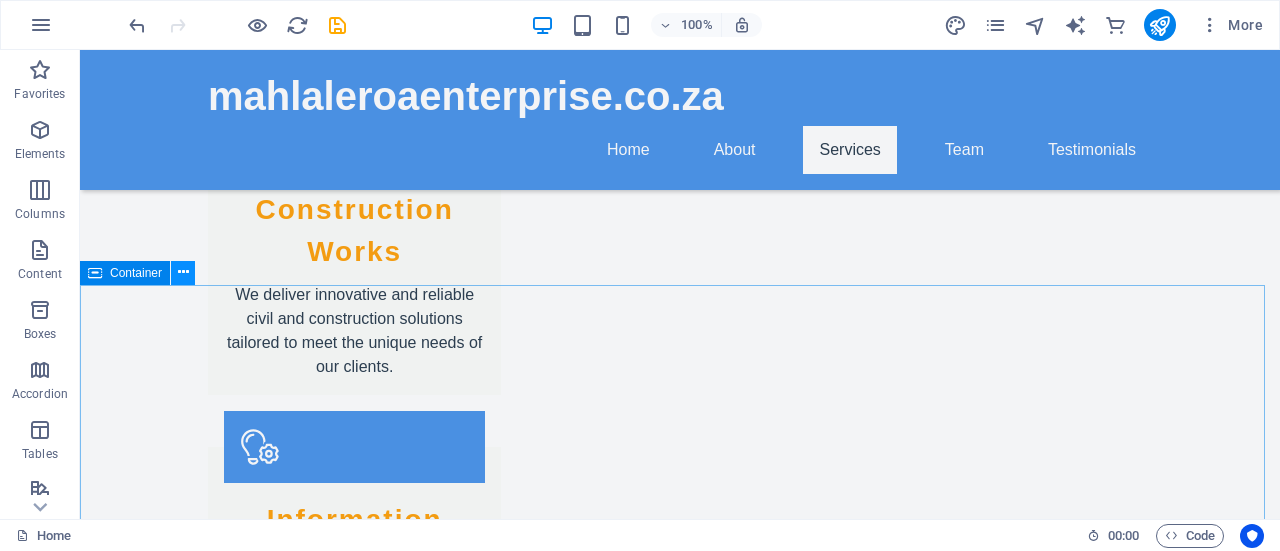 click at bounding box center (183, 273) 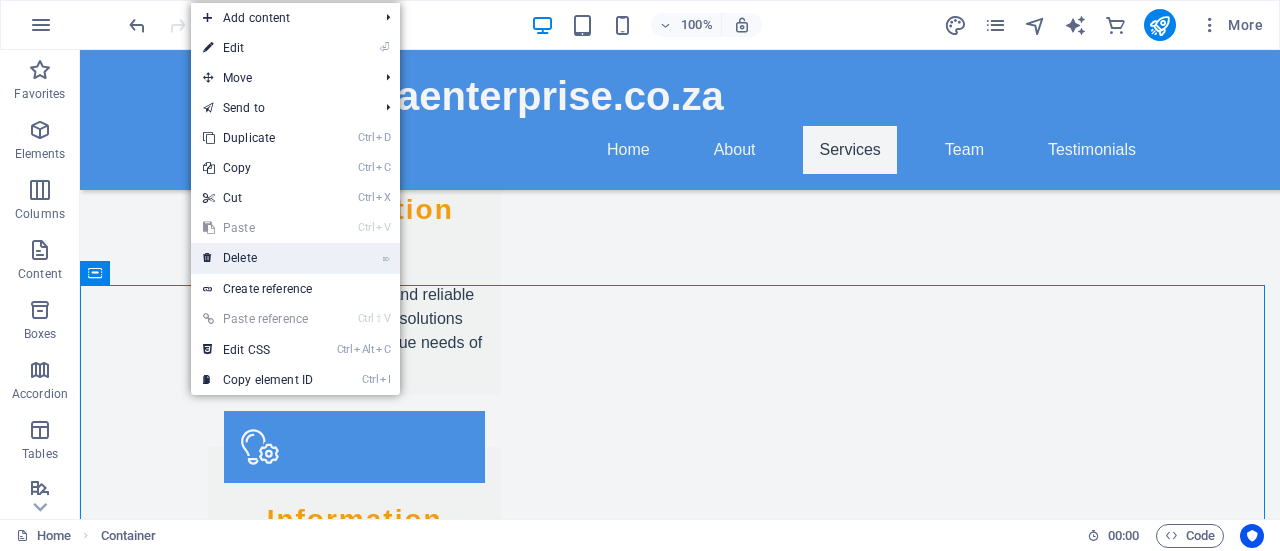 click on "⌦  Delete" at bounding box center (258, 258) 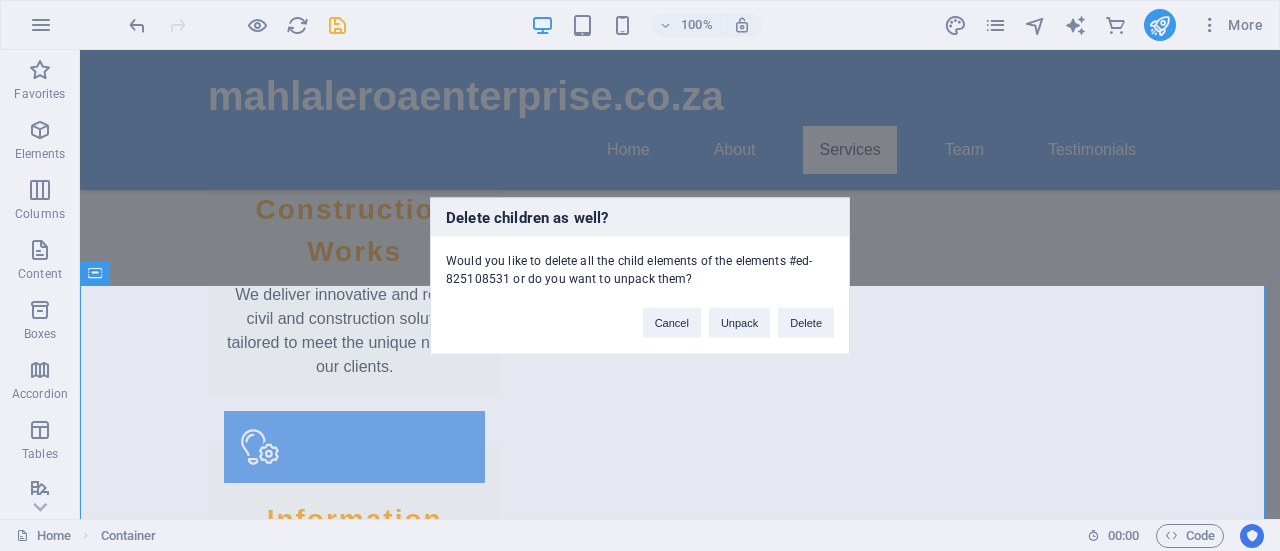 click on "Delete children as well? Would you like to delete all the child elements of the elements #ed-825108531 or do you want to unpack them? Cancel Unpack Delete" at bounding box center (640, 275) 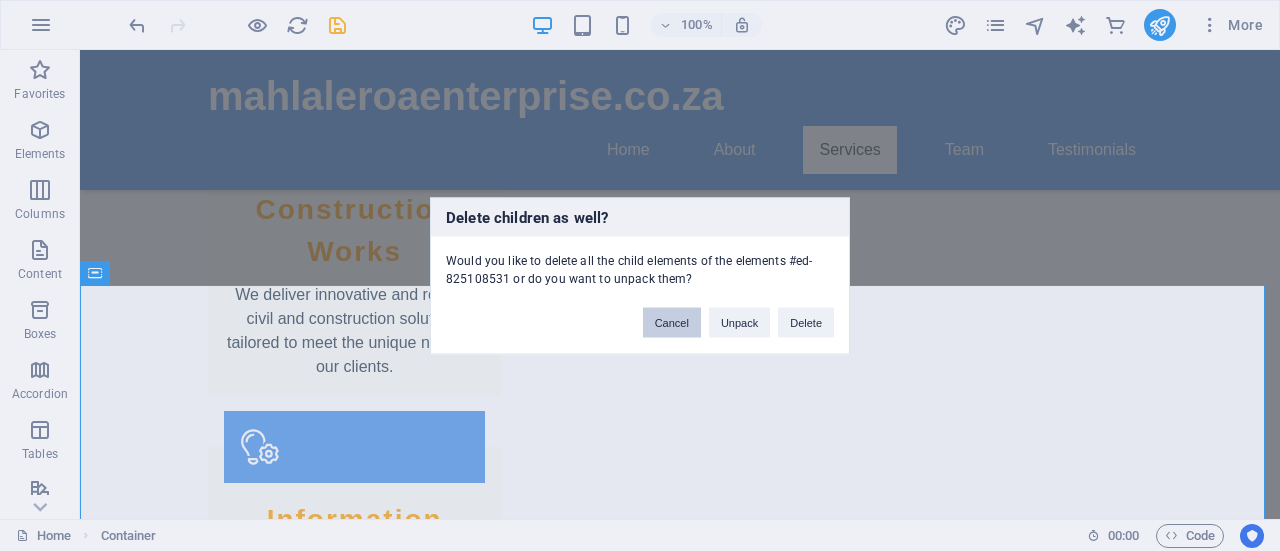 click on "Cancel" at bounding box center [672, 322] 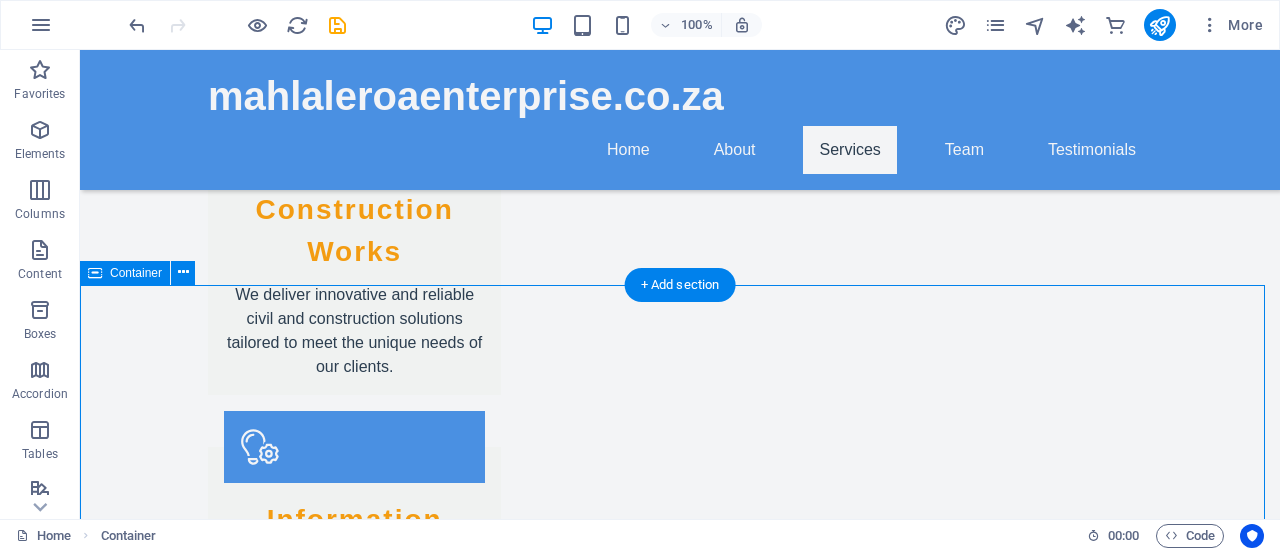 click on "Mary Molefi - CEO A visionary leader with a passion for empowering women and youth in business. Thabo Ndlovu - Head of IT An IT expert dedicated to providing innovative solutions that drive business success. Linda Mpofu - Recruitment Specialist A recruitment professional with a keen eye for talent and a commitment to diversity. Kabelo Mokoena - Project Manager An experienced project manager known for delivering complex projects on time and within budget. Sipho Dlamini - Construction Manager A civil engineer focused on quality and excellence in construction projects. Thuli Tshabalala - Business Consultant A strategic business consultant helping clients identify growth opportunities." at bounding box center (680, 3416) 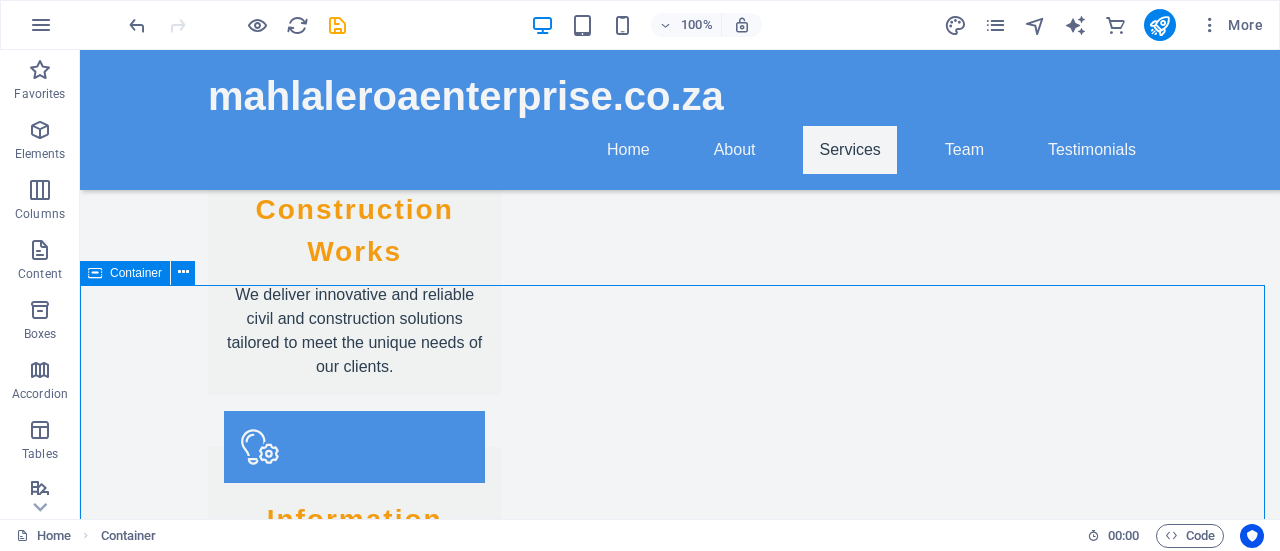 click at bounding box center [95, 273] 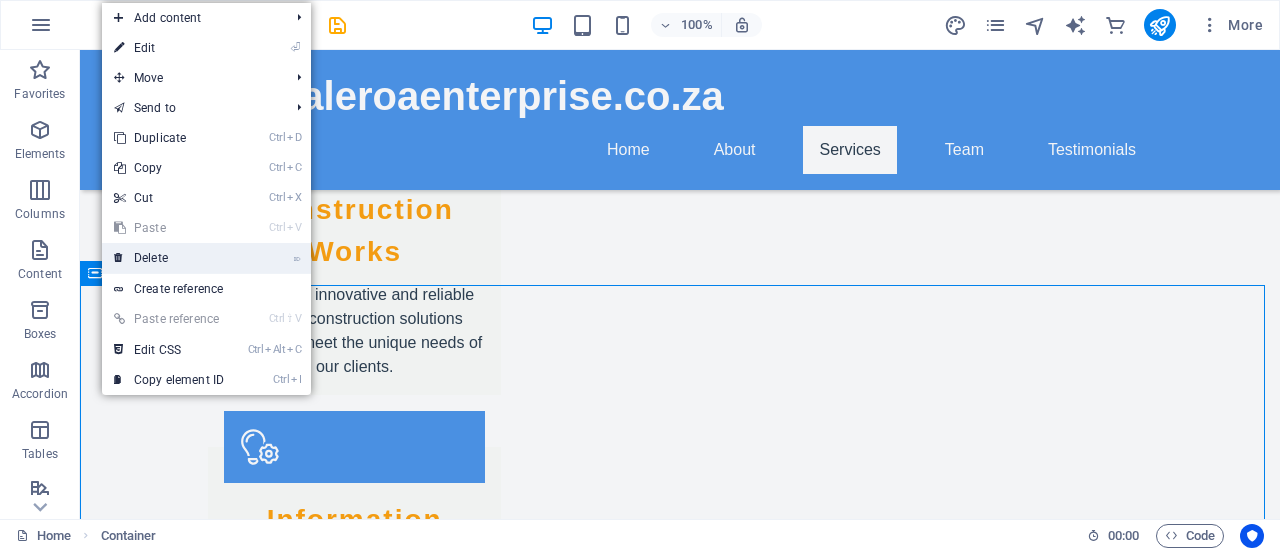 click on "⌦  Delete" at bounding box center [169, 258] 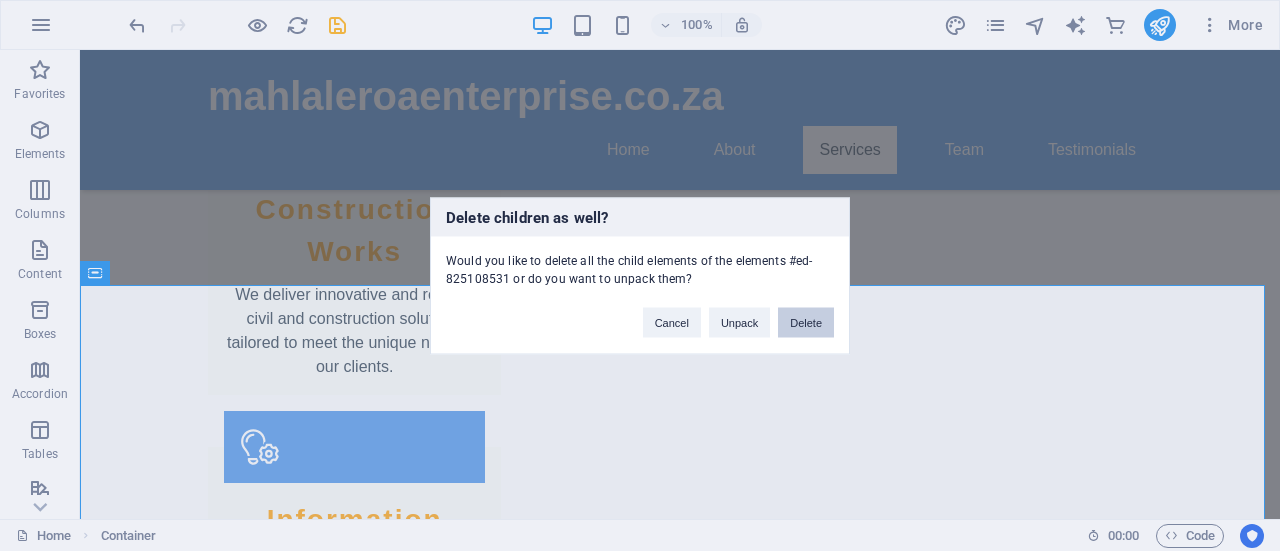click on "Delete" at bounding box center [806, 322] 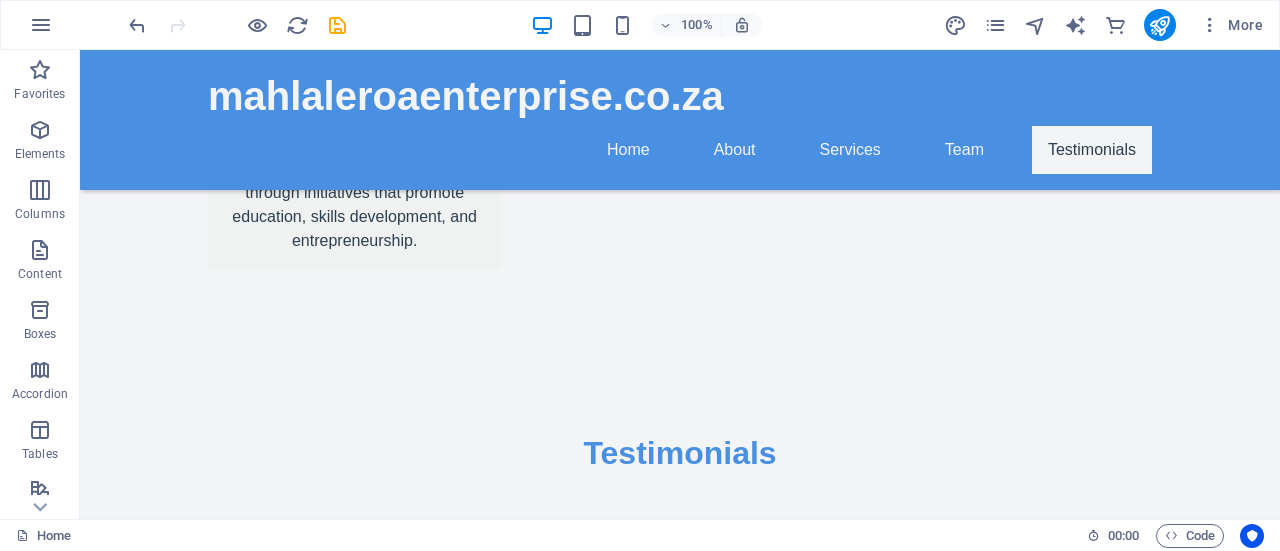 scroll, scrollTop: 3269, scrollLeft: 0, axis: vertical 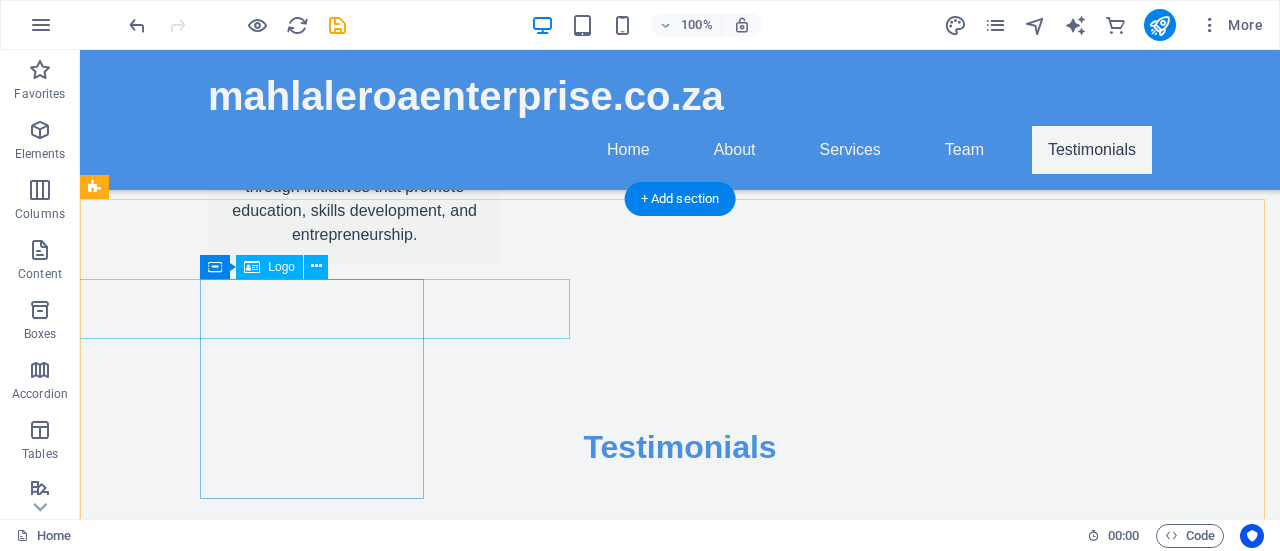 click on "mahlaleroaenterprise.co.za" at bounding box center [208, 2139] 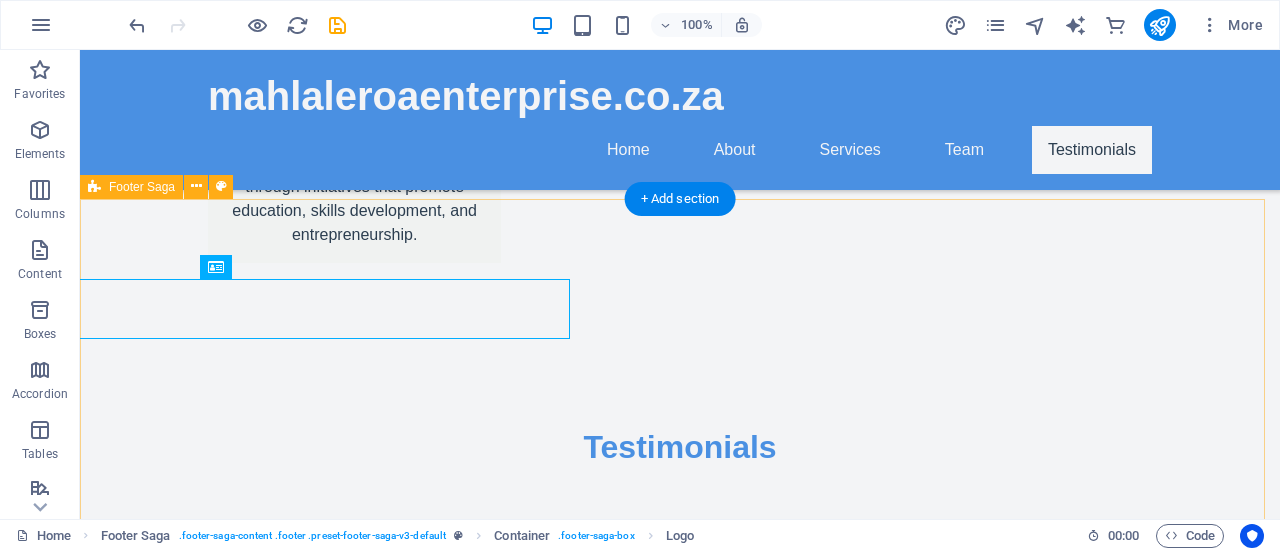 drag, startPoint x: 330, startPoint y: 279, endPoint x: 324, endPoint y: 251, distance: 28.635643 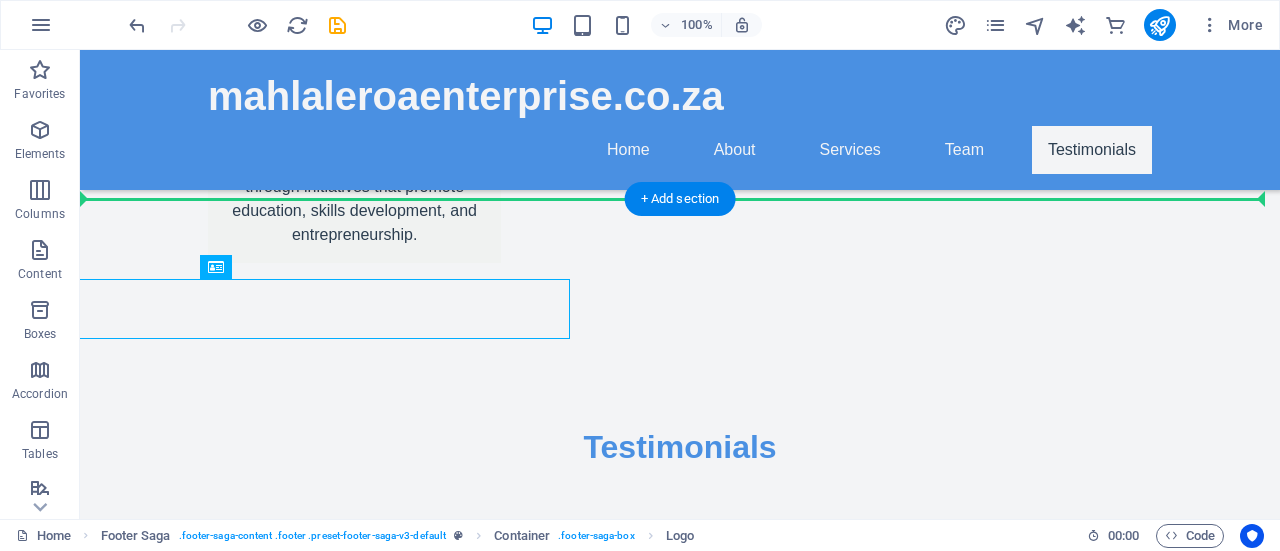 drag, startPoint x: 317, startPoint y: 315, endPoint x: 241, endPoint y: 232, distance: 112.53888 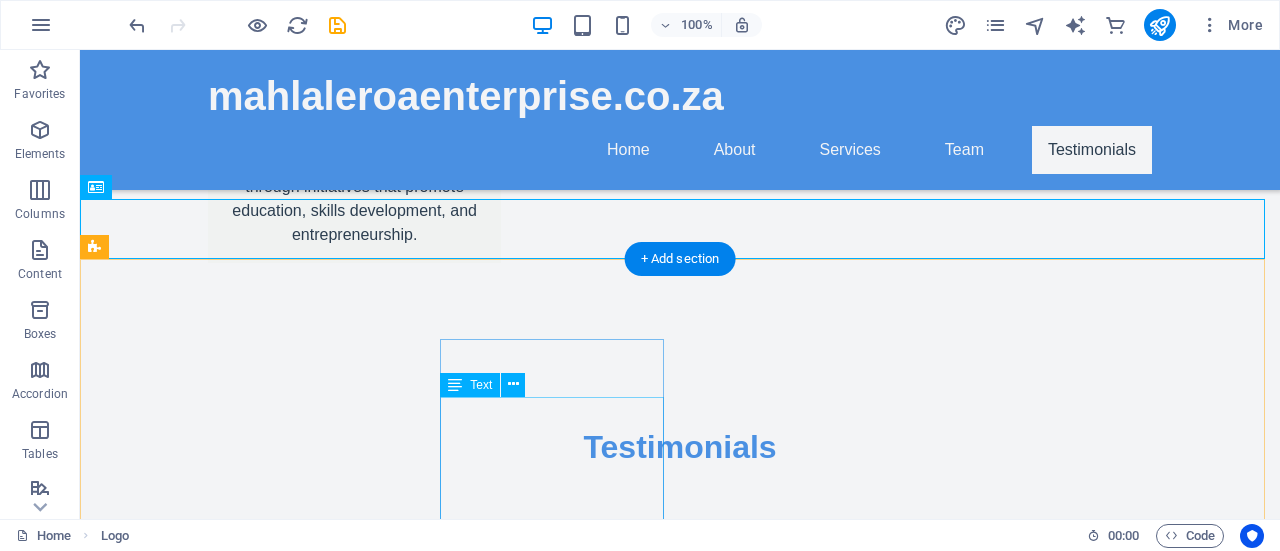 click on "123 Innovate St." at bounding box center [173, 2406] 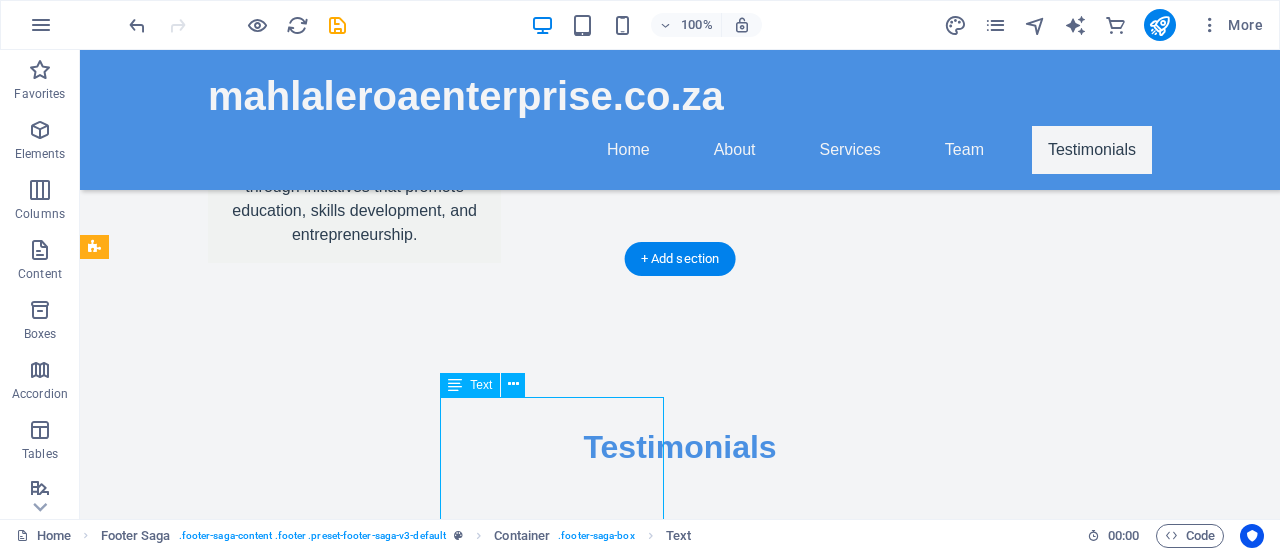 click on "123 Innovate St." at bounding box center (173, 2406) 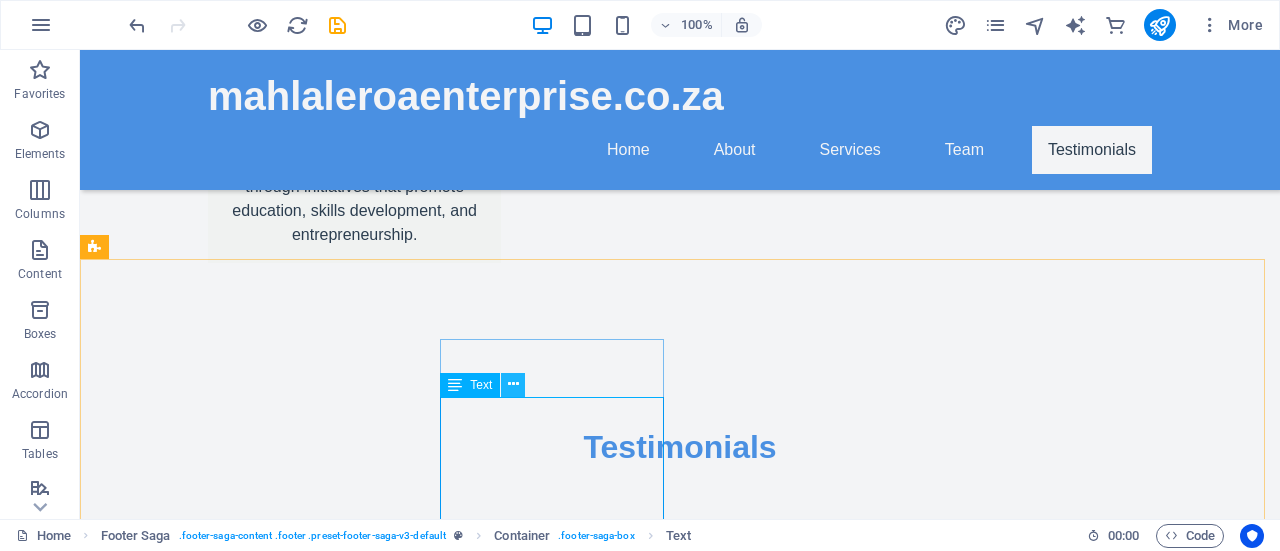 click at bounding box center [513, 384] 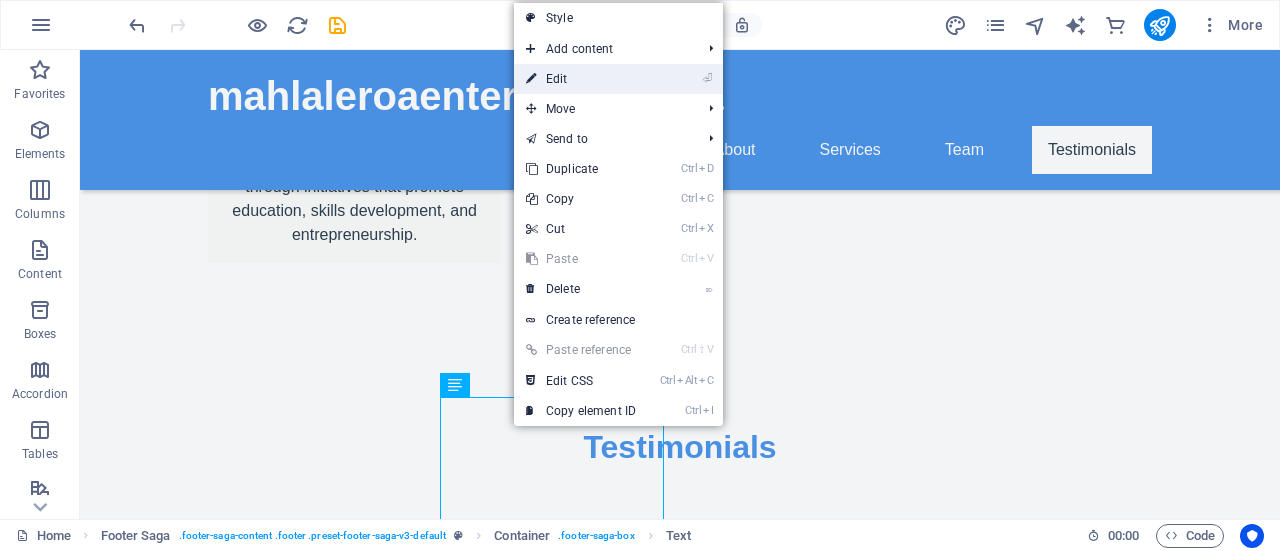 click on "⏎  Edit" at bounding box center (581, 79) 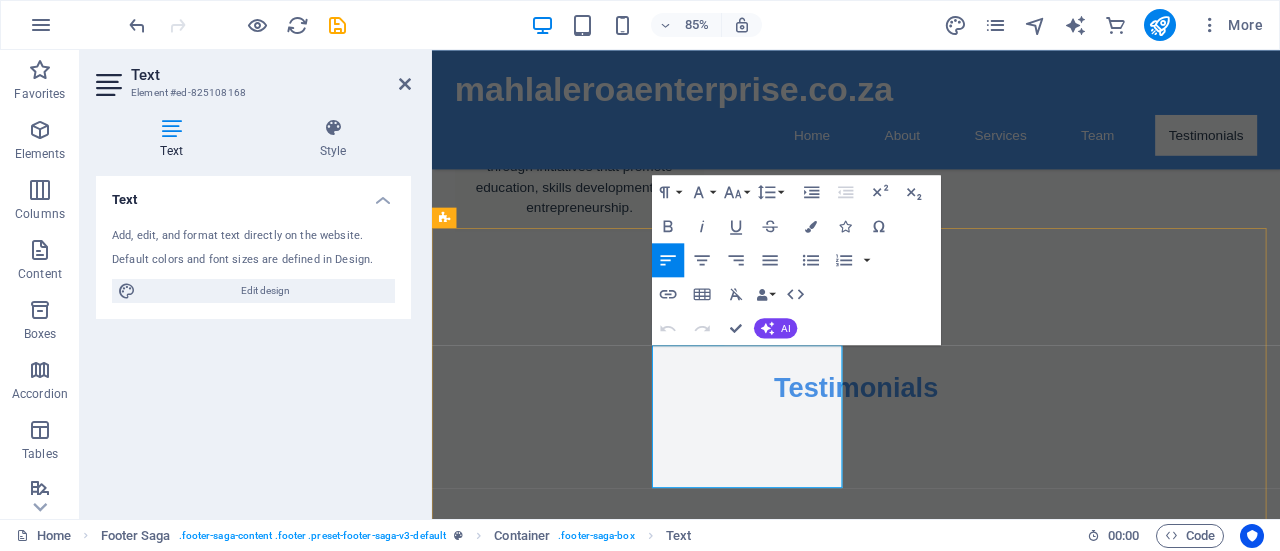 click on "123 Innovate St." at bounding box center (525, 2406) 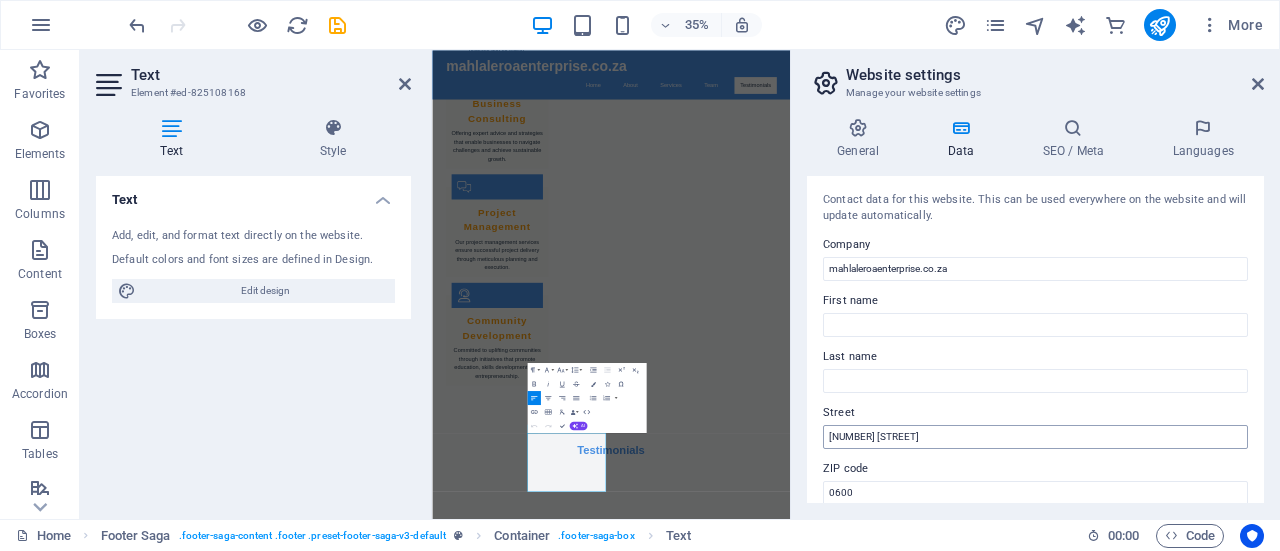 click on "123 Innovate St." at bounding box center (1035, 437) 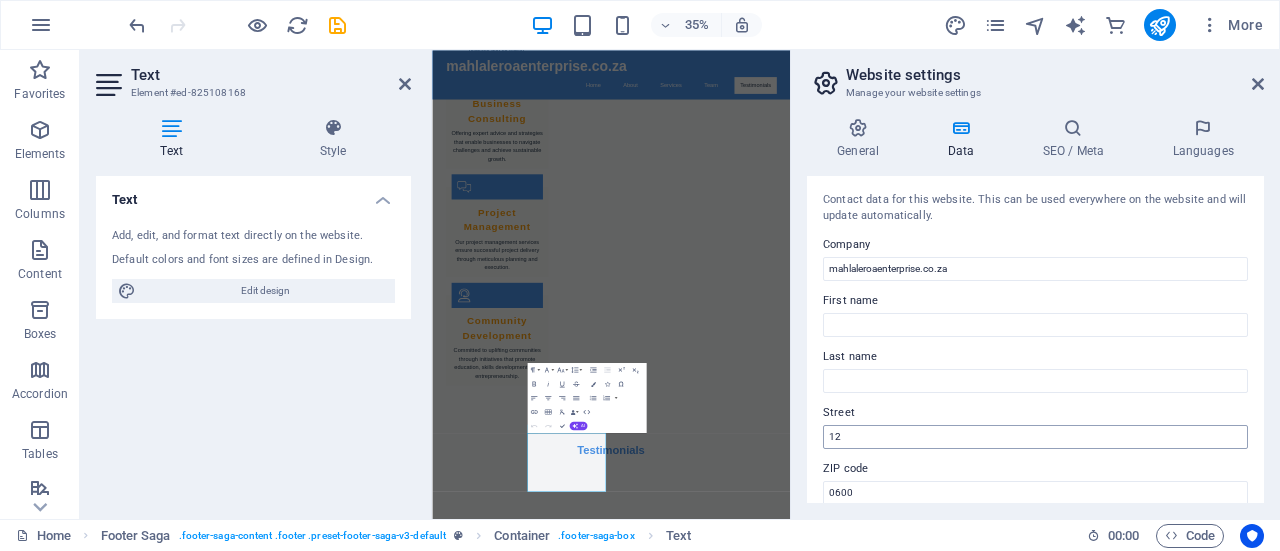 type on "1" 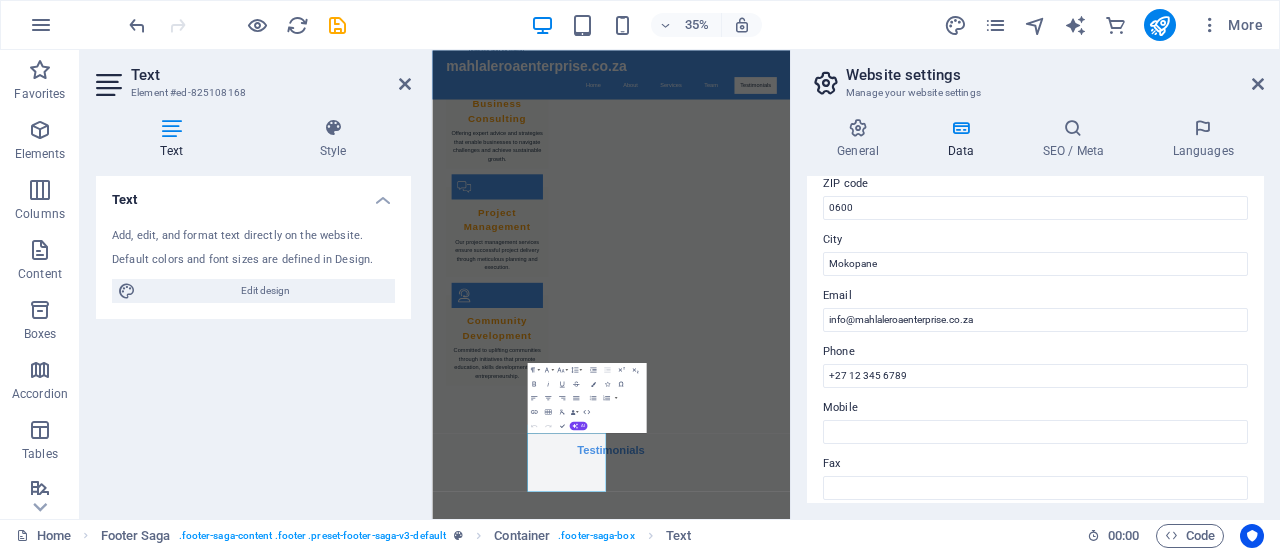 scroll, scrollTop: 289, scrollLeft: 0, axis: vertical 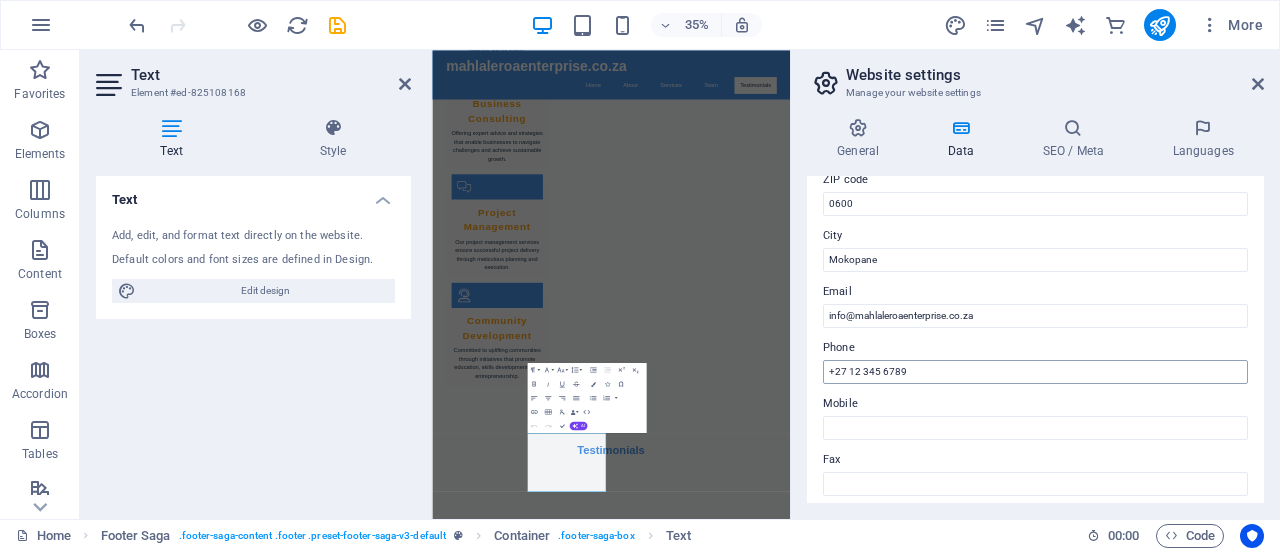 type on "10031 Mokamole" 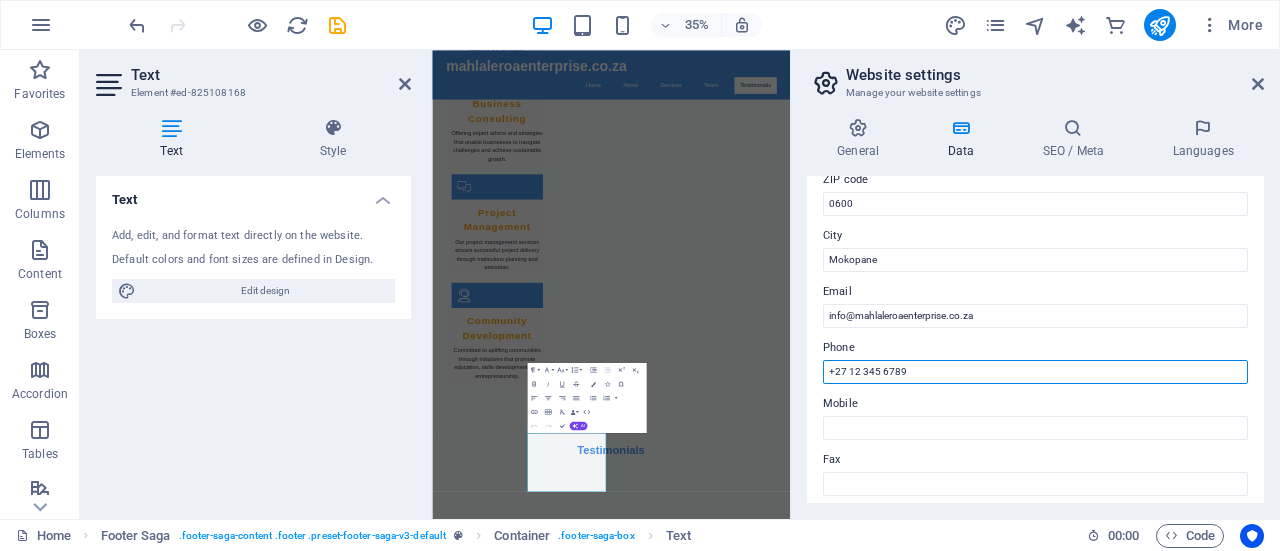 click on "+27 12 345 6789" at bounding box center (1035, 372) 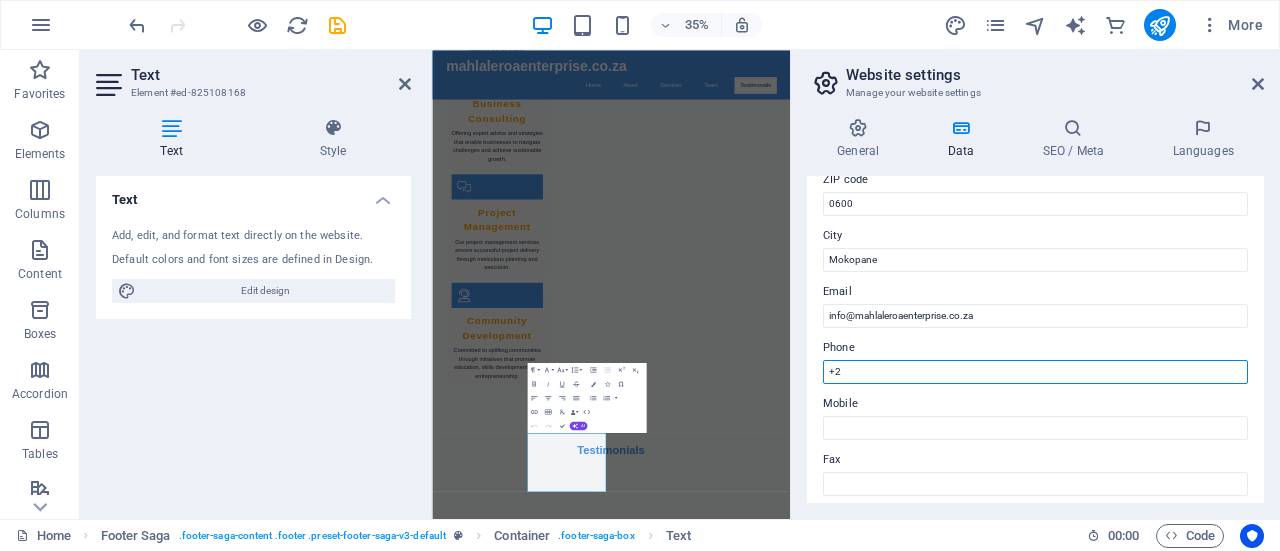 type on "+" 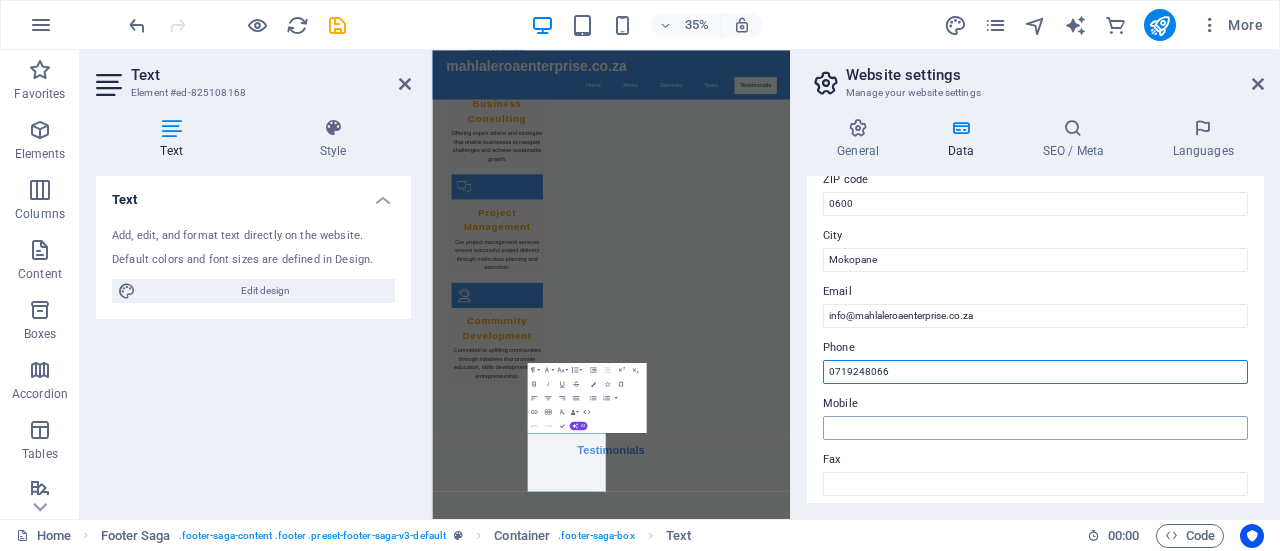 type on "0719248066" 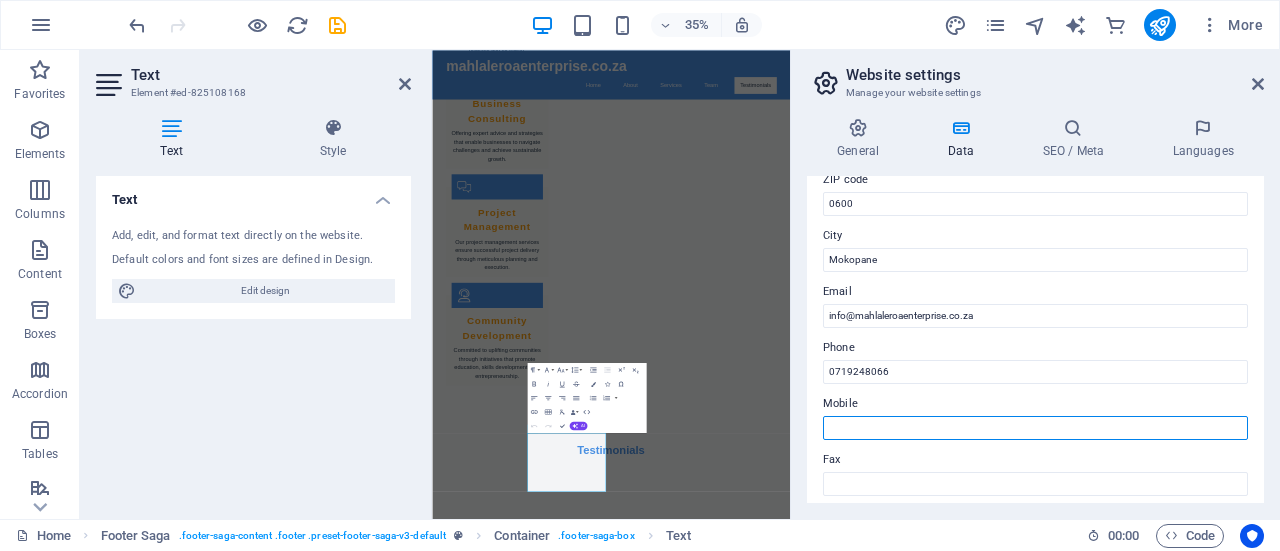 click on "Mobile" at bounding box center (1035, 428) 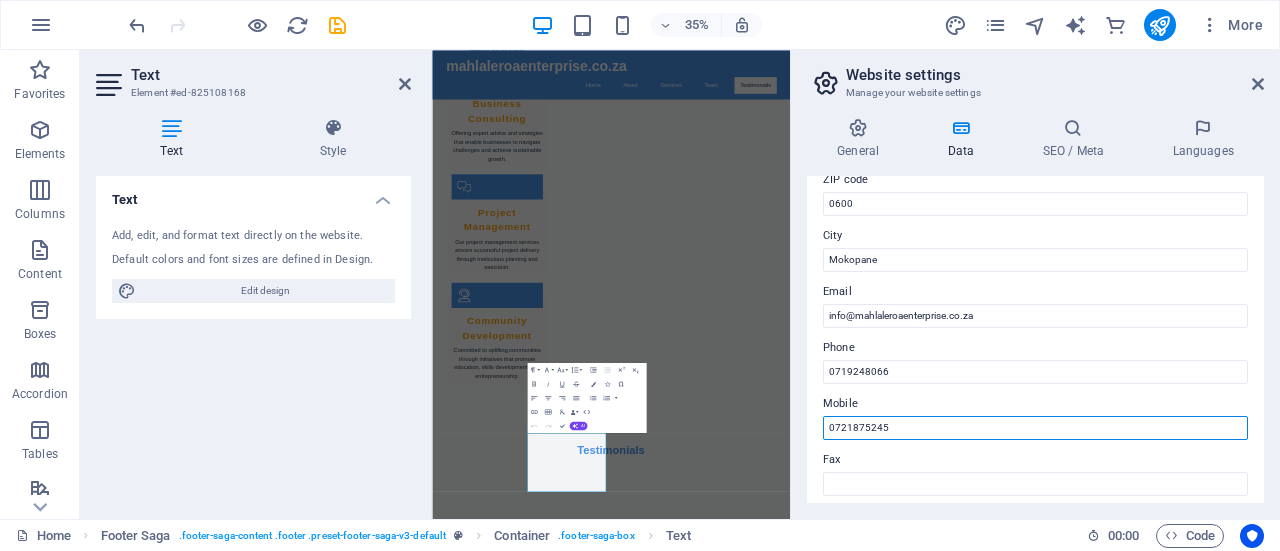 type on "0721875245" 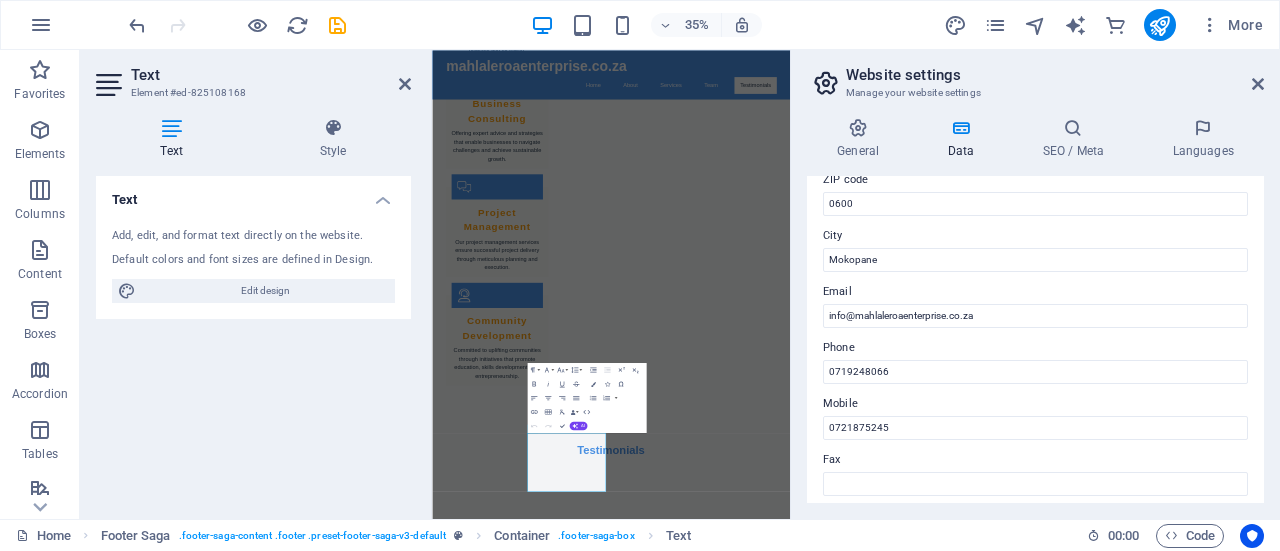 drag, startPoint x: 1272, startPoint y: 415, endPoint x: 1279, endPoint y: 519, distance: 104.23531 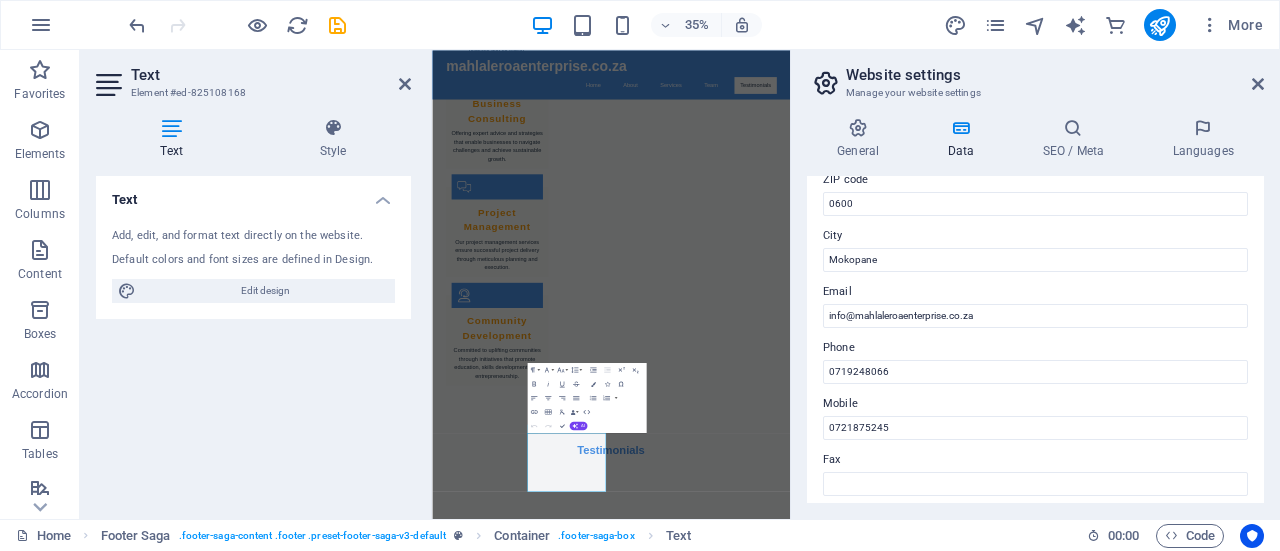 drag, startPoint x: 1264, startPoint y: 309, endPoint x: 1278, endPoint y: 418, distance: 109.89541 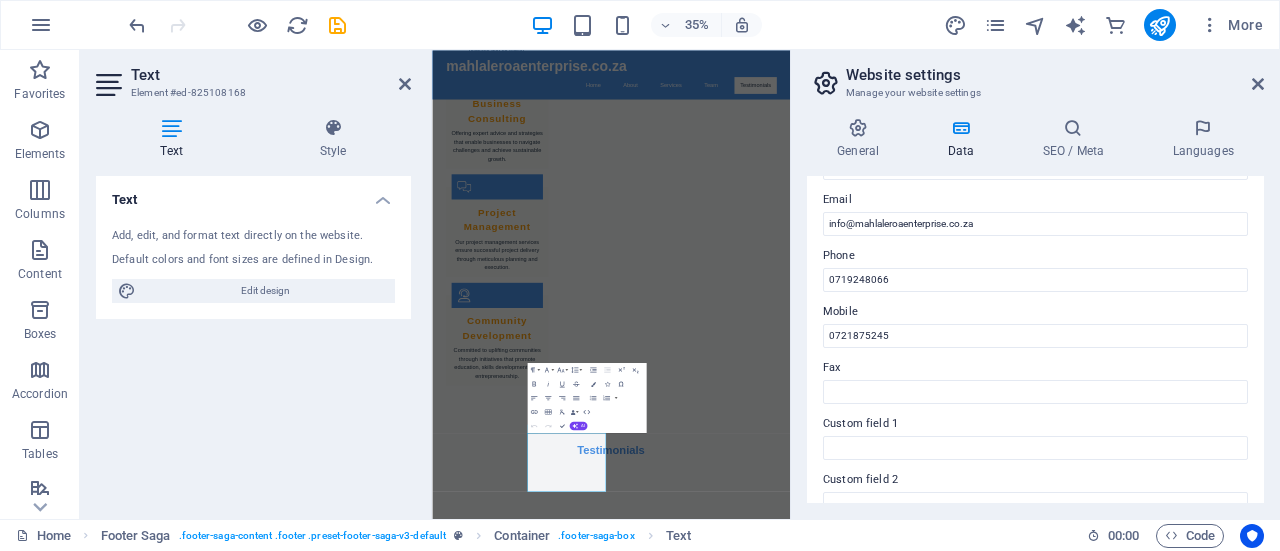 scroll, scrollTop: 379, scrollLeft: 0, axis: vertical 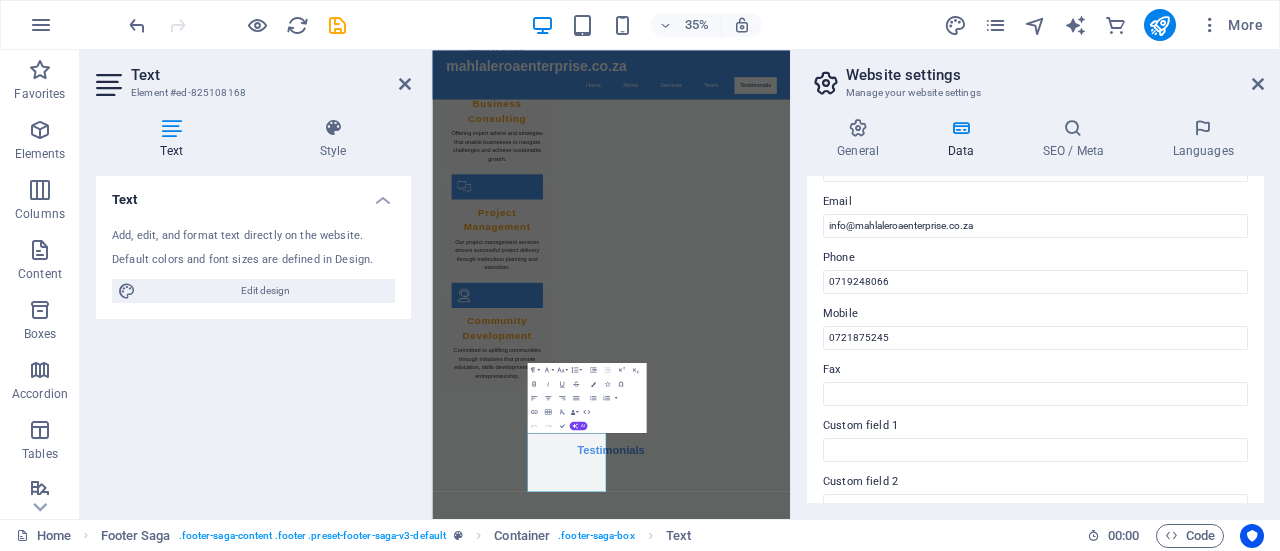 click on "Data" at bounding box center [964, 139] 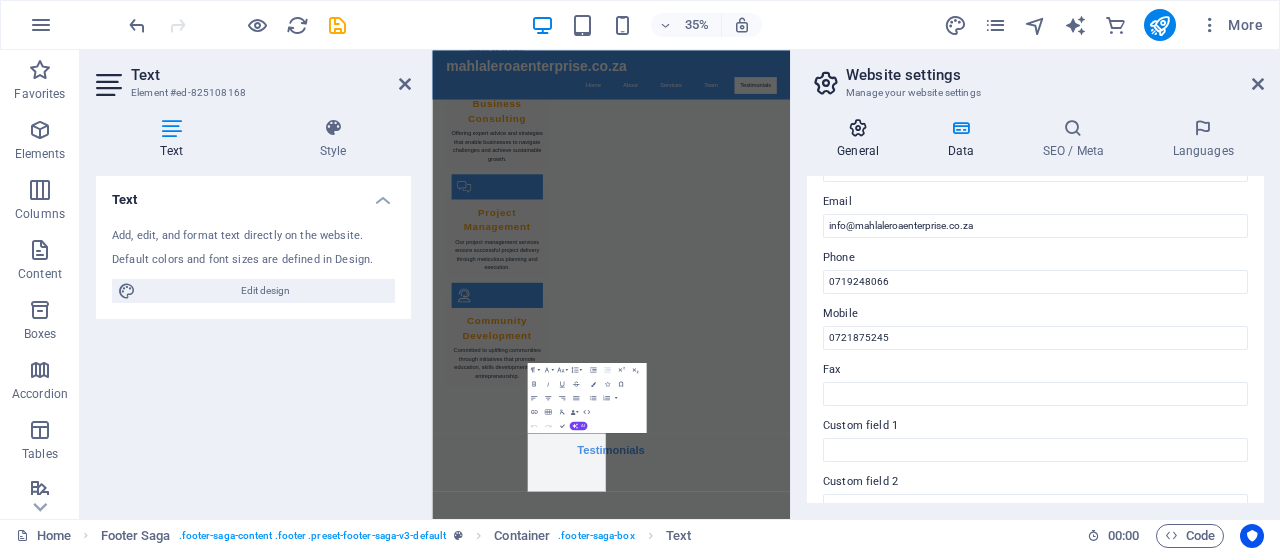 click at bounding box center [858, 128] 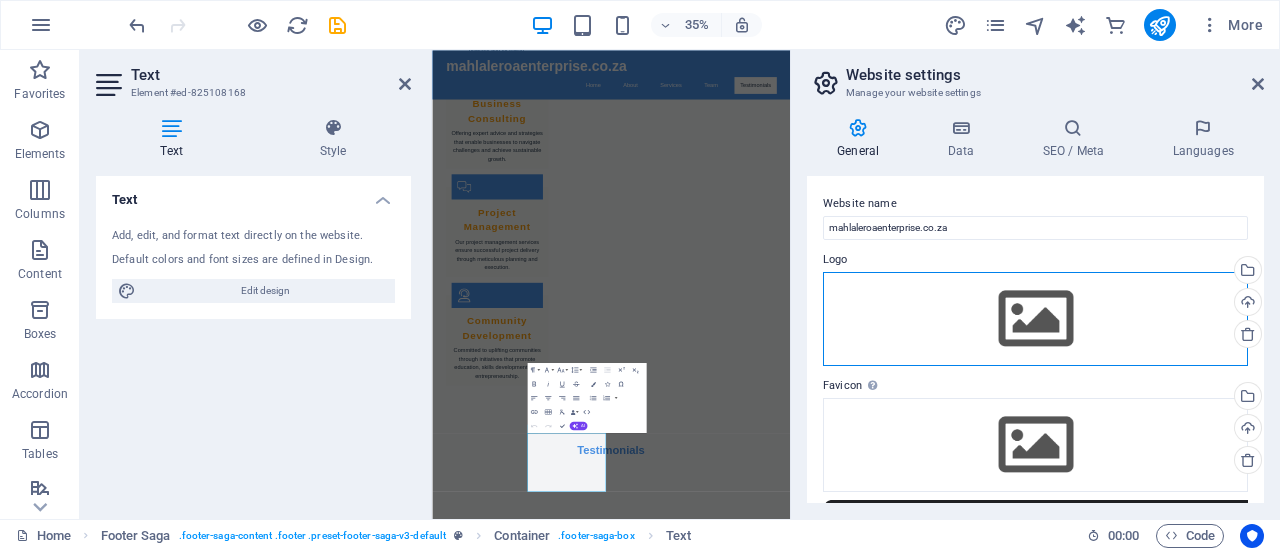 click on "Drag files here, click to choose files or select files from Files or our free stock photos & videos" at bounding box center (1035, 319) 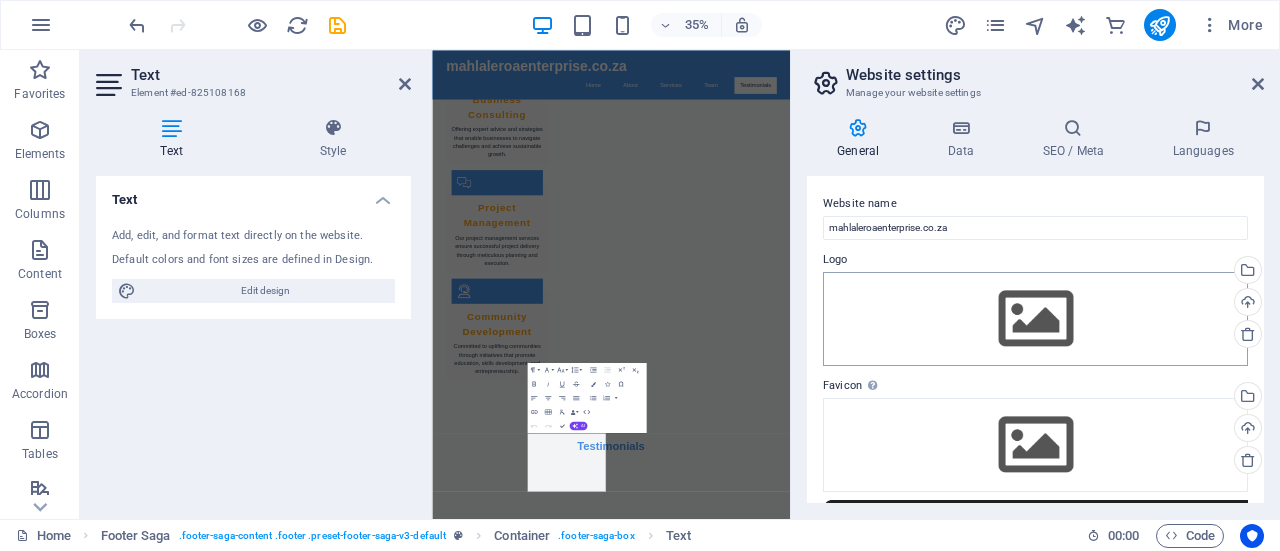 scroll, scrollTop: 10840, scrollLeft: 0, axis: vertical 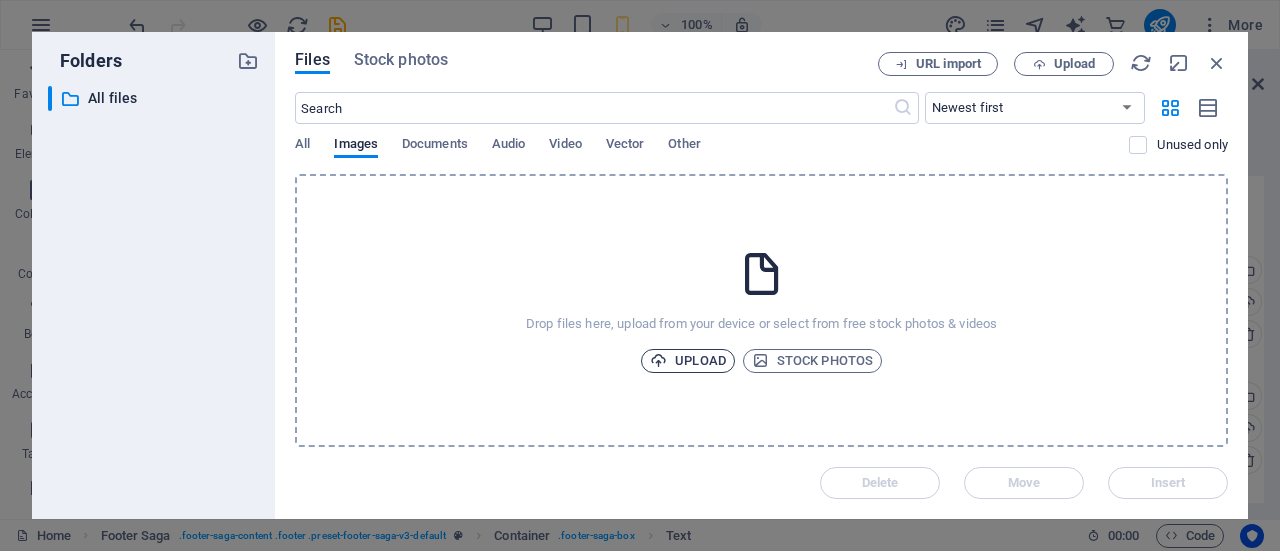 click on "Upload" at bounding box center (688, 361) 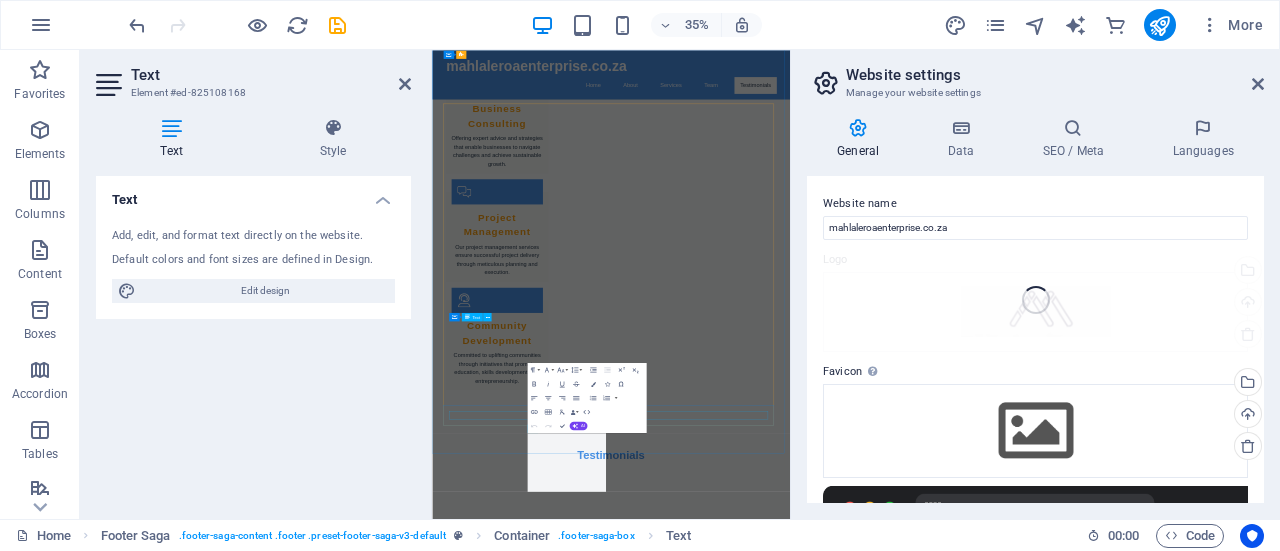 scroll, scrollTop: 2523, scrollLeft: 0, axis: vertical 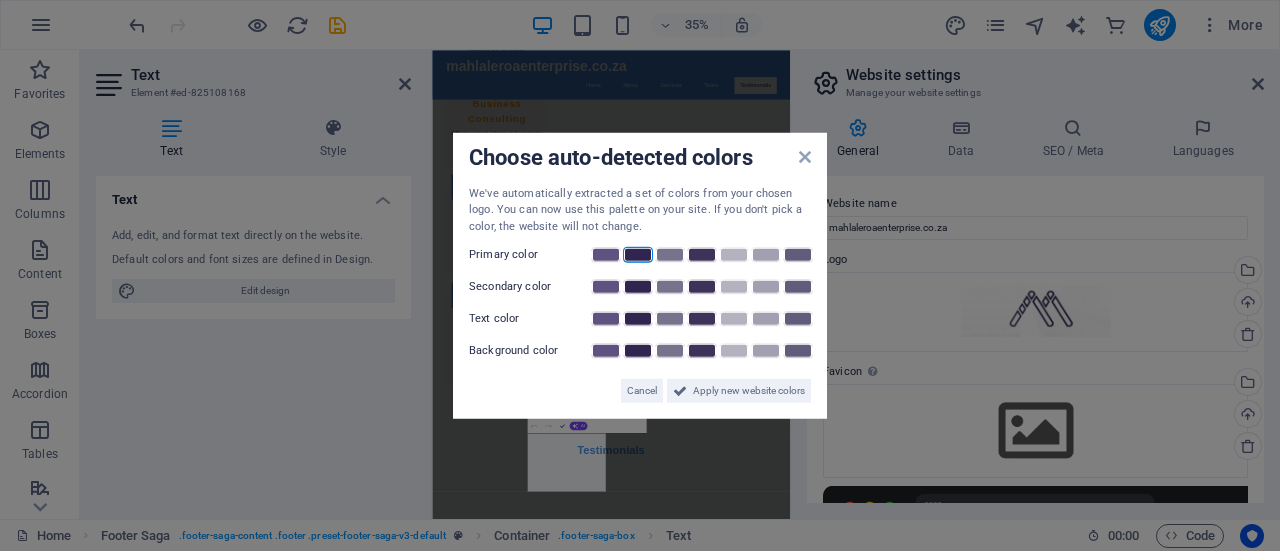 click at bounding box center [638, 255] 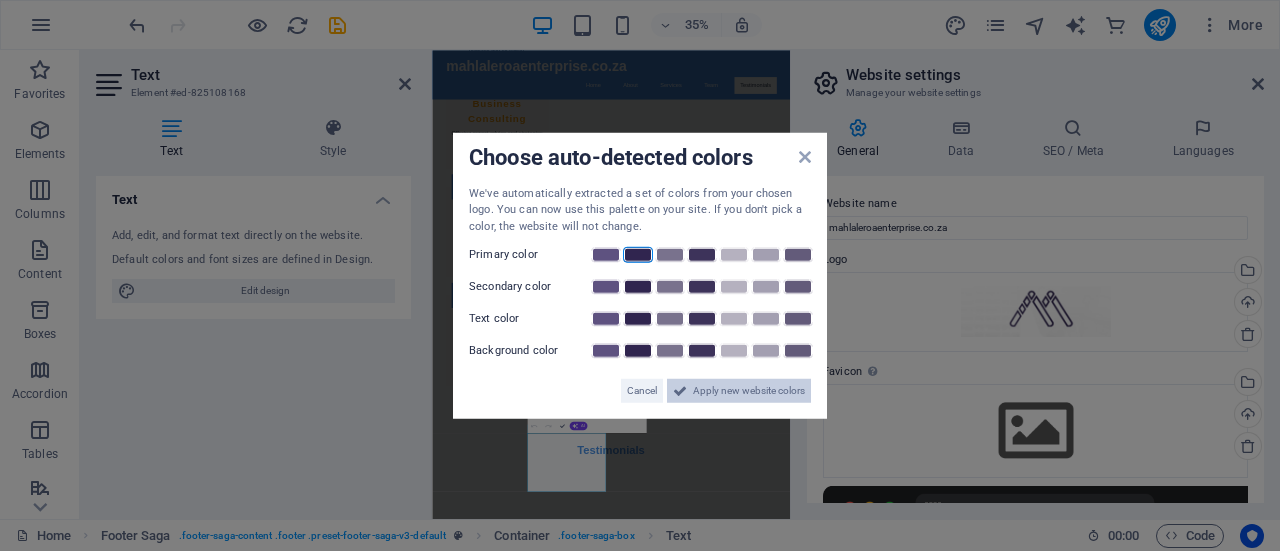 click on "Apply new website colors" at bounding box center (749, 391) 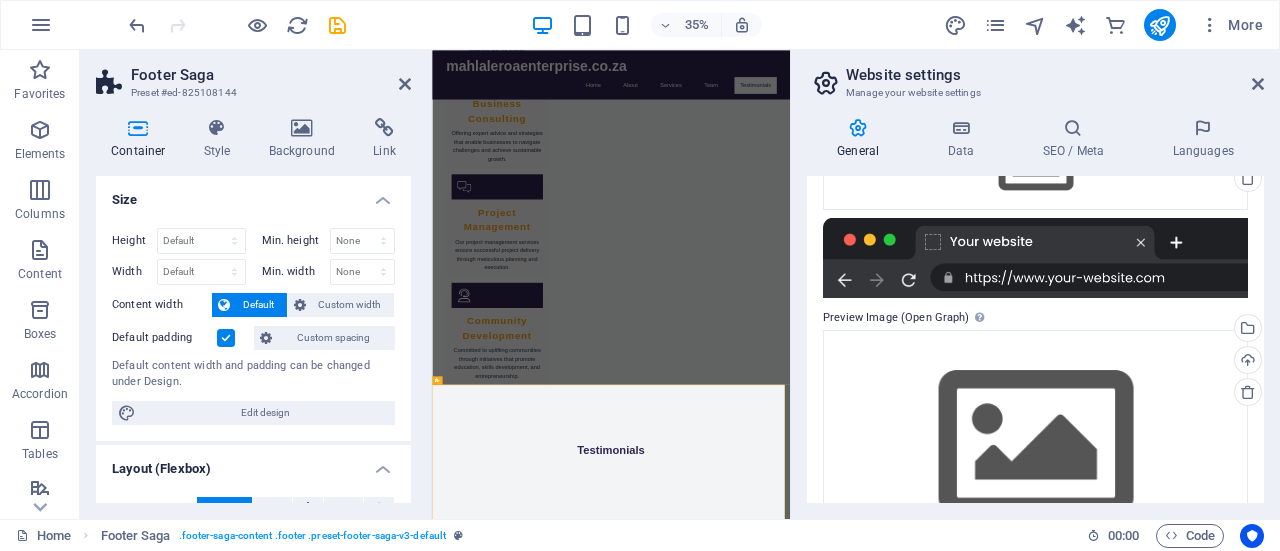 scroll, scrollTop: 340, scrollLeft: 0, axis: vertical 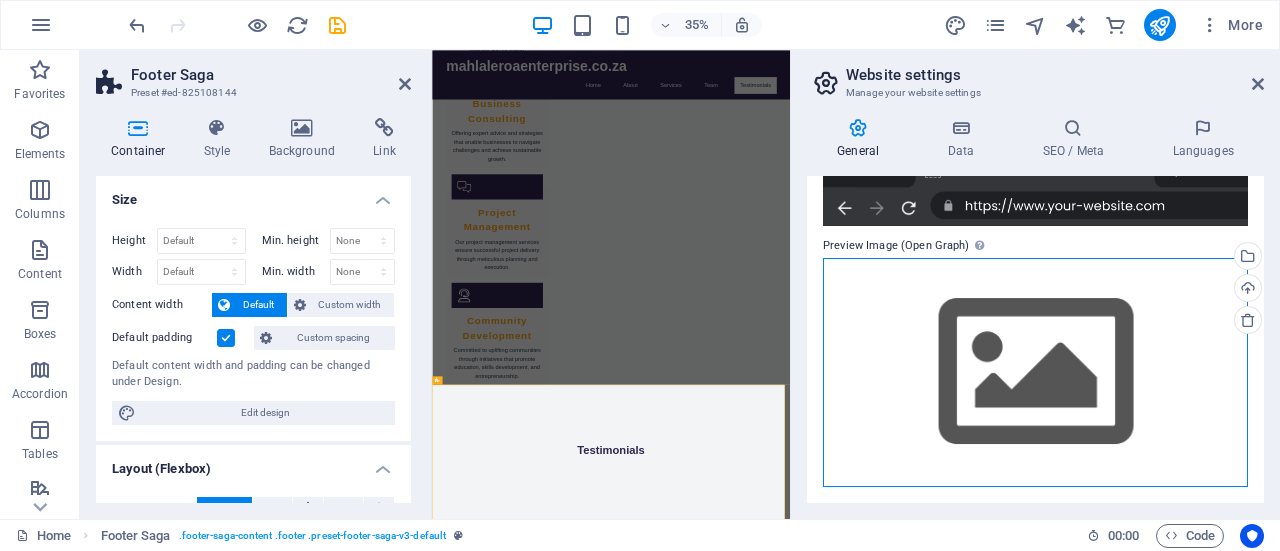 click on "Drag files here, click to choose files or select files from Files or our free stock photos & videos" at bounding box center [1035, 372] 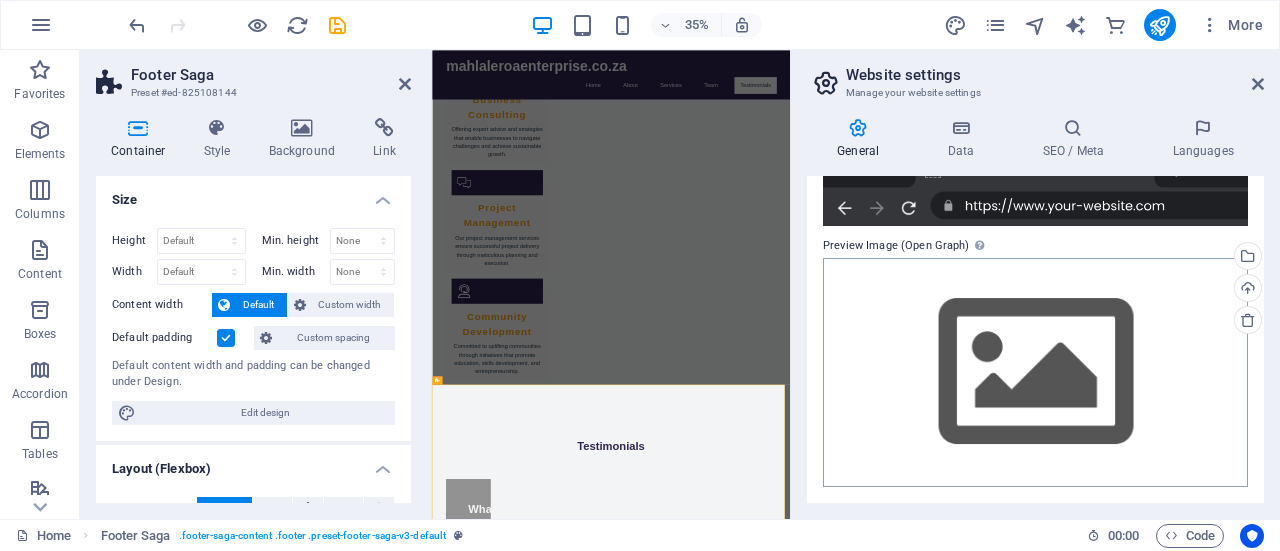scroll, scrollTop: 9790, scrollLeft: 0, axis: vertical 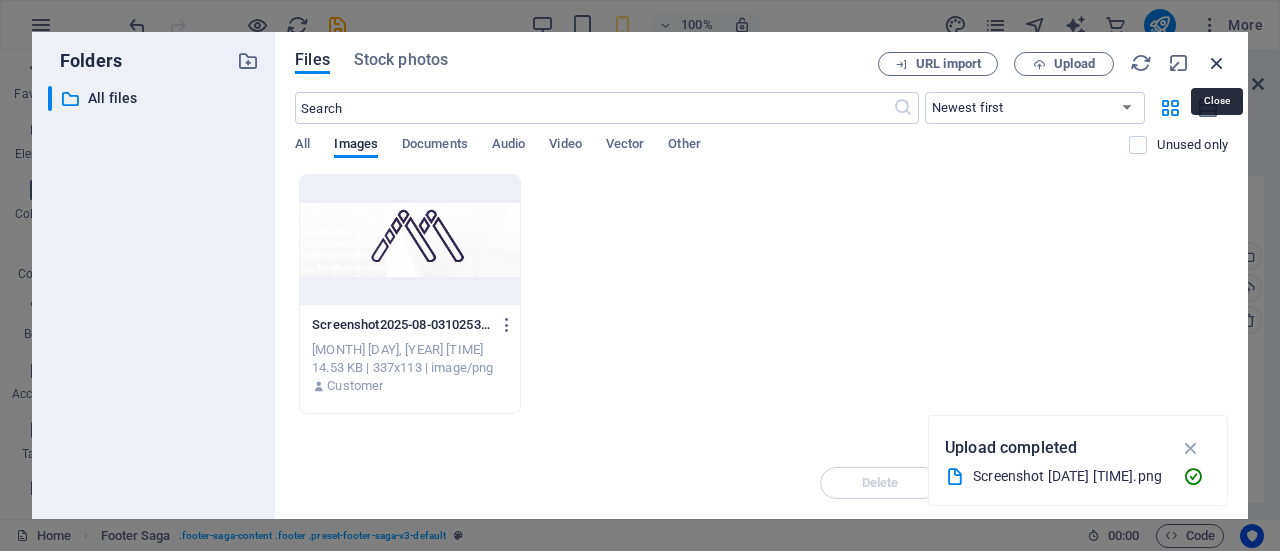 click at bounding box center (1217, 63) 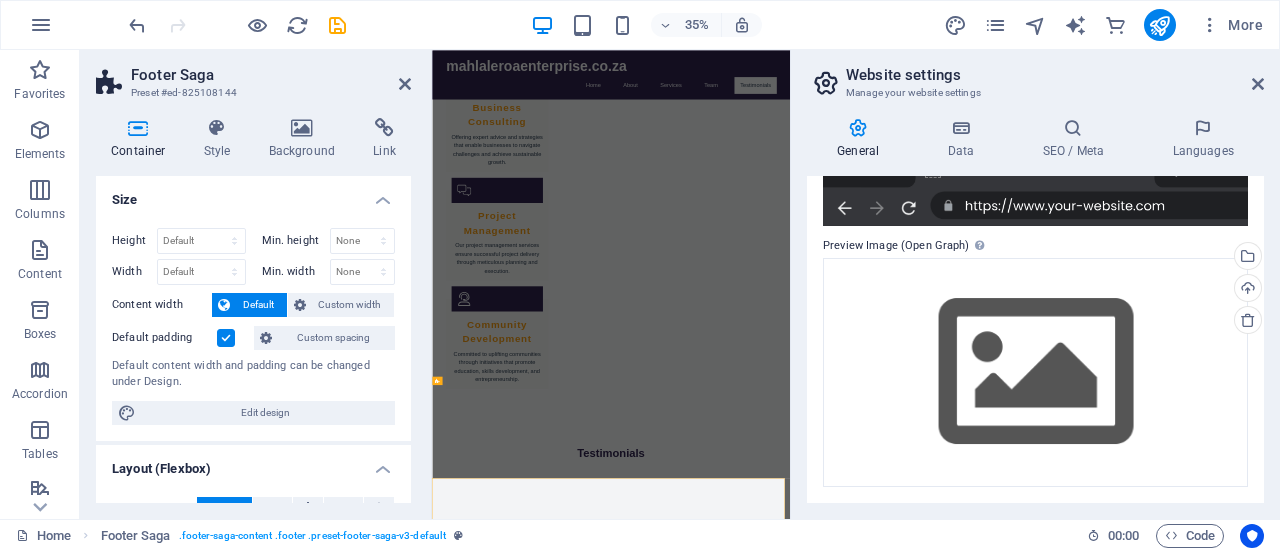 scroll, scrollTop: 2523, scrollLeft: 0, axis: vertical 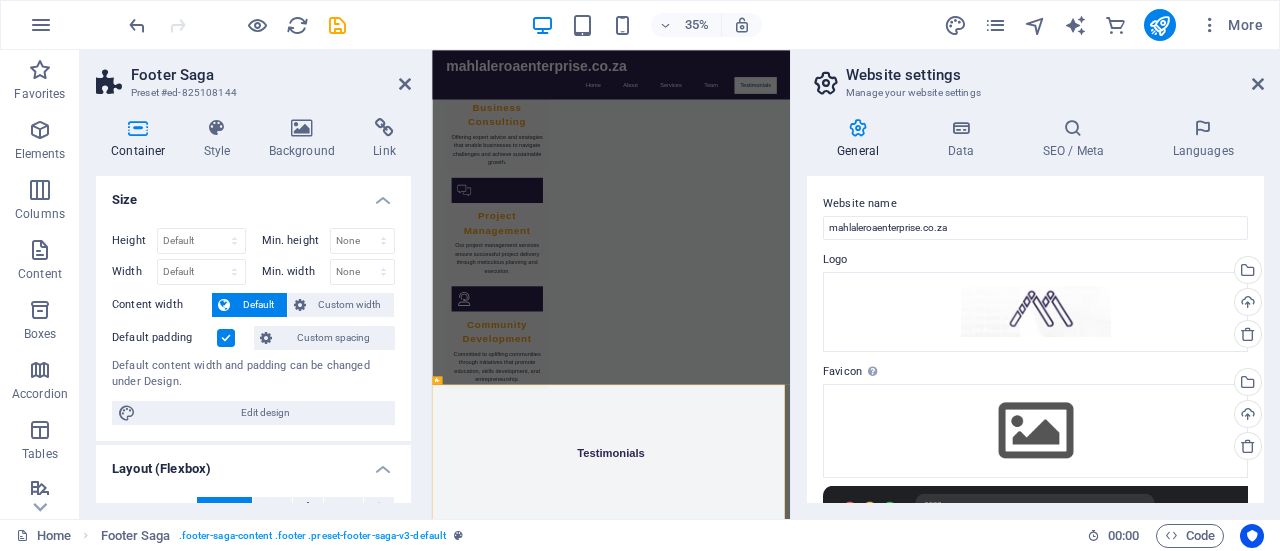 drag, startPoint x: 1258, startPoint y: 201, endPoint x: 1279, endPoint y: 342, distance: 142.55525 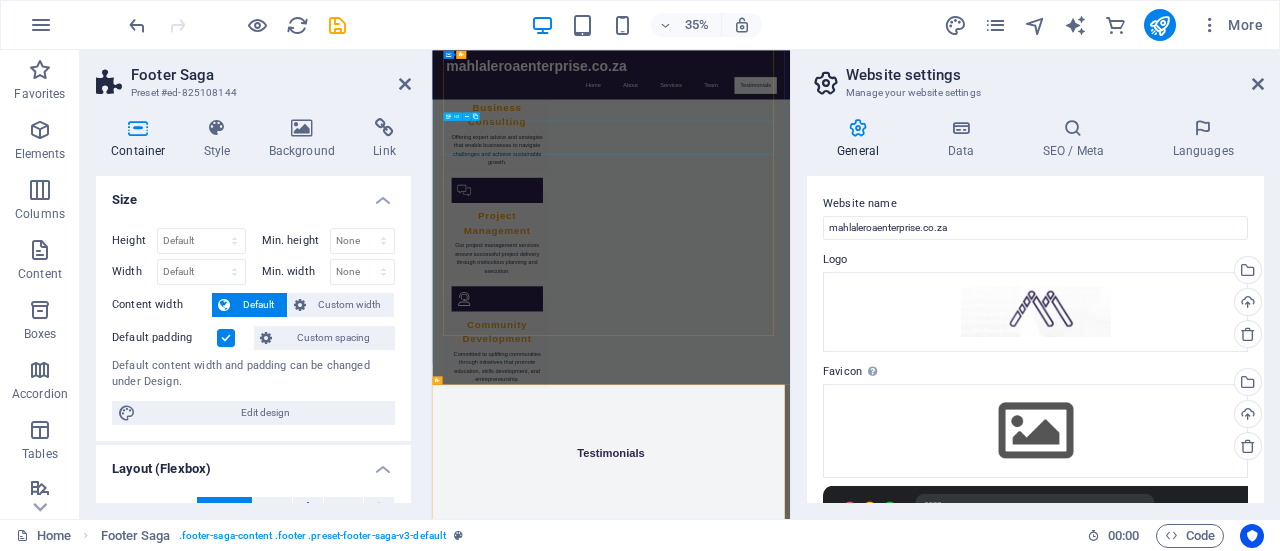 click on "Where is Mahlaleroa Enterprise located?" at bounding box center (944, 2133) 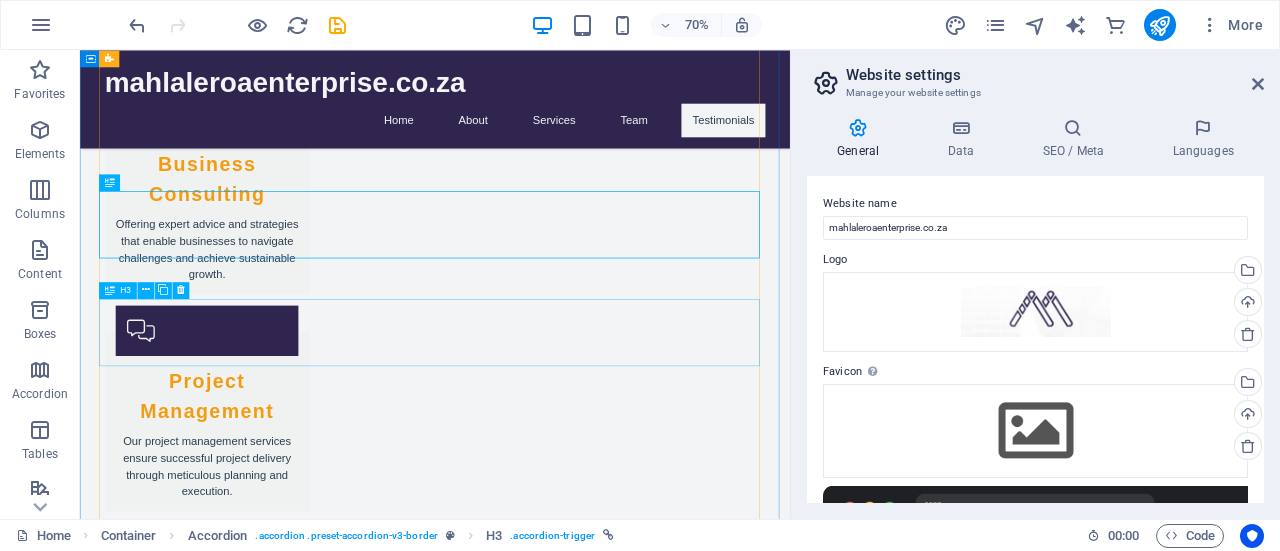 click on "How can I get a quote for your services?" at bounding box center [587, 2288] 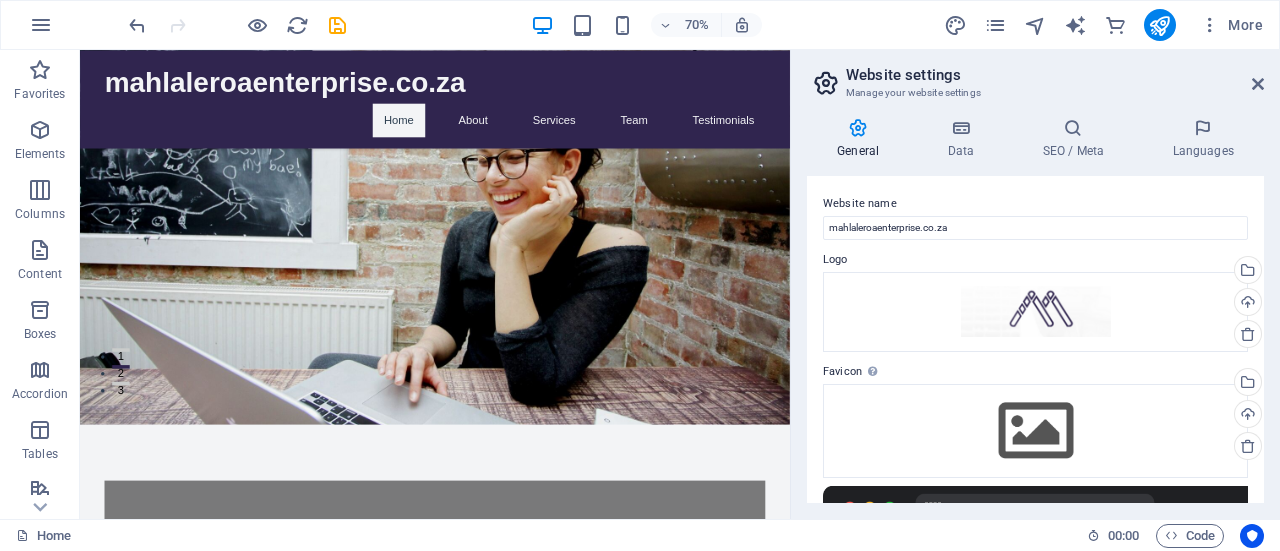 scroll, scrollTop: 138, scrollLeft: 0, axis: vertical 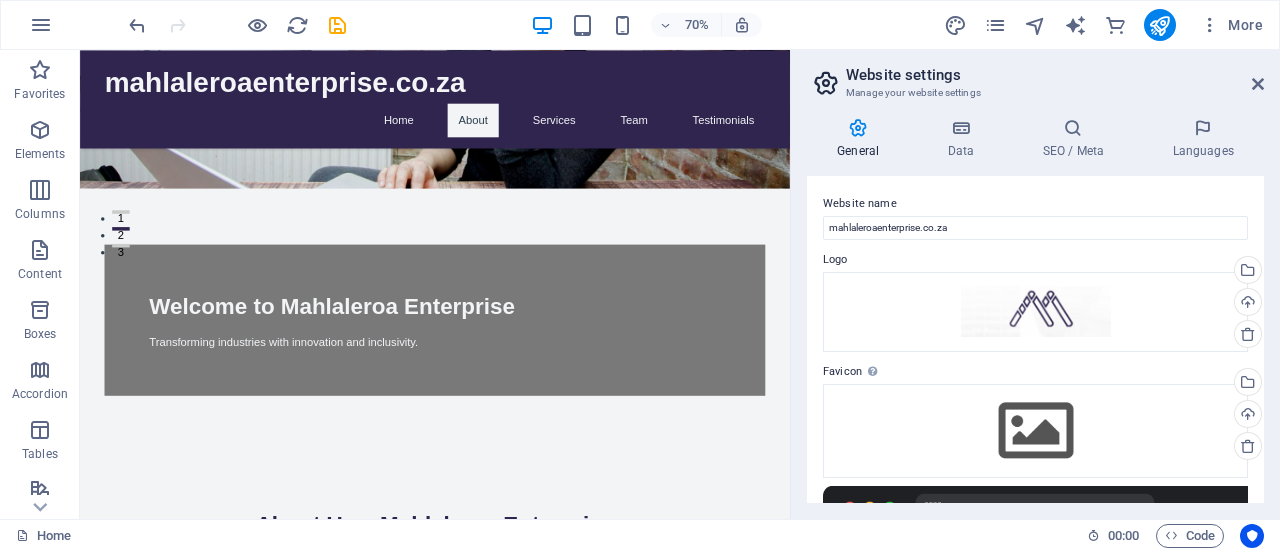 drag, startPoint x: 1082, startPoint y: 111, endPoint x: 872, endPoint y: 172, distance: 218.68013 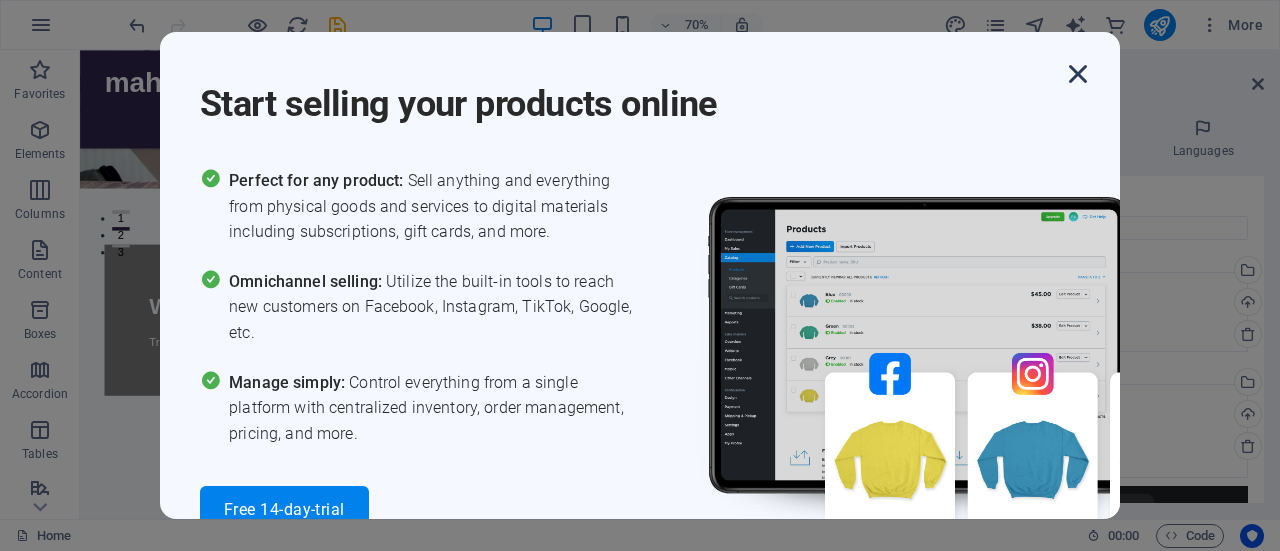 click at bounding box center [1078, 74] 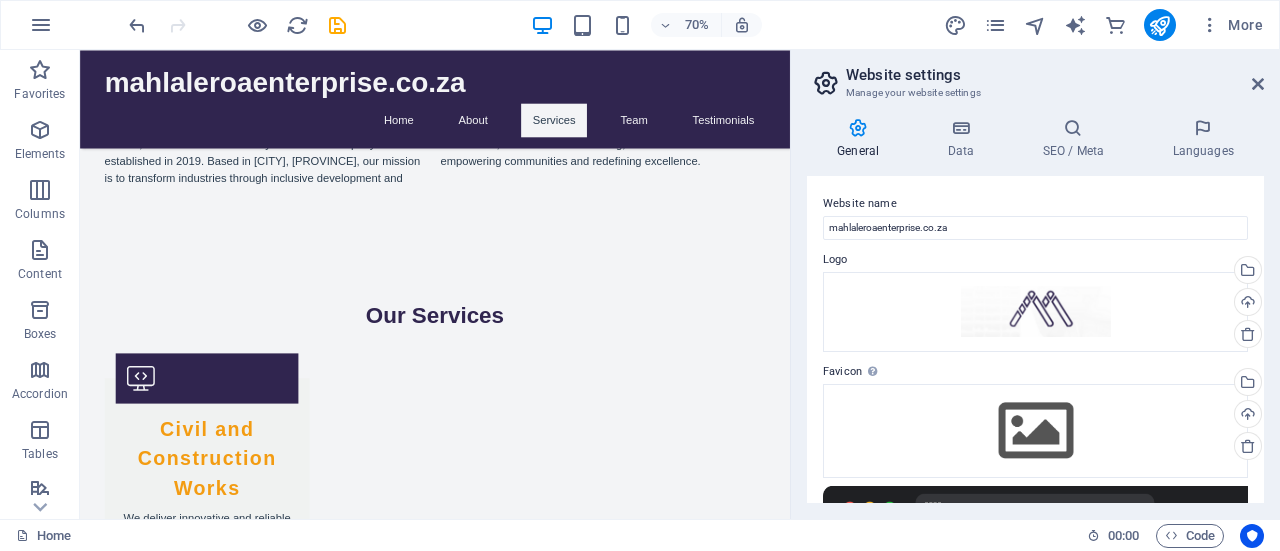 scroll, scrollTop: 1284, scrollLeft: 0, axis: vertical 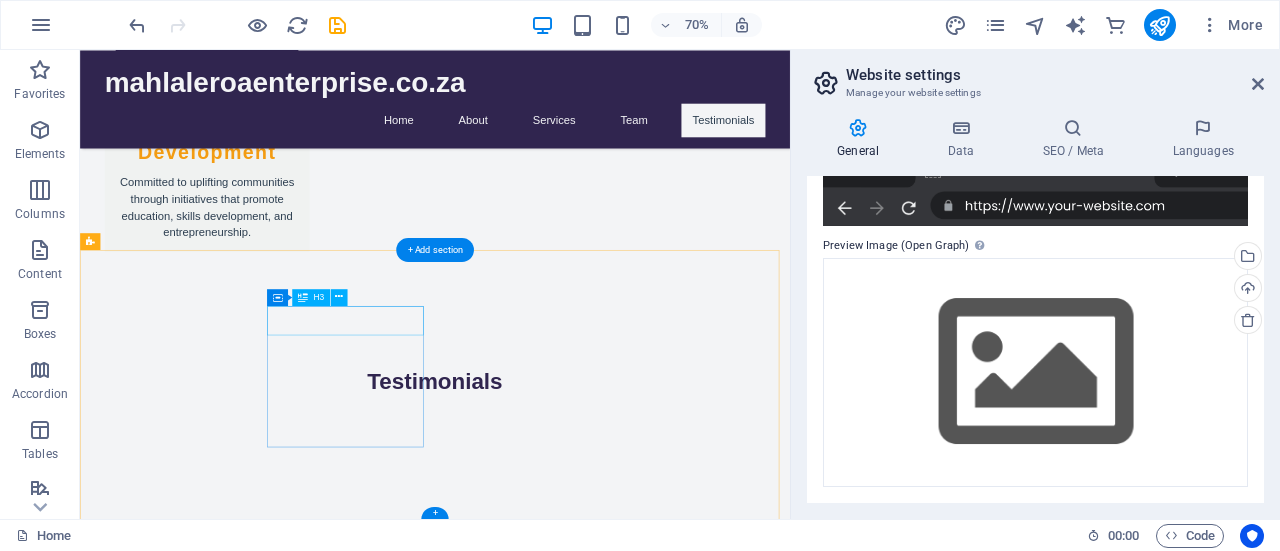 click on "Contact" at bounding box center [208, 2434] 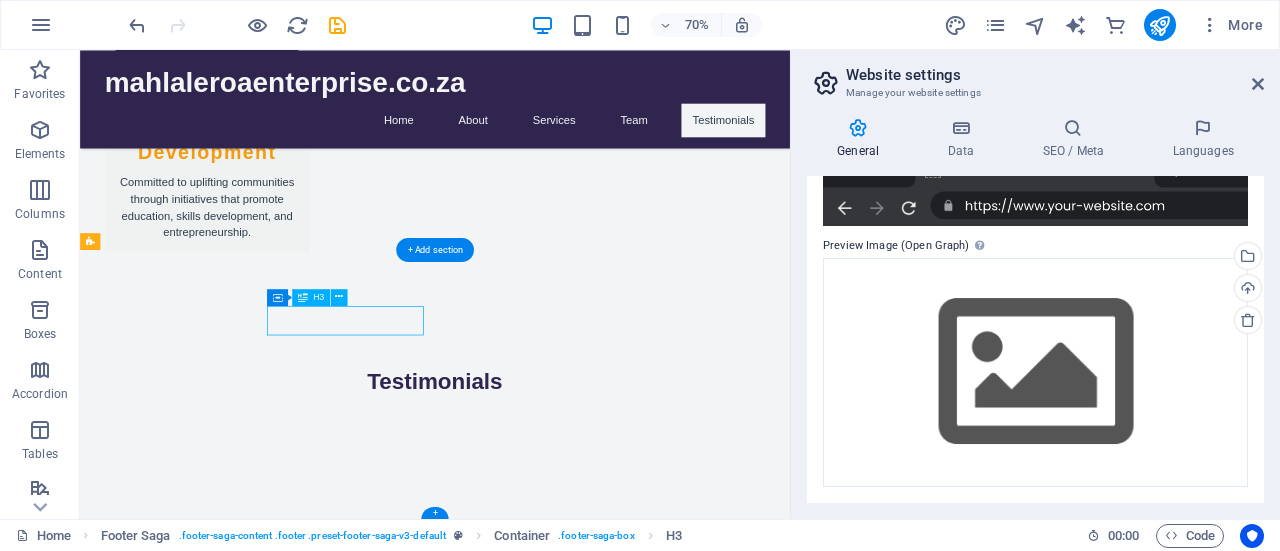 click on "Contact" at bounding box center (208, 2434) 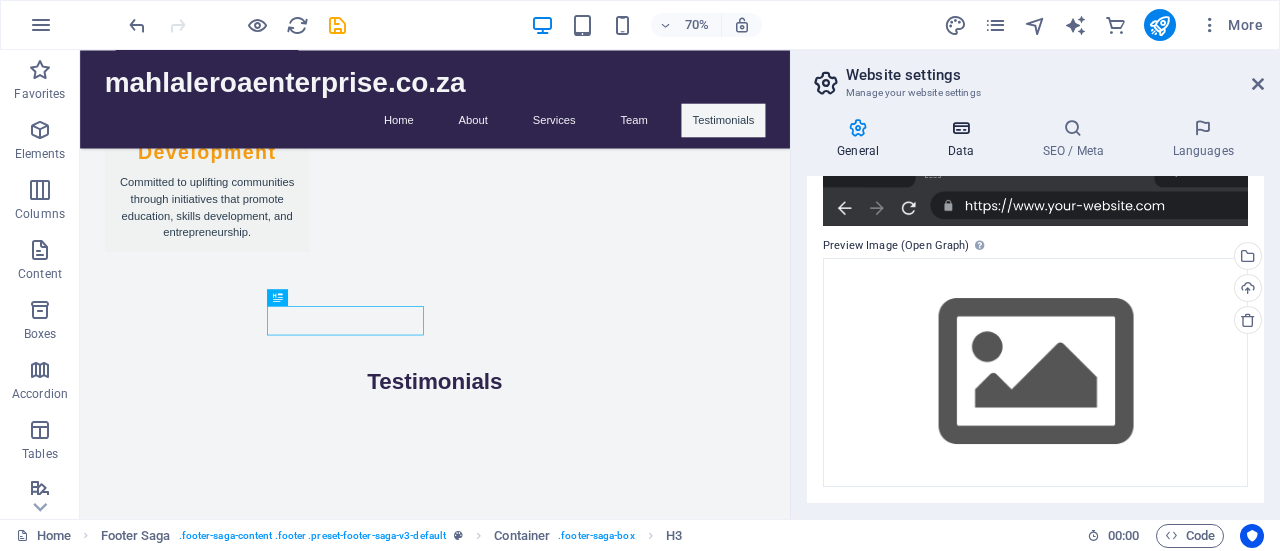click at bounding box center (960, 128) 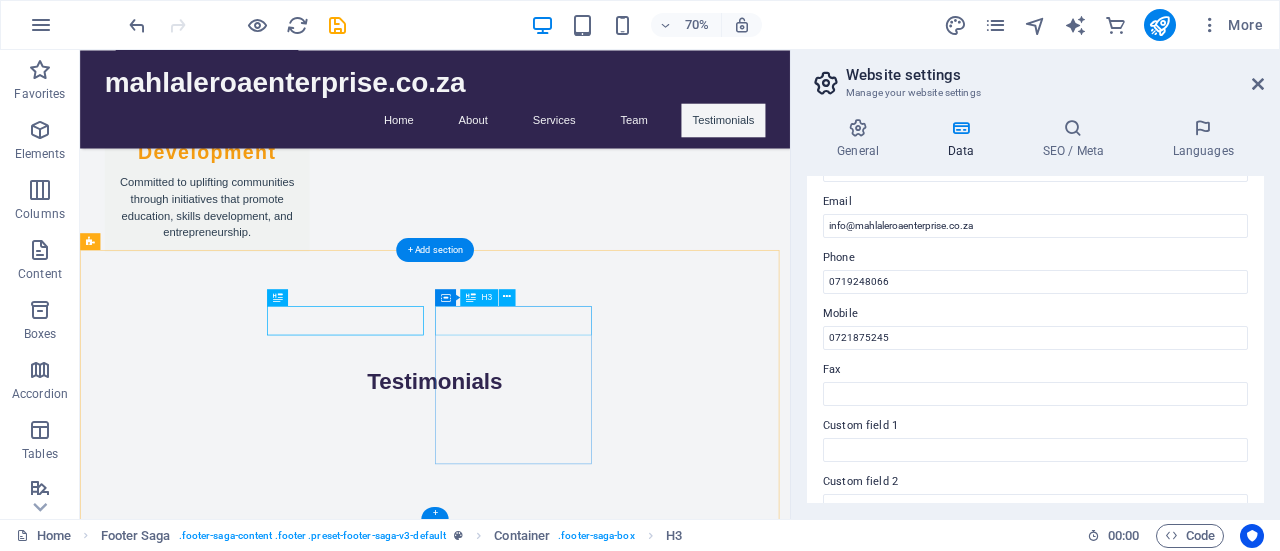 click on "Navigation" at bounding box center [208, 2620] 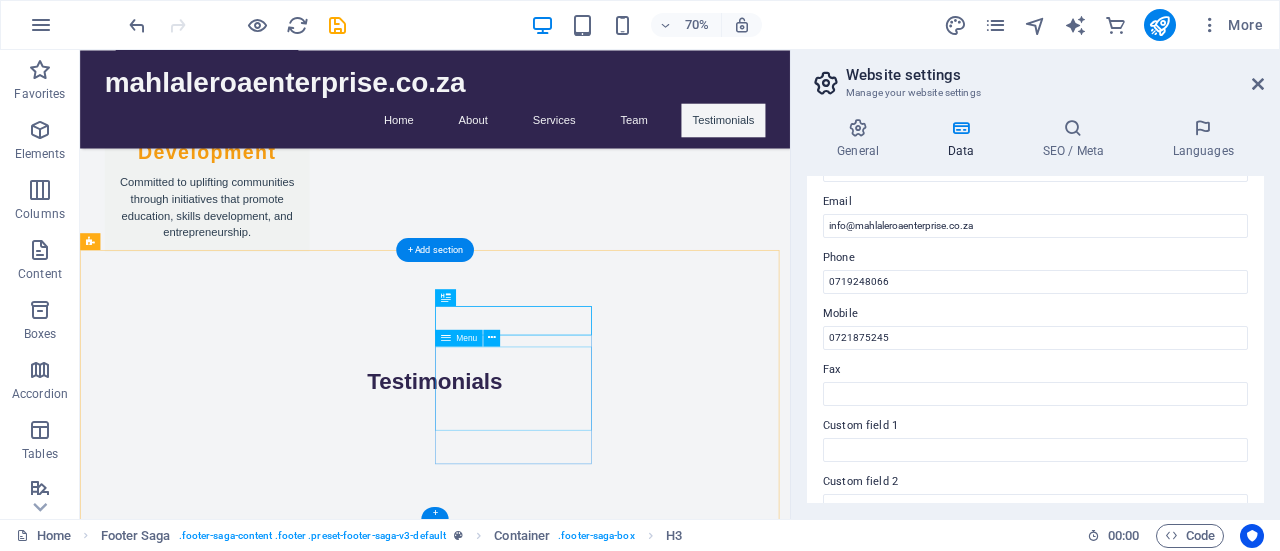 click on "Home About Services Team Testimonials" at bounding box center [208, 2717] 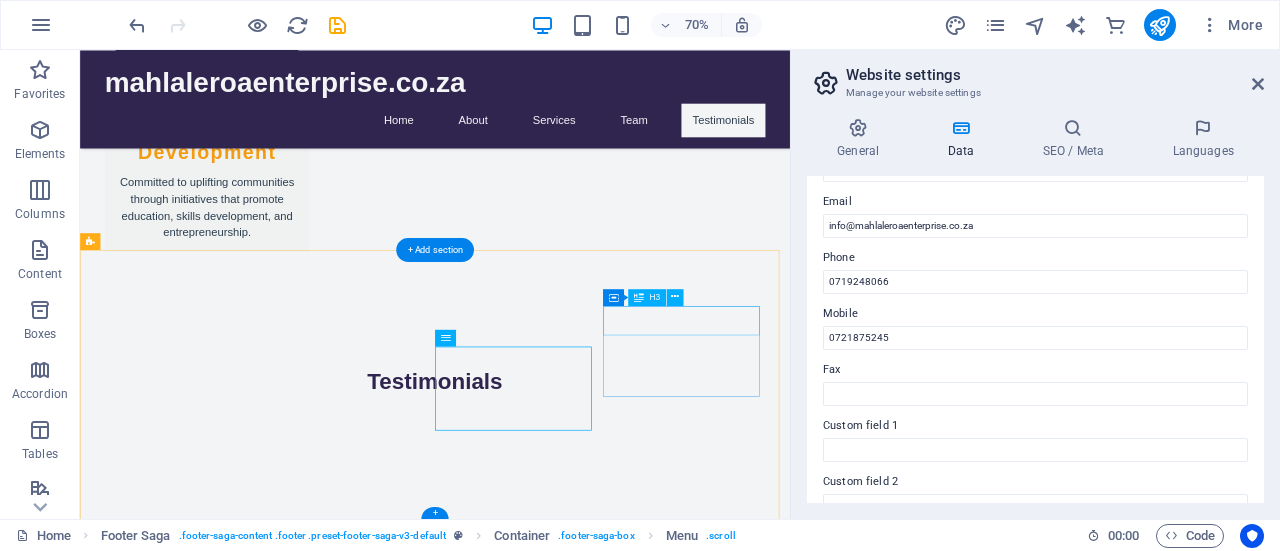click on "Social media" at bounding box center (208, 2854) 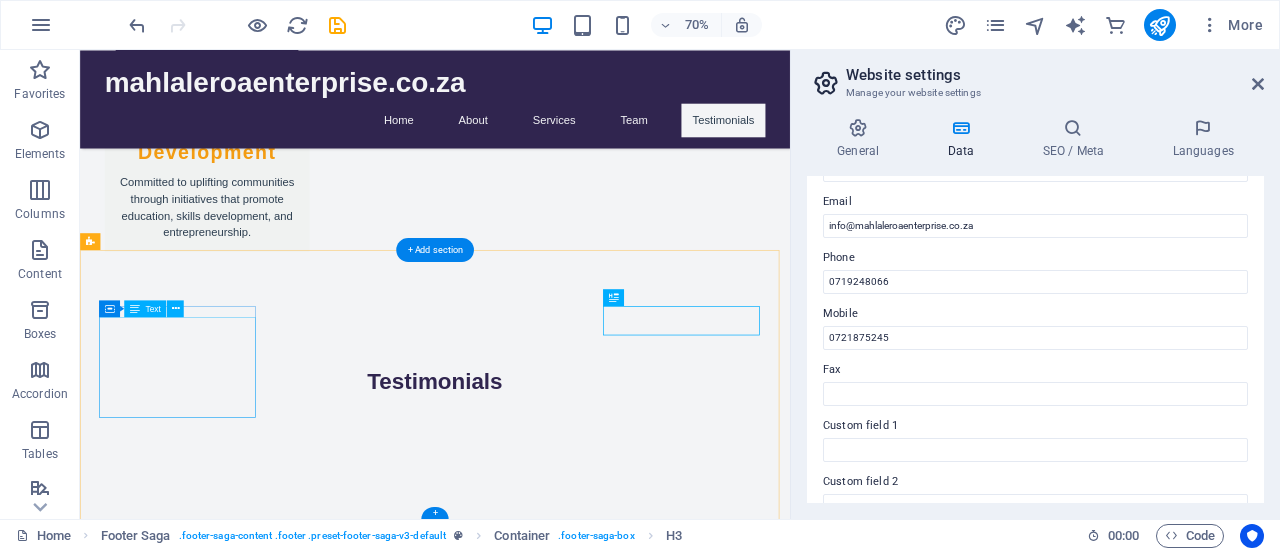 click on "Mahlaleroa Enterprise (Pty) Ltd: Creating lasting value through innovation and empowerment. Join us on our mission to transform industries and uplift communities." at bounding box center (208, 2333) 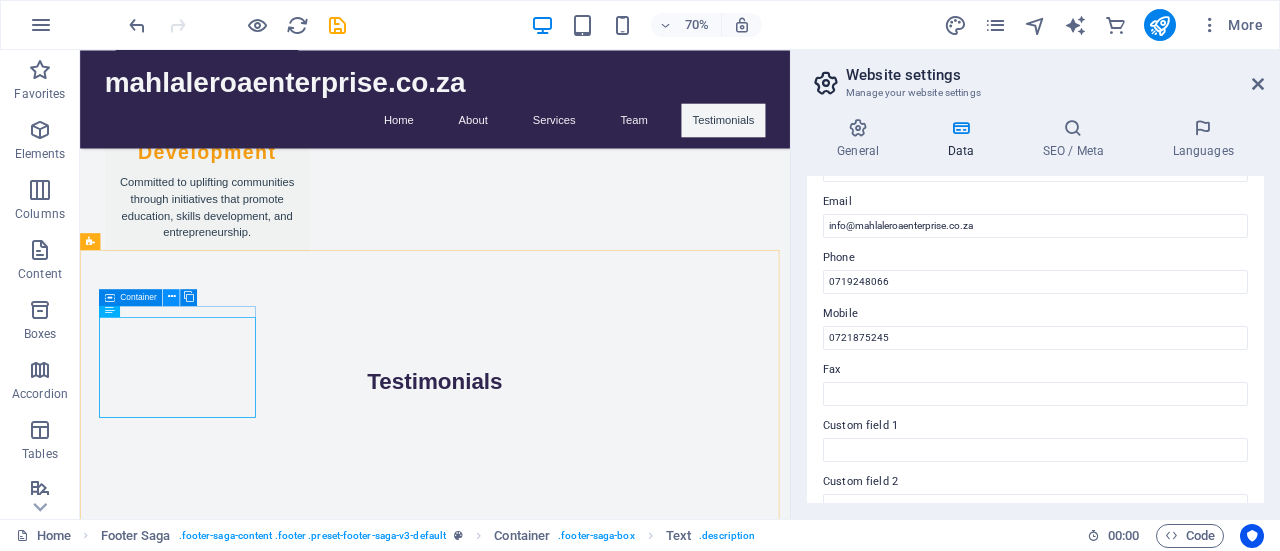 click at bounding box center (171, 297) 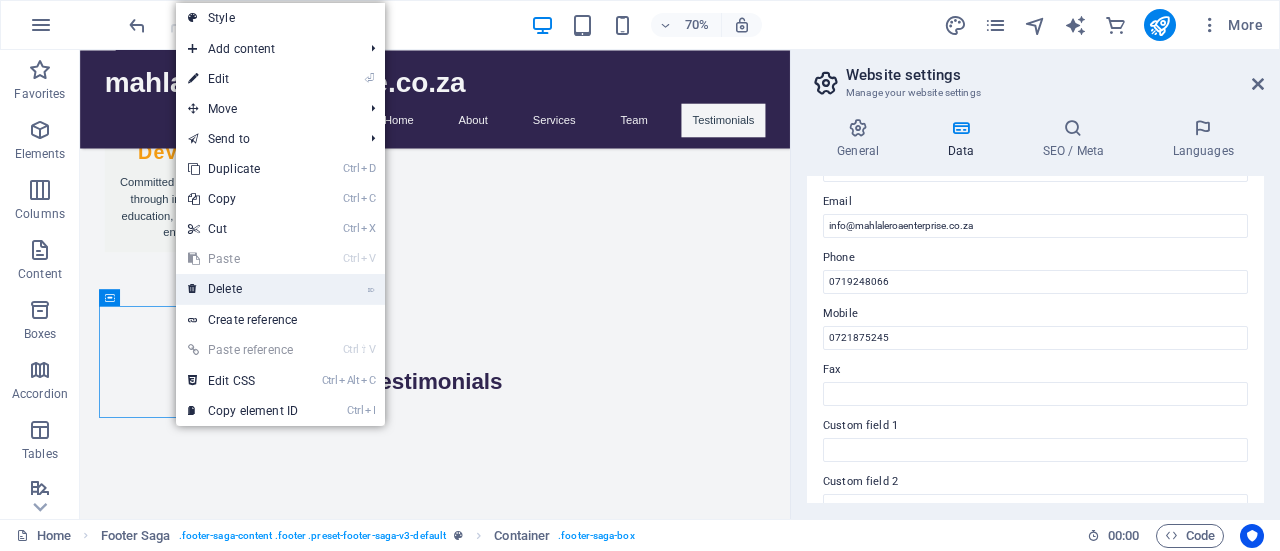 click on "⌦  Delete" at bounding box center (243, 289) 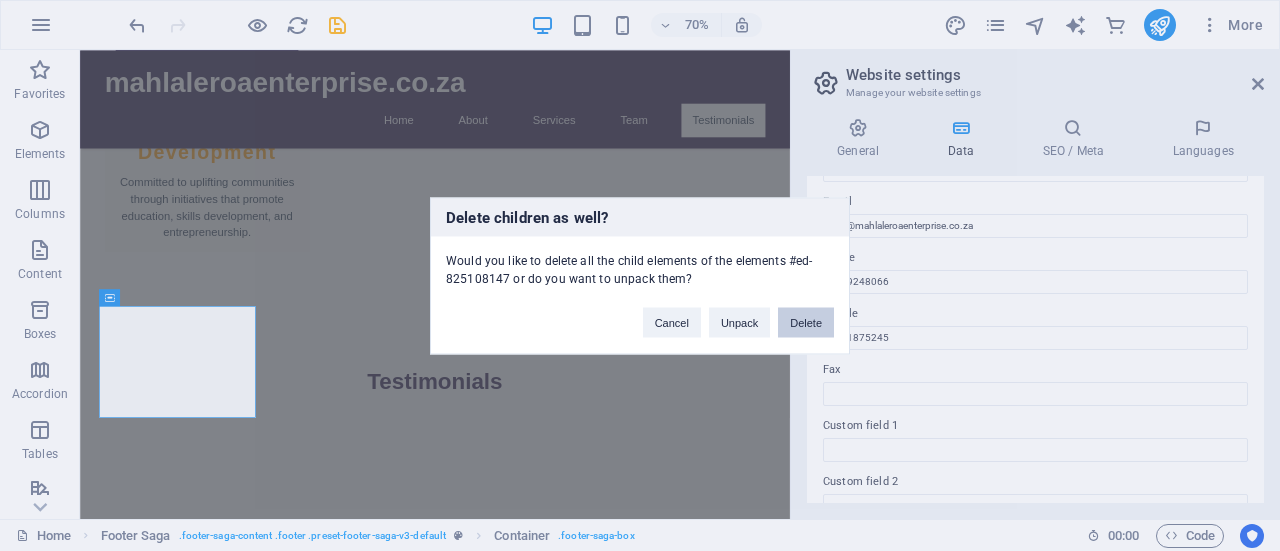 click on "Delete" at bounding box center [806, 322] 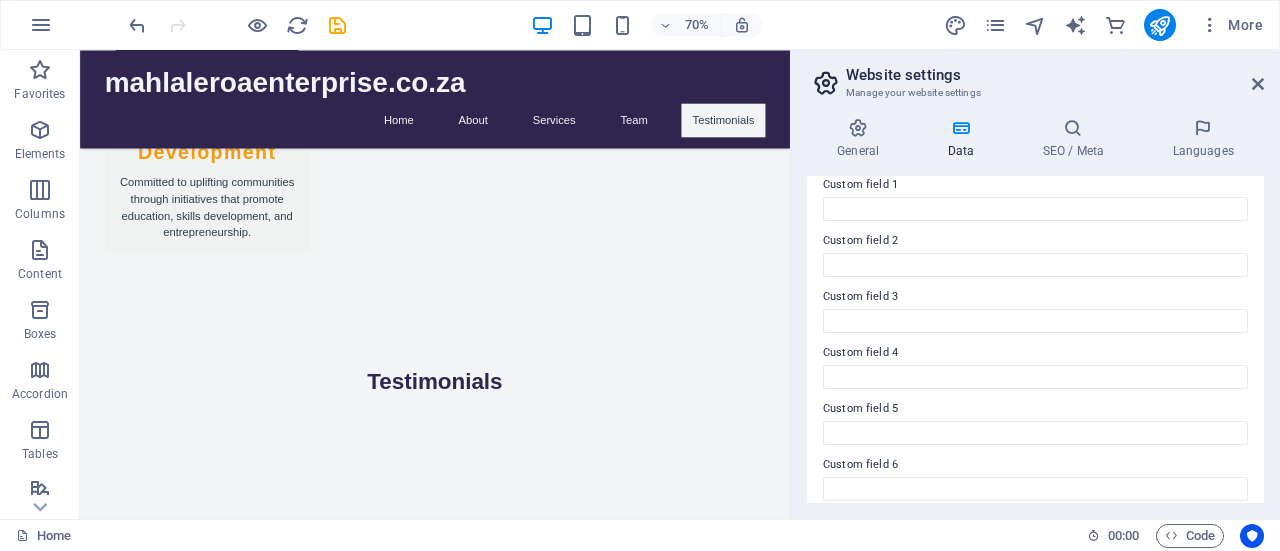 scroll, scrollTop: 633, scrollLeft: 0, axis: vertical 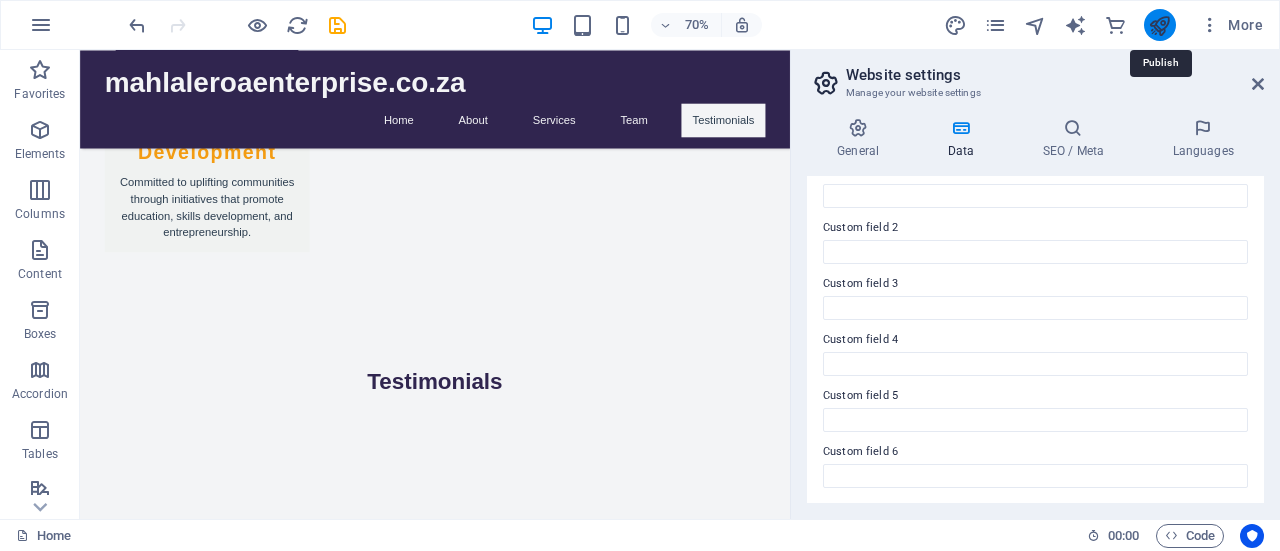 click at bounding box center [1159, 25] 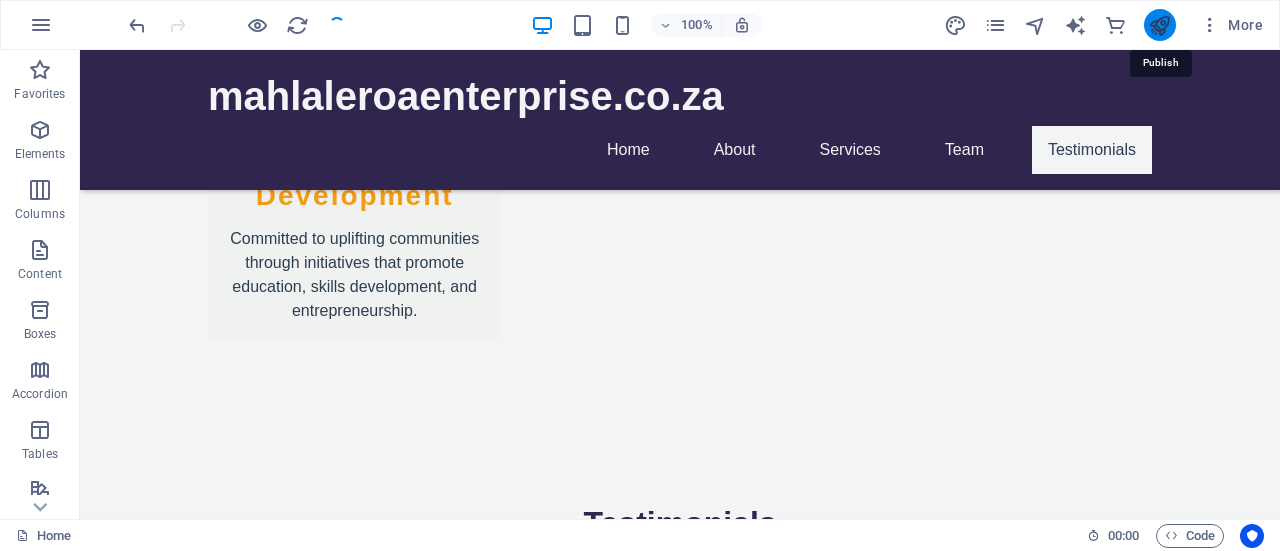 click at bounding box center (1159, 25) 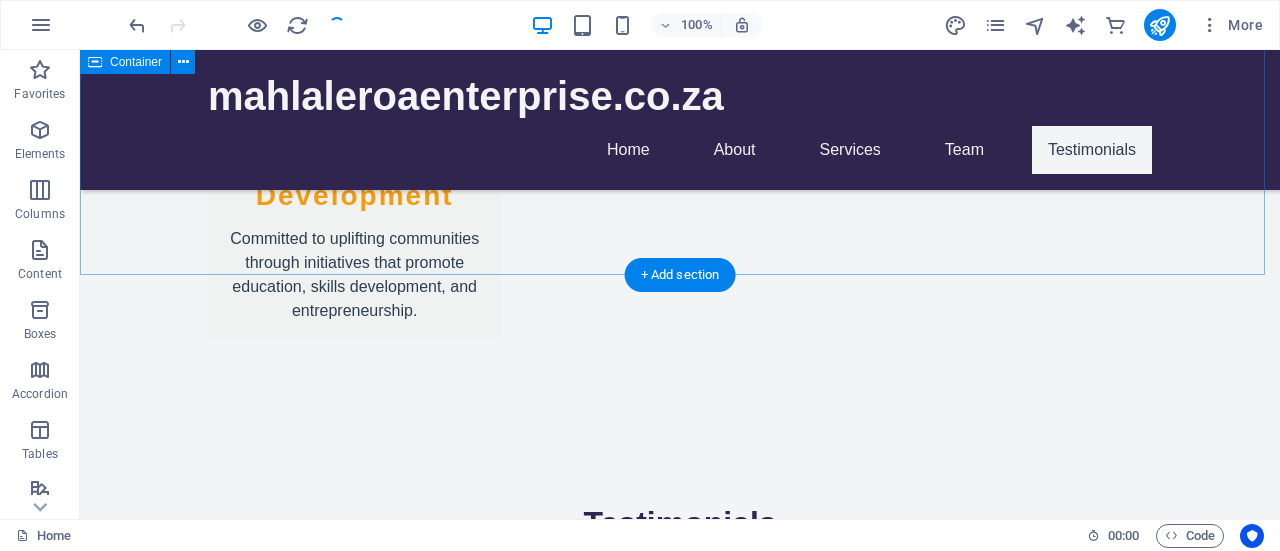 click on "FAQs What services does Mahlaleroa Enterprise offer? We offer Civil and Construction Works, Information Technology, Recruitment and Staffing, and Business Consulting. Are you a black-owned business? Yes, we are proudly 100% black-owned and women-led. Where is Mahlaleroa Enterprise located? We are based in Mokopane, Limpopo, South Africa. How can I get a quote for your services? You can contact us via email or phone for a detailed quote. Do you support community initiatives? Absolutely! We are committed to community development and empowerment. What sets you apart from other companies? Our focus on inclusivity, innovation, and a passionate team that truly cares about client success." at bounding box center [680, 1521] 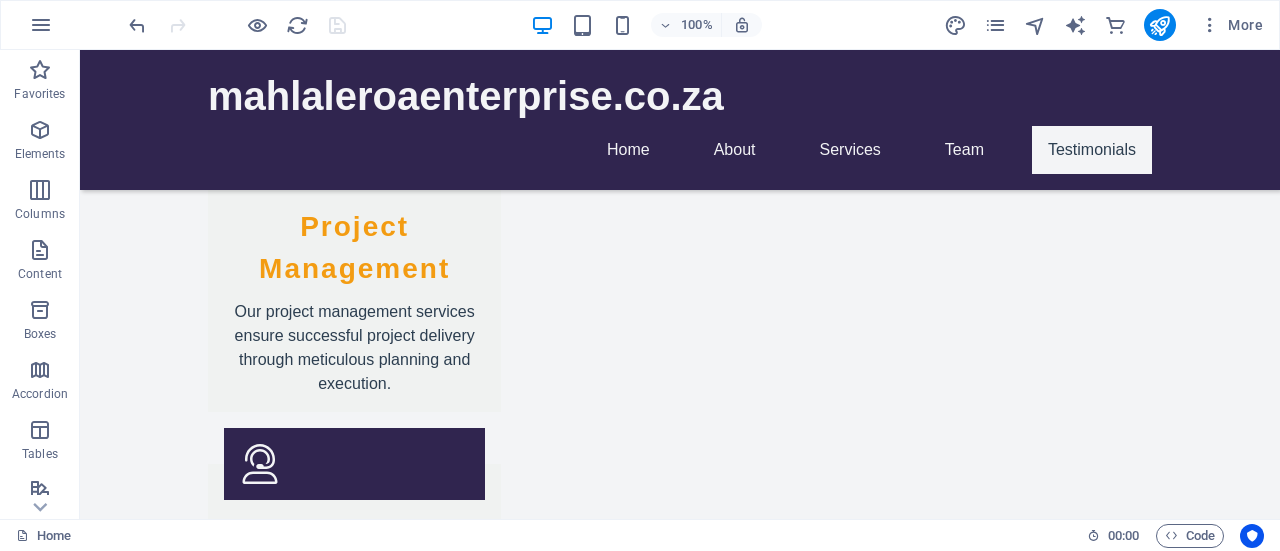 scroll, scrollTop: 2804, scrollLeft: 0, axis: vertical 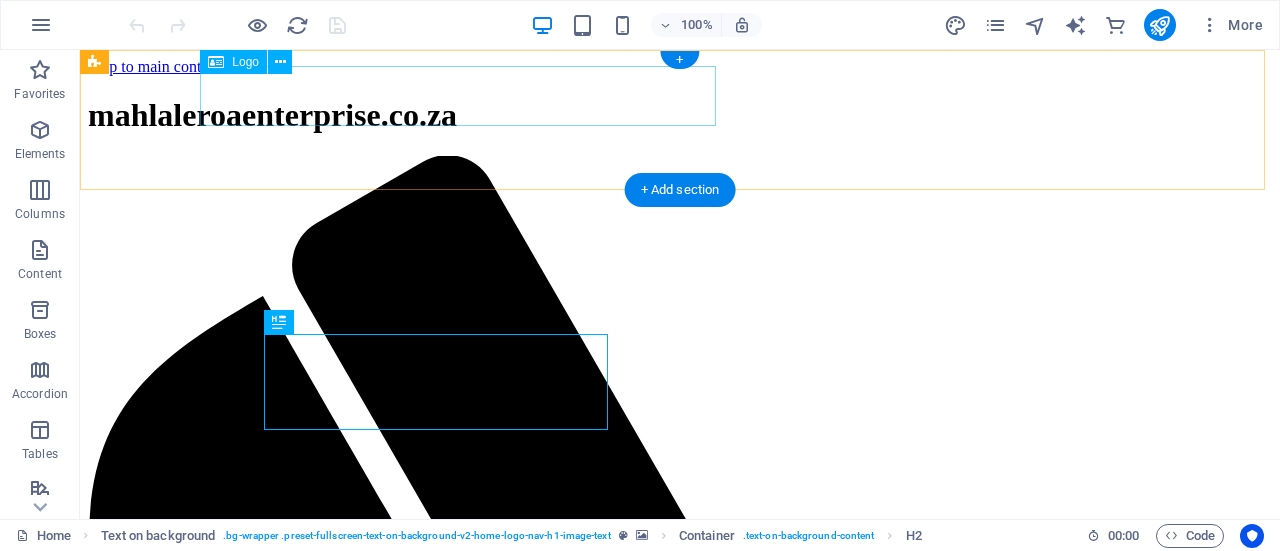 click on "mahlaleroaenterprise.co.za" at bounding box center [680, 115] 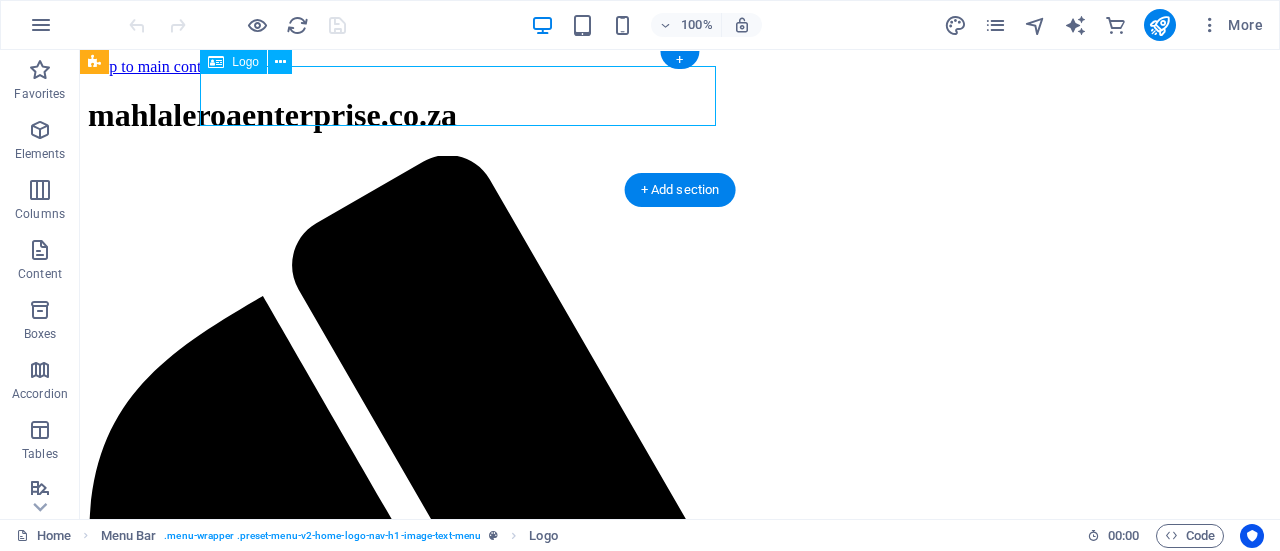 click on "mahlaleroaenterprise.co.za" at bounding box center (680, 115) 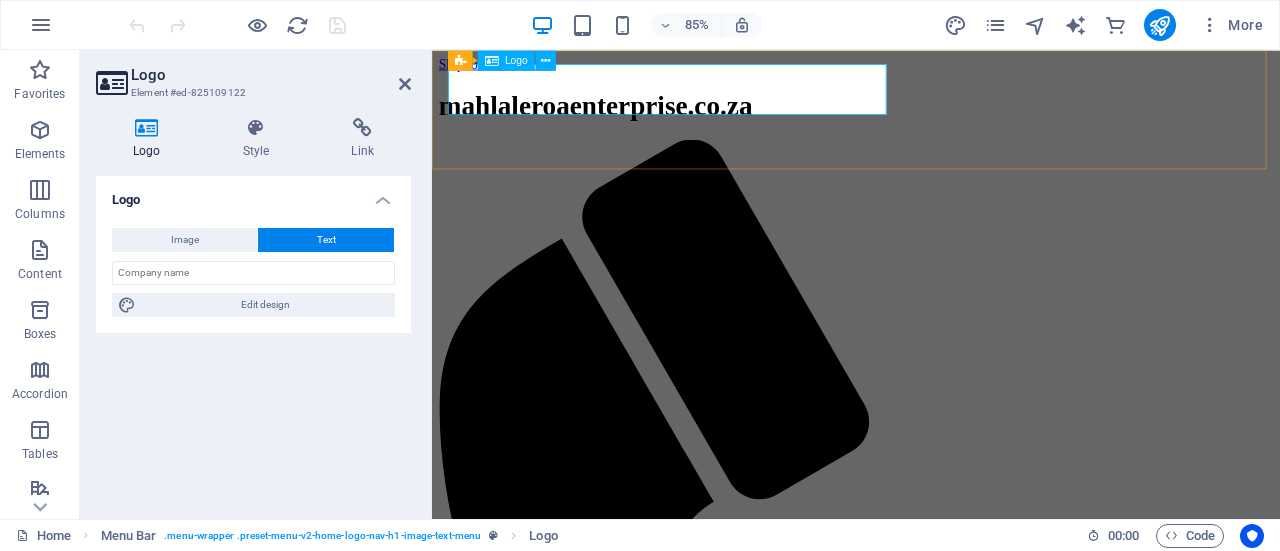click on "mahlaleroaenterprise.co.za" at bounding box center (931, 115) 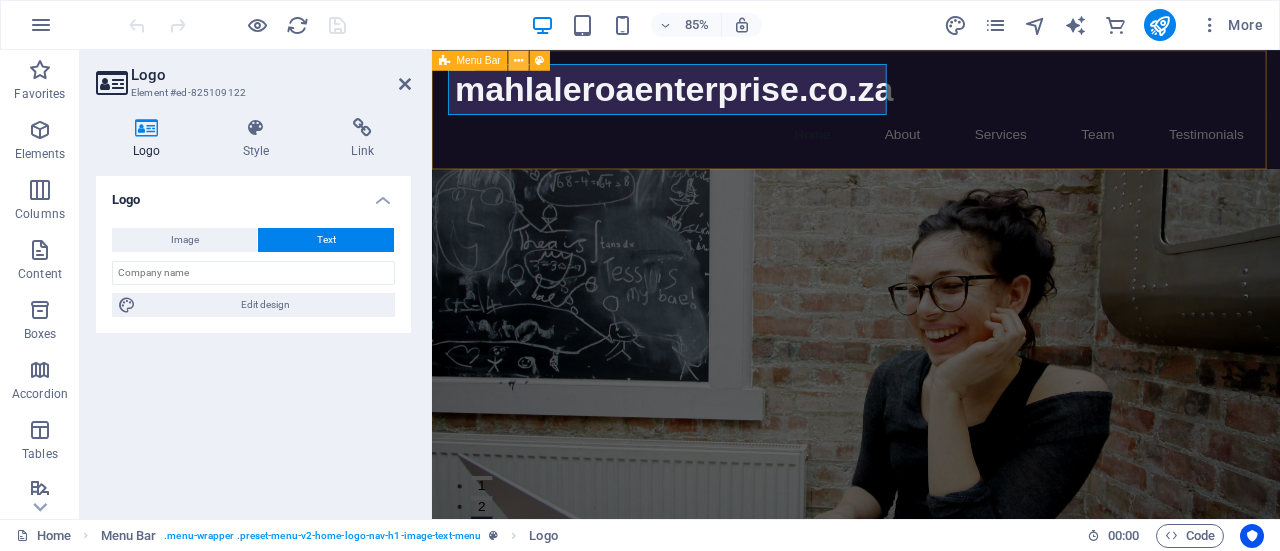 click at bounding box center [518, 60] 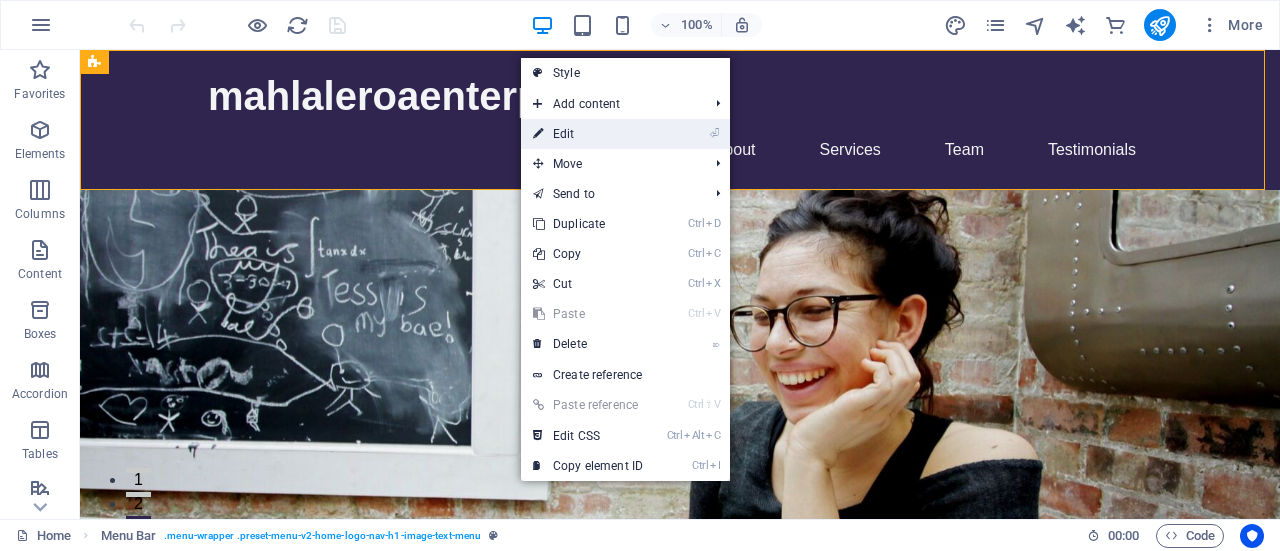 drag, startPoint x: 584, startPoint y: 133, endPoint x: 471, endPoint y: 38, distance: 147.62791 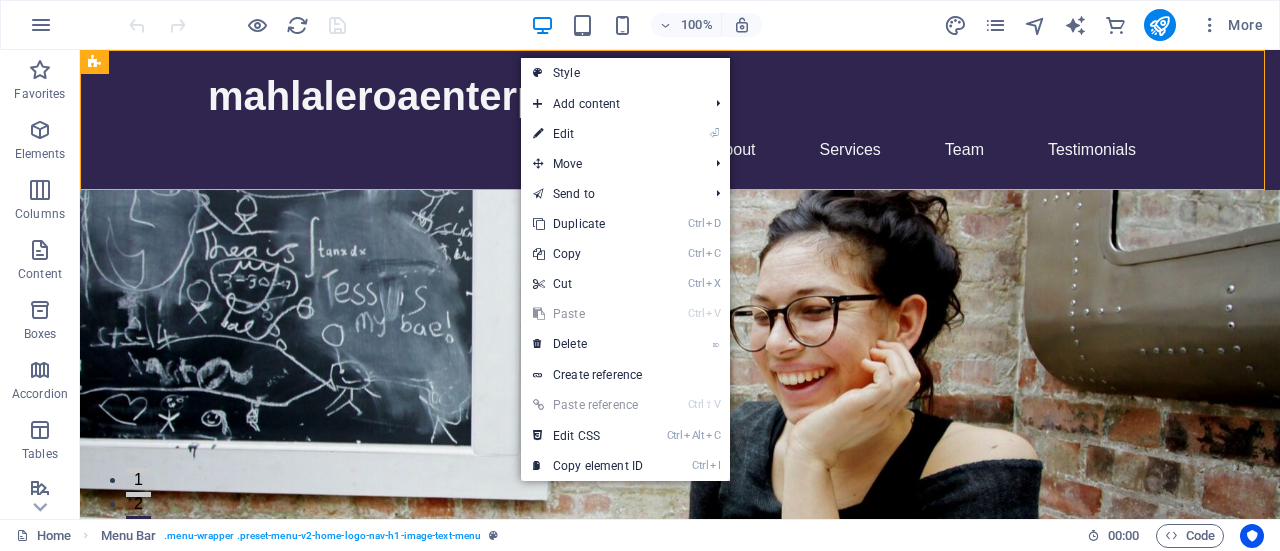 select on "header" 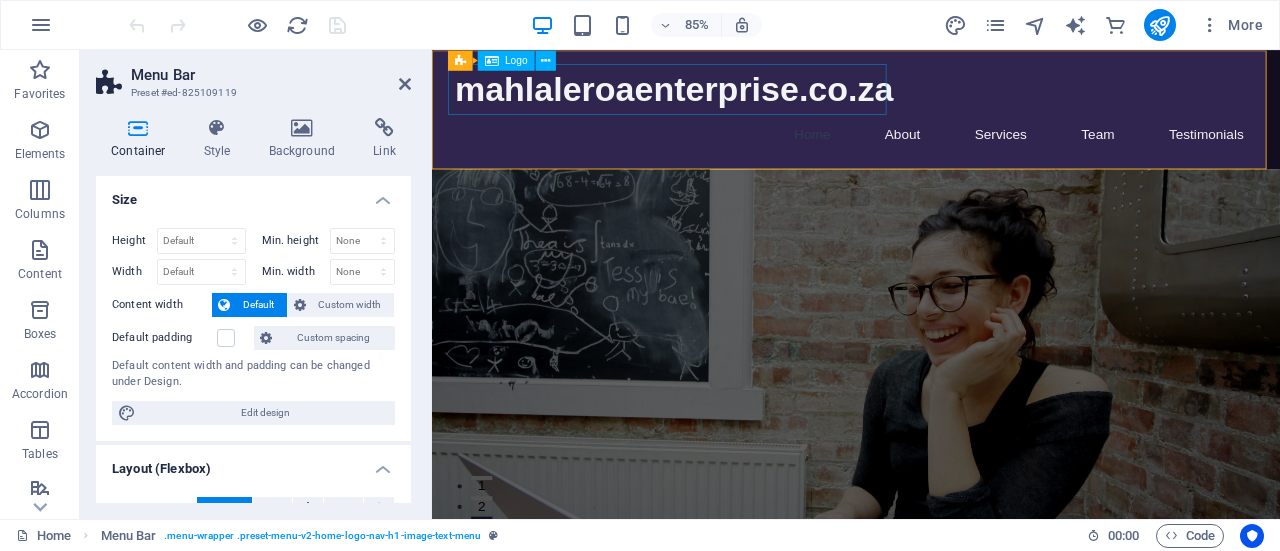 click on "mahlaleroaenterprise.co.za" at bounding box center (931, 96) 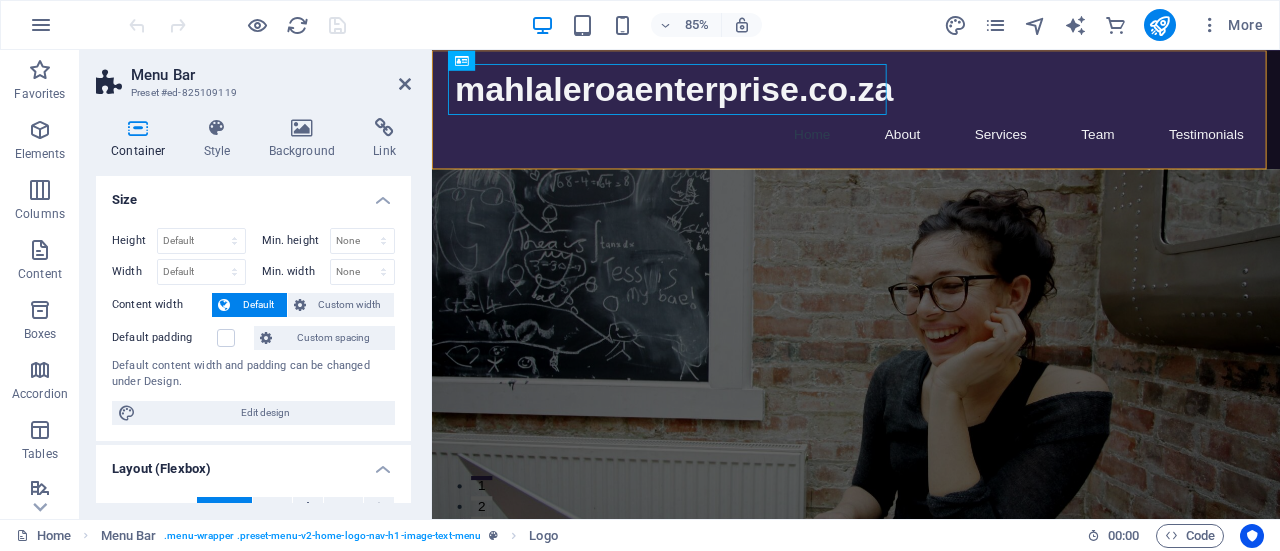 drag, startPoint x: 406, startPoint y: 233, endPoint x: 405, endPoint y: 331, distance: 98.005104 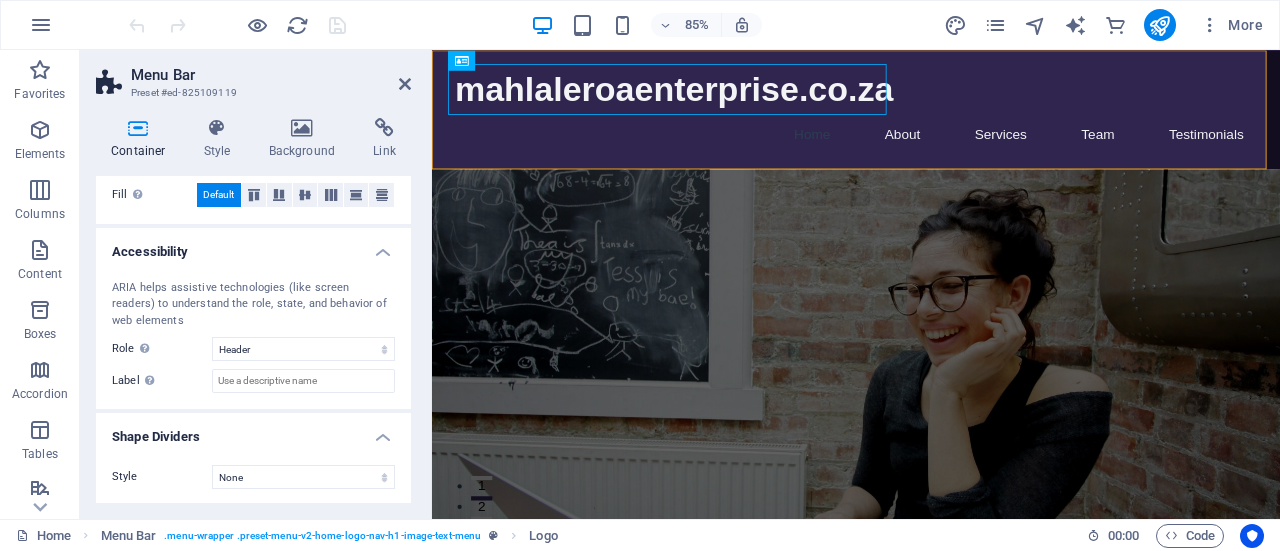 scroll, scrollTop: 0, scrollLeft: 0, axis: both 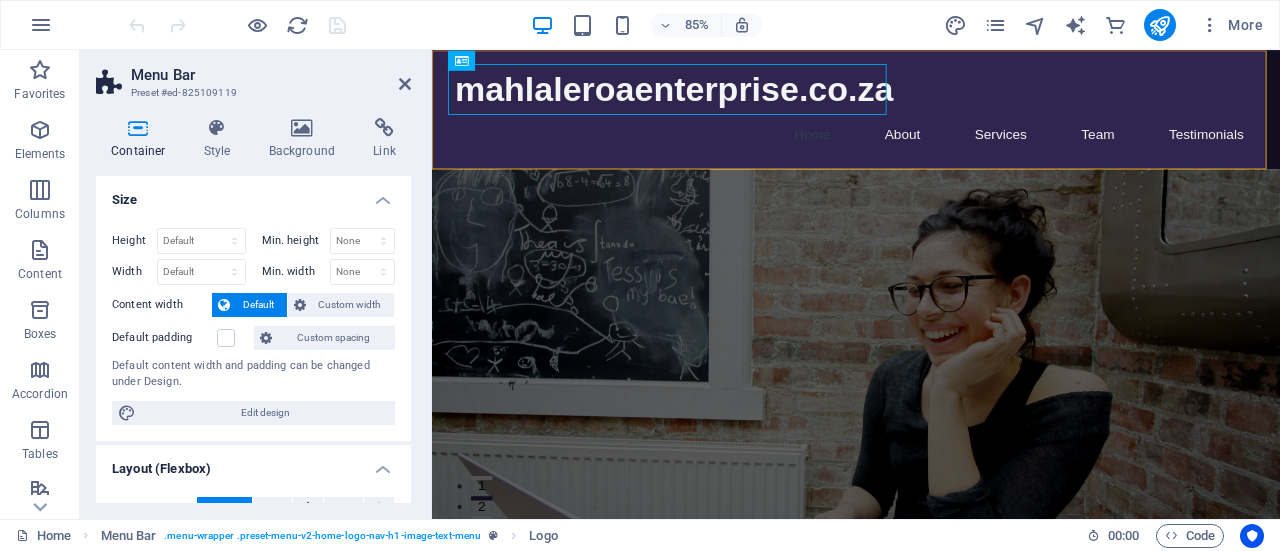 drag, startPoint x: 408, startPoint y: 309, endPoint x: 5, endPoint y: 39, distance: 485.08658 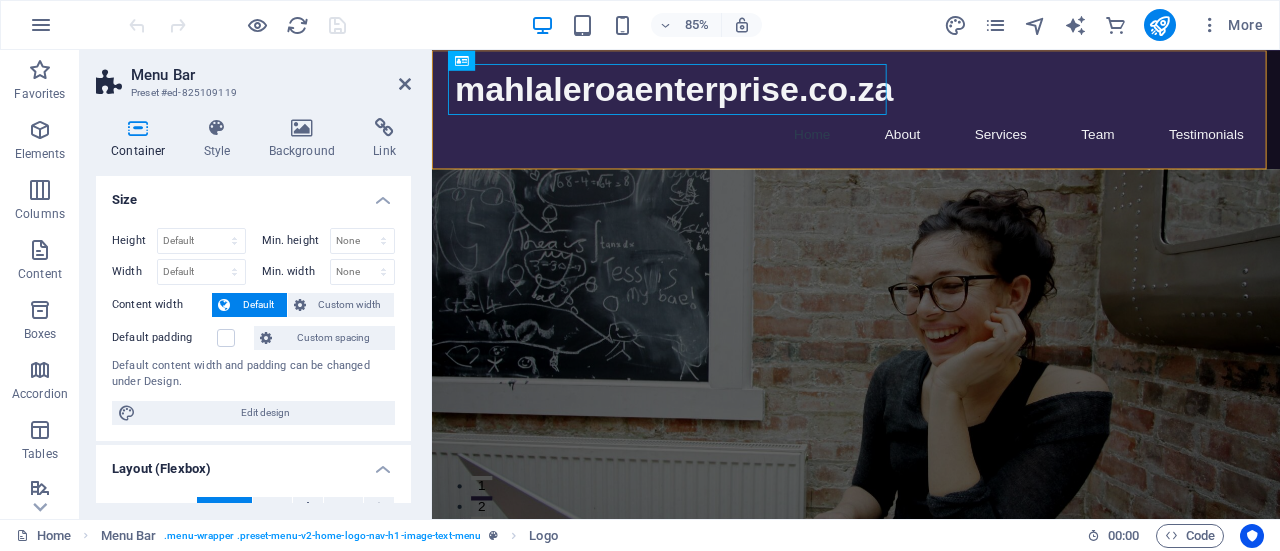 click on "Container" at bounding box center [142, 139] 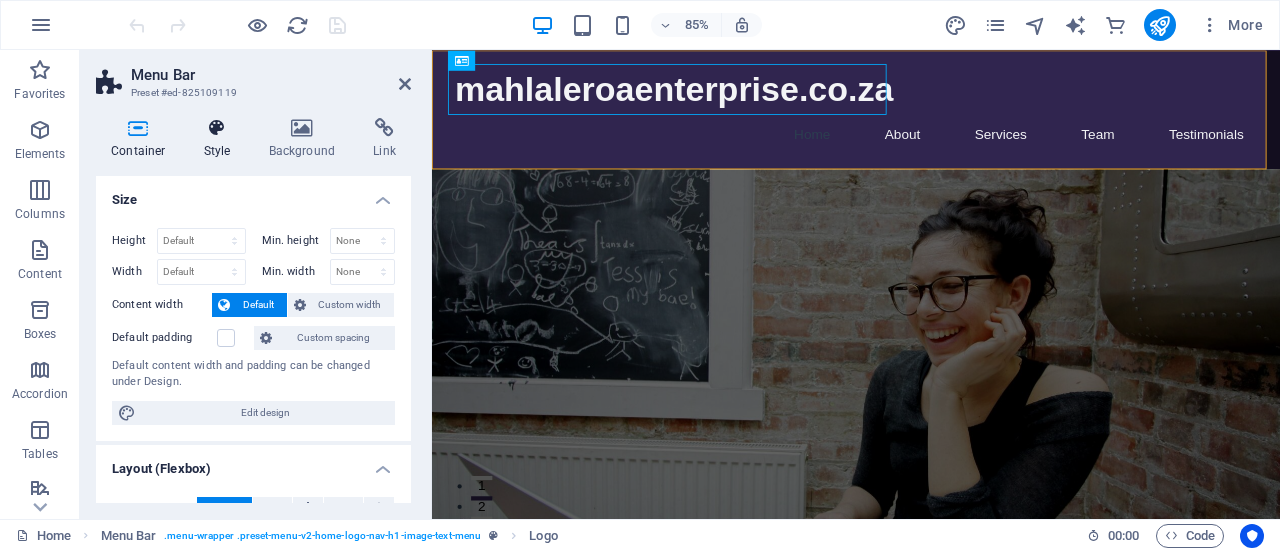 click on "Style" at bounding box center (221, 139) 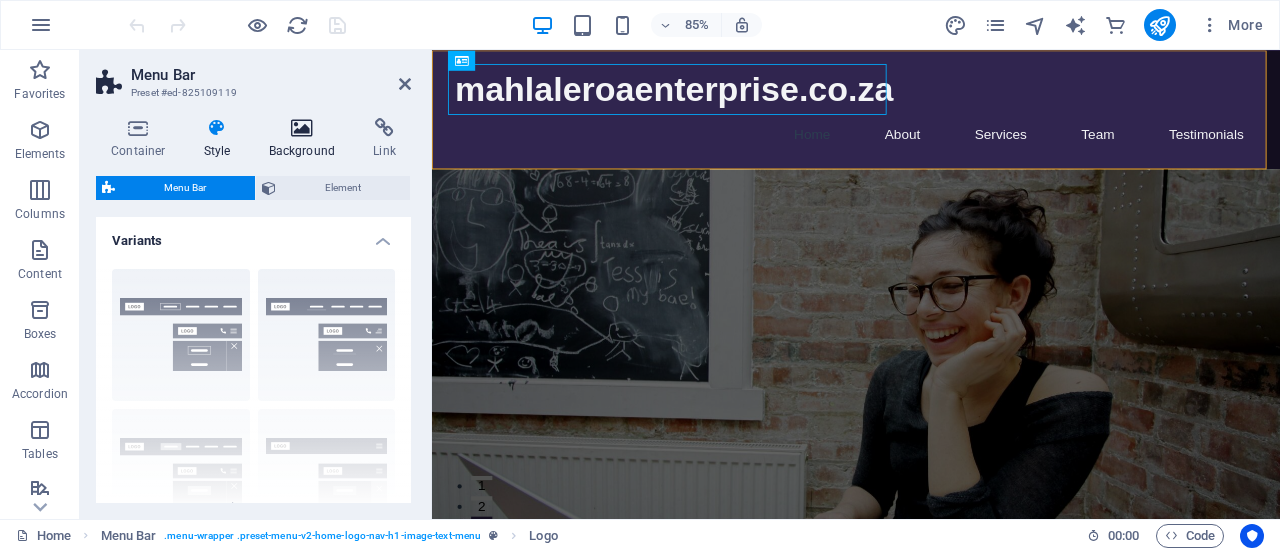 click on "Background" at bounding box center (306, 139) 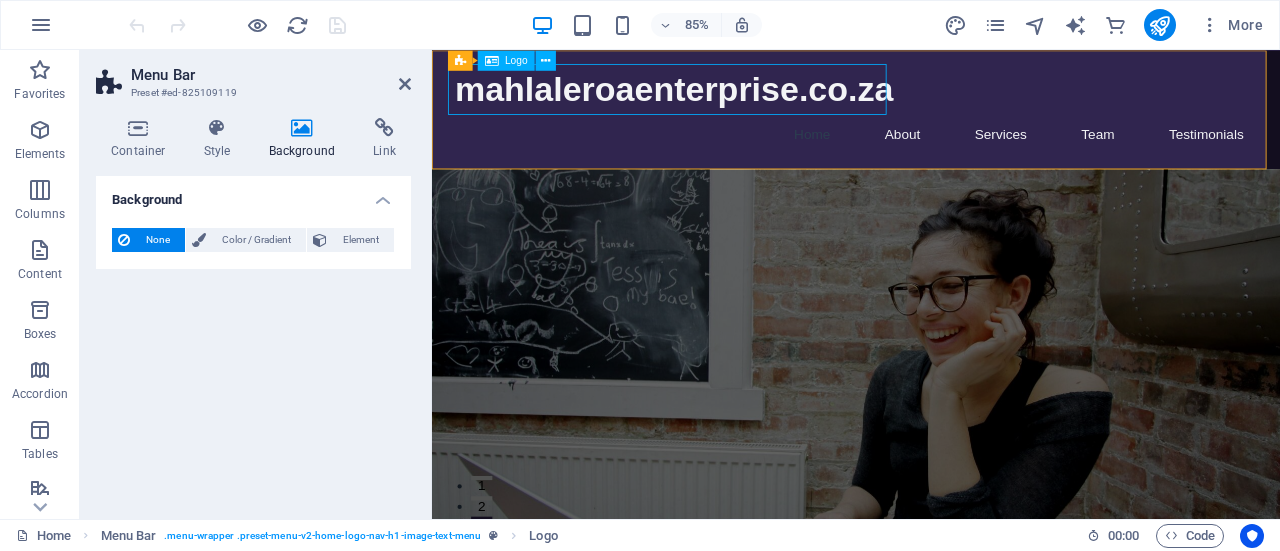 click on "mahlaleroaenterprise.co.za" at bounding box center [931, 96] 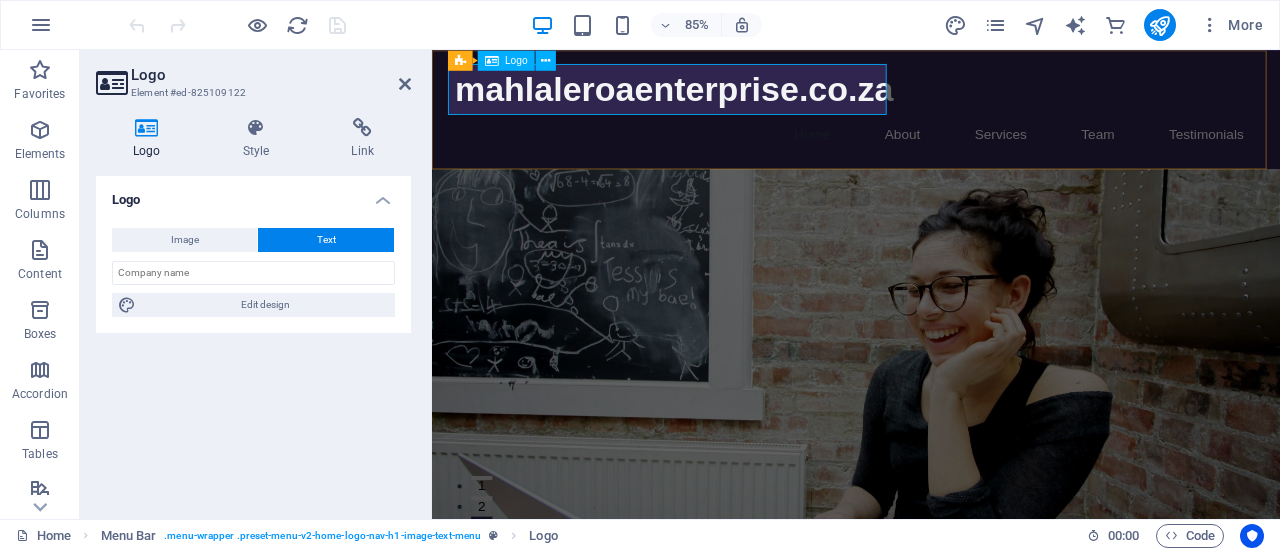 click on "mahlaleroaenterprise.co.za" at bounding box center (931, 96) 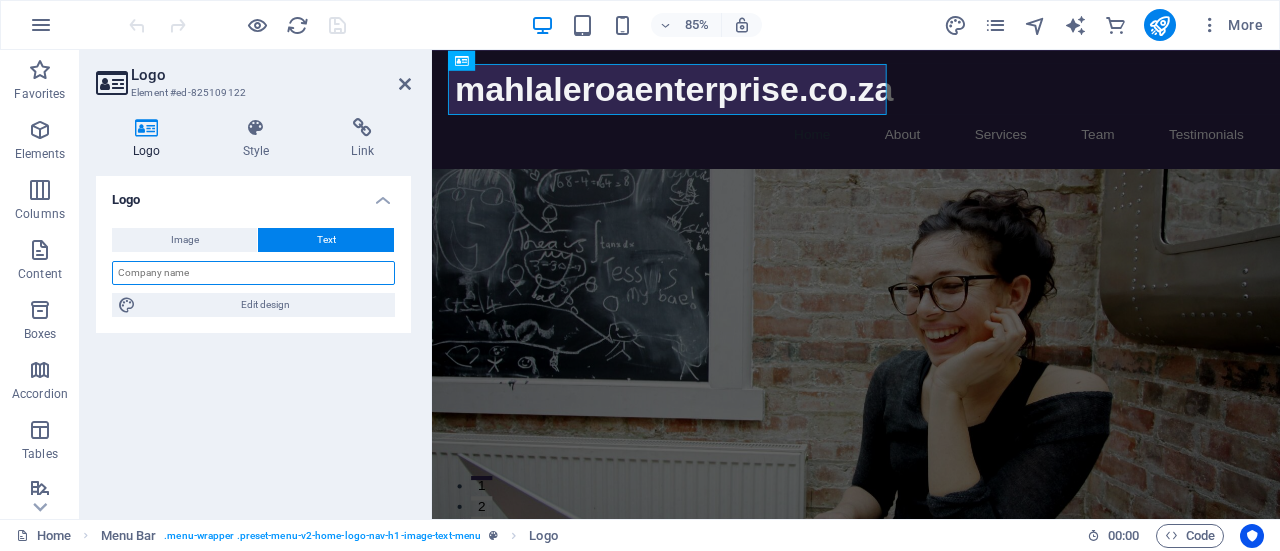 click at bounding box center [253, 273] 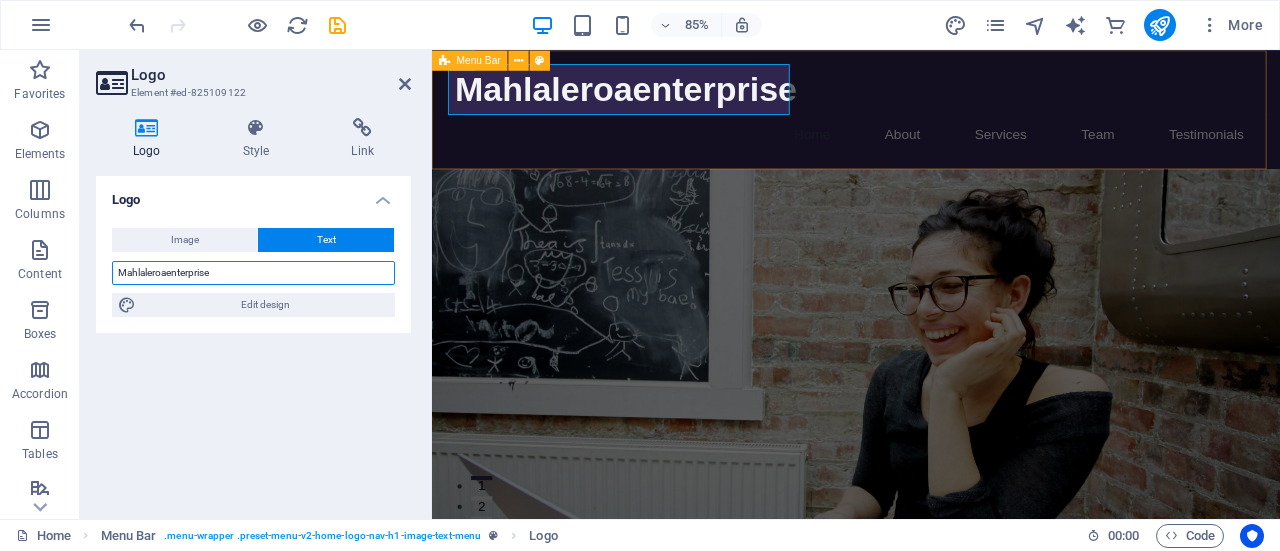 type on "Mahlaleroaenterprise" 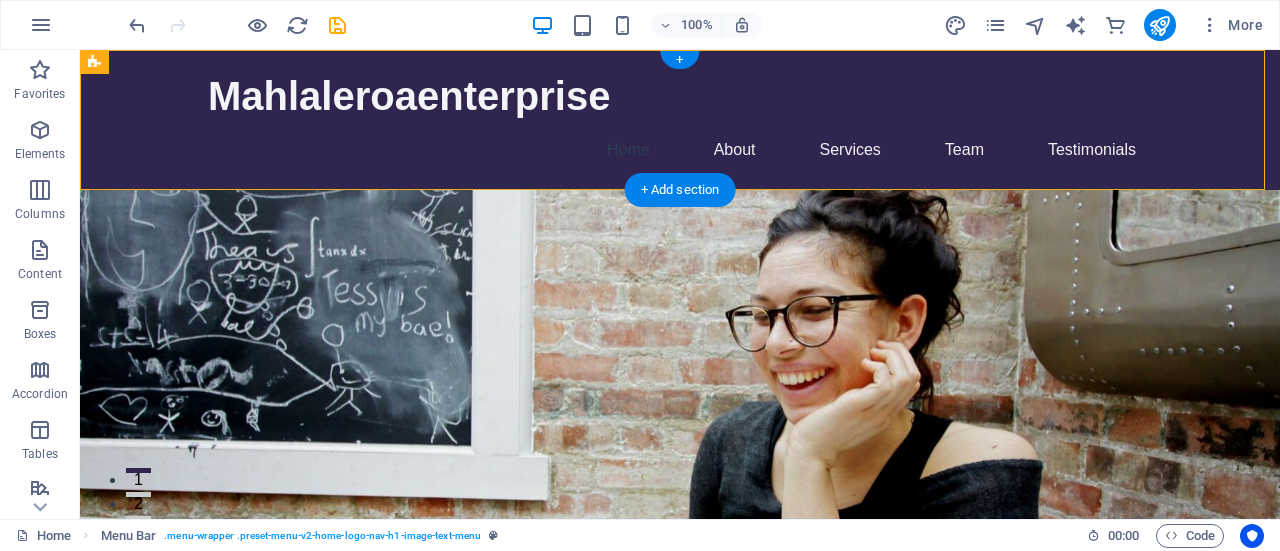 drag, startPoint x: 385, startPoint y: 63, endPoint x: 596, endPoint y: 143, distance: 225.65681 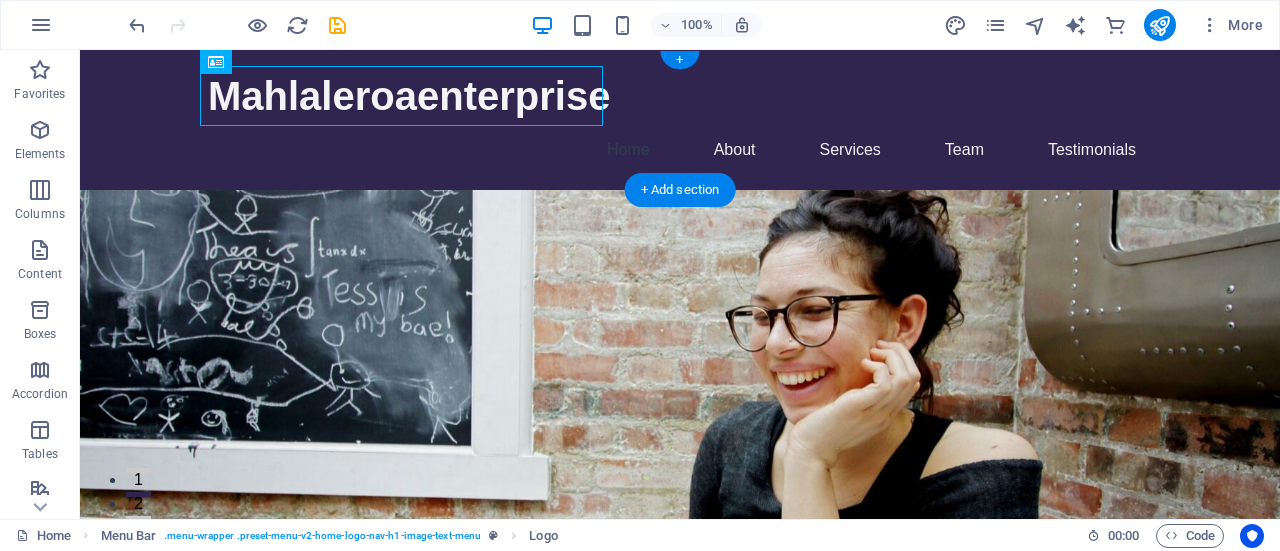 drag, startPoint x: 318, startPoint y: 111, endPoint x: 204, endPoint y: 115, distance: 114.07015 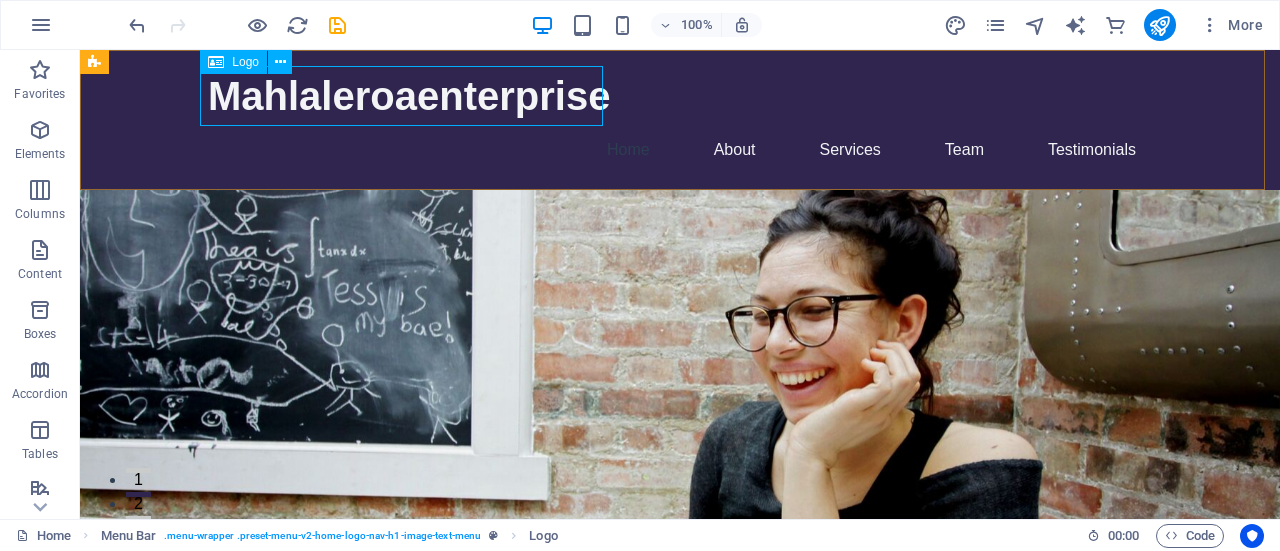 click on "Logo" at bounding box center [245, 62] 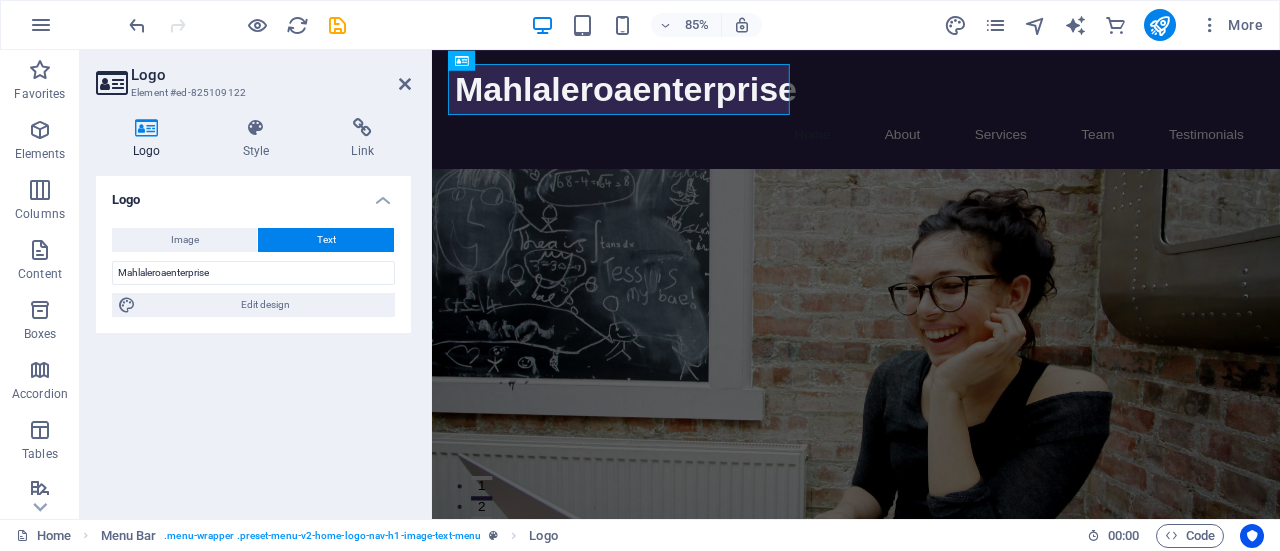 click on "Logo Element #ed-825109122" at bounding box center (253, 76) 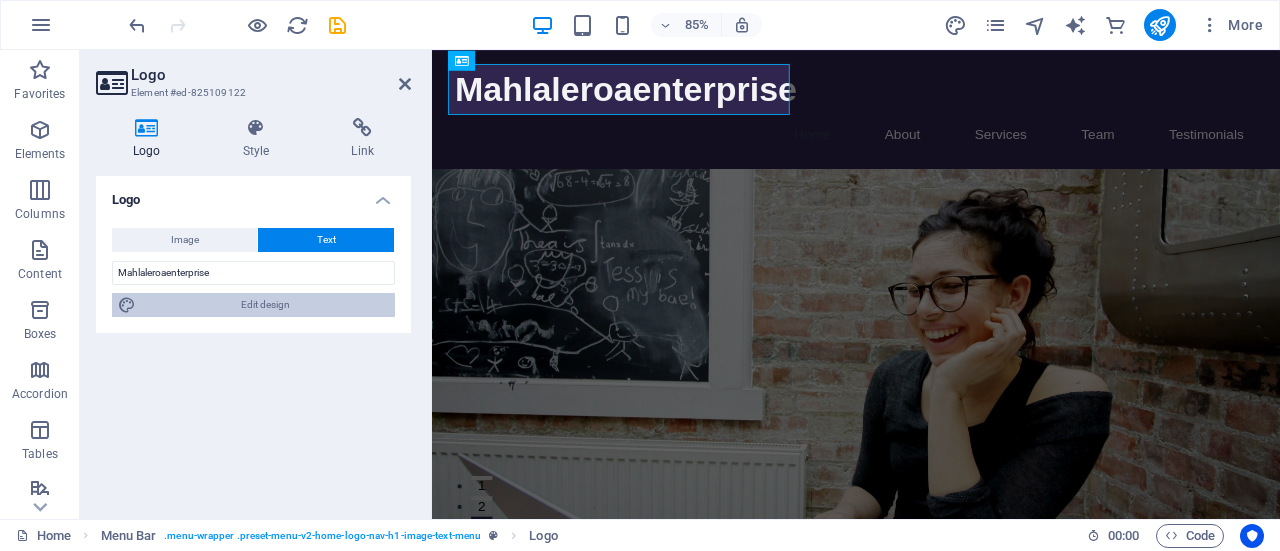 click on "Edit design" at bounding box center (265, 305) 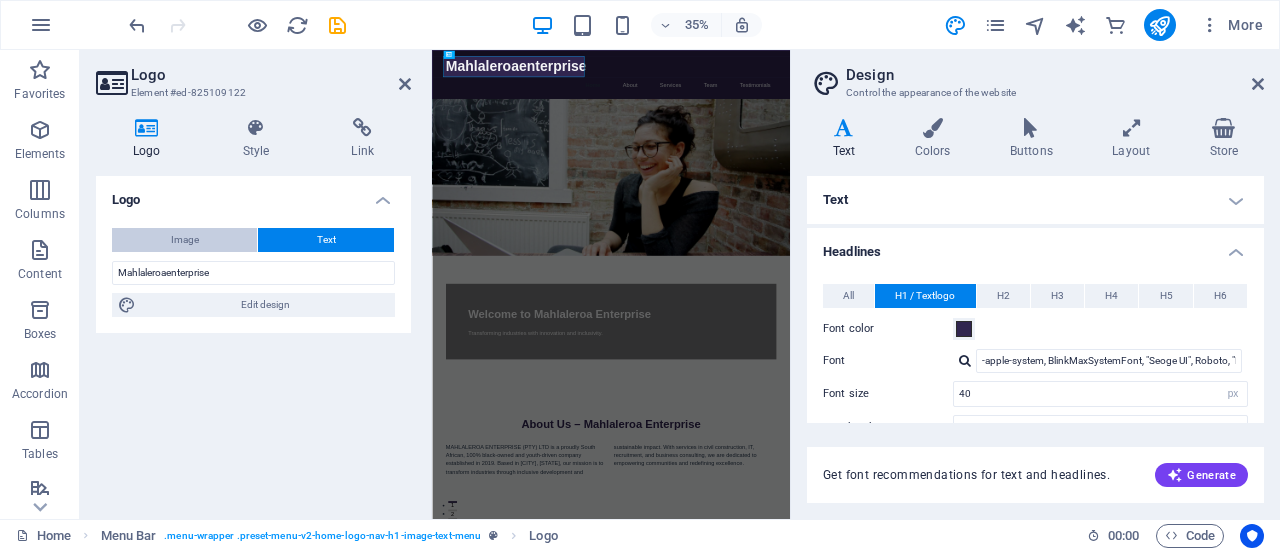 click on "Image" at bounding box center [184, 240] 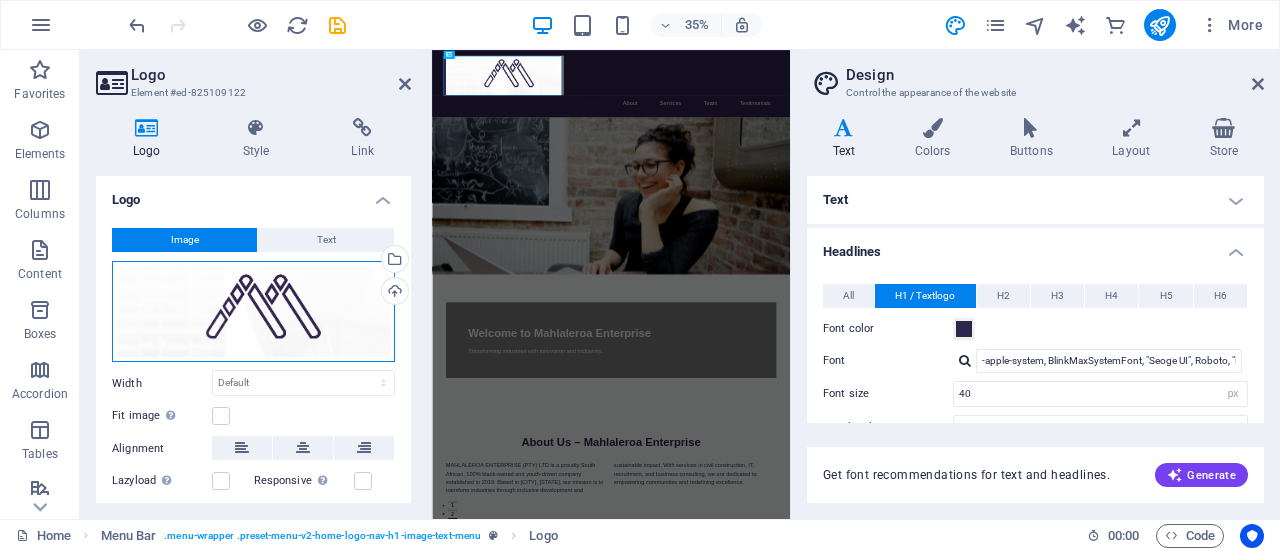 click on "Drag files here, click to choose files or select files from Files or our free stock photos & videos" at bounding box center (253, 312) 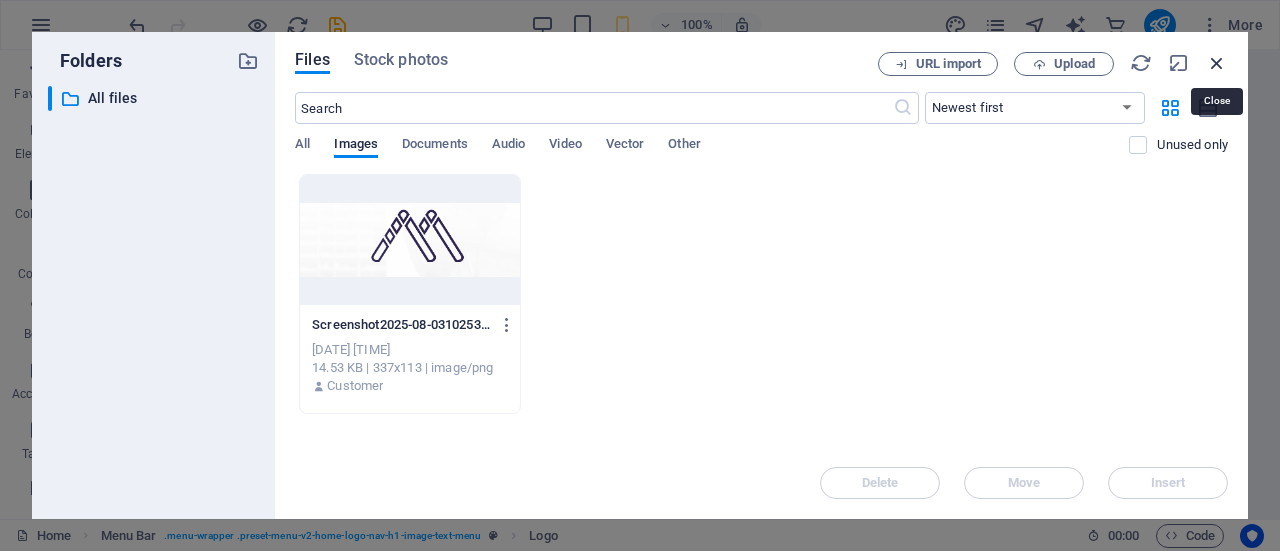 click at bounding box center (1217, 63) 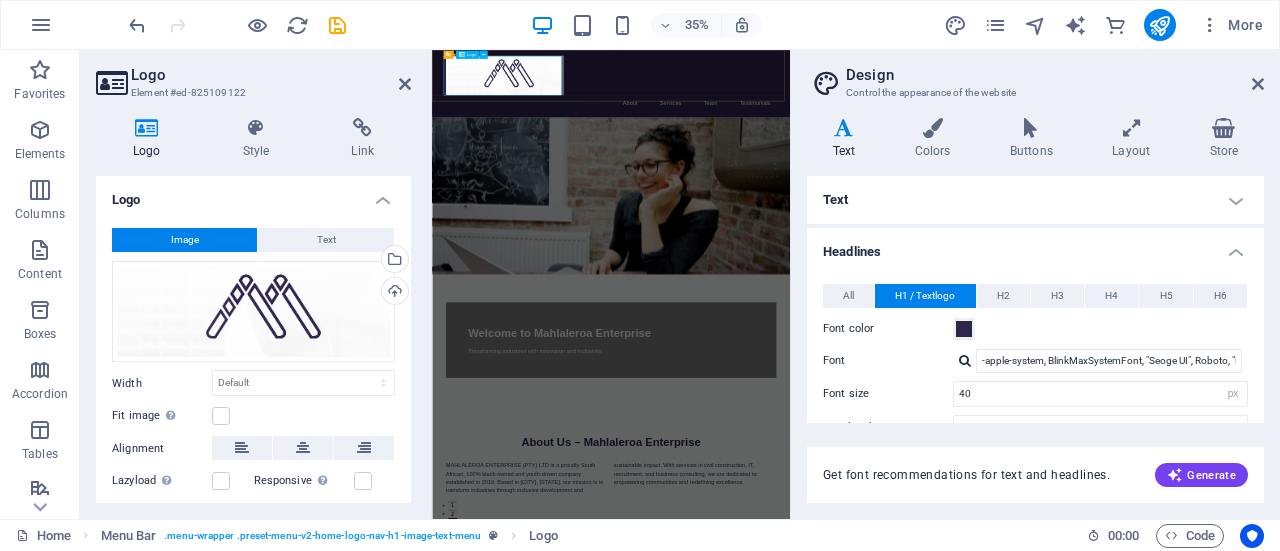click at bounding box center [944, 122] 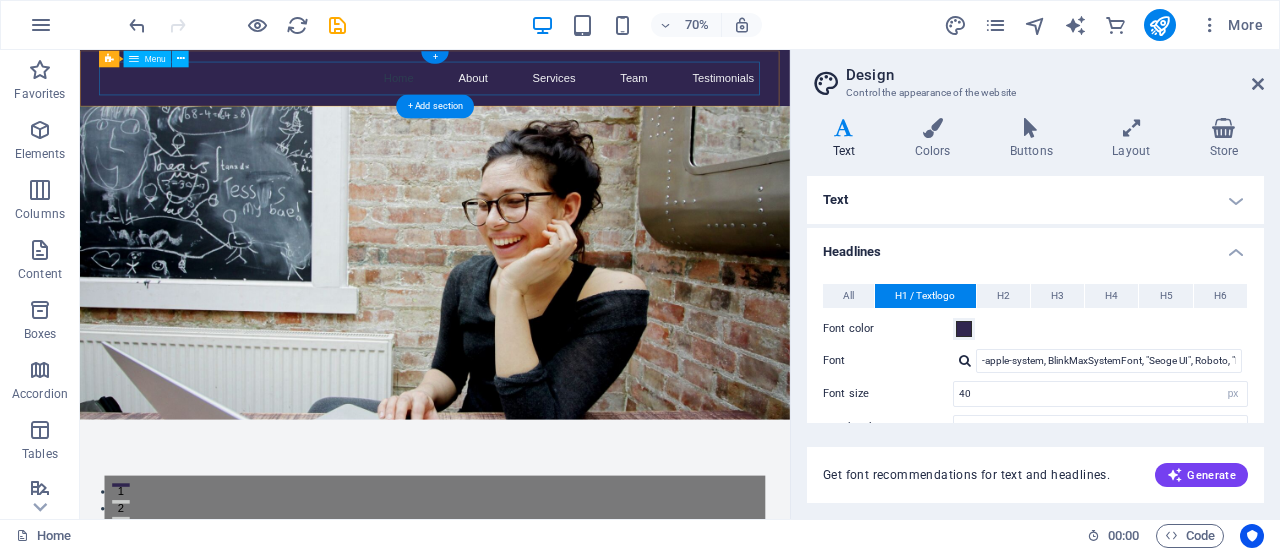 click on "Home About Services Team Testimonials" at bounding box center [587, 90] 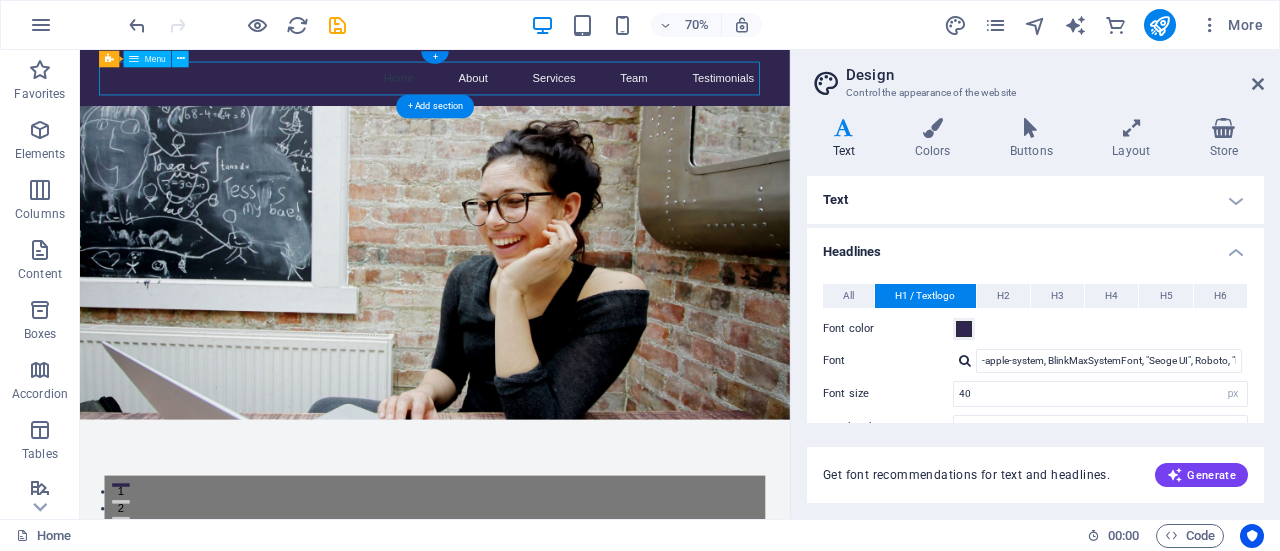 click on "Home About Services Team Testimonials" at bounding box center (587, 90) 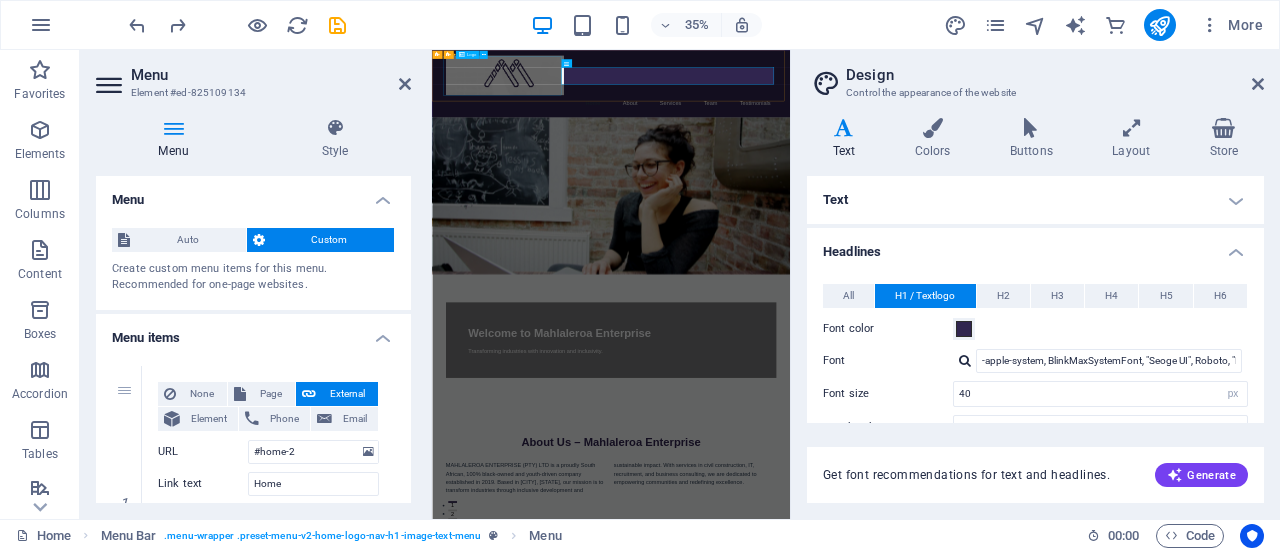 click at bounding box center [944, 122] 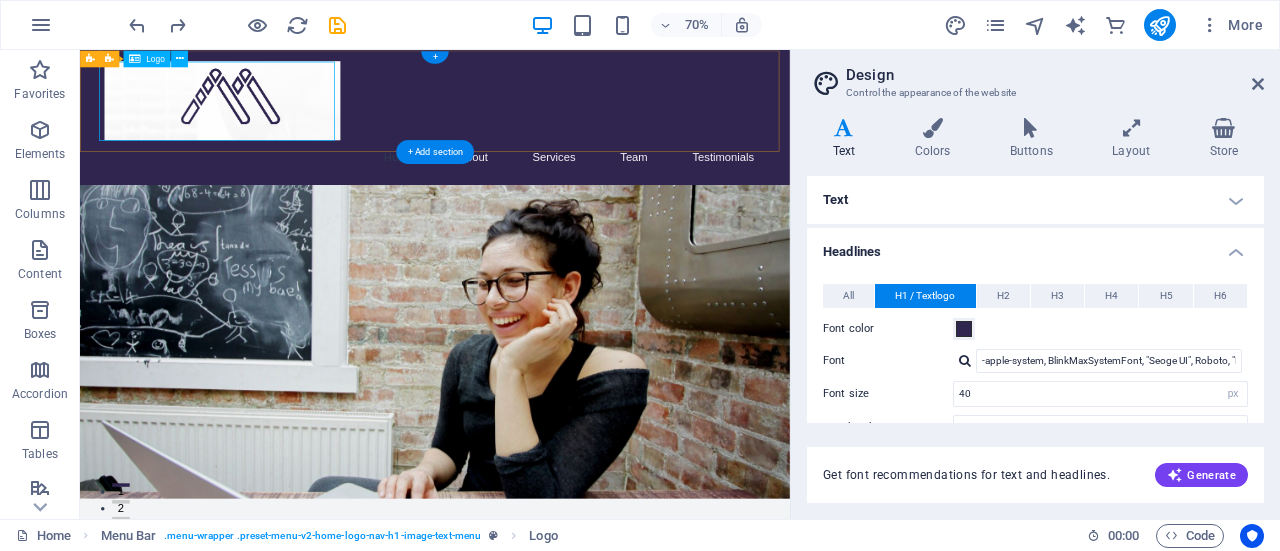 click at bounding box center (587, 122) 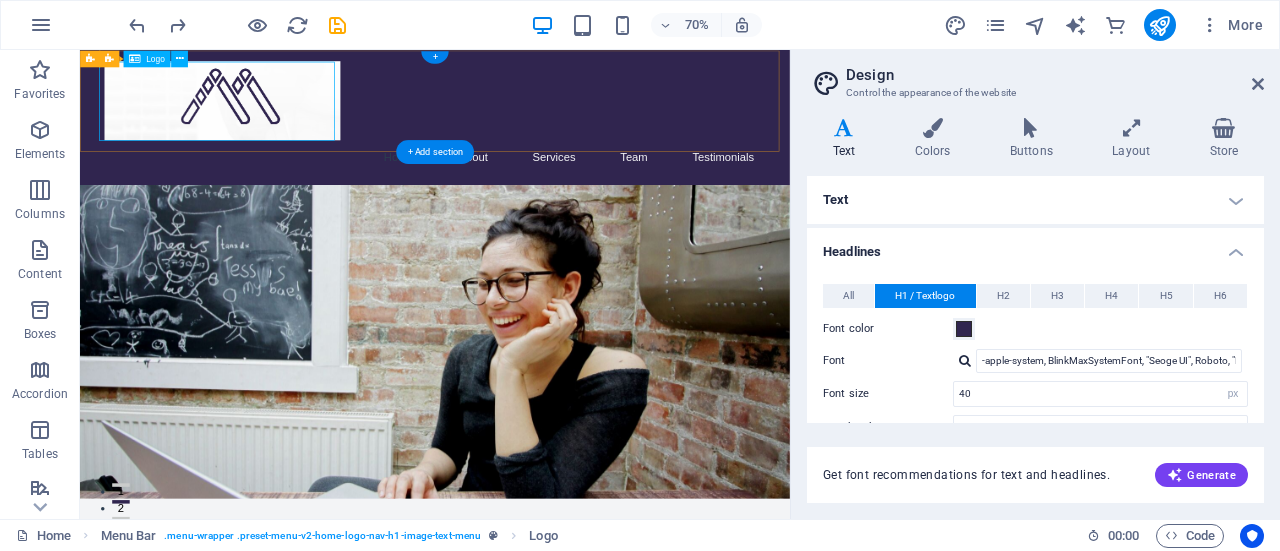click at bounding box center [587, 122] 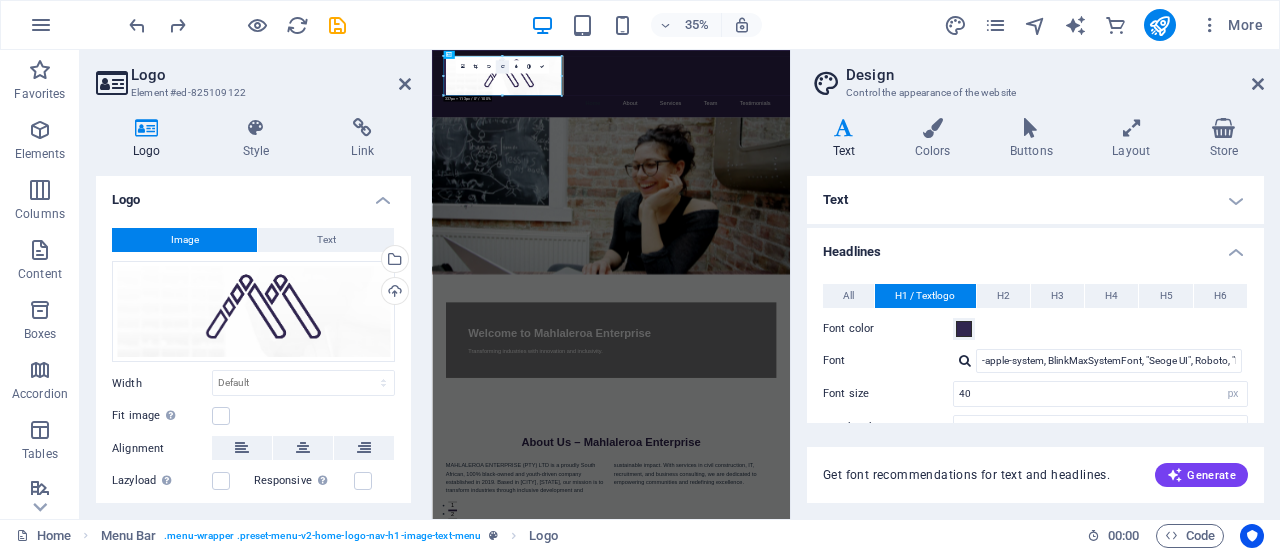 click at bounding box center (501, 66) 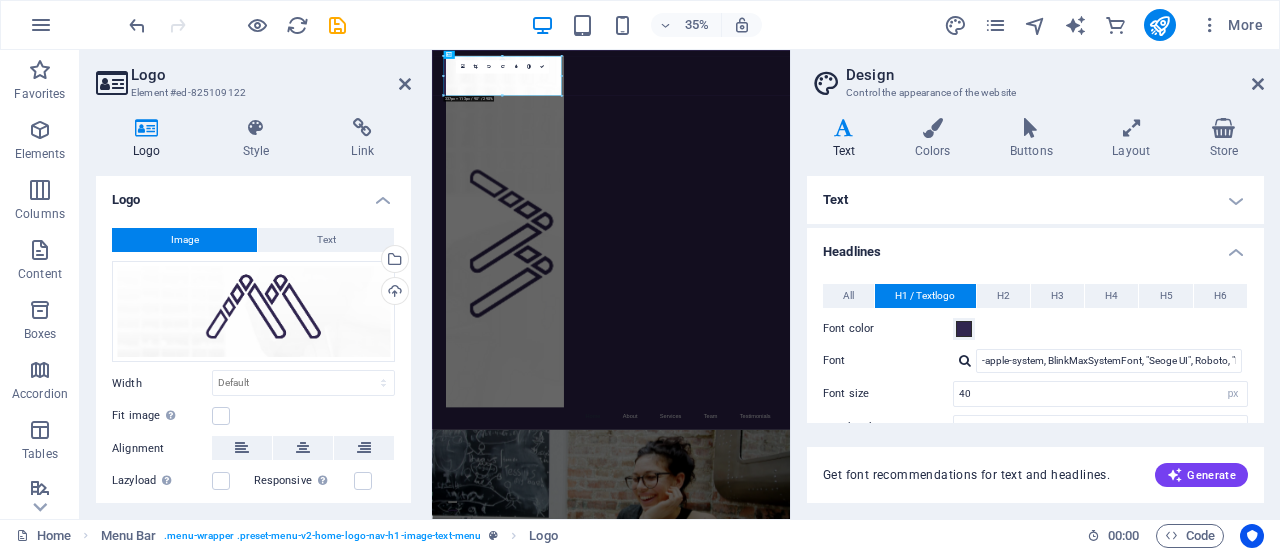 click at bounding box center (501, 66) 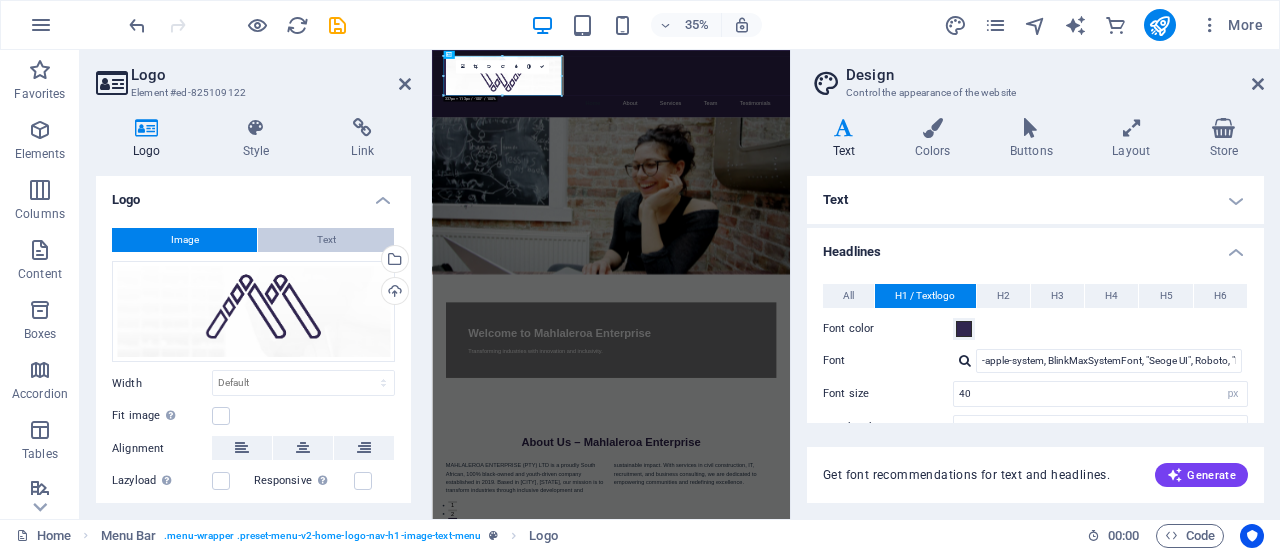 click on "Text" at bounding box center [326, 240] 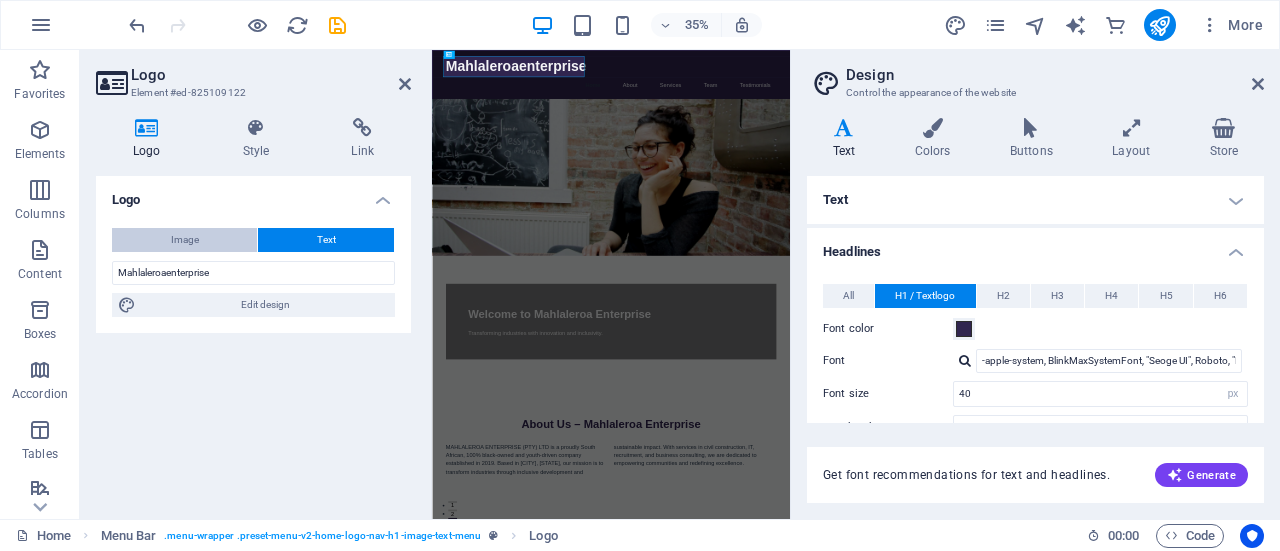click on "Image" at bounding box center (184, 240) 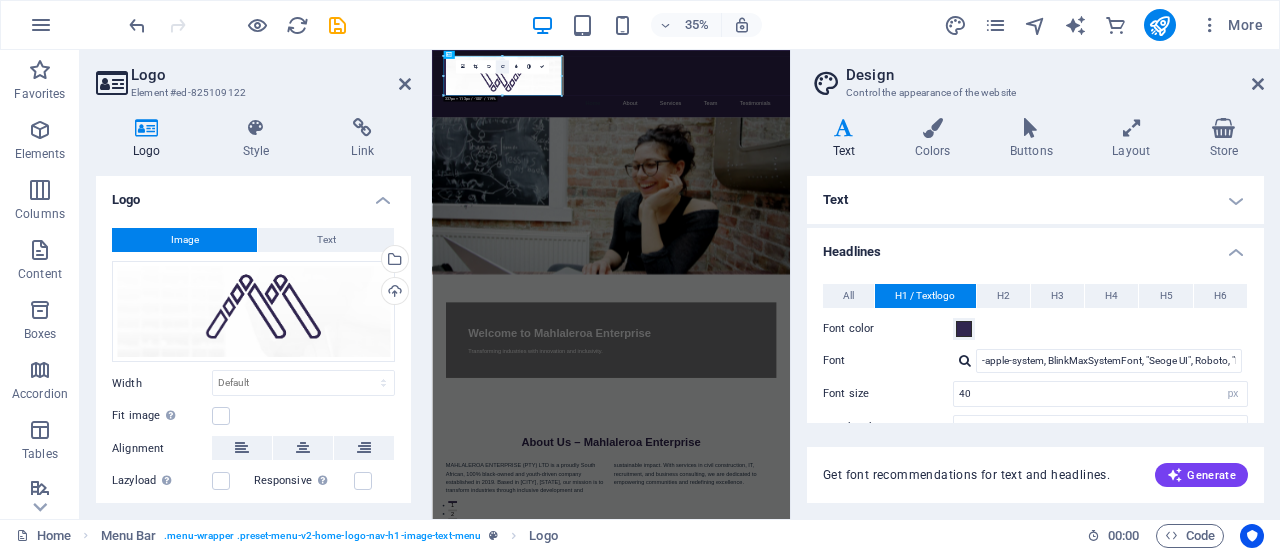 click at bounding box center [502, 66] 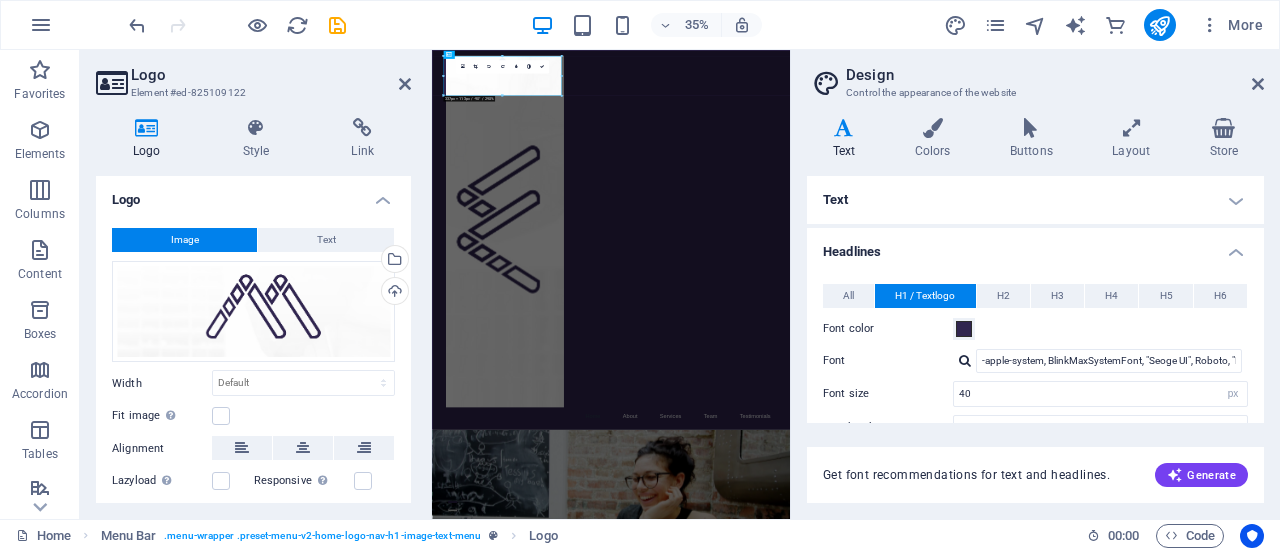 click at bounding box center (502, 66) 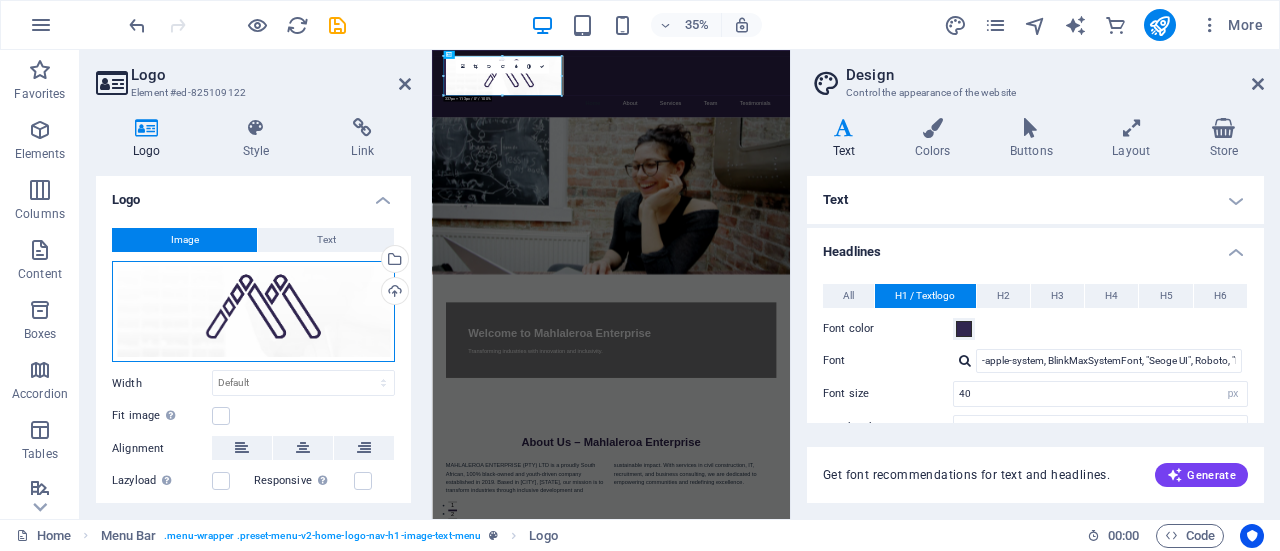 click on "Drag files here, click to choose files or select files from Files or our free stock photos & videos" at bounding box center (253, 312) 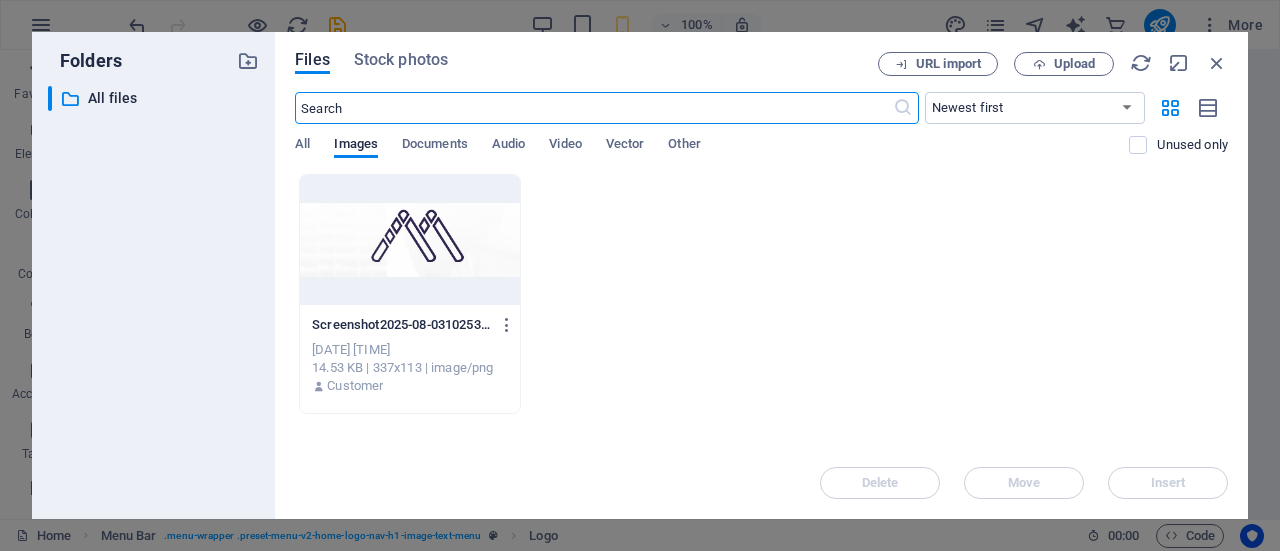 click at bounding box center [410, 240] 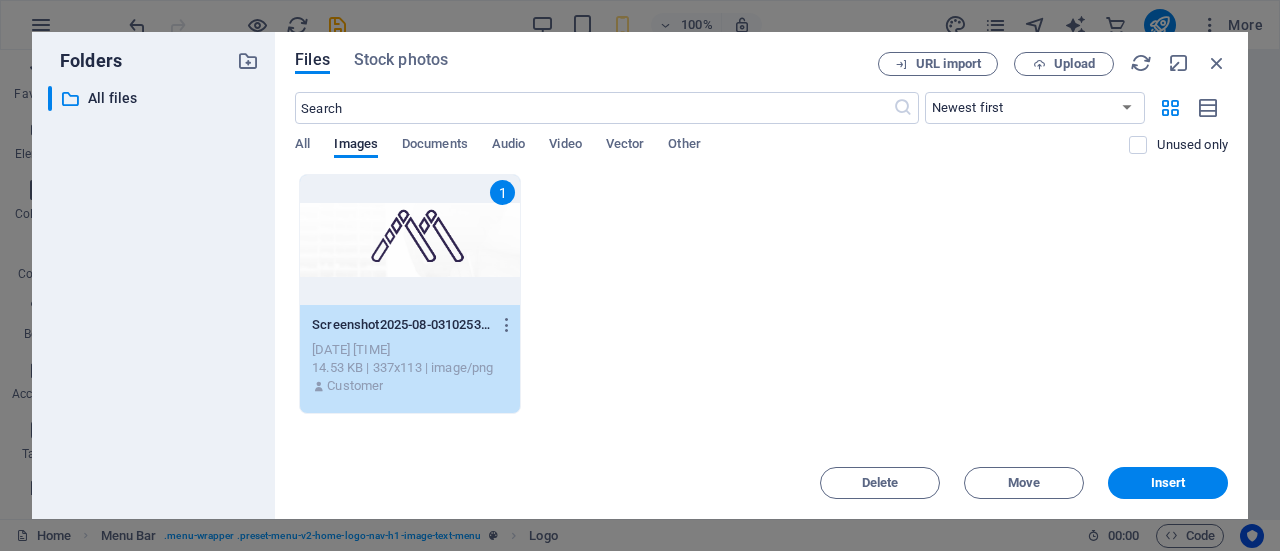 click on "1" at bounding box center (410, 240) 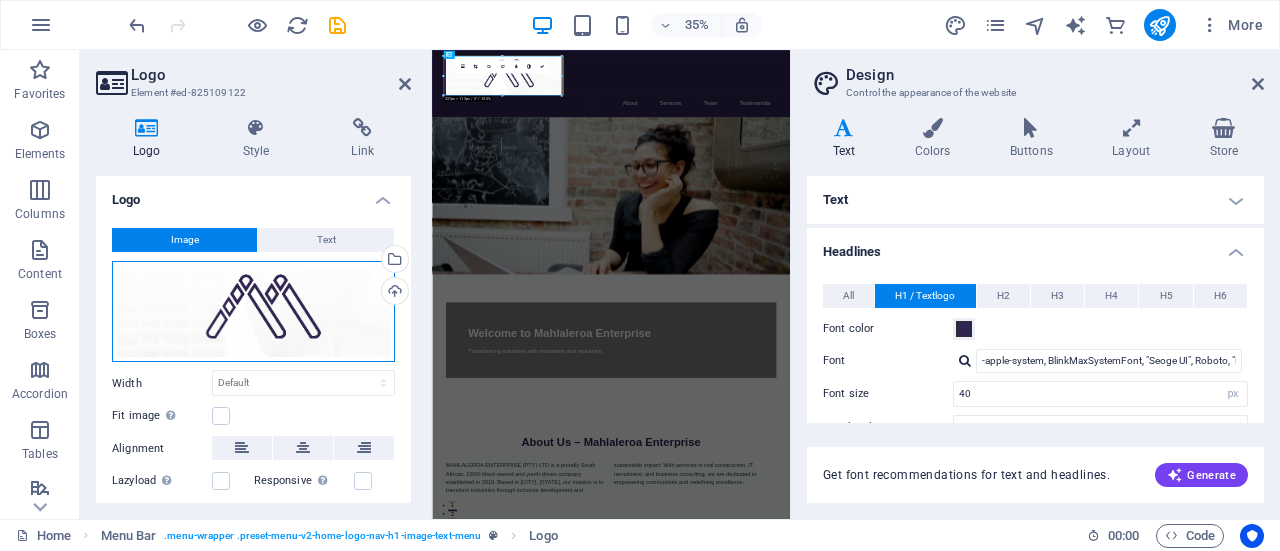 click on "Drag files here, click to choose files or select files from Files or our free stock photos & videos" at bounding box center [253, 312] 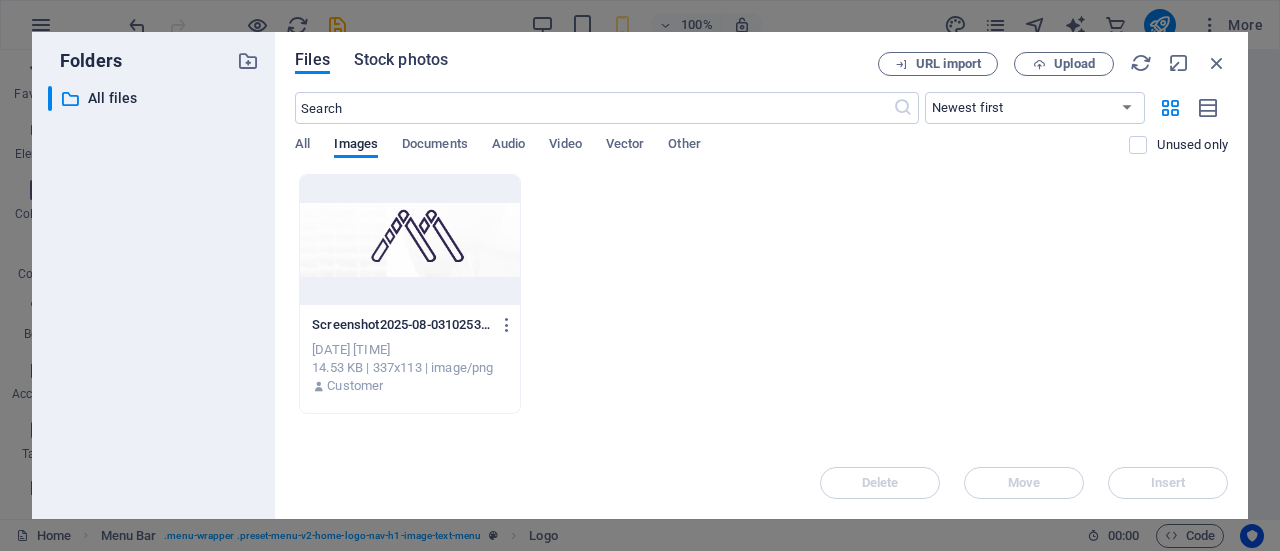 click on "Stock photos" at bounding box center (401, 60) 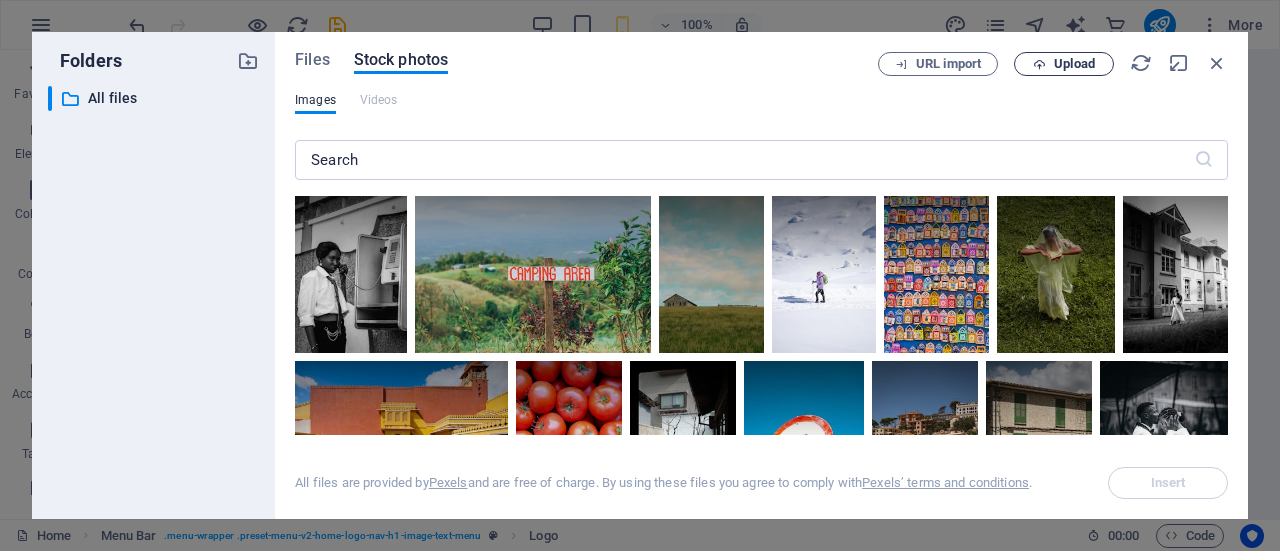 click on "Upload" at bounding box center (1074, 64) 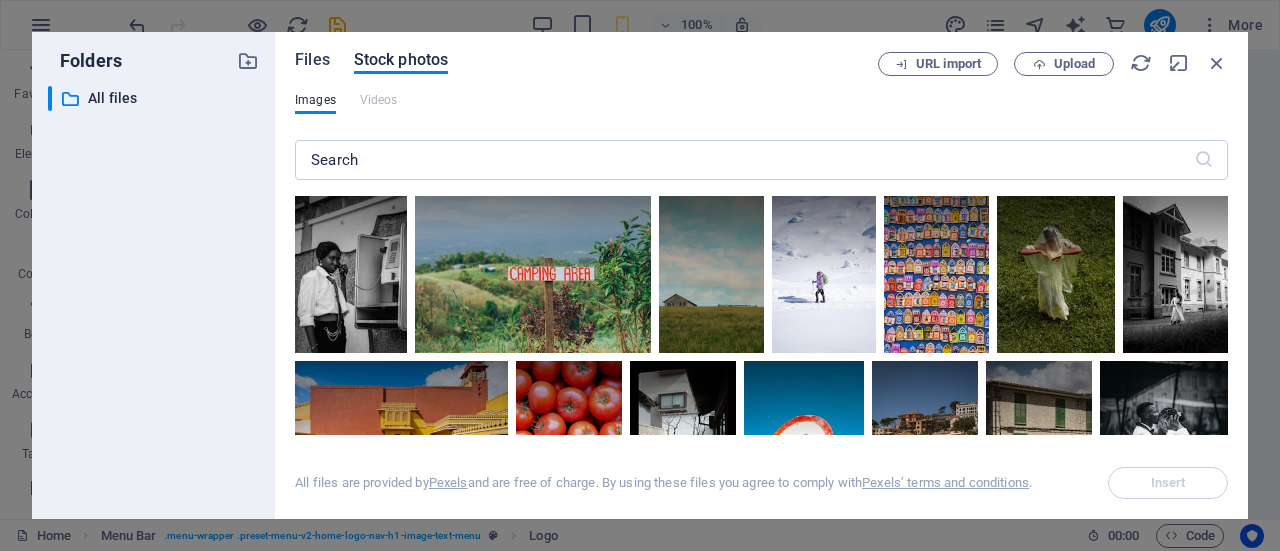 click on "Files" at bounding box center (312, 60) 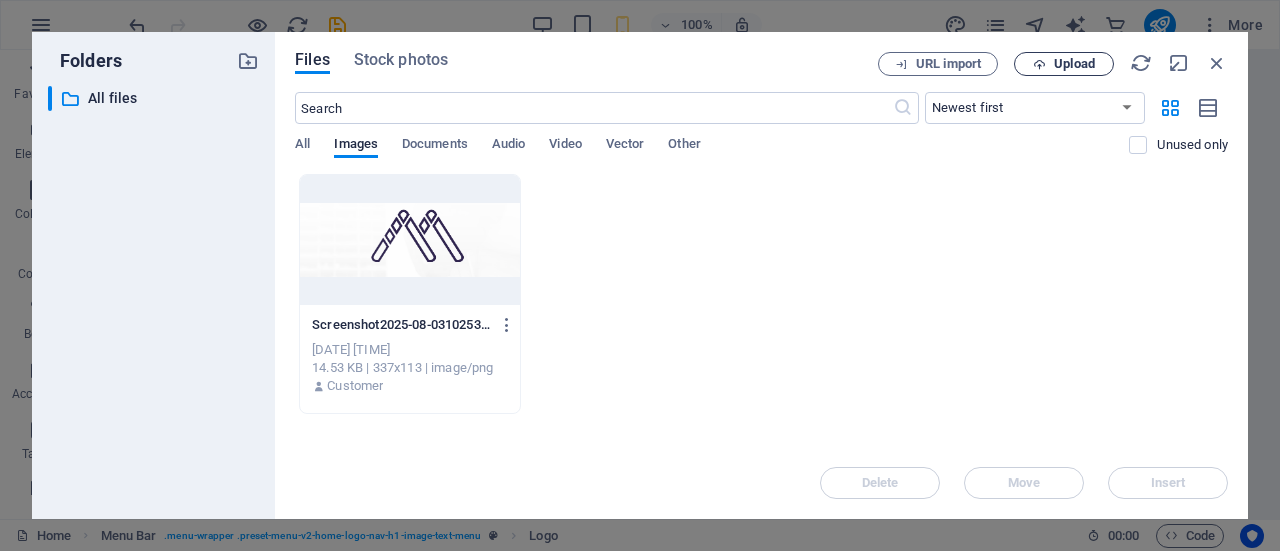 click on "Upload" at bounding box center [1074, 64] 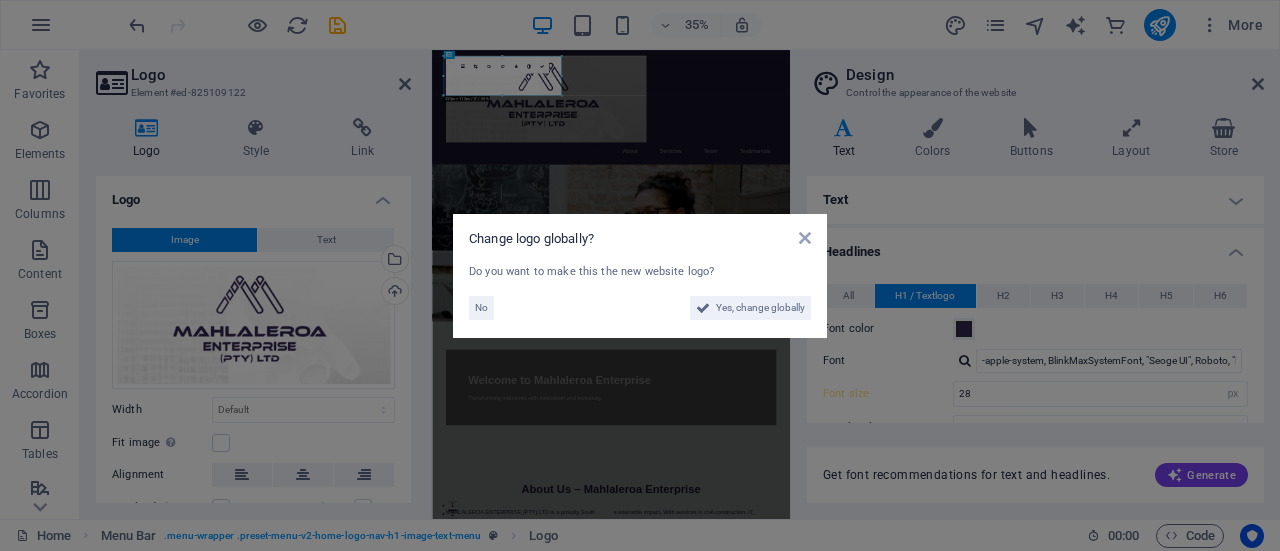 type on "40" 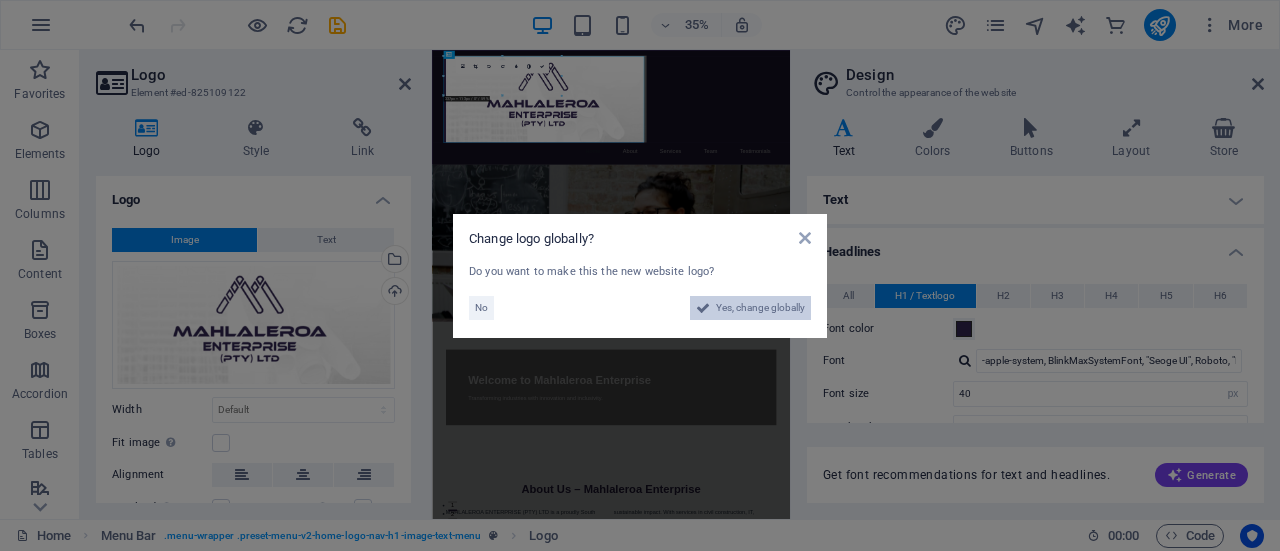 click on "Yes, change globally" at bounding box center (760, 308) 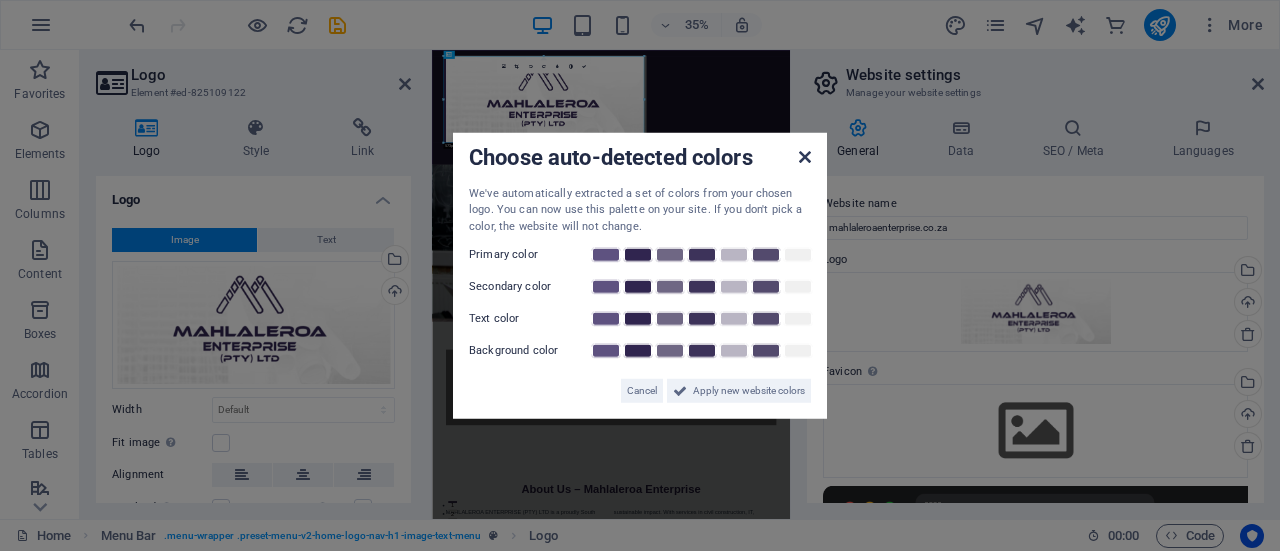 click at bounding box center [805, 156] 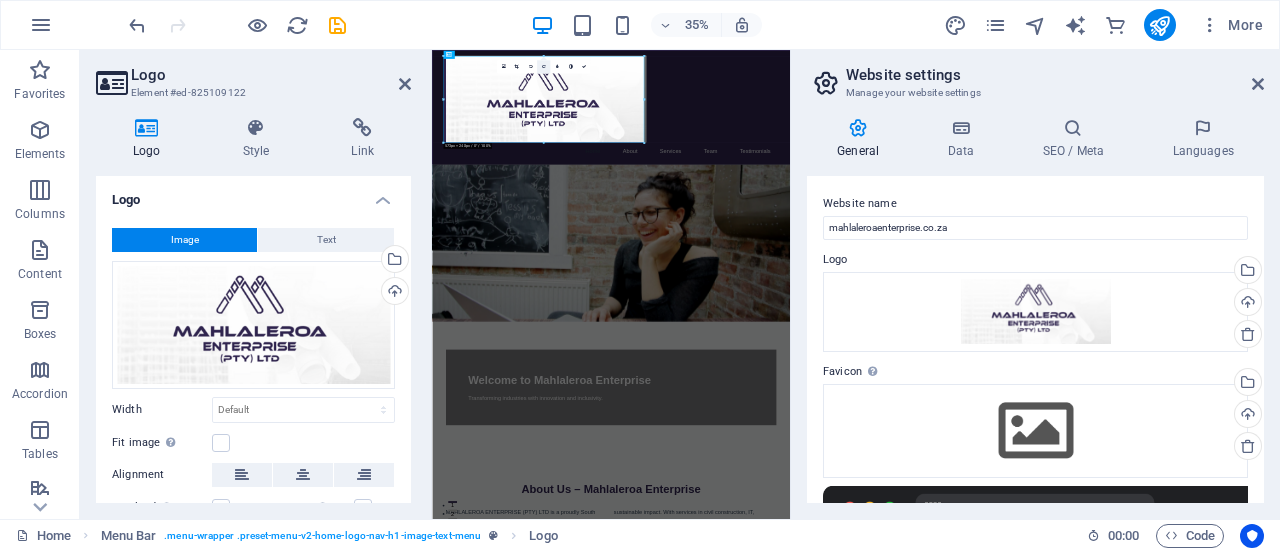 click at bounding box center [543, 66] 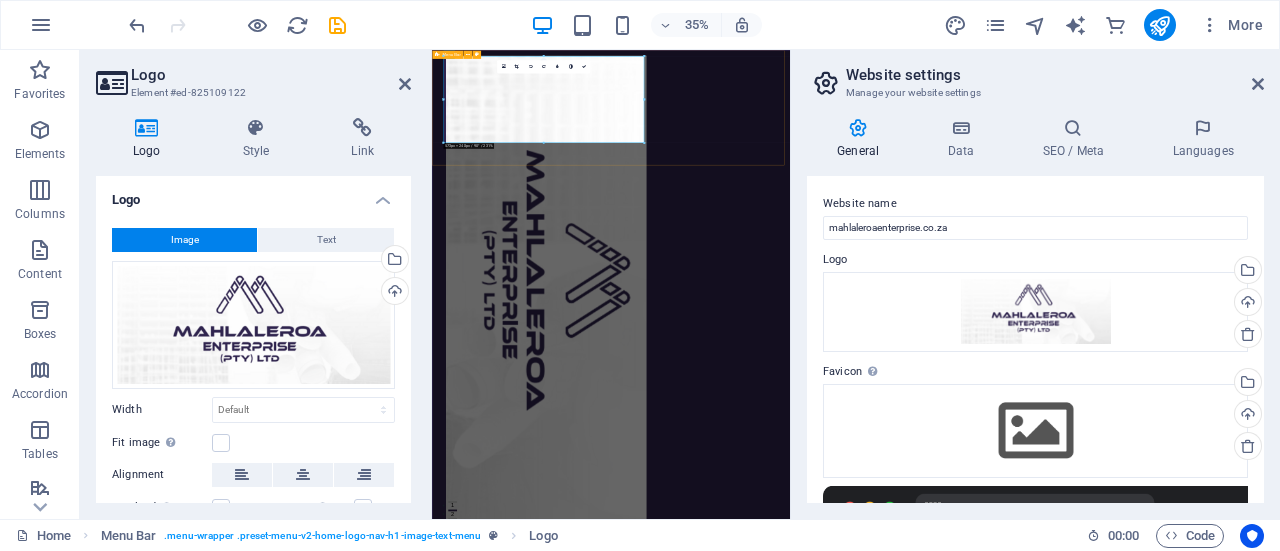 click on "Home About Services Team Testimonials" at bounding box center (943, 752) 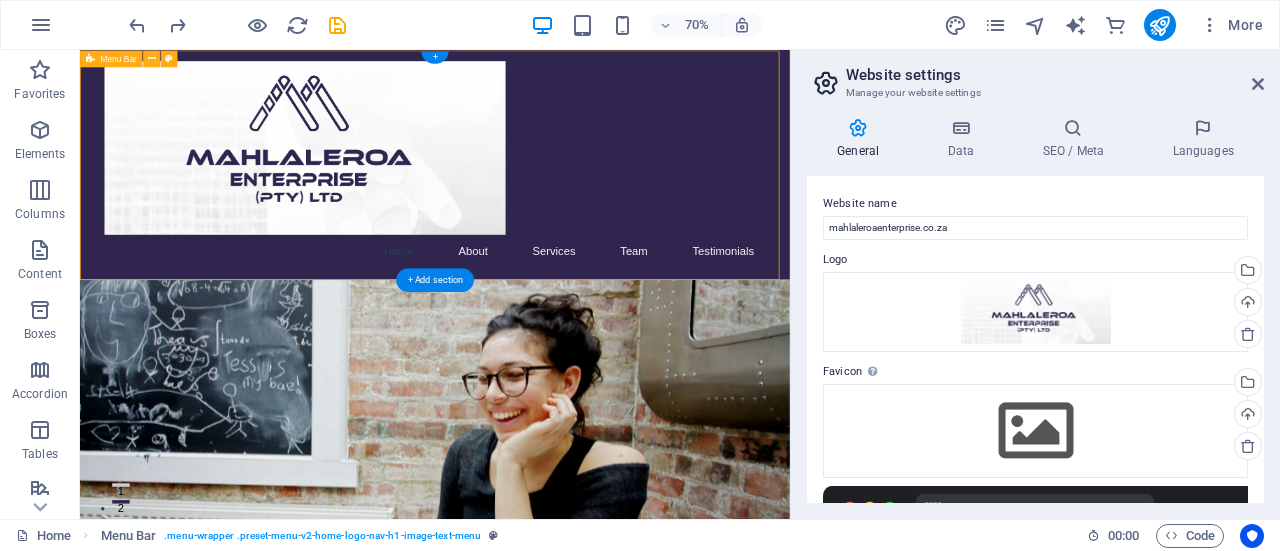 click on "Home About Services Team Testimonials" at bounding box center [587, 214] 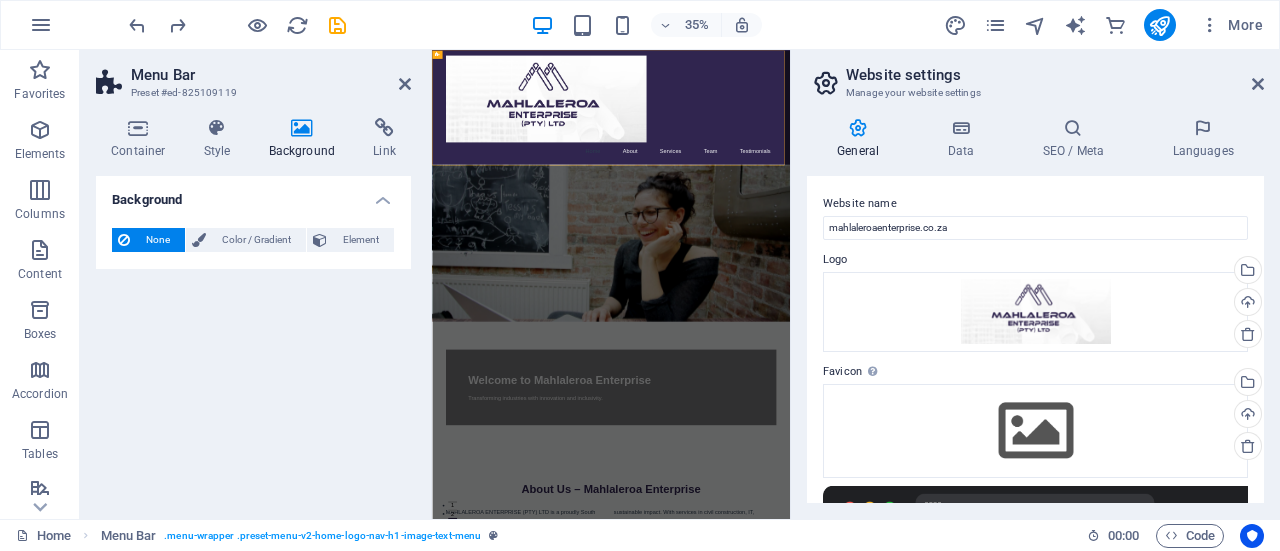 click at bounding box center (302, 128) 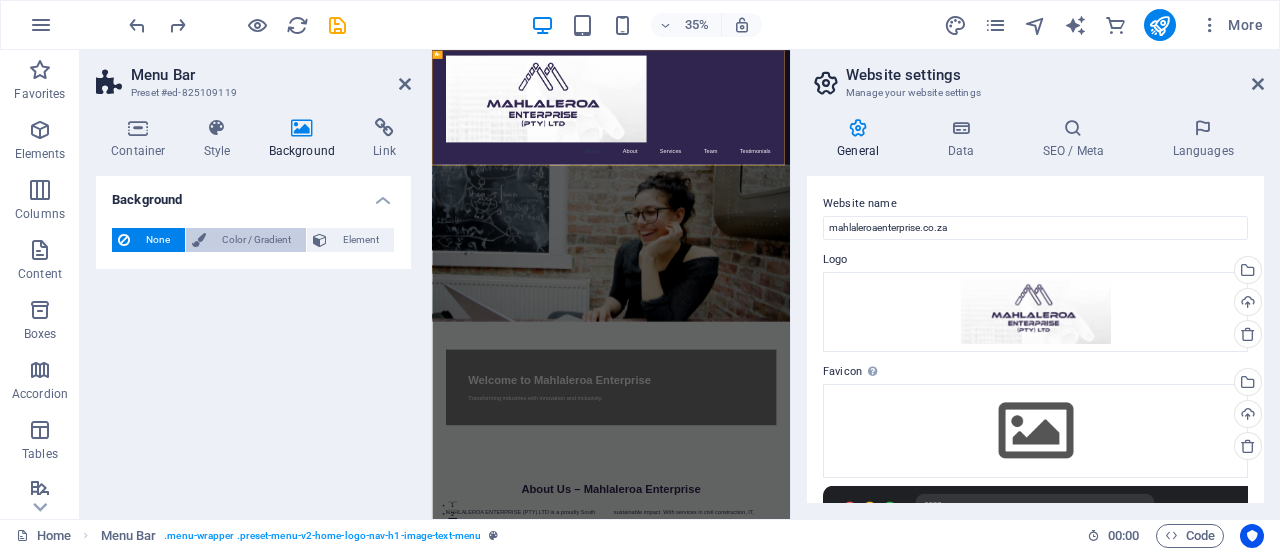 click on "Color / Gradient" at bounding box center (256, 240) 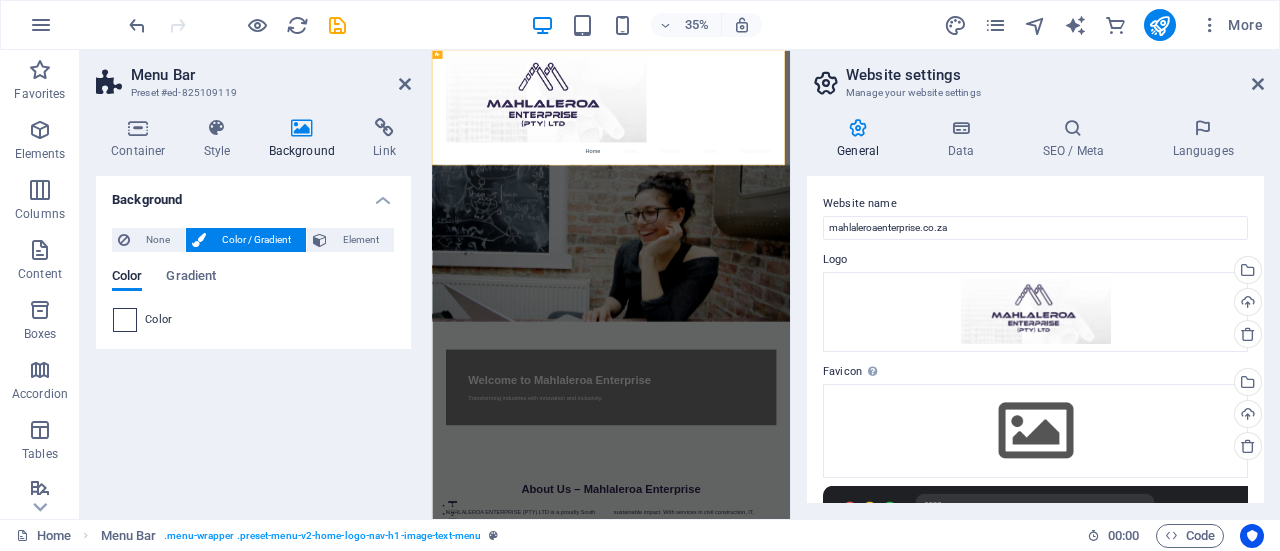 click at bounding box center (125, 320) 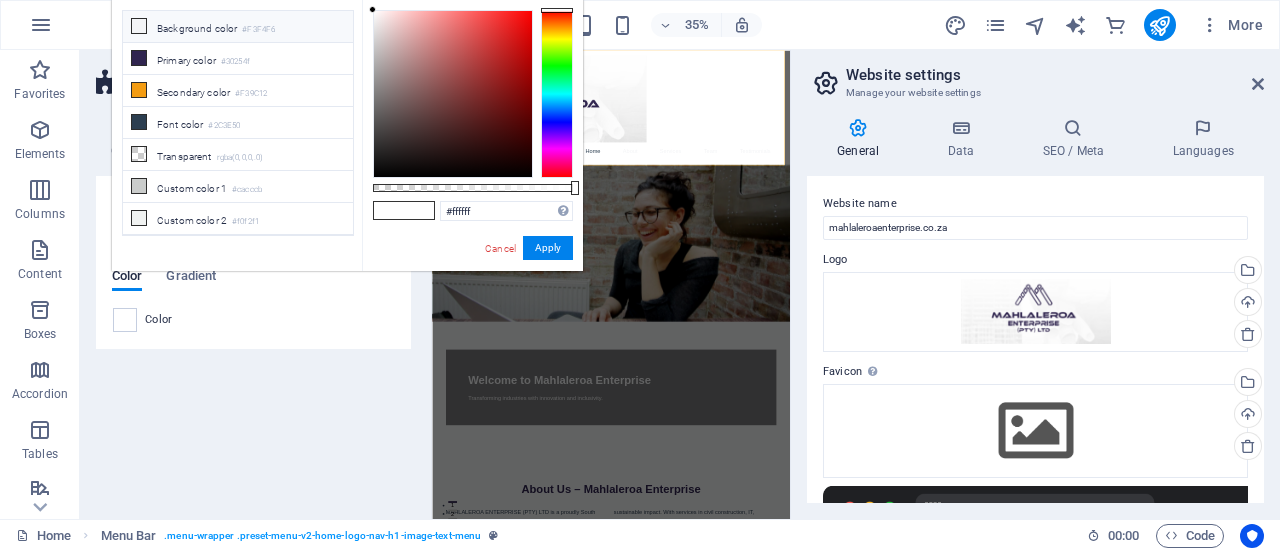 click at bounding box center (139, 26) 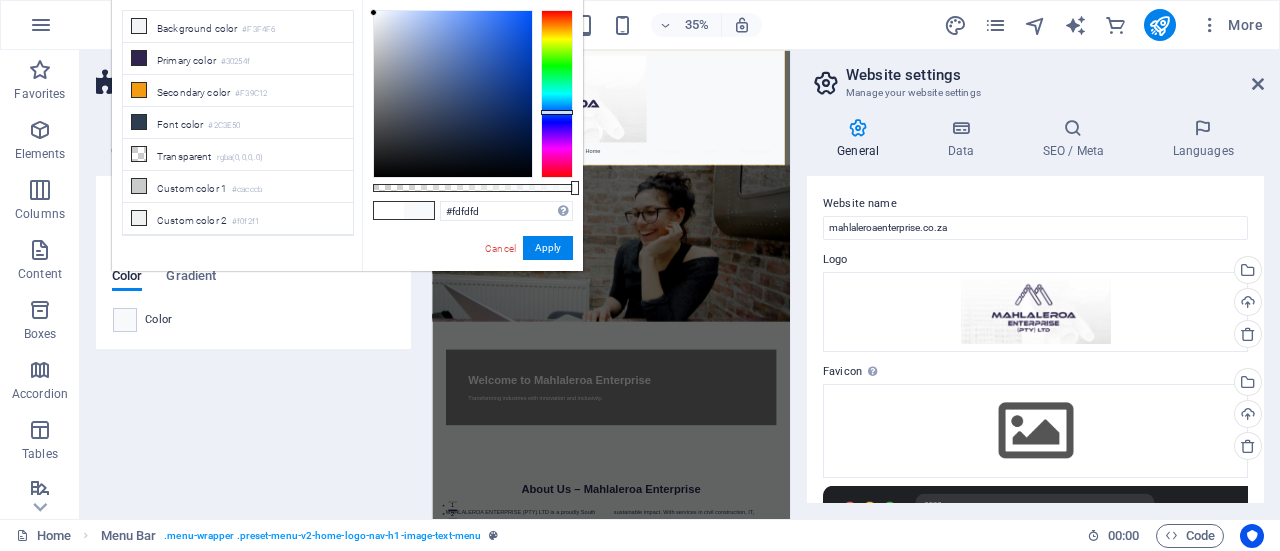 type on "#ffffff" 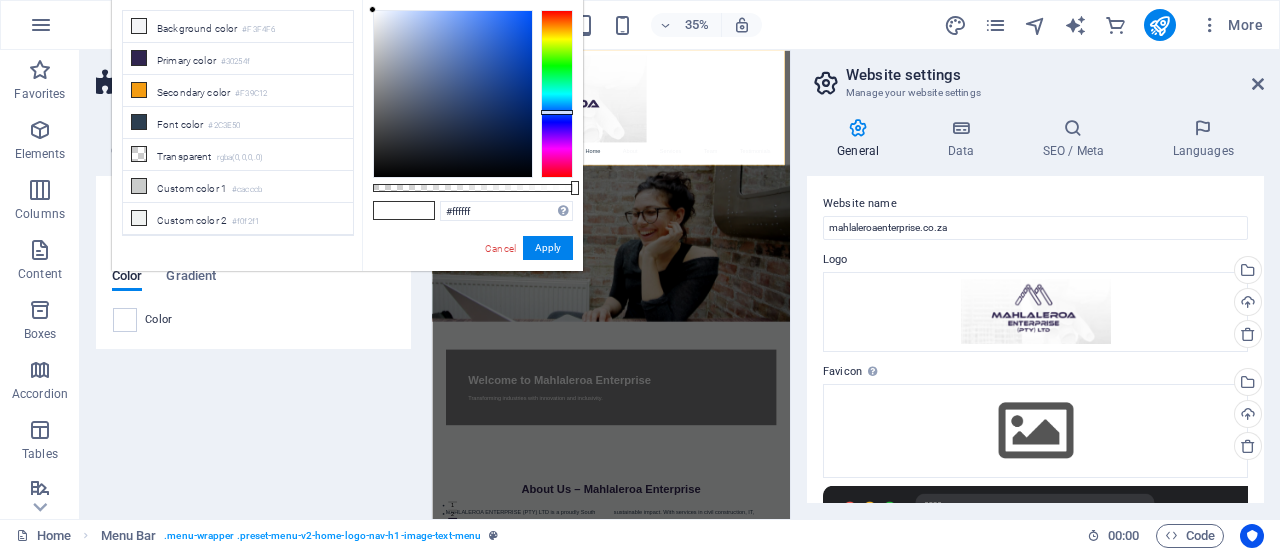 drag, startPoint x: 375, startPoint y: 15, endPoint x: 357, endPoint y: -21, distance: 40.24922 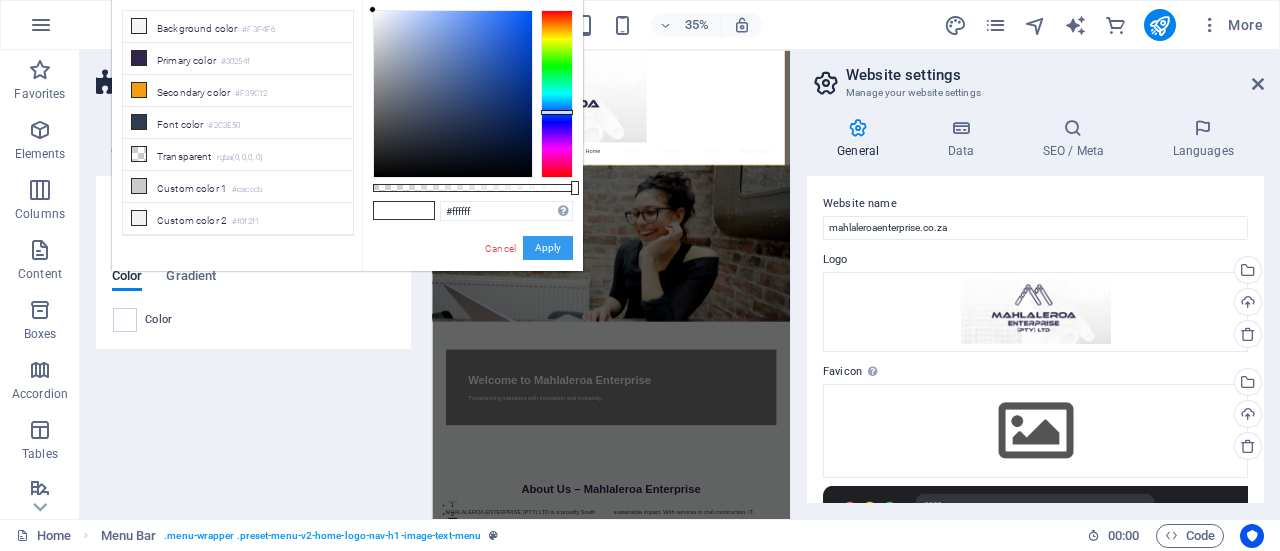 click on "Apply" at bounding box center [548, 248] 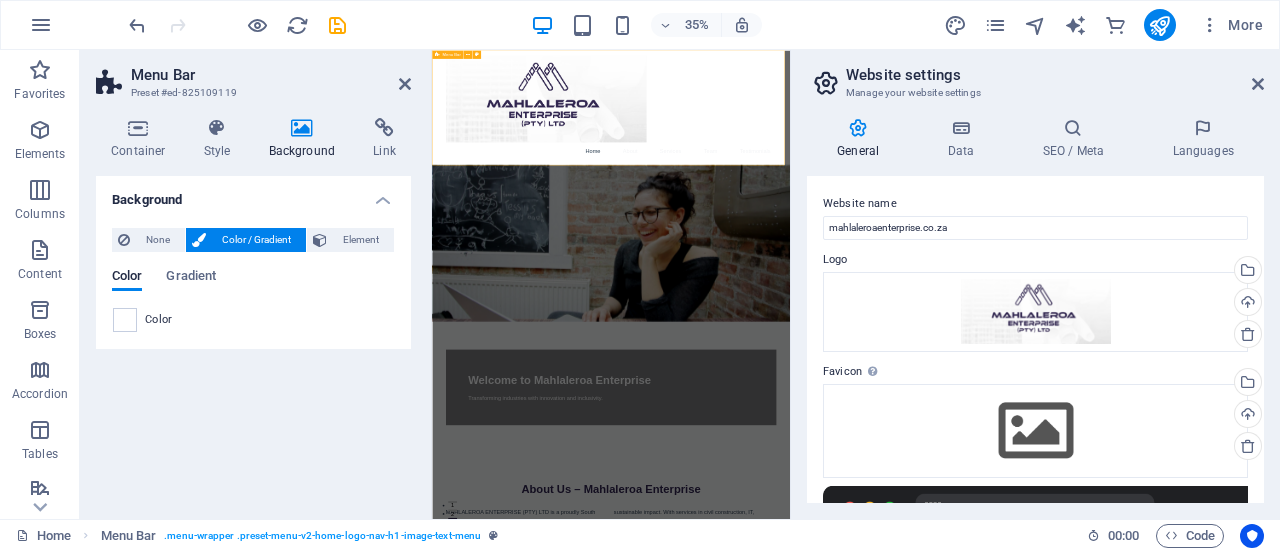 click on "Home About Services Team Testimonials" at bounding box center [943, 214] 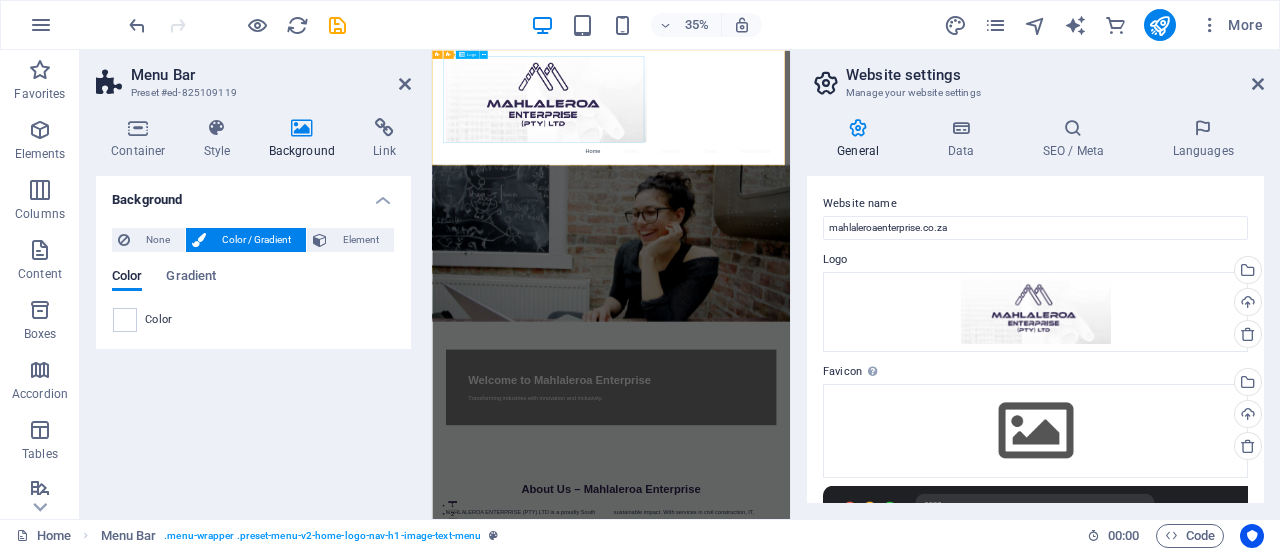 click at bounding box center [944, 190] 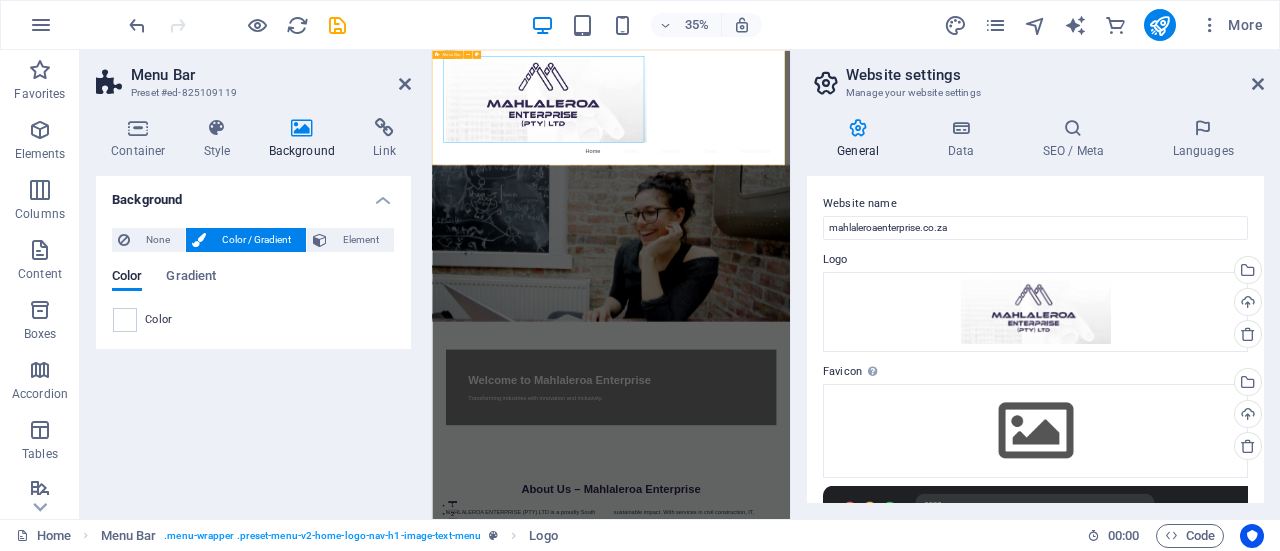click on "Home About Services Team Testimonials" at bounding box center (943, 214) 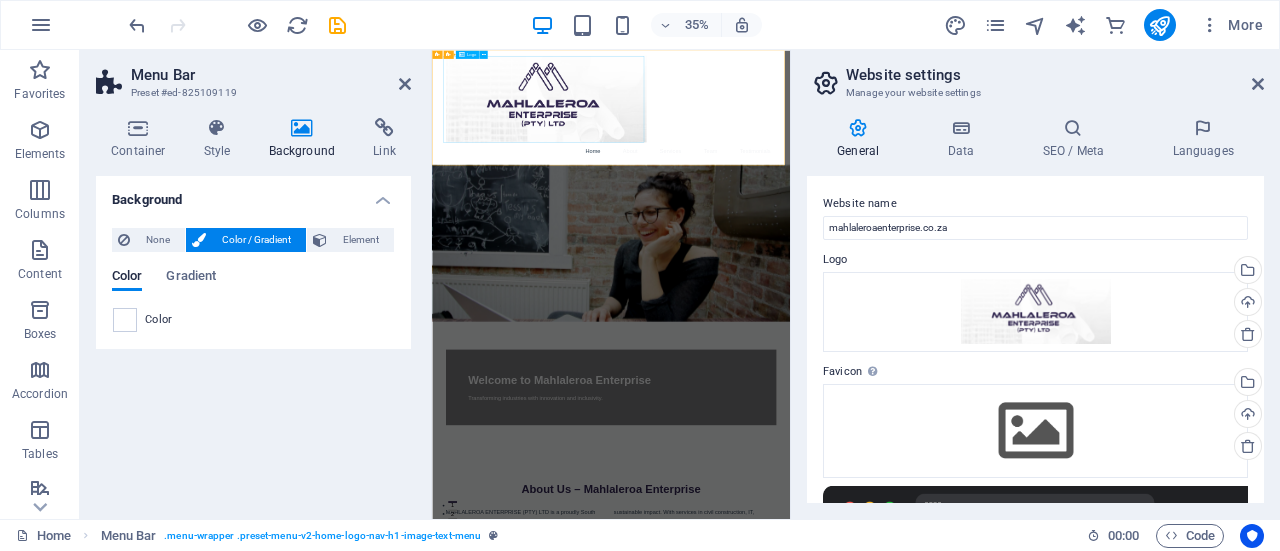 click at bounding box center (944, 190) 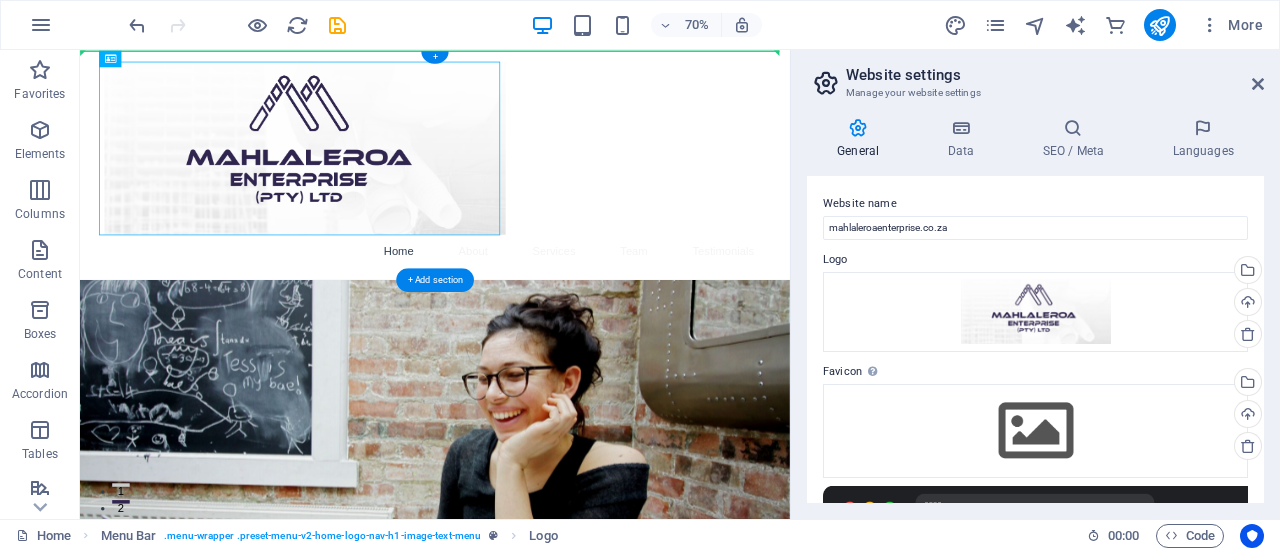 drag, startPoint x: 626, startPoint y: 195, endPoint x: 829, endPoint y: 124, distance: 215.05814 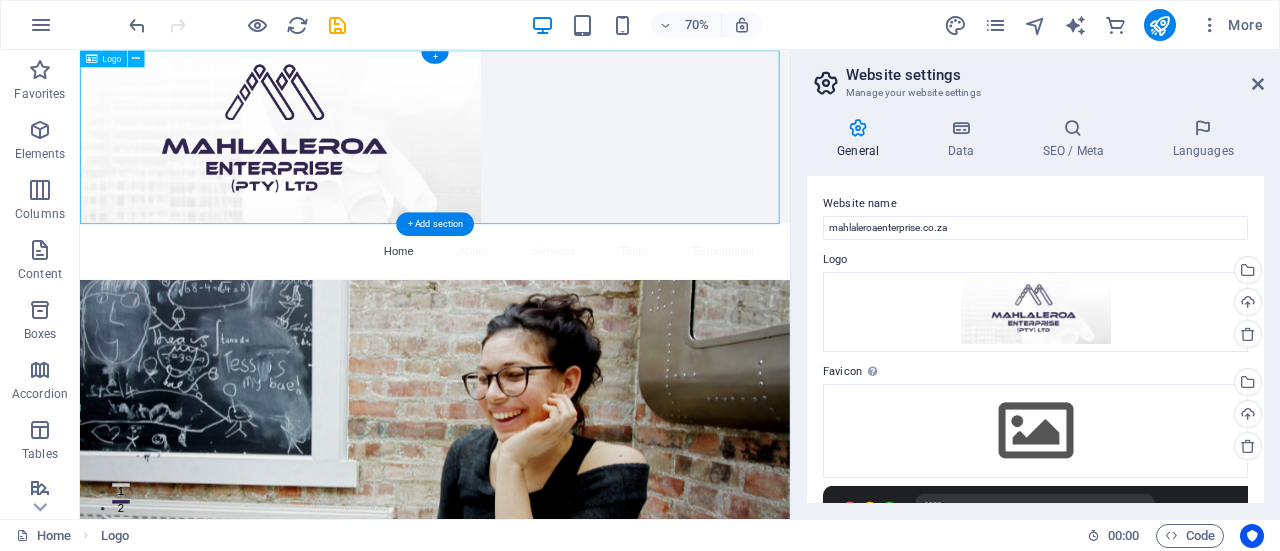 click at bounding box center (587, 174) 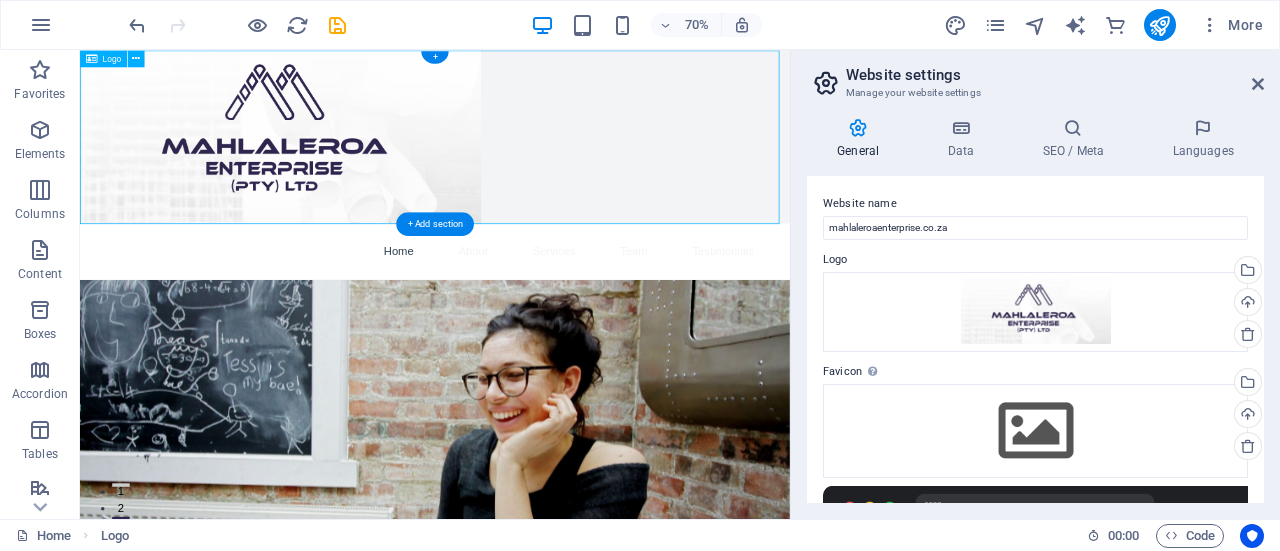 click at bounding box center (587, 174) 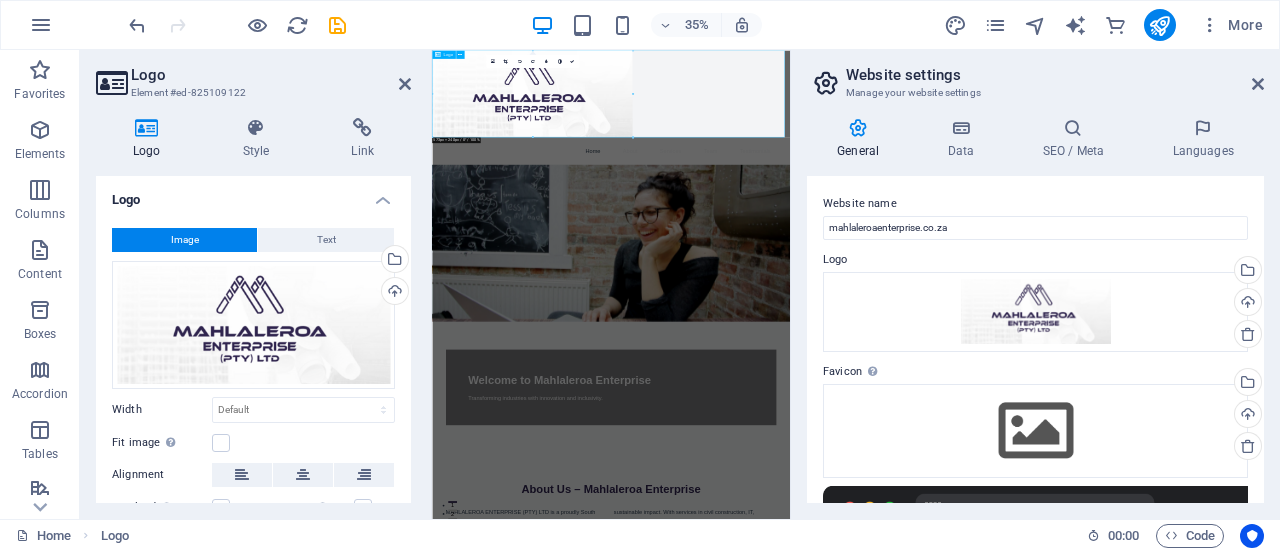 drag, startPoint x: 1064, startPoint y: 145, endPoint x: 1153, endPoint y: 212, distance: 111.40018 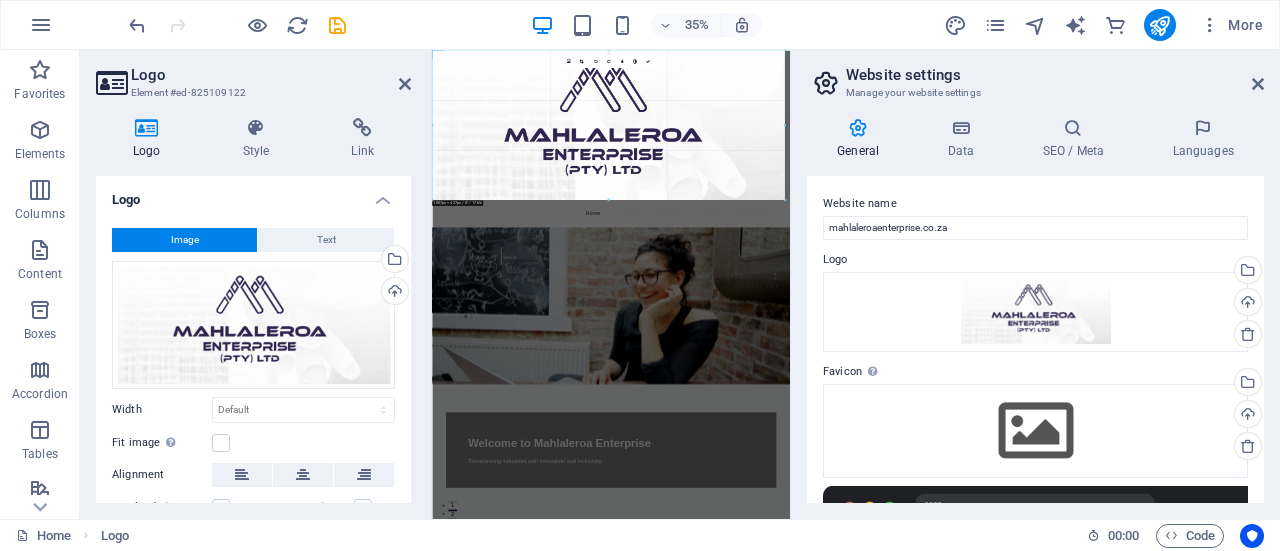 drag, startPoint x: 633, startPoint y: 94, endPoint x: 1069, endPoint y: 191, distance: 446.65982 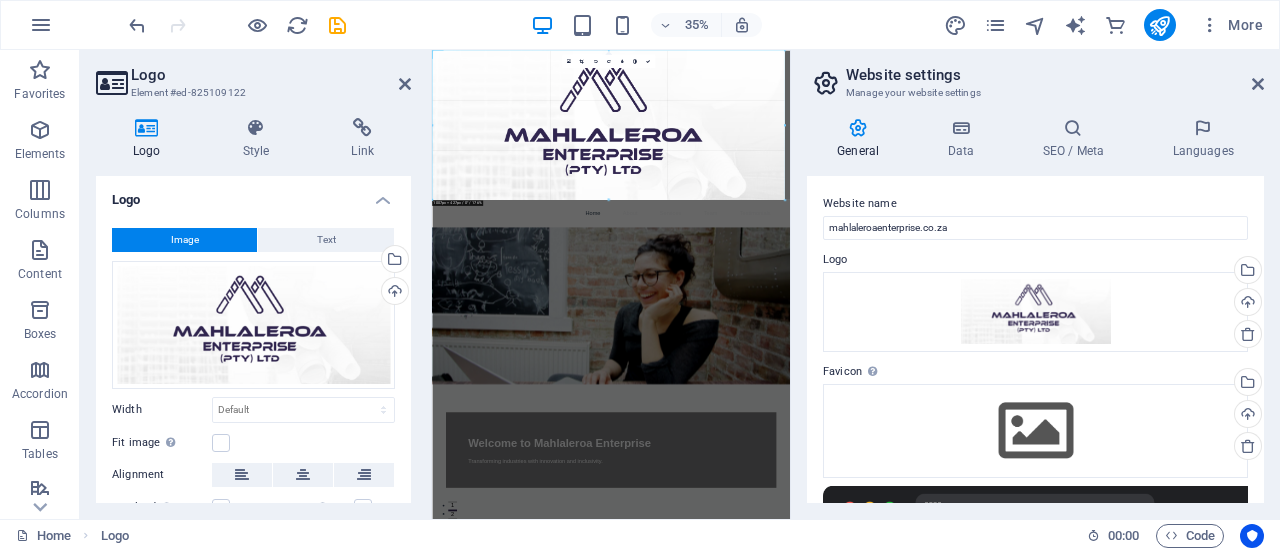 type on "1007" 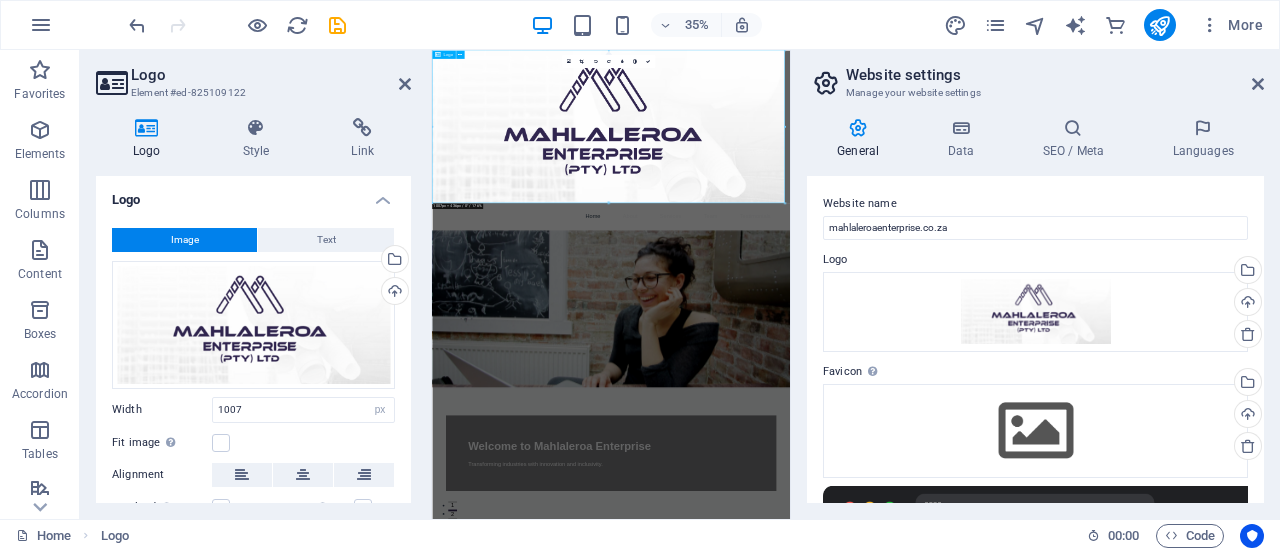 click at bounding box center [943, 268] 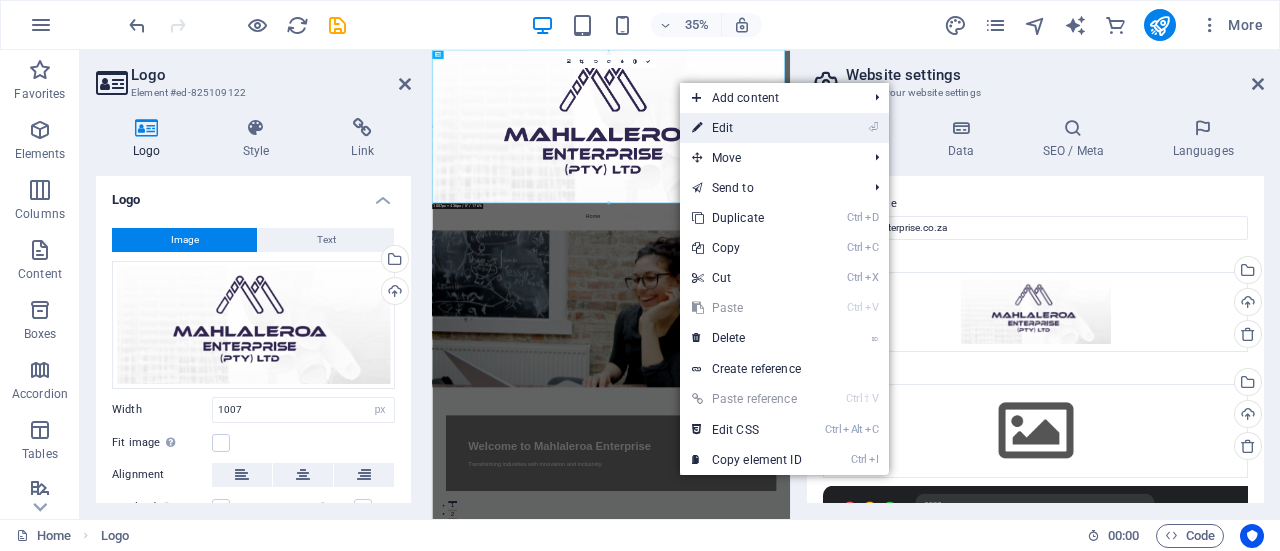 click on "⏎  Edit" at bounding box center (747, 128) 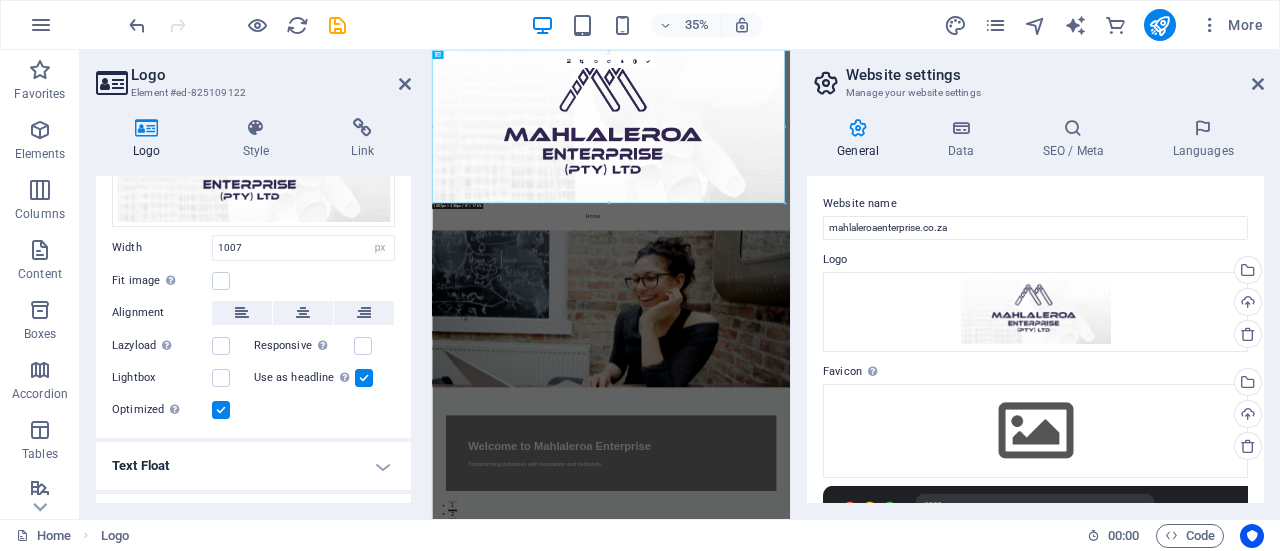 scroll, scrollTop: 163, scrollLeft: 0, axis: vertical 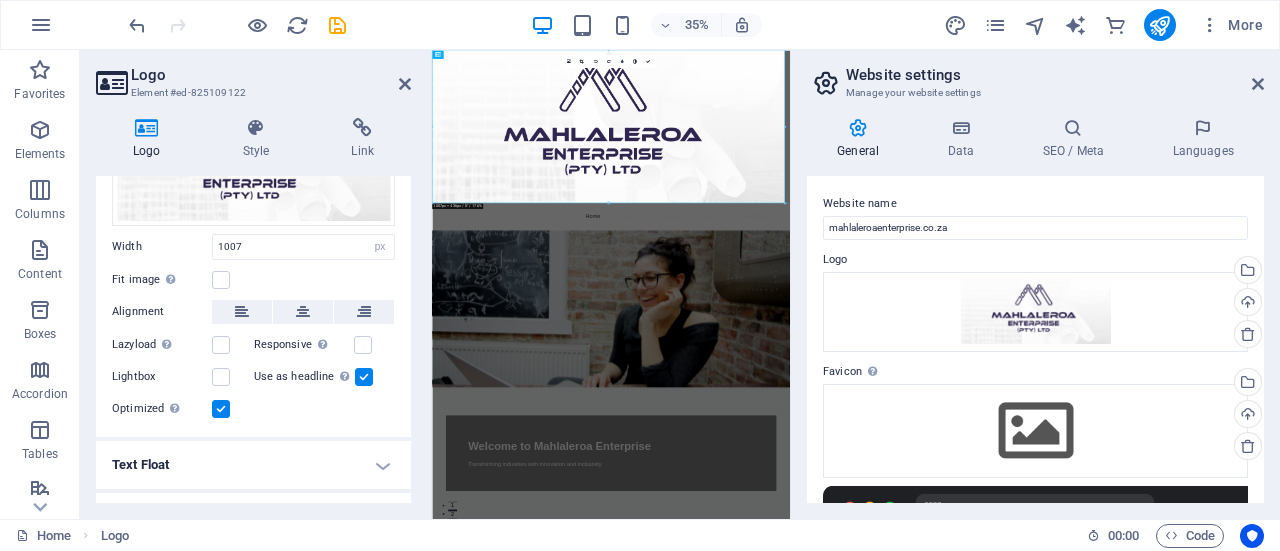 drag, startPoint x: 408, startPoint y: 190, endPoint x: 5, endPoint y: 692, distance: 643.74915 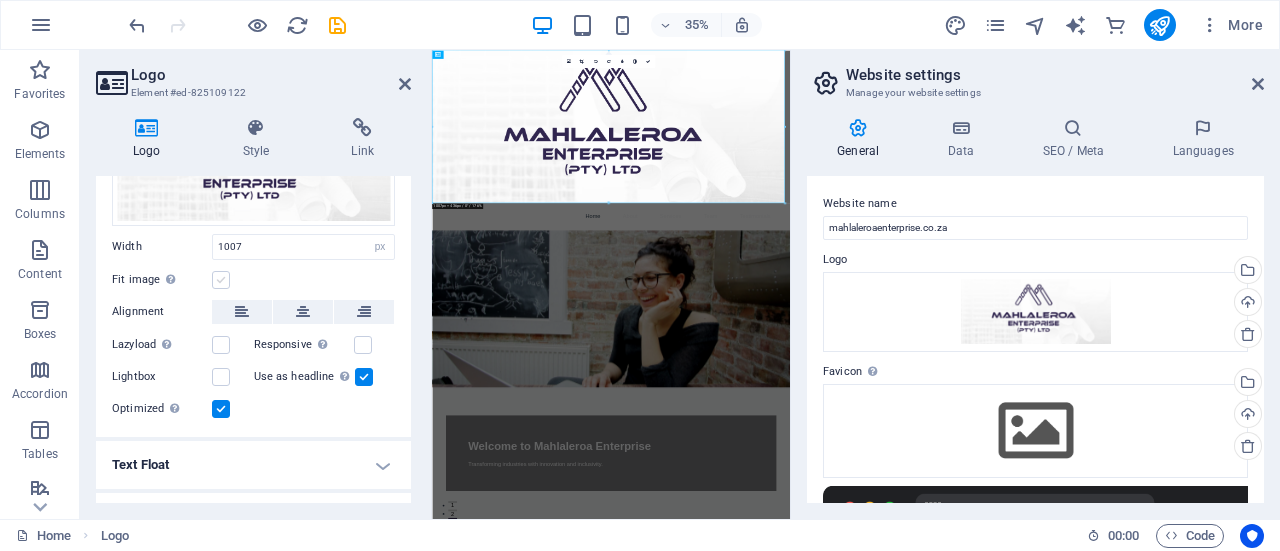 click at bounding box center [221, 280] 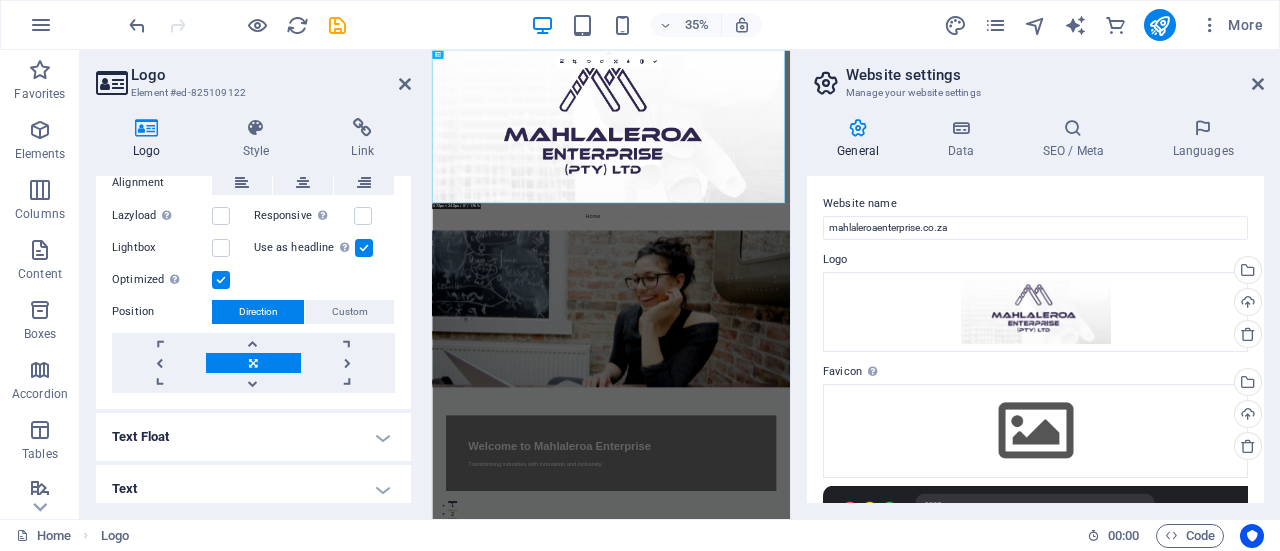 scroll, scrollTop: 332, scrollLeft: 0, axis: vertical 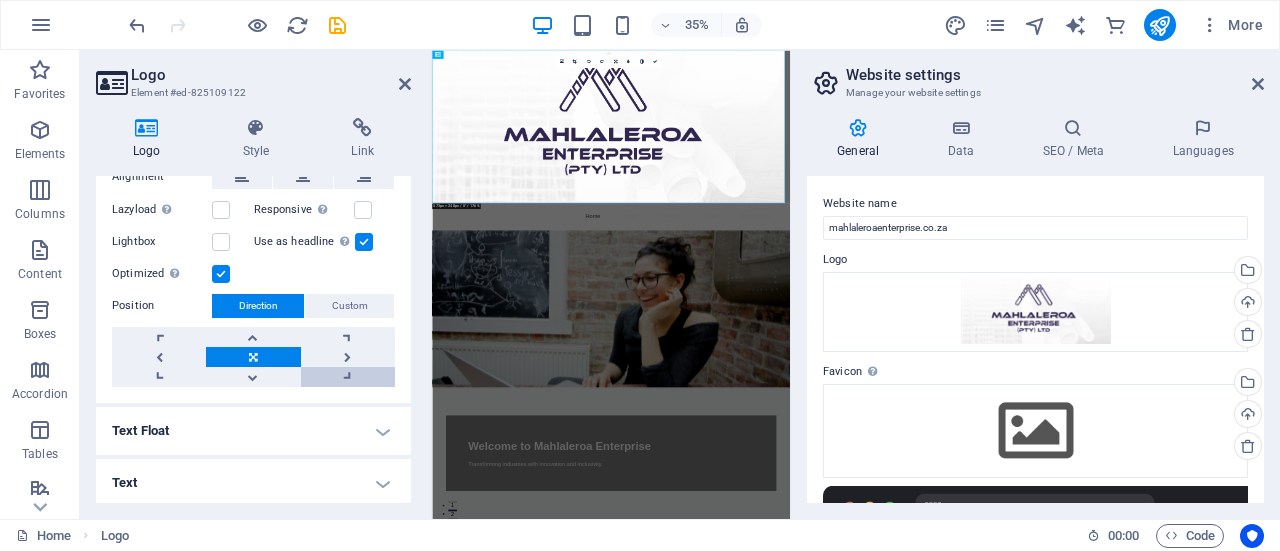 click at bounding box center [348, 377] 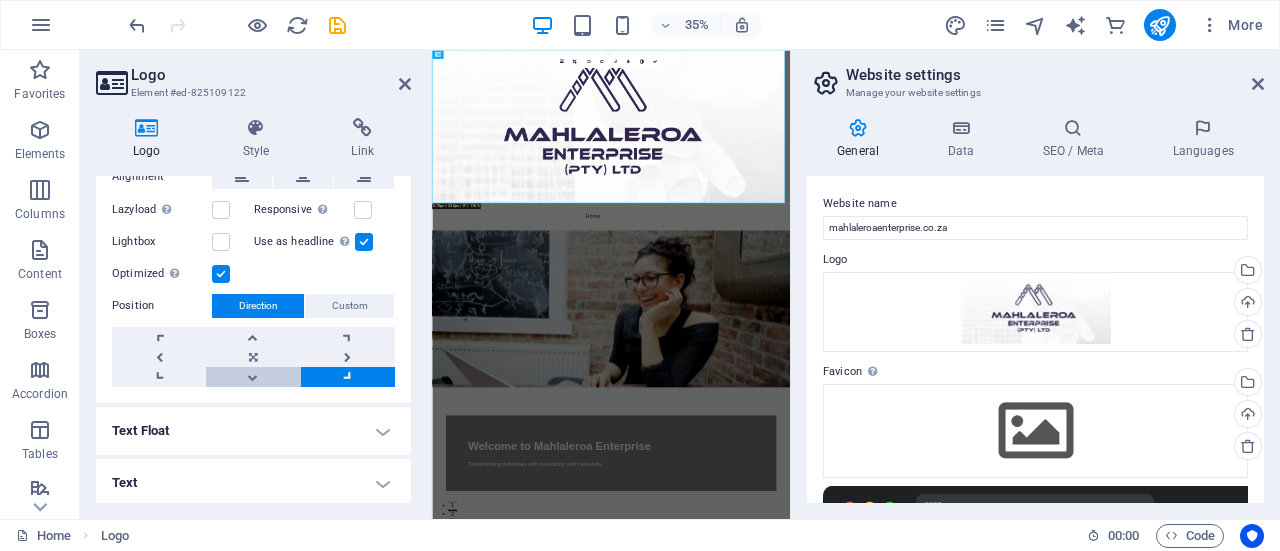 click at bounding box center (253, 377) 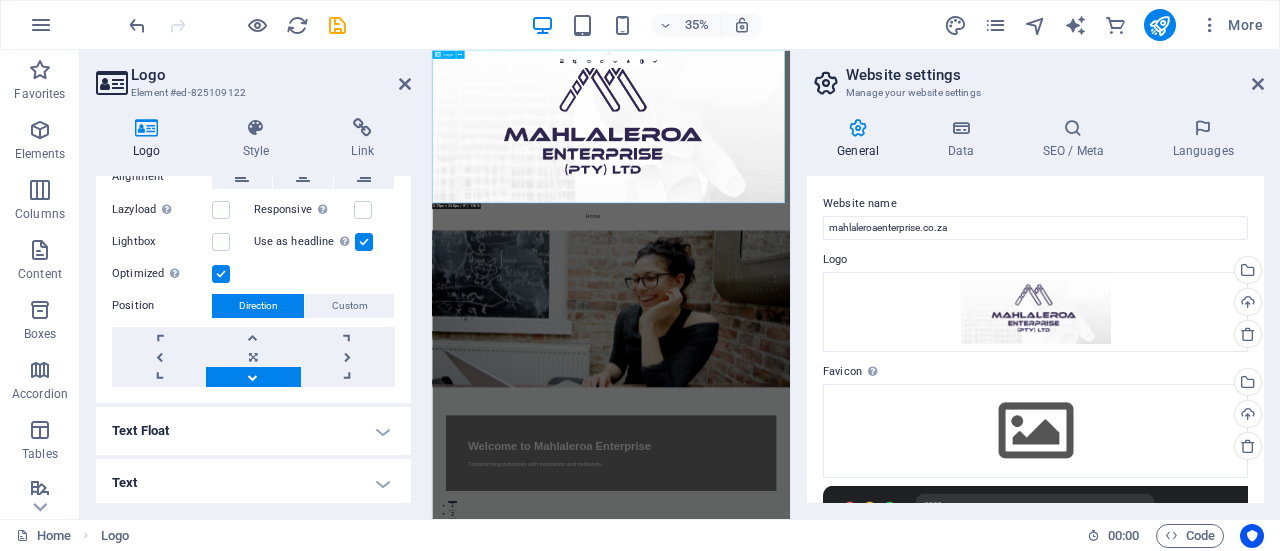 click at bounding box center [943, 268] 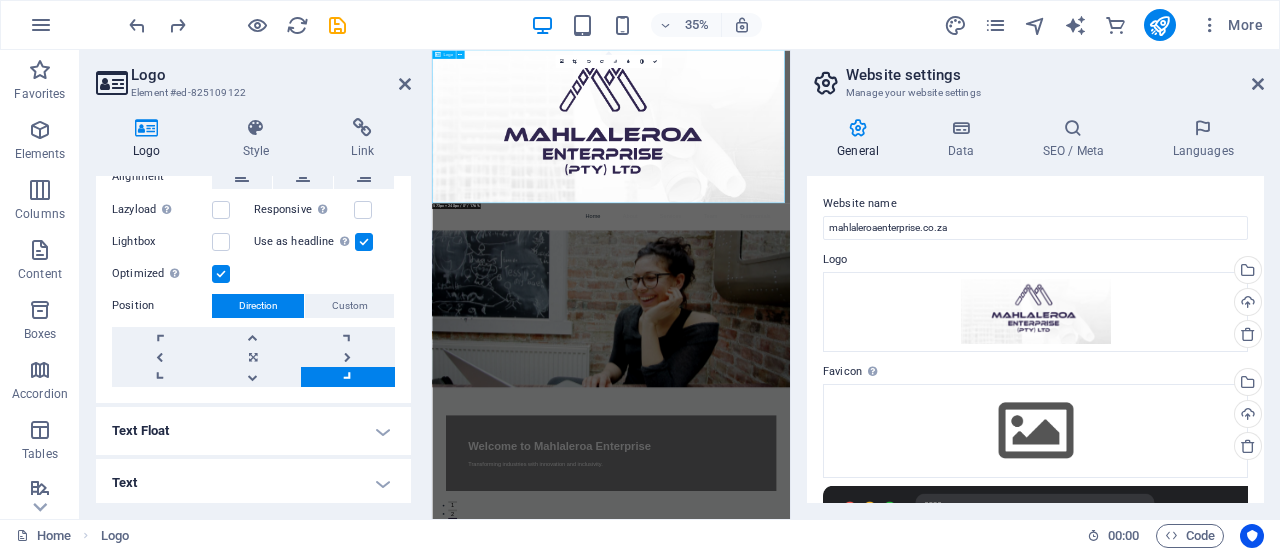 click at bounding box center [943, 268] 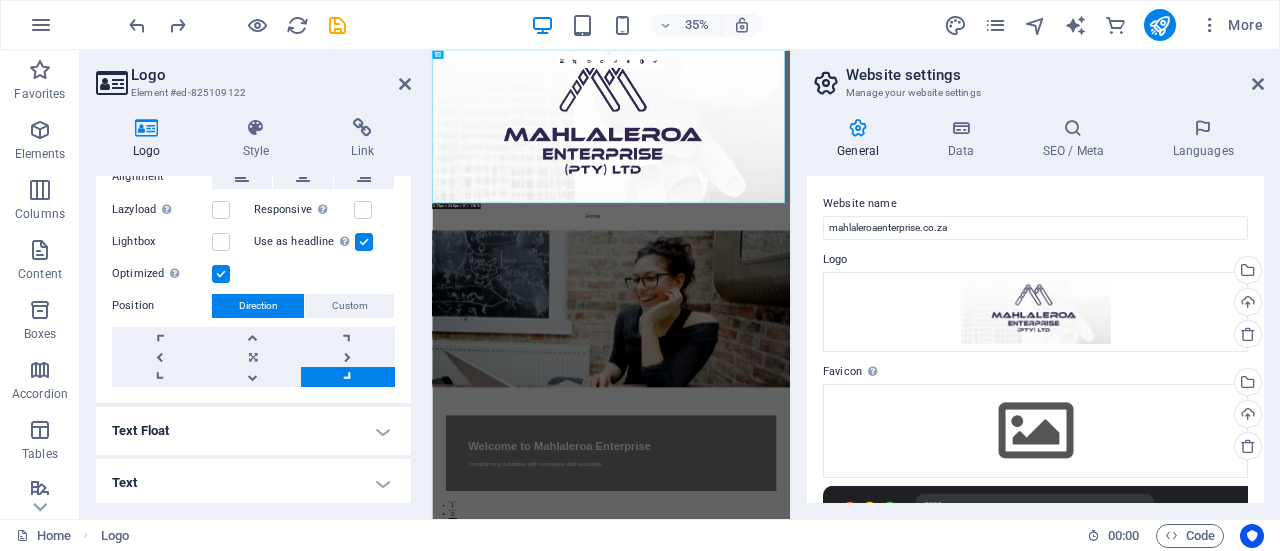 drag, startPoint x: 404, startPoint y: 382, endPoint x: 389, endPoint y: 265, distance: 117.95762 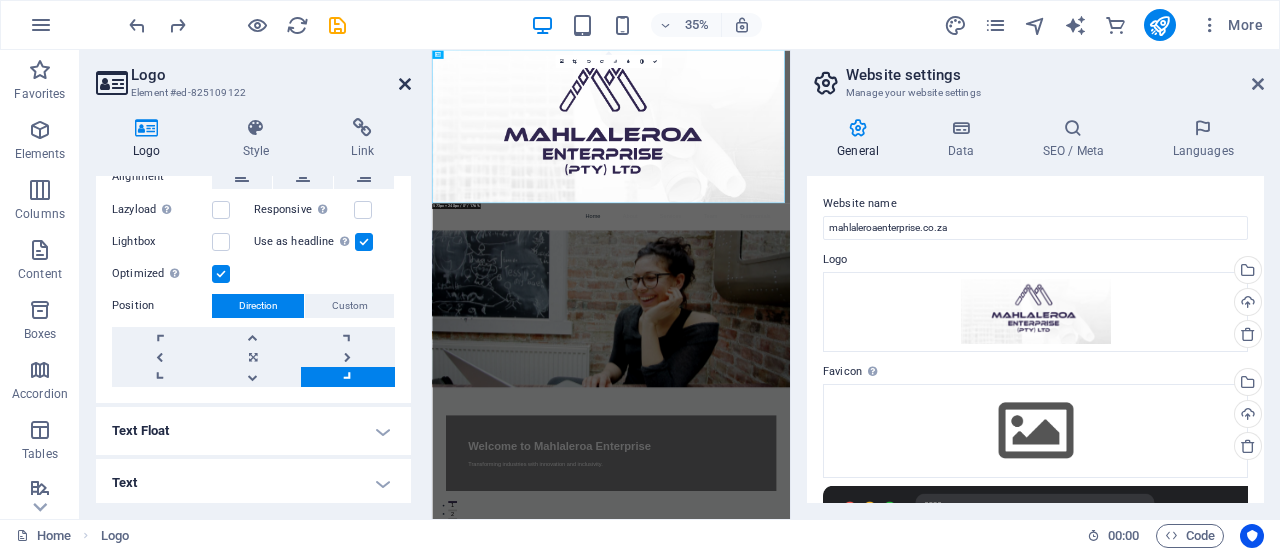 click at bounding box center (405, 84) 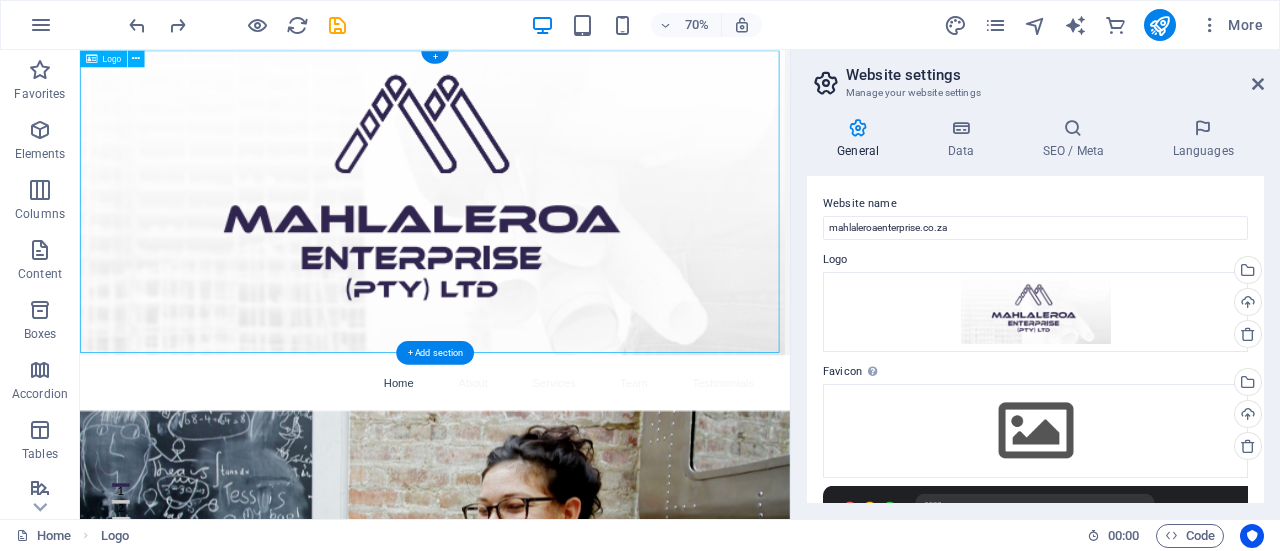 click at bounding box center (587, 268) 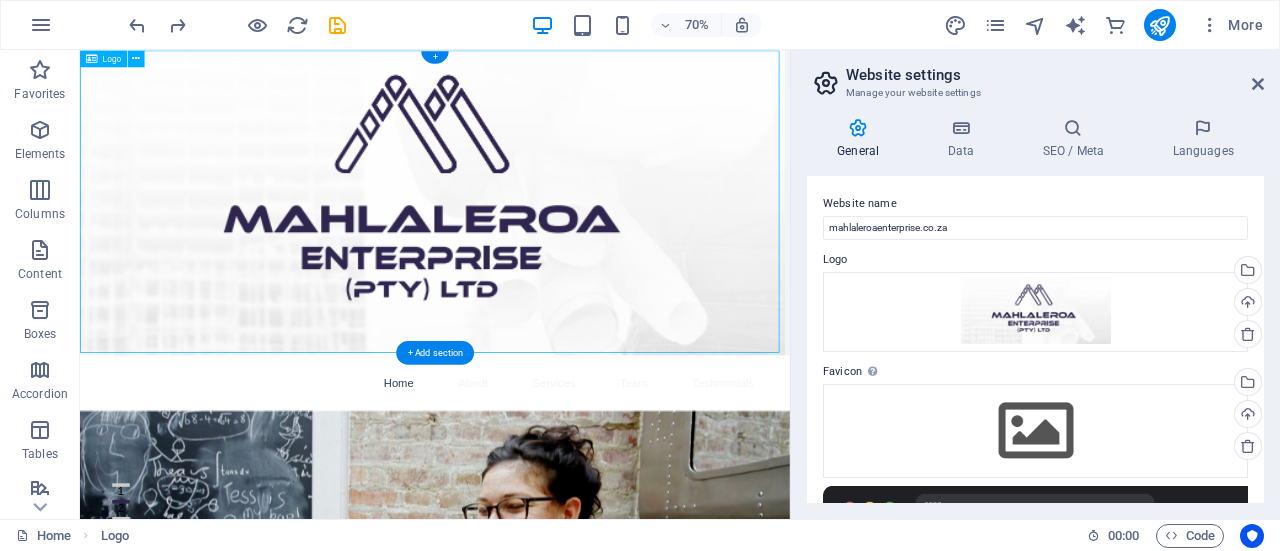 drag, startPoint x: 1049, startPoint y: 199, endPoint x: 1075, endPoint y: 196, distance: 26.172504 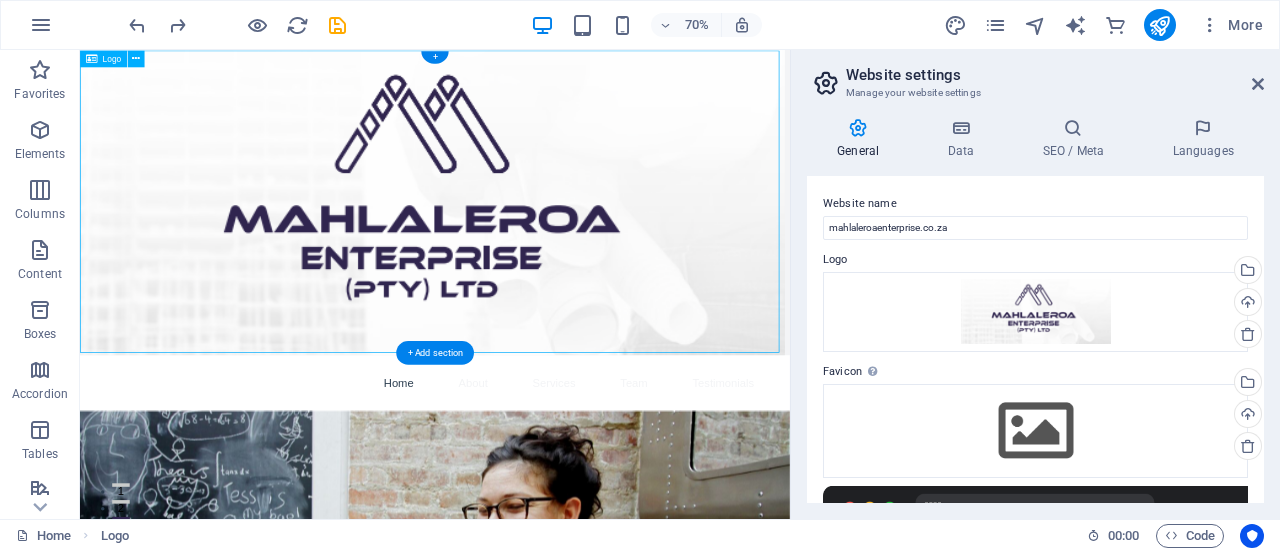 drag, startPoint x: 992, startPoint y: 201, endPoint x: 1038, endPoint y: 197, distance: 46.173584 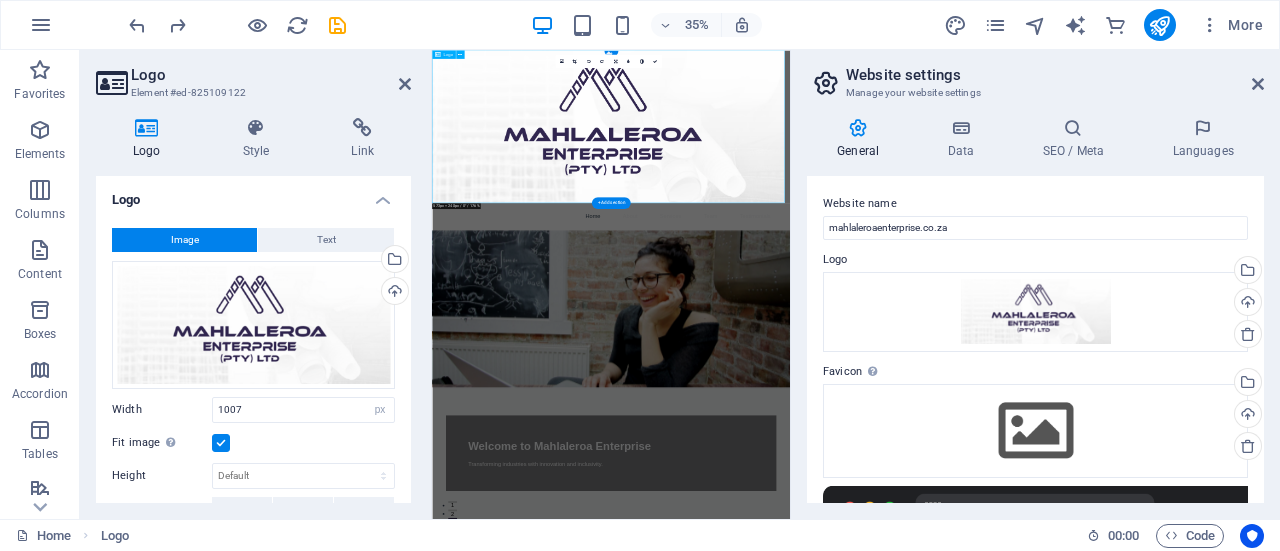 click at bounding box center (943, 268) 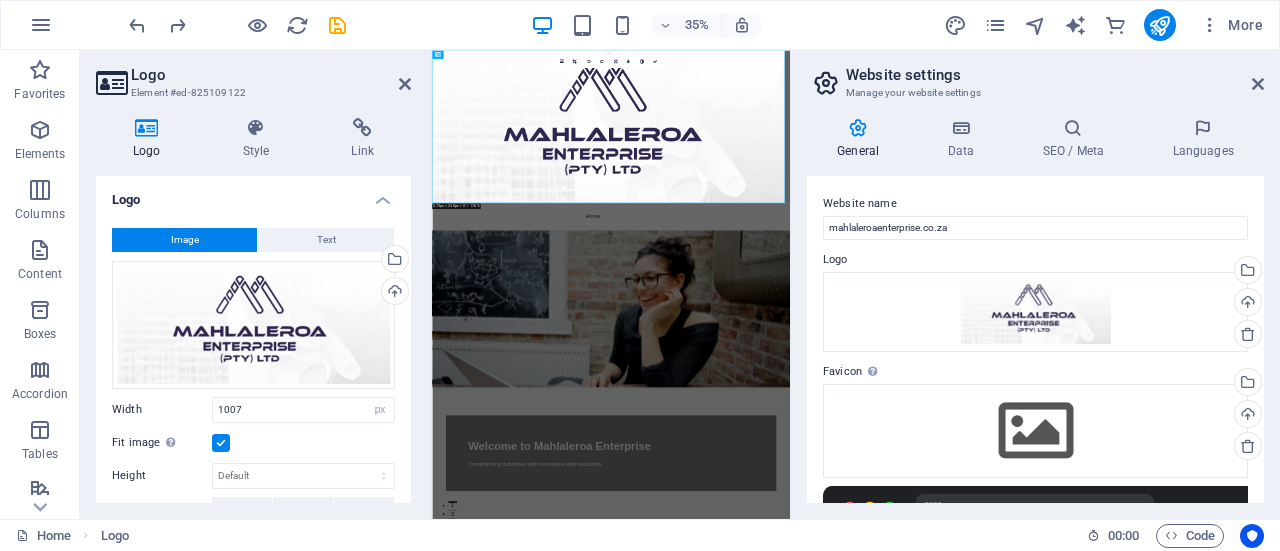 click at bounding box center [147, 128] 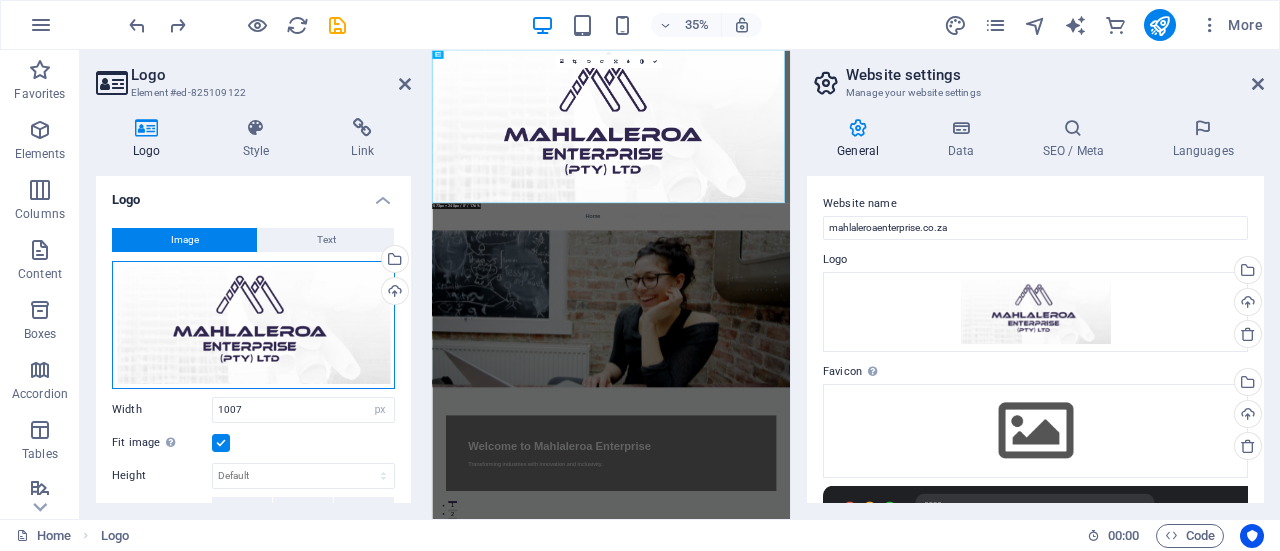 click on "Drag files here, click to choose files or select files from Files or our free stock photos & videos" at bounding box center (253, 325) 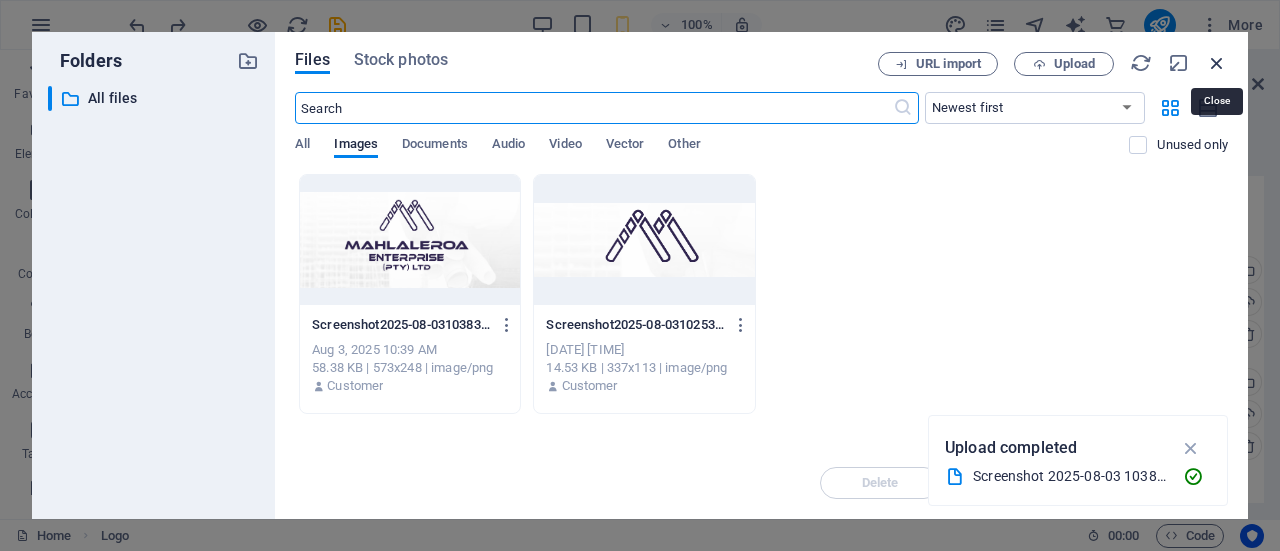 click at bounding box center (1217, 63) 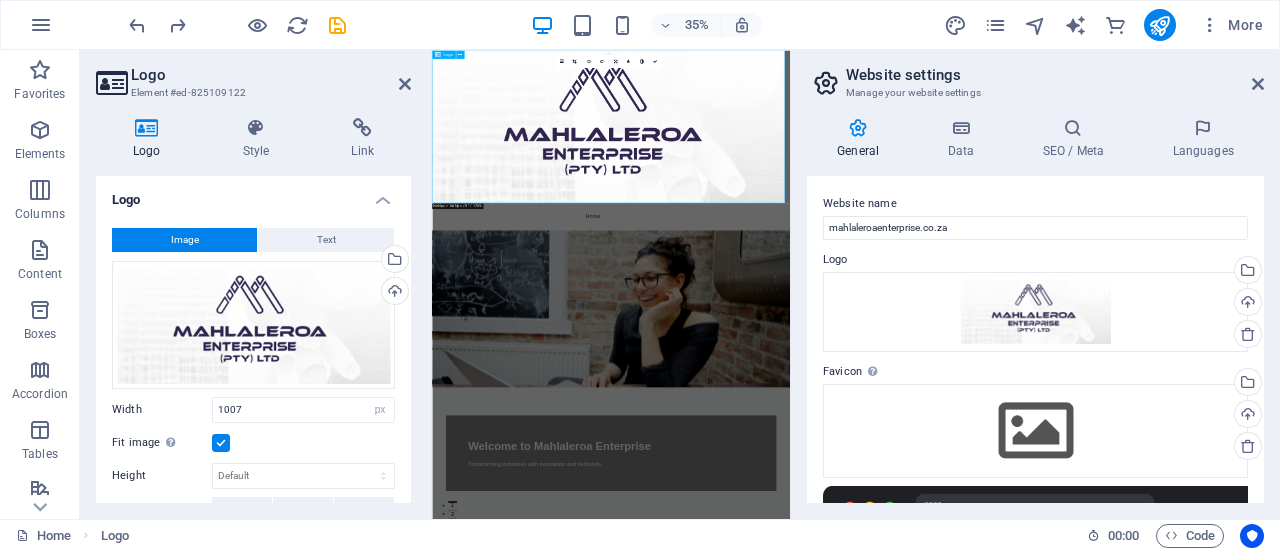 click at bounding box center (943, 268) 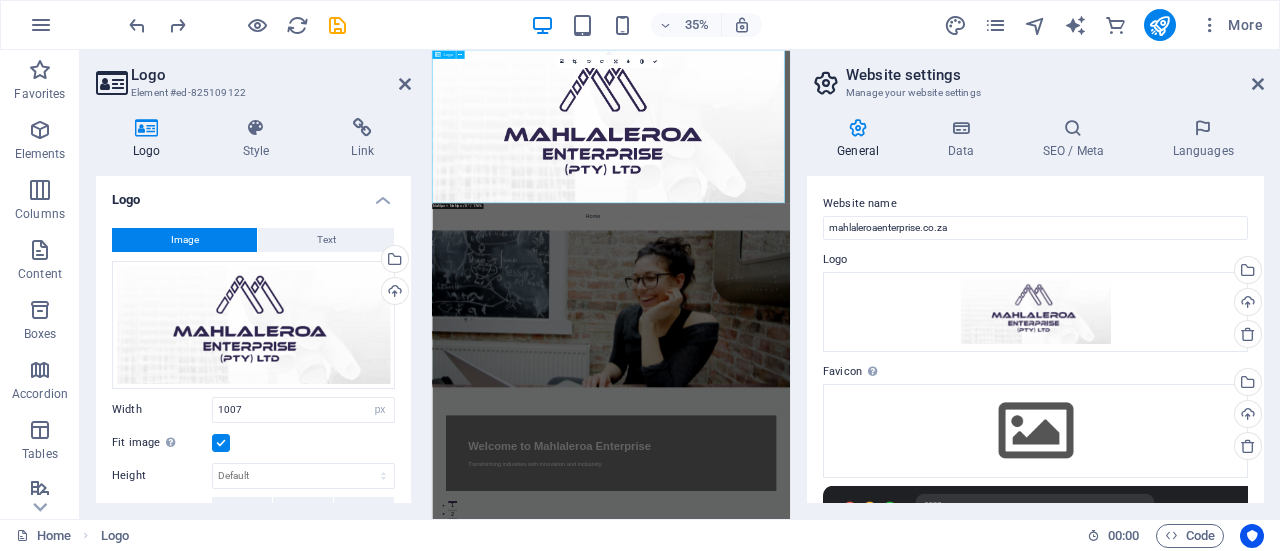 click at bounding box center (943, 268) 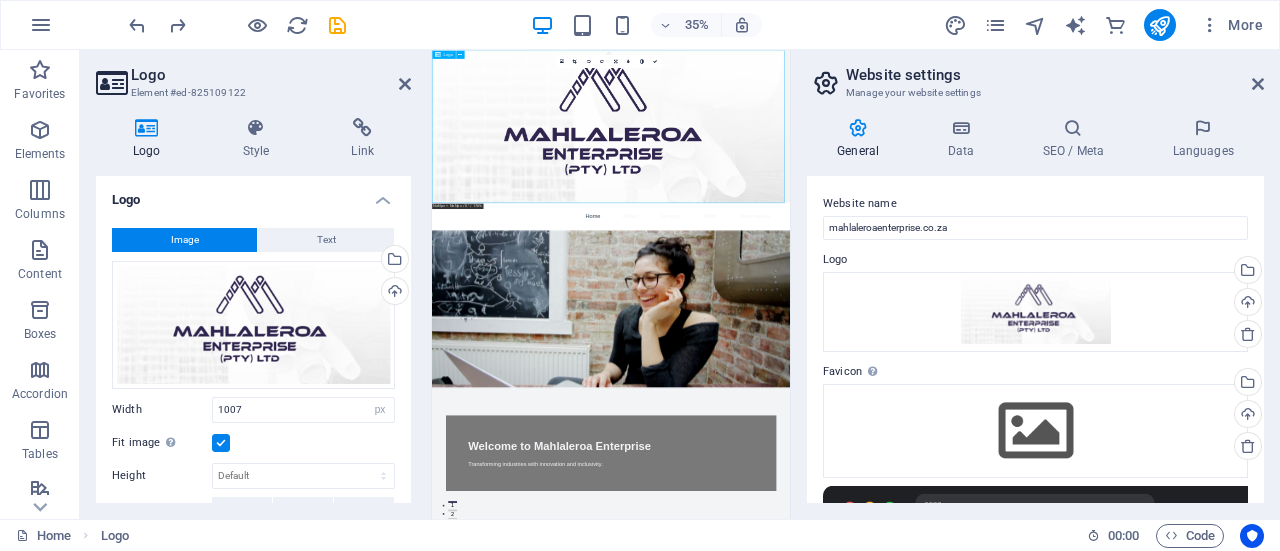 drag, startPoint x: 1243, startPoint y: 247, endPoint x: 1313, endPoint y: 247, distance: 70 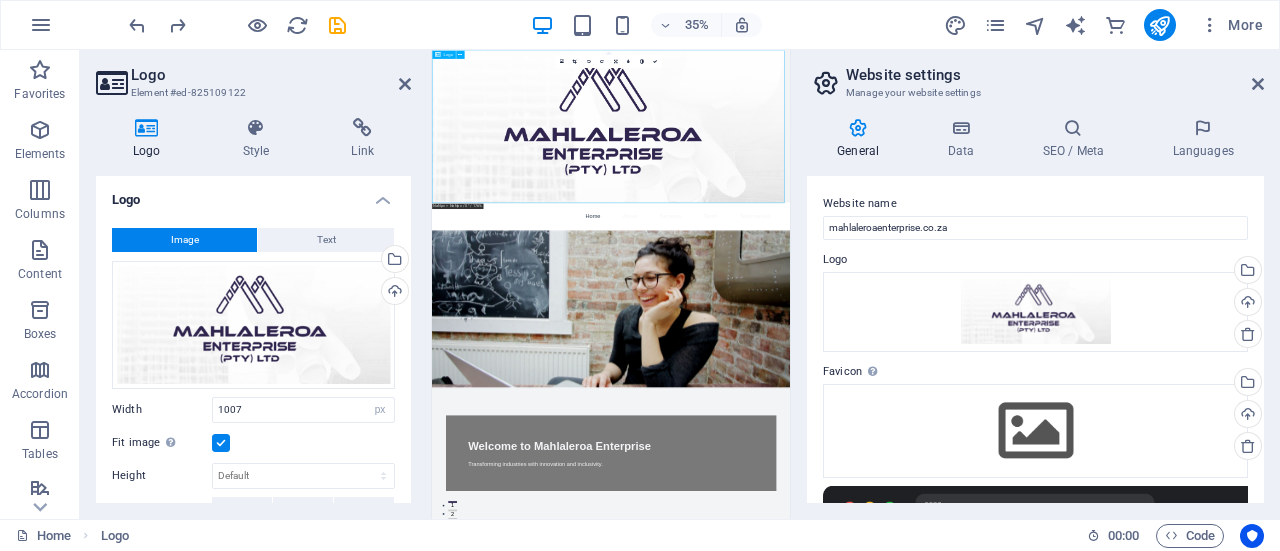 click at bounding box center [943, 268] 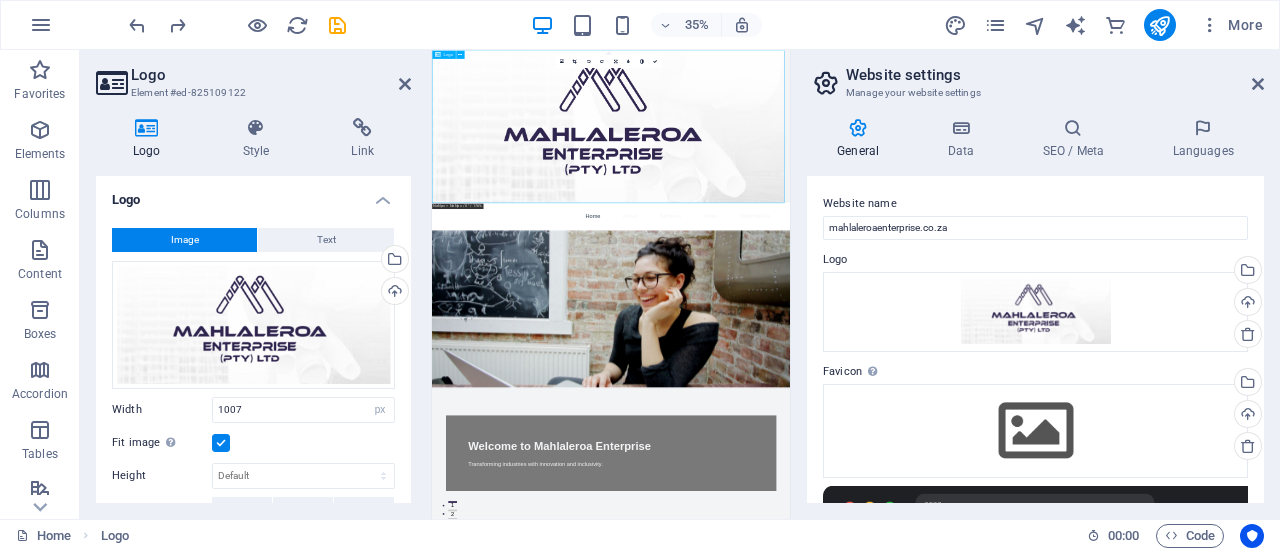 drag, startPoint x: 1313, startPoint y: 247, endPoint x: 1386, endPoint y: 186, distance: 95.131485 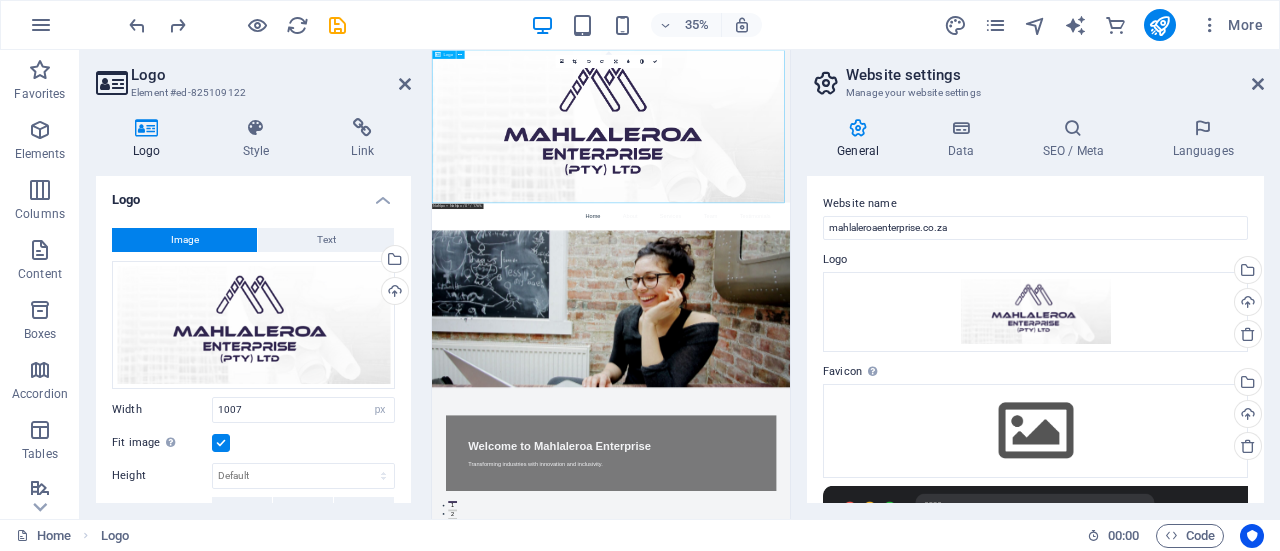 click at bounding box center [943, 268] 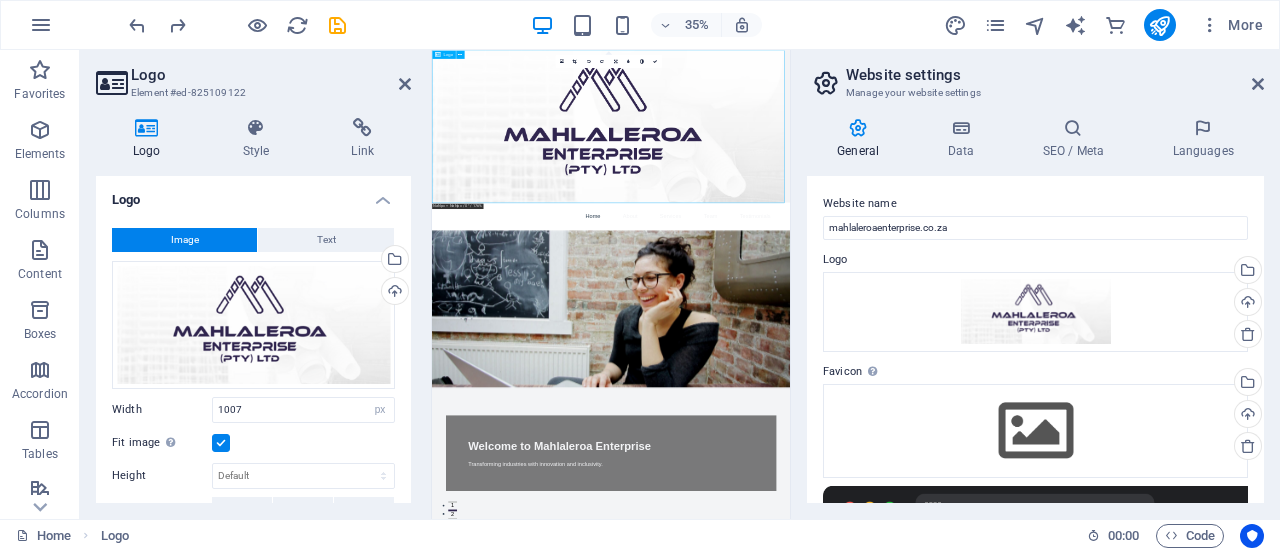 drag, startPoint x: 1386, startPoint y: 186, endPoint x: 1439, endPoint y: 113, distance: 90.21086 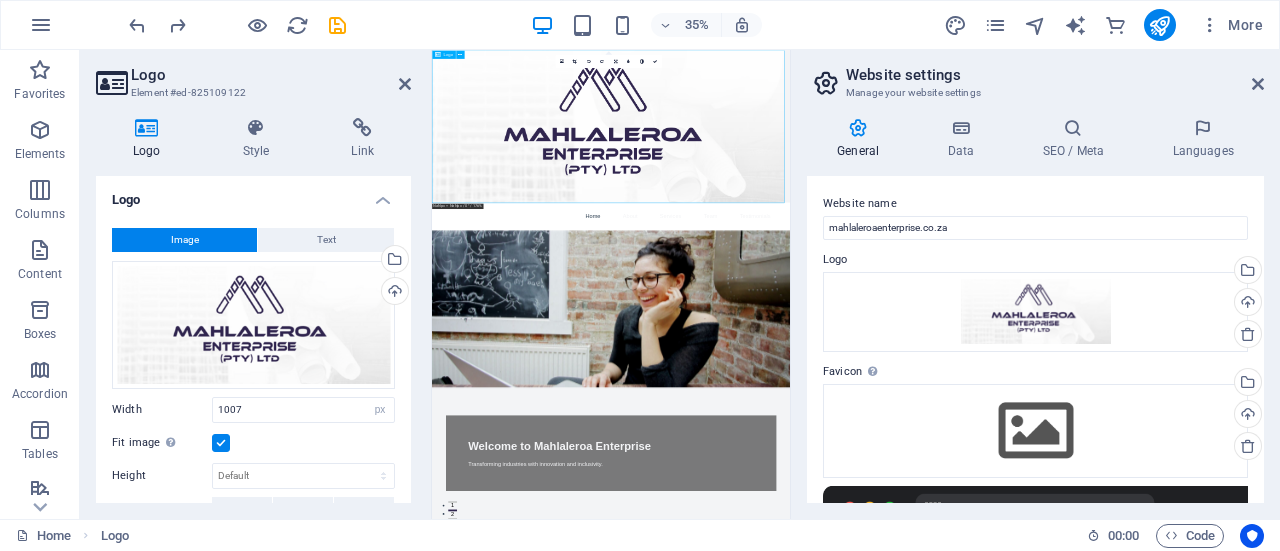 click on "Skip to main content
Home About Services Team Testimonials Welcome to Mahlaleroa Enterprise Transforming industries with innovation and inclusivity. About Us – Mahlaleroa Enterprise MAHLALEROA ENTERPRISE (PTY) LTD is a proudly South African, 100% black-owned and youth-driven company established in 2019. Based in [CITY], [STATE], our mission is to transform industries through inclusive development and sustainable impact. With services in civil construction, IT, recruitment, and business consulting, we are dedicated to empowering communities and redefining excellence. Our Services Civil and Construction Works We deliver innovative and reliable civil and construction solutions tailored to meet the unique needs of our clients. Information Technology Providing cutting-edge IT solutions that enhance operational efficiency and foster innovation across industries. Recruitment and Staffing Connecting businesses with skilled talent through a comprehensive recruitment approach that values diversity and inclusion." at bounding box center (943, 3213) 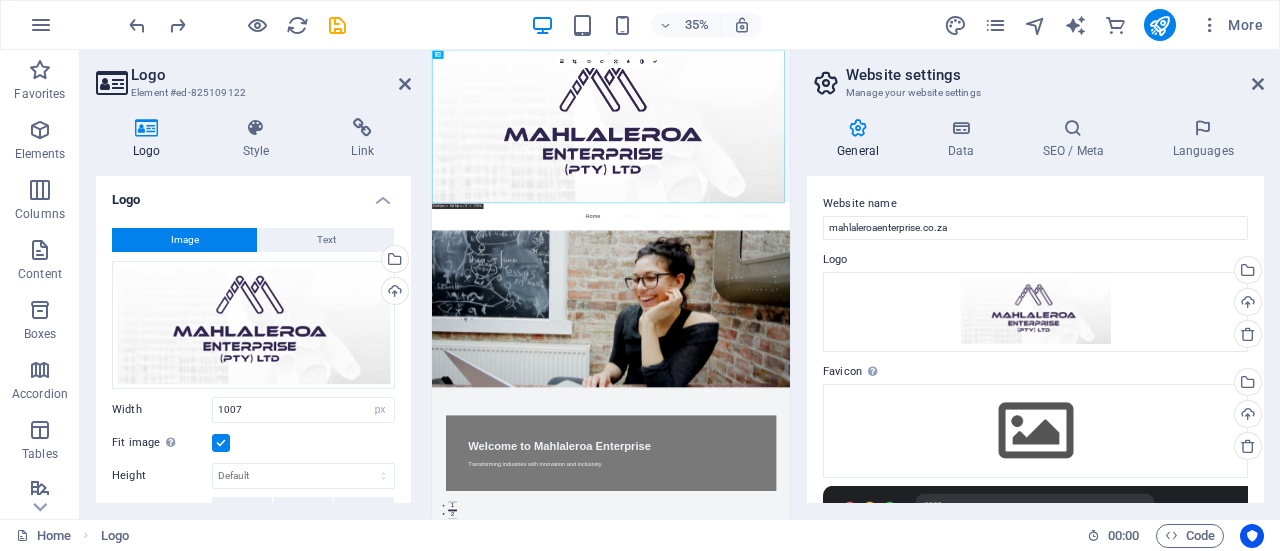 drag, startPoint x: 1431, startPoint y: 477, endPoint x: 1475, endPoint y: 477, distance: 44 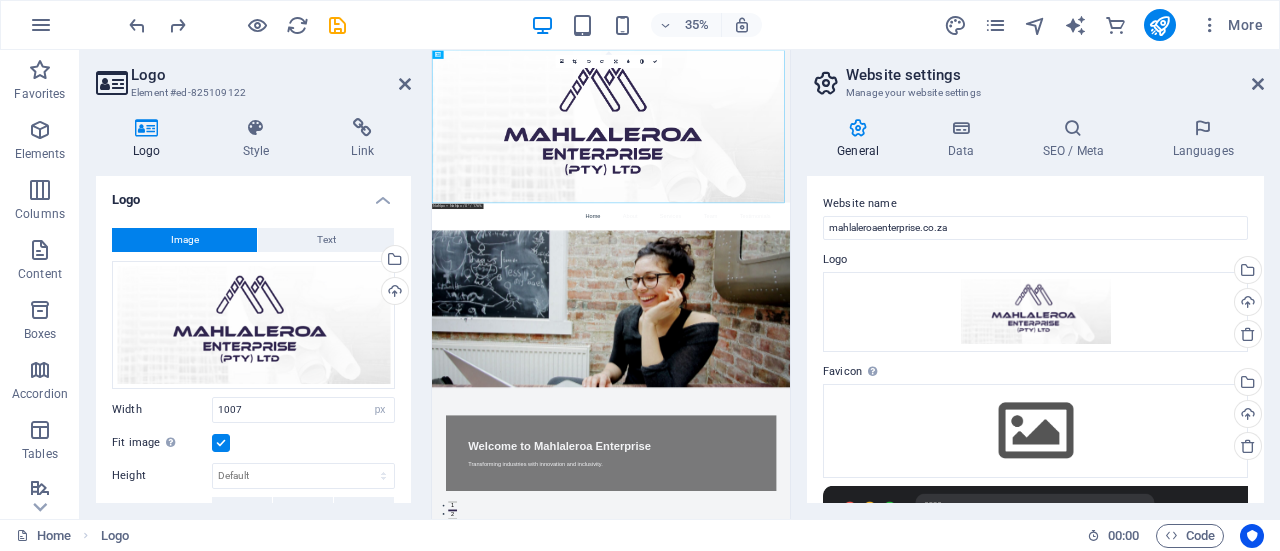 click on "Skip to main content
Home About Services Team Testimonials Welcome to Mahlaleroa Enterprise Transforming industries with innovation and inclusivity. About Us – Mahlaleroa Enterprise MAHLALEROA ENTERPRISE (PTY) LTD is a proudly South African, 100% black-owned and youth-driven company established in 2019. Based in [CITY], [STATE], our mission is to transform industries through inclusive development and sustainable impact. With services in civil construction, IT, recruitment, and business consulting, we are dedicated to empowering communities and redefining excellence. Our Services Civil and Construction Works We deliver innovative and reliable civil and construction solutions tailored to meet the unique needs of our clients. Information Technology Providing cutting-edge IT solutions that enhance operational efficiency and foster innovation across industries. Recruitment and Staffing Connecting businesses with skilled talent through a comprehensive recruitment approach that values diversity and inclusion." at bounding box center [943, 3213] 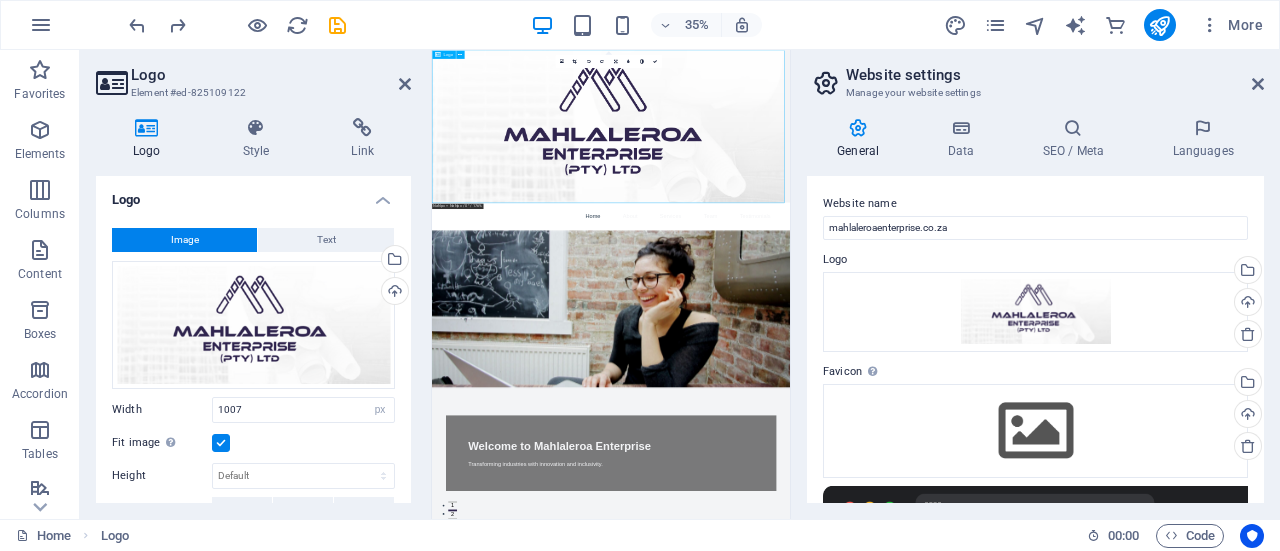 click at bounding box center [943, 268] 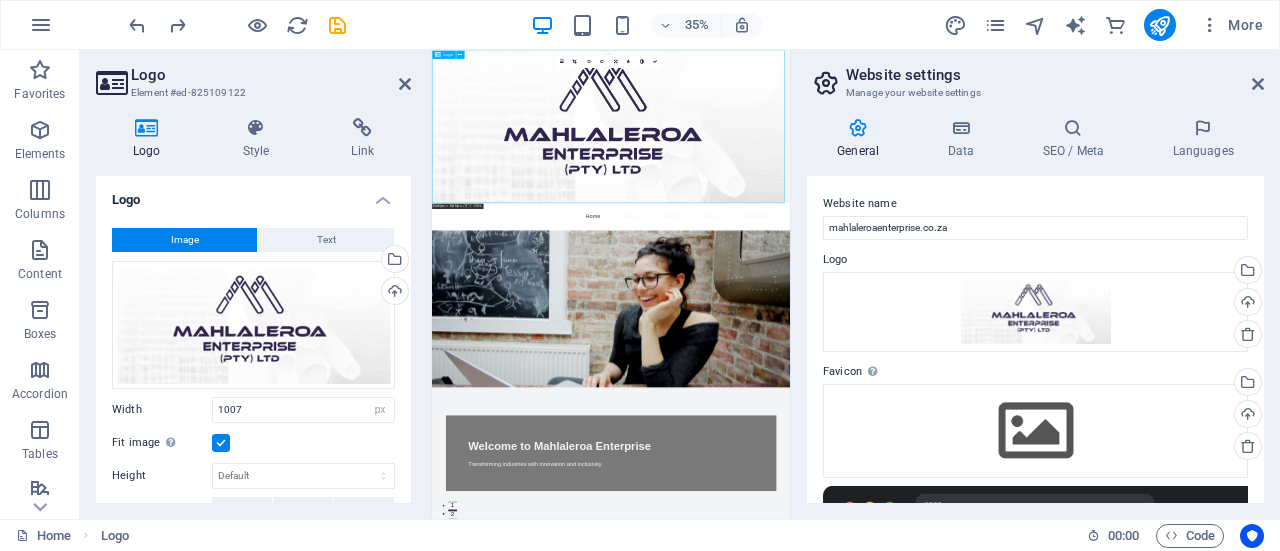 click at bounding box center (943, 268) 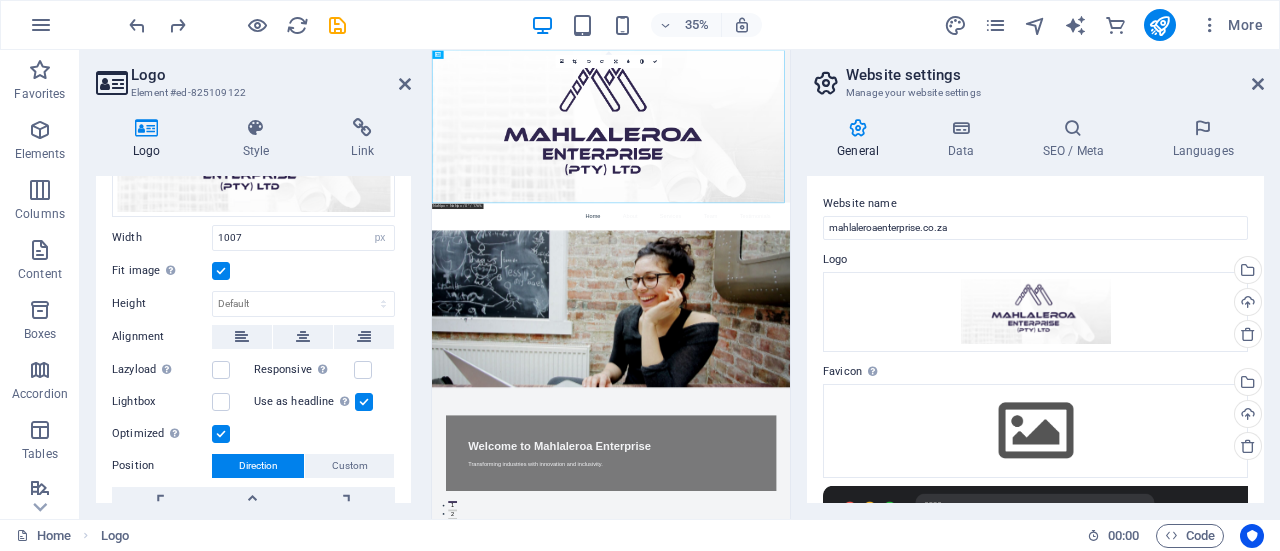 scroll, scrollTop: 168, scrollLeft: 0, axis: vertical 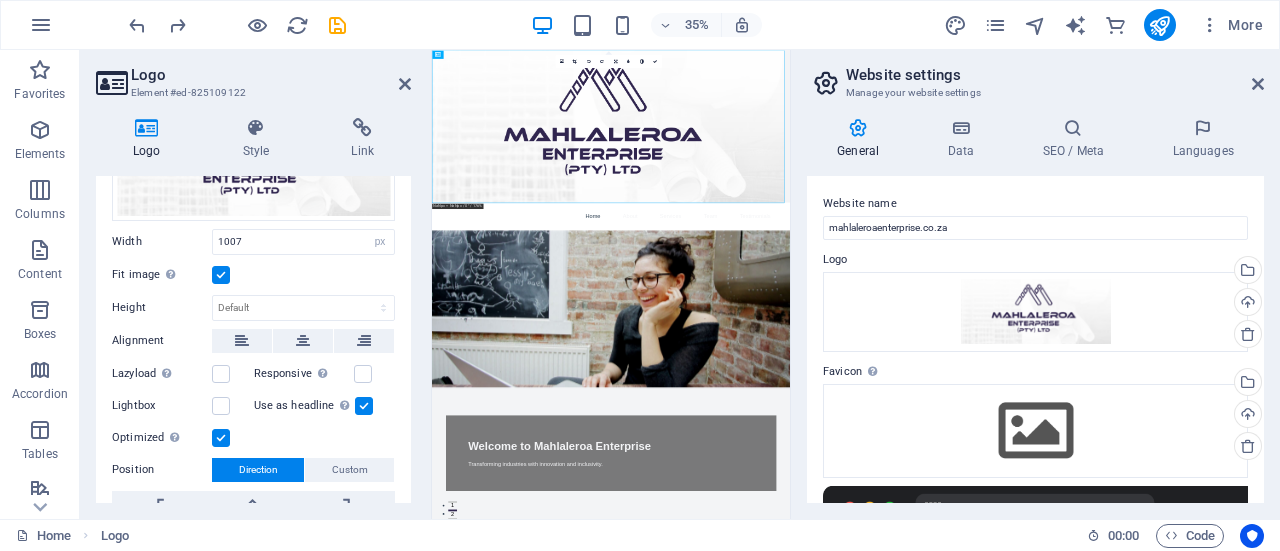 click at bounding box center [221, 275] 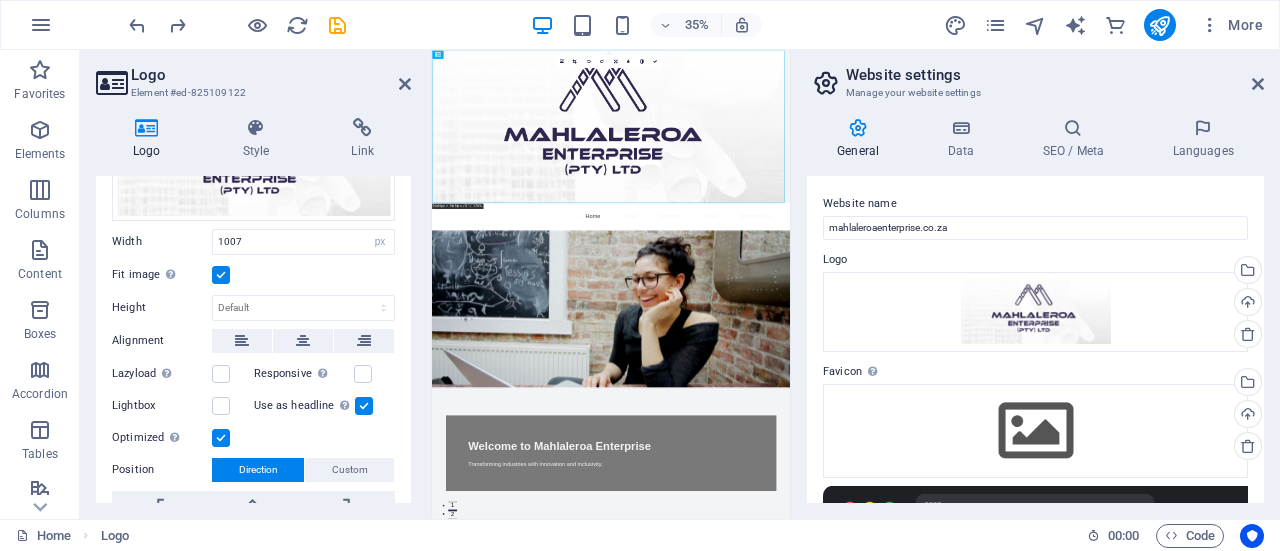 click on "Fit image Automatically fit image to a fixed width and height" at bounding box center (0, 0) 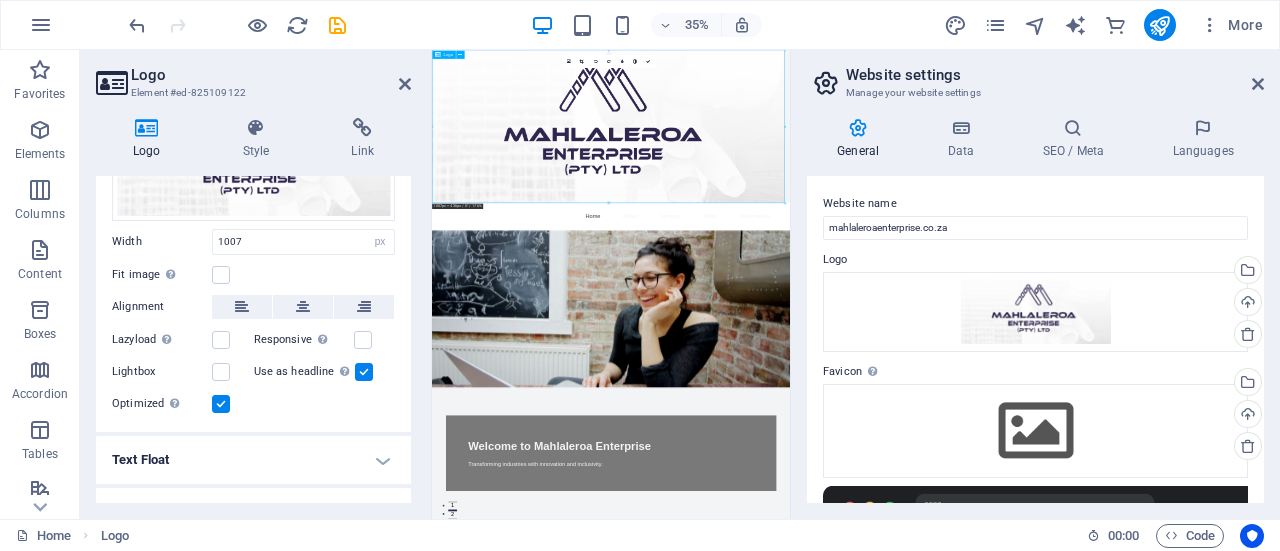drag, startPoint x: 1268, startPoint y: 277, endPoint x: 1399, endPoint y: 260, distance: 132.09845 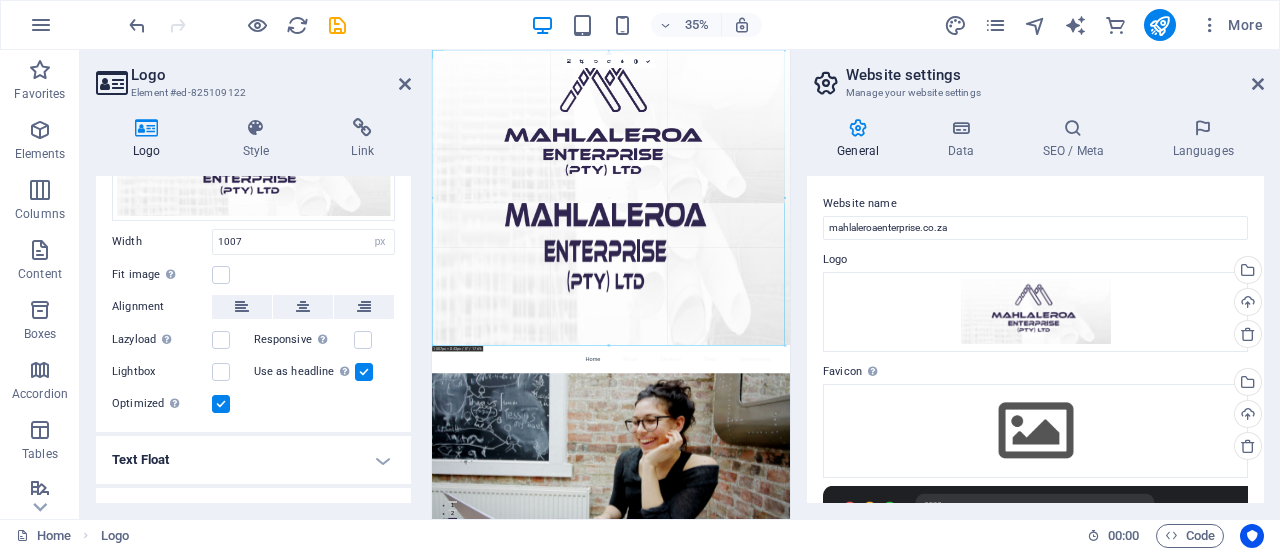 drag, startPoint x: 782, startPoint y: 203, endPoint x: 798, endPoint y: 195, distance: 17.888544 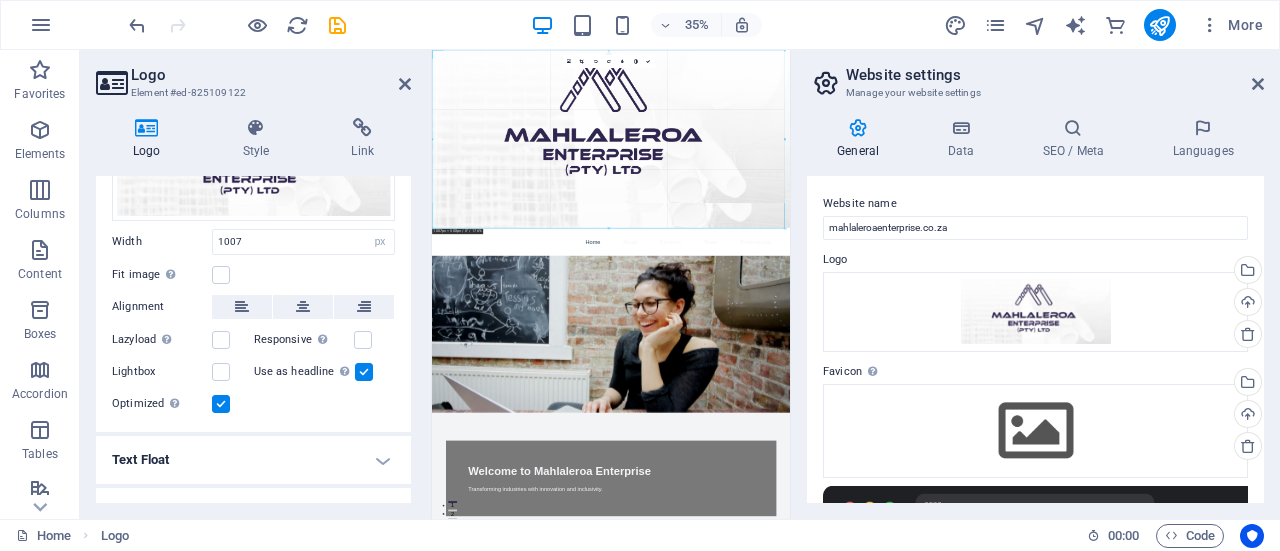 drag, startPoint x: 783, startPoint y: 125, endPoint x: 802, endPoint y: 121, distance: 19.416489 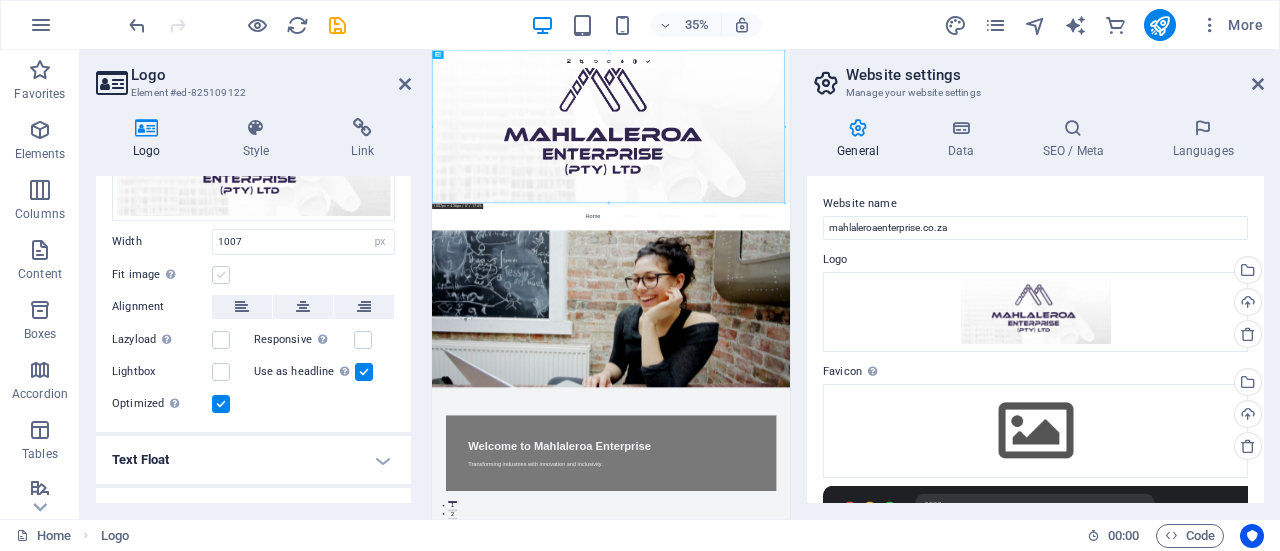 click at bounding box center [221, 275] 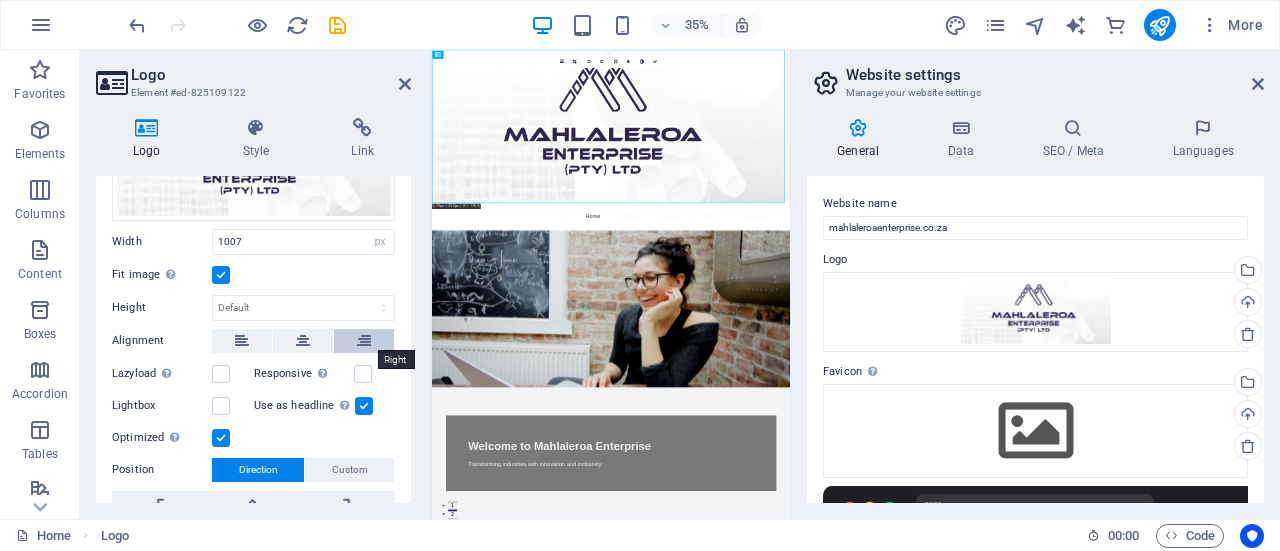 click at bounding box center (364, 341) 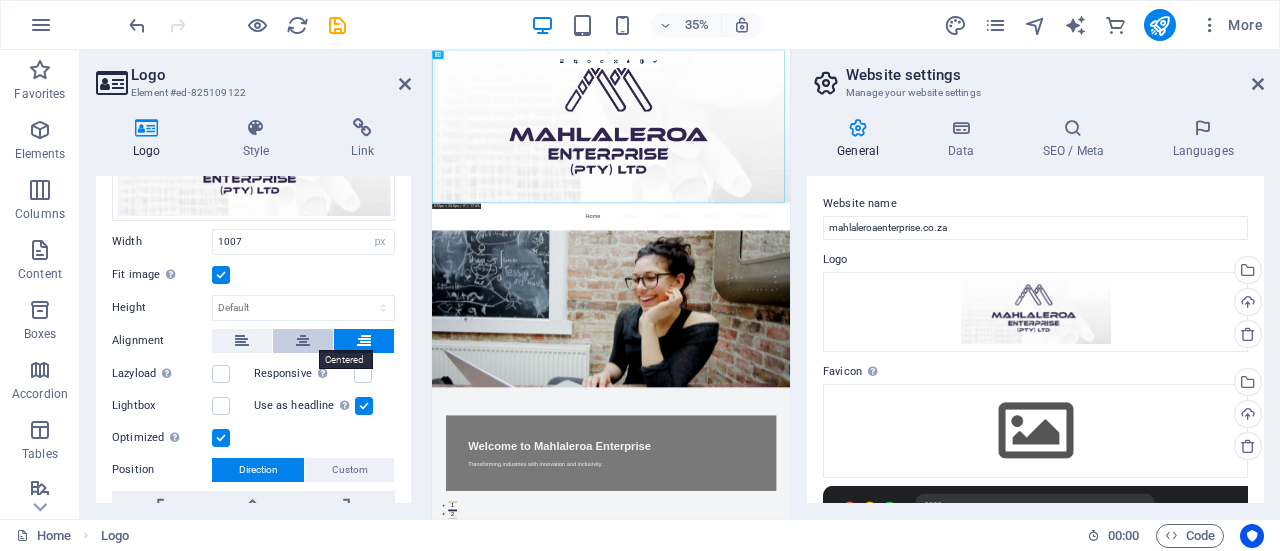 click at bounding box center (303, 341) 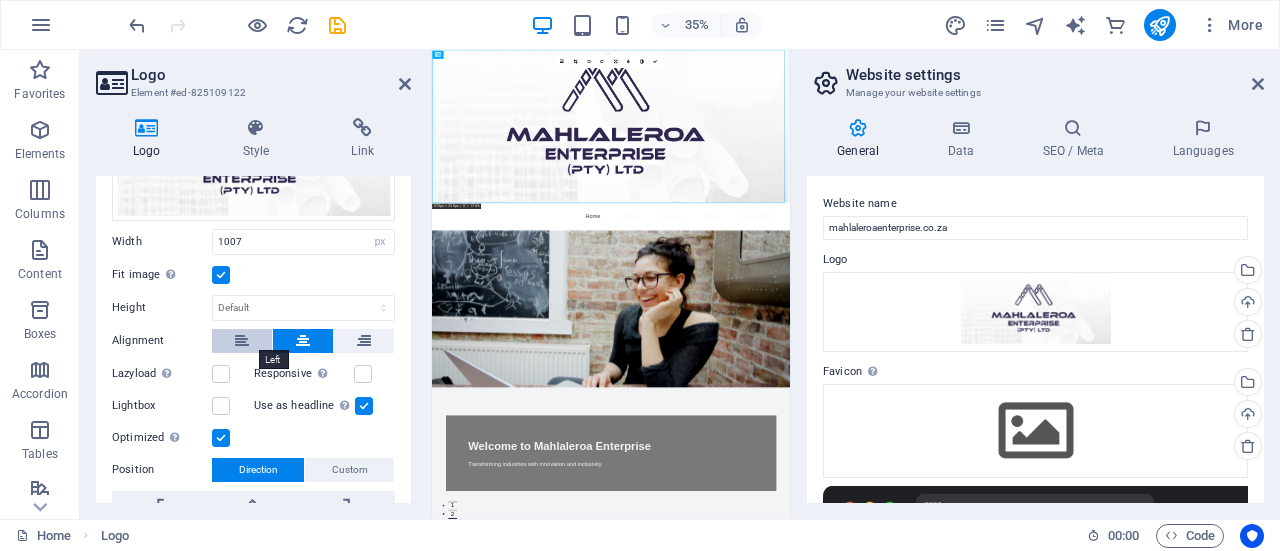 click at bounding box center [242, 341] 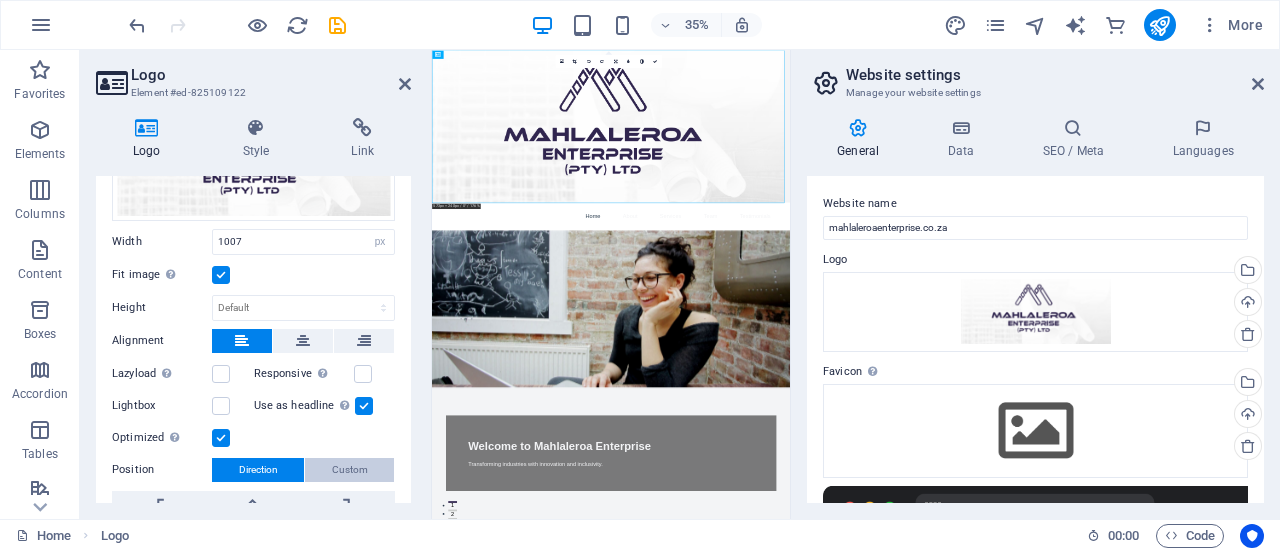 click on "Custom" at bounding box center (350, 470) 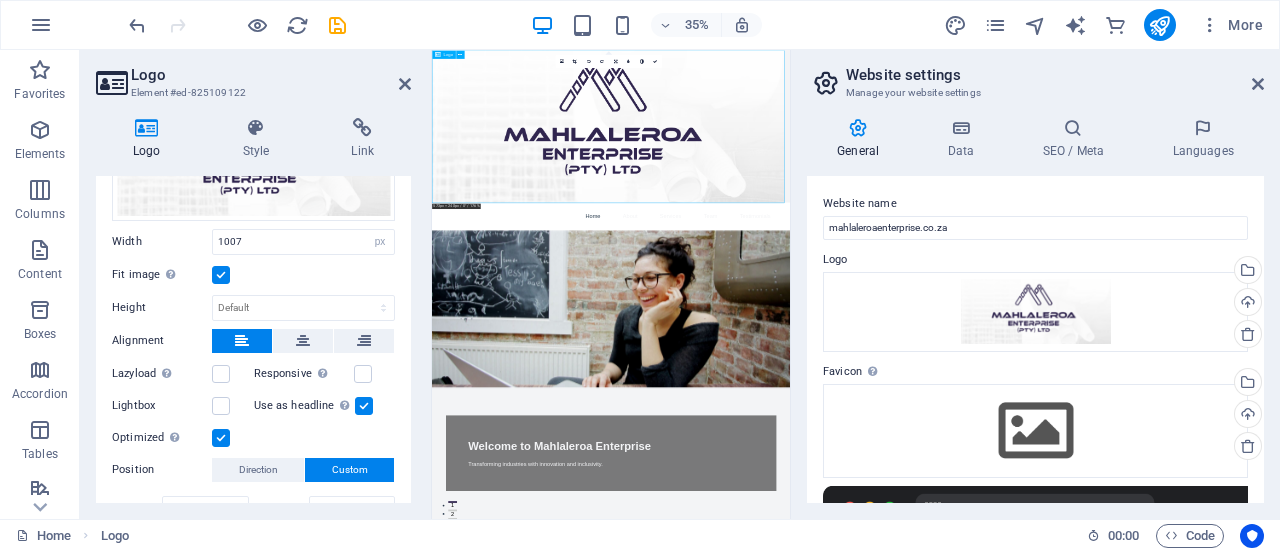 drag, startPoint x: 1266, startPoint y: 254, endPoint x: 1338, endPoint y: 247, distance: 72.33948 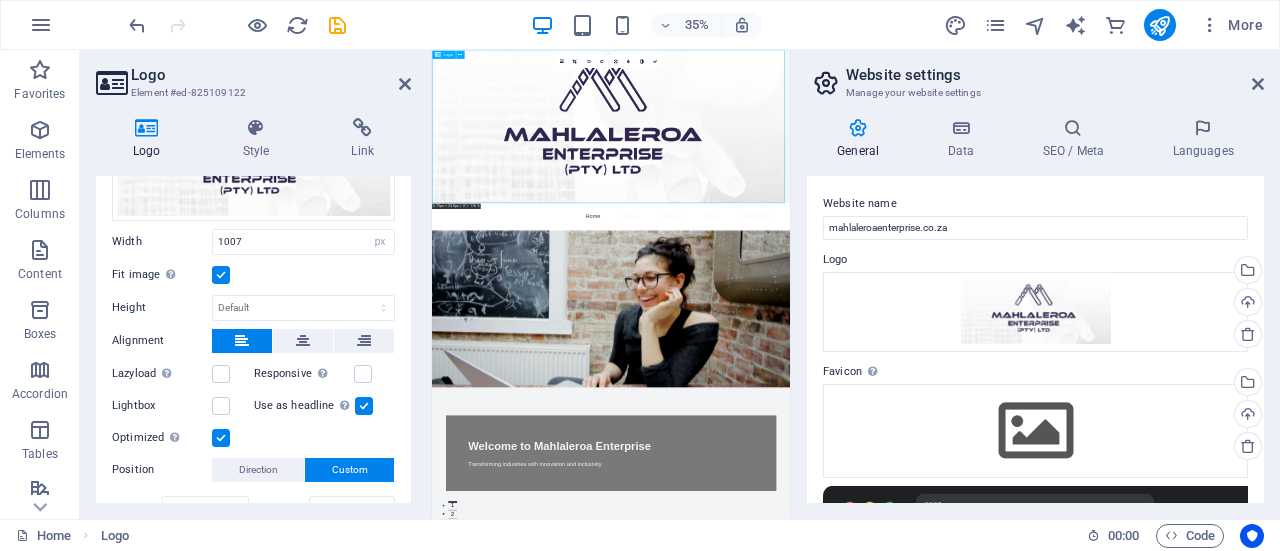 click at bounding box center (943, 268) 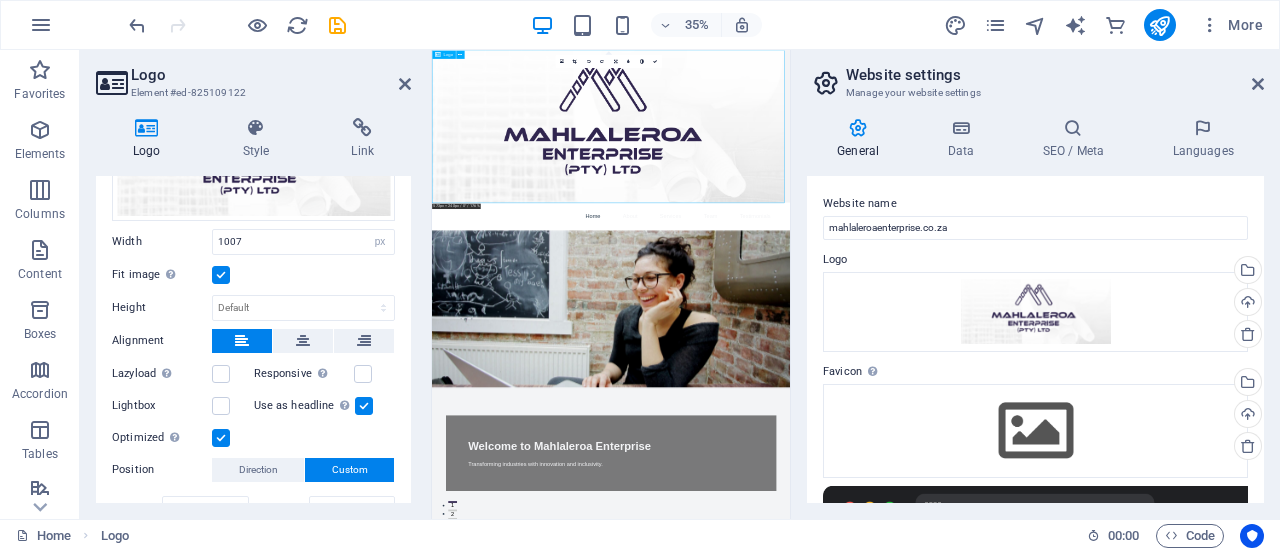 click at bounding box center [943, 268] 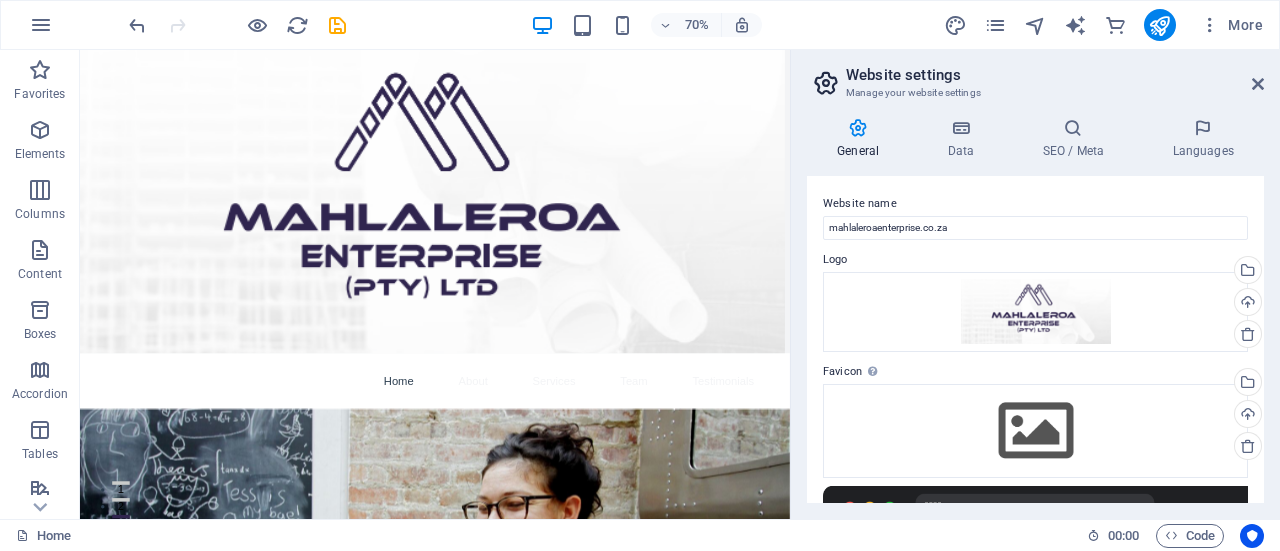 scroll, scrollTop: 178, scrollLeft: 0, axis: vertical 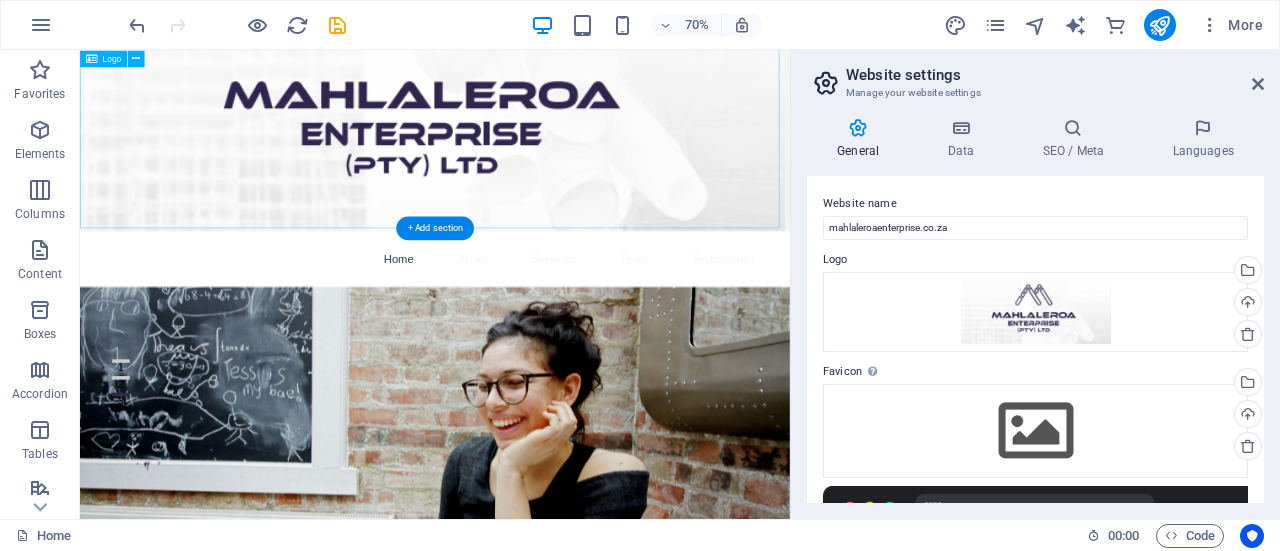 click at bounding box center (587, 90) 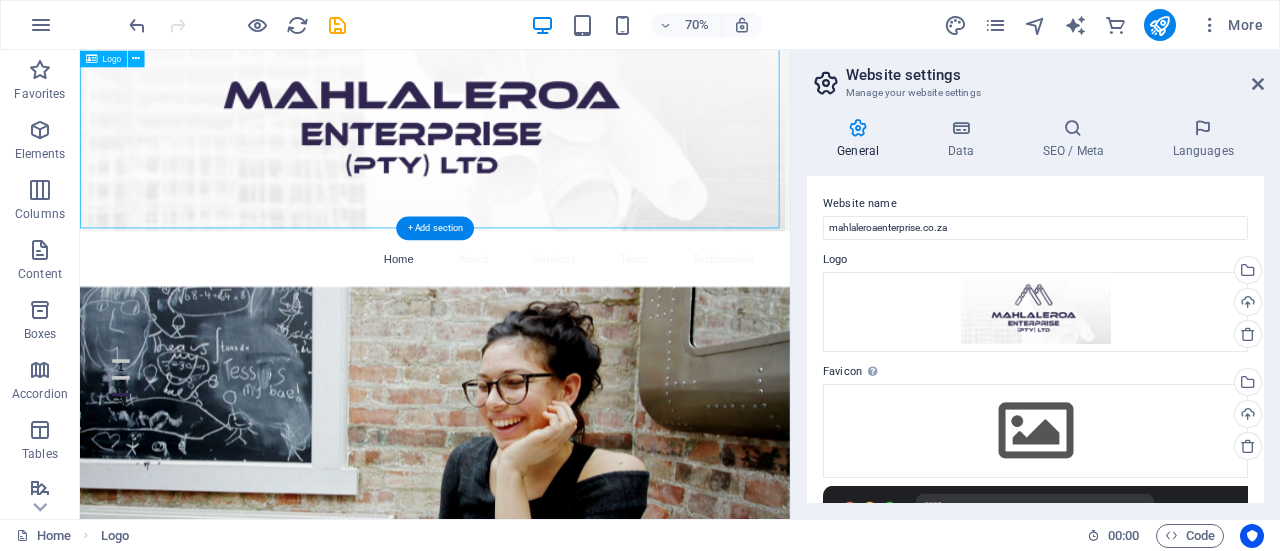 click at bounding box center (587, 90) 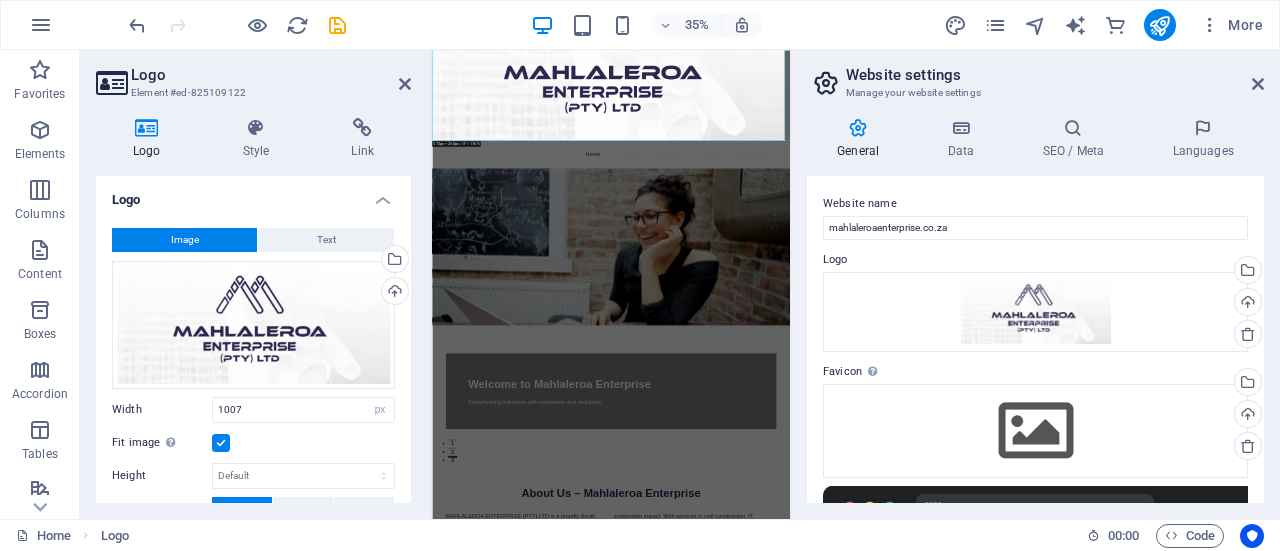 click at bounding box center (943, 612) 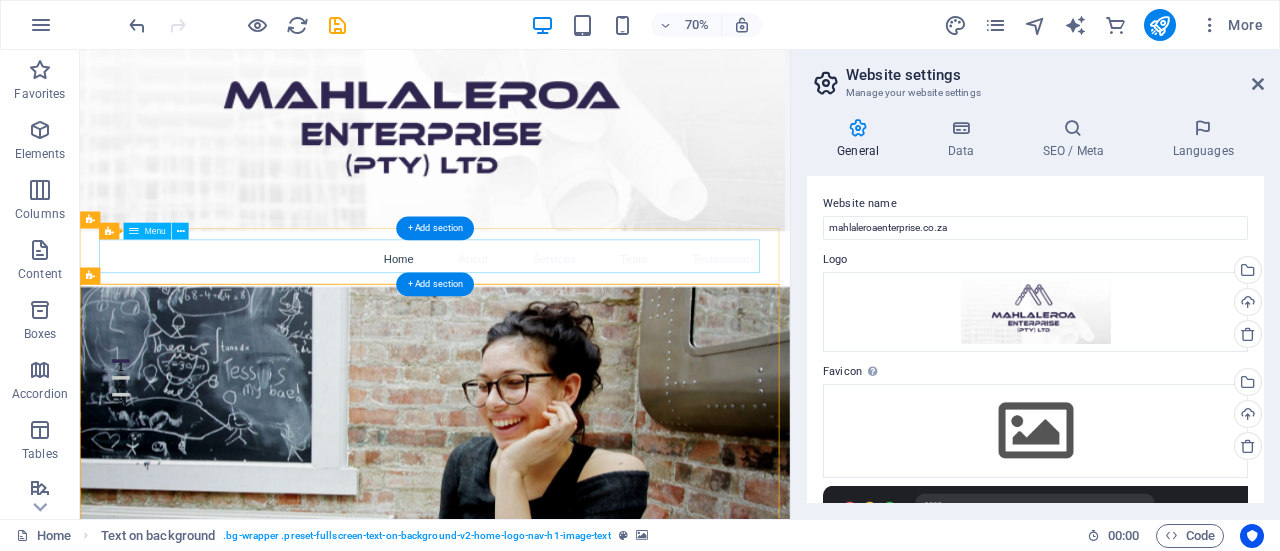click on "Home About Services Team Testimonials" at bounding box center (587, 348) 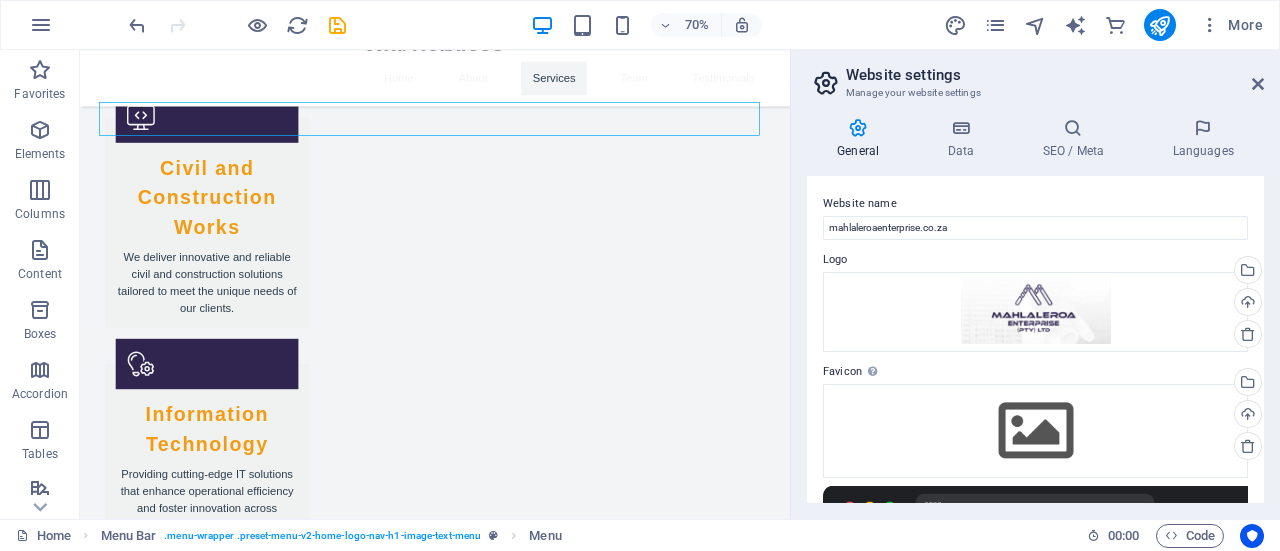 scroll, scrollTop: 1856, scrollLeft: 0, axis: vertical 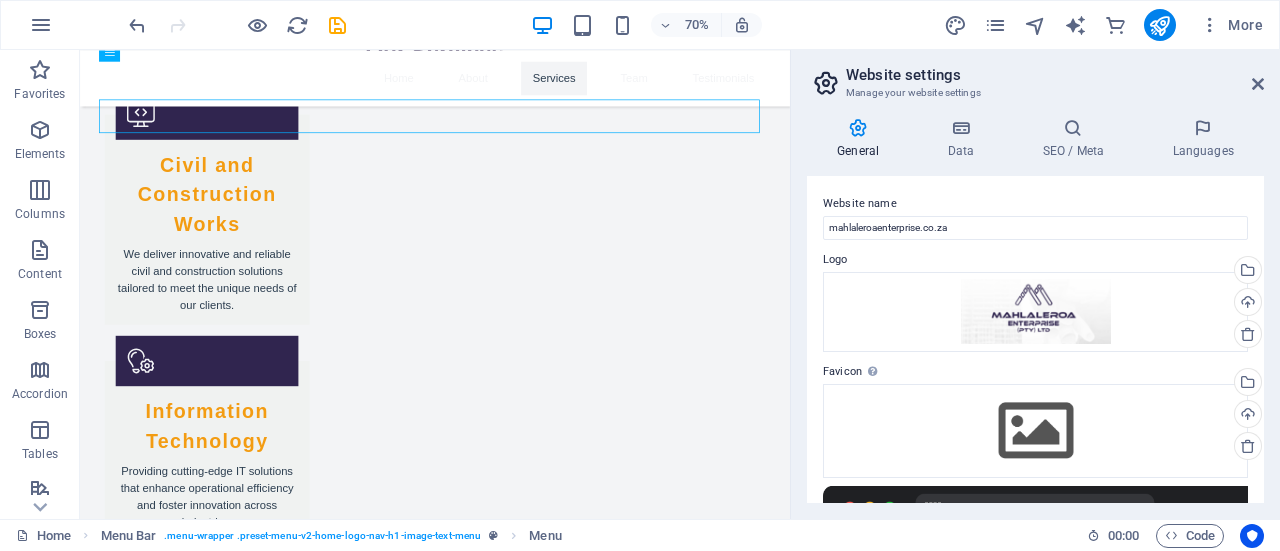 drag, startPoint x: 1089, startPoint y: 125, endPoint x: 888, endPoint y: 329, distance: 286.3861 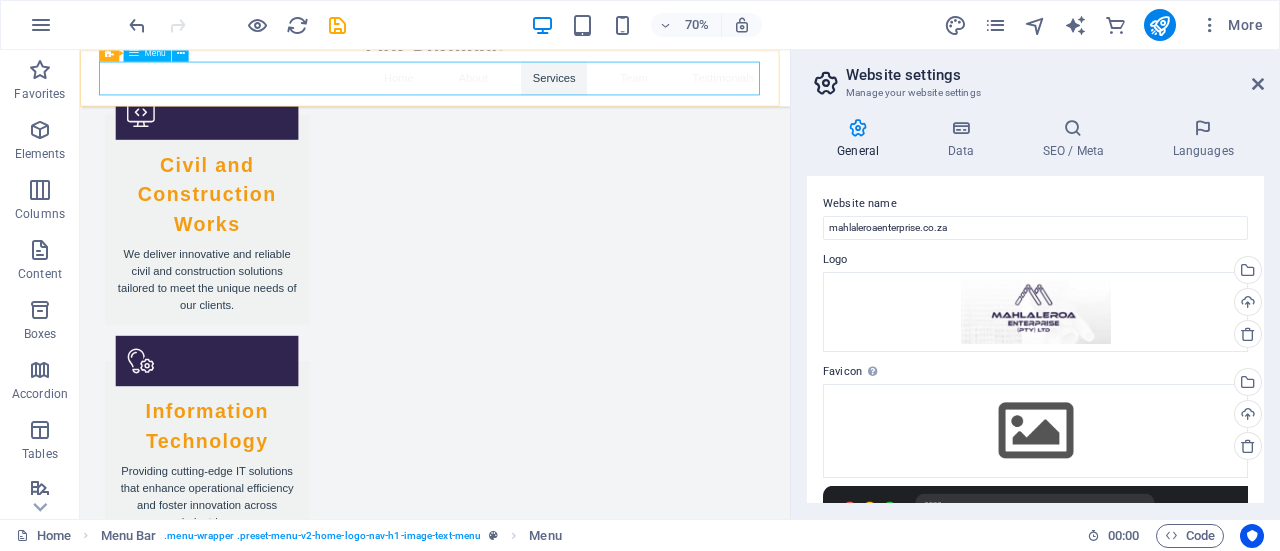 click on "Home About Services Team Testimonials" at bounding box center [587, 90] 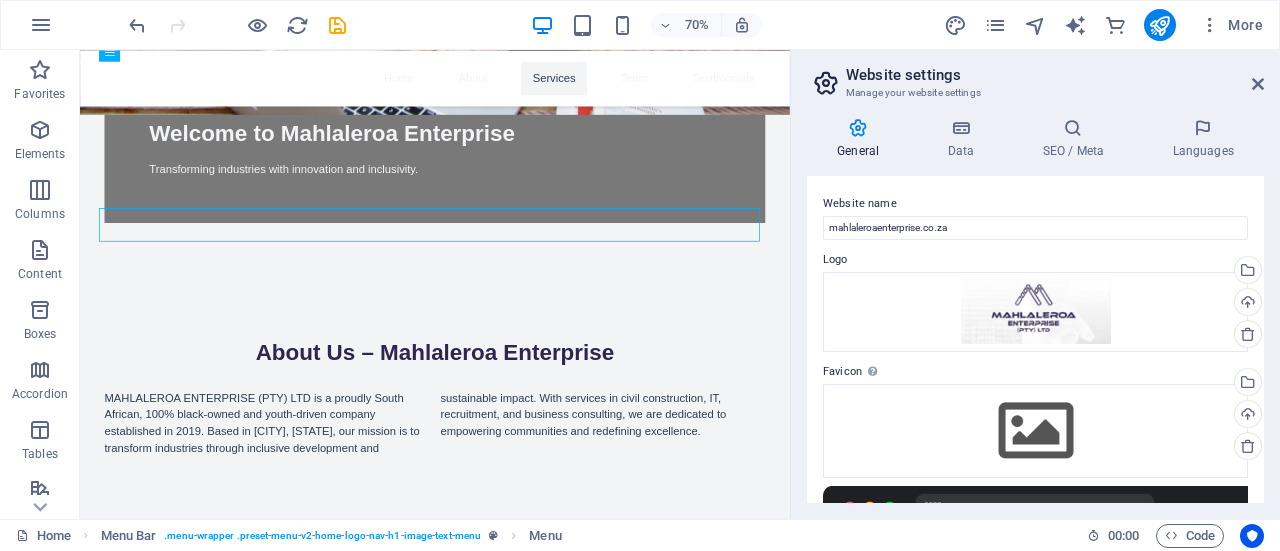 scroll, scrollTop: 1086, scrollLeft: 0, axis: vertical 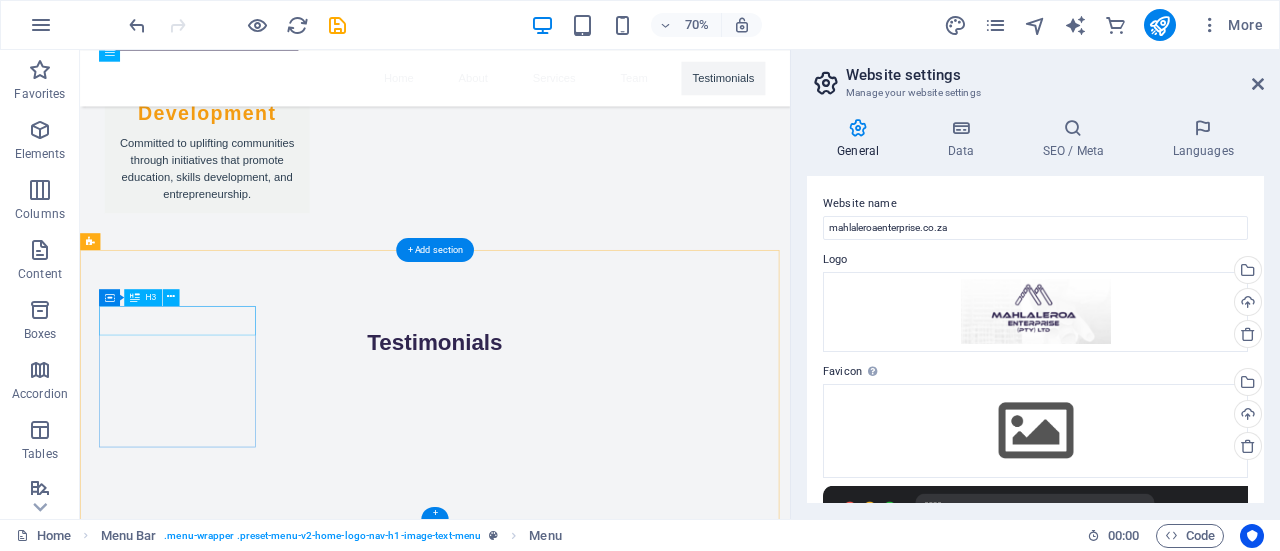 click on "Contact" at bounding box center [208, 2210] 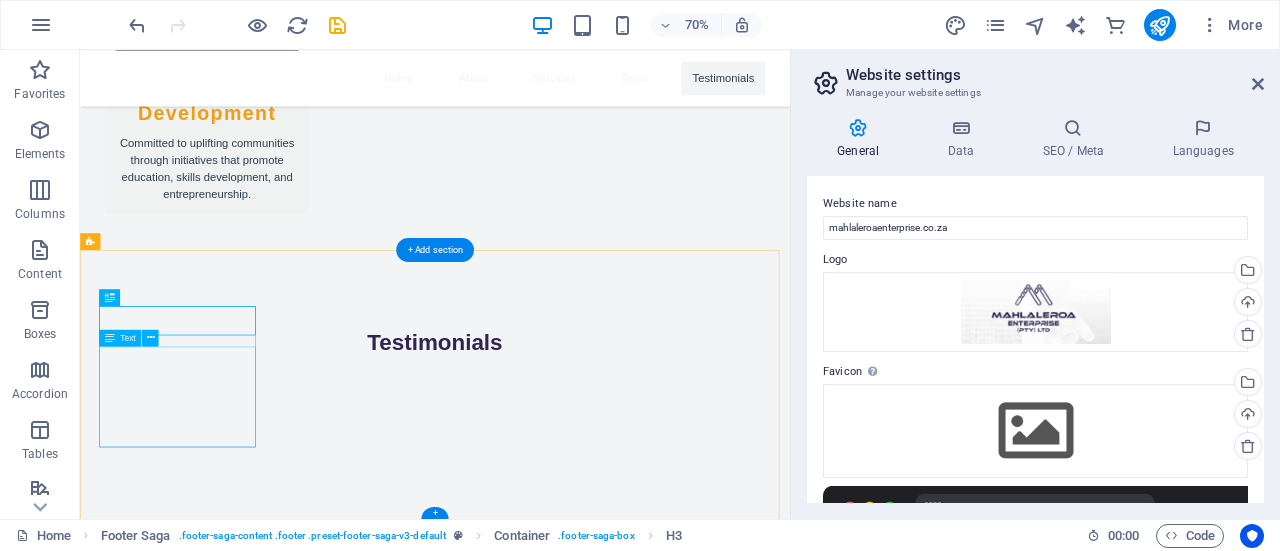 click on "10031 Mokamole" at bounding box center [157, 2258] 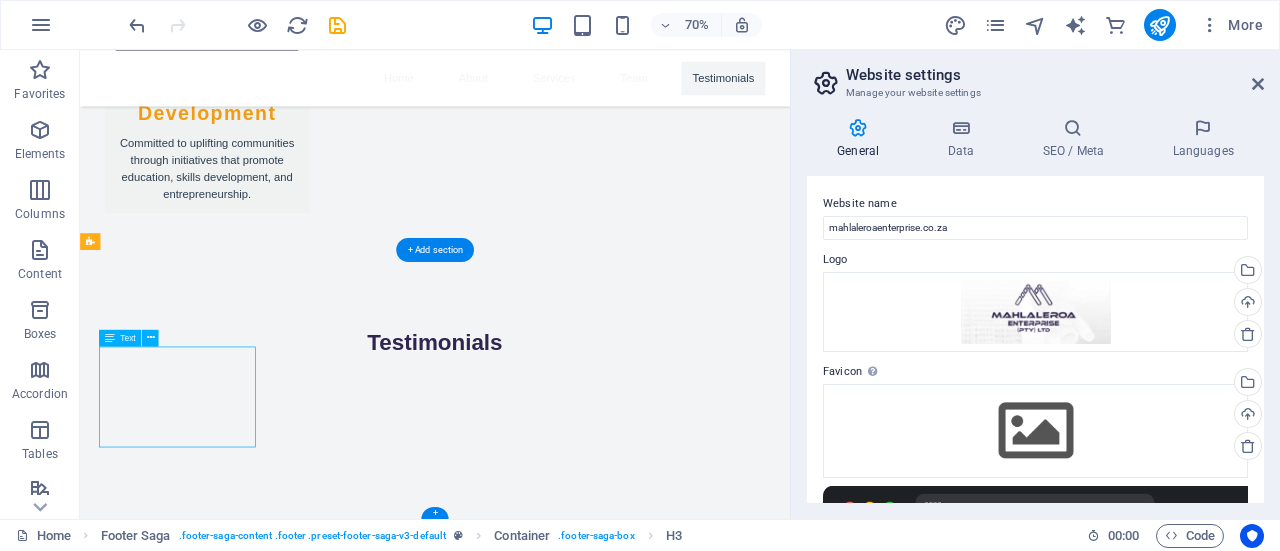 click on "10031 Mokamole" at bounding box center [157, 2258] 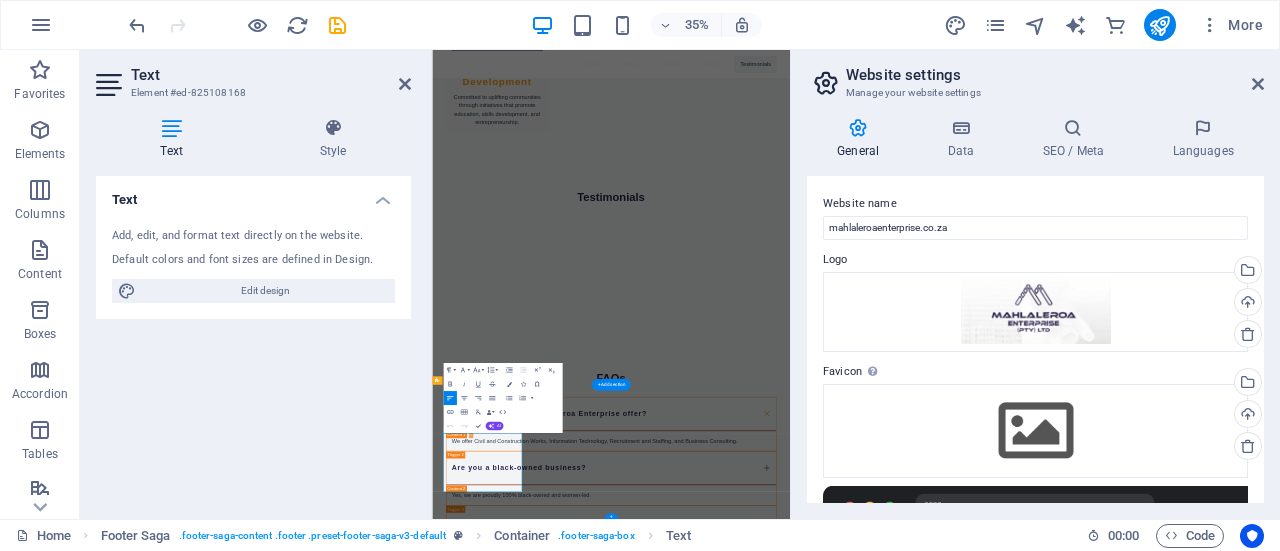 scroll, scrollTop: 2899, scrollLeft: 0, axis: vertical 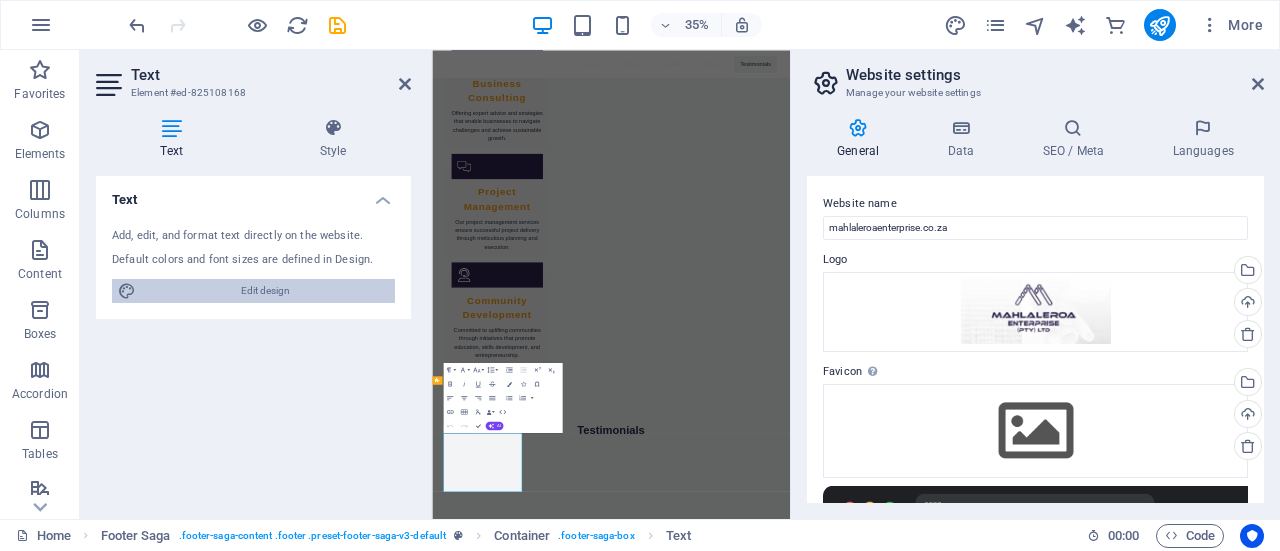 click on "Edit design" at bounding box center (265, 291) 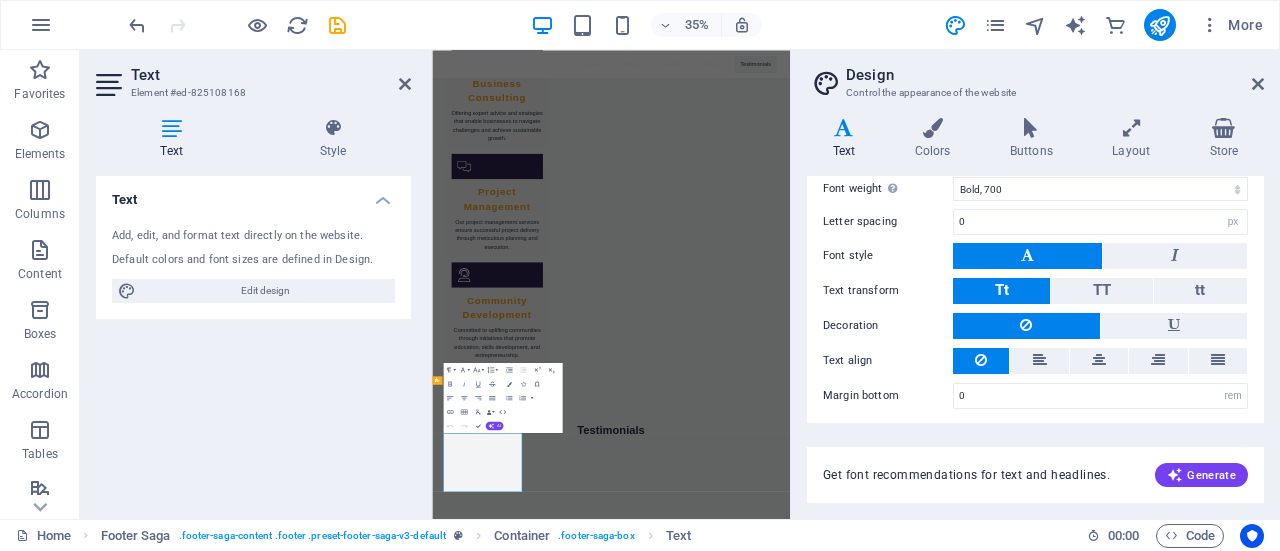 scroll, scrollTop: 0, scrollLeft: 0, axis: both 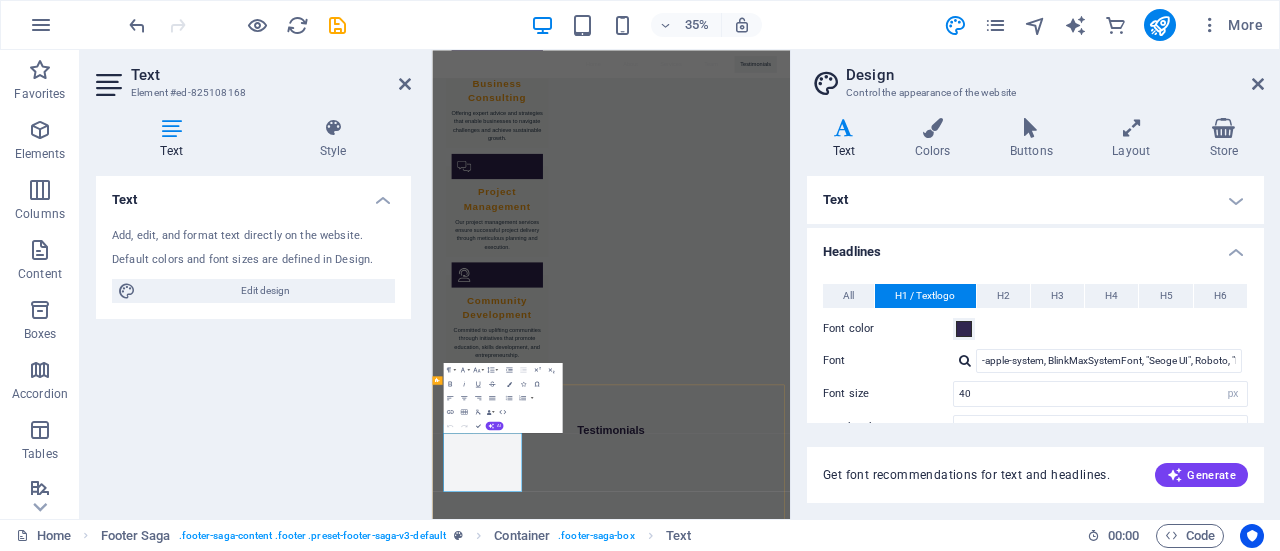 click on "Email:  [EMAIL]" at bounding box center [560, 3033] 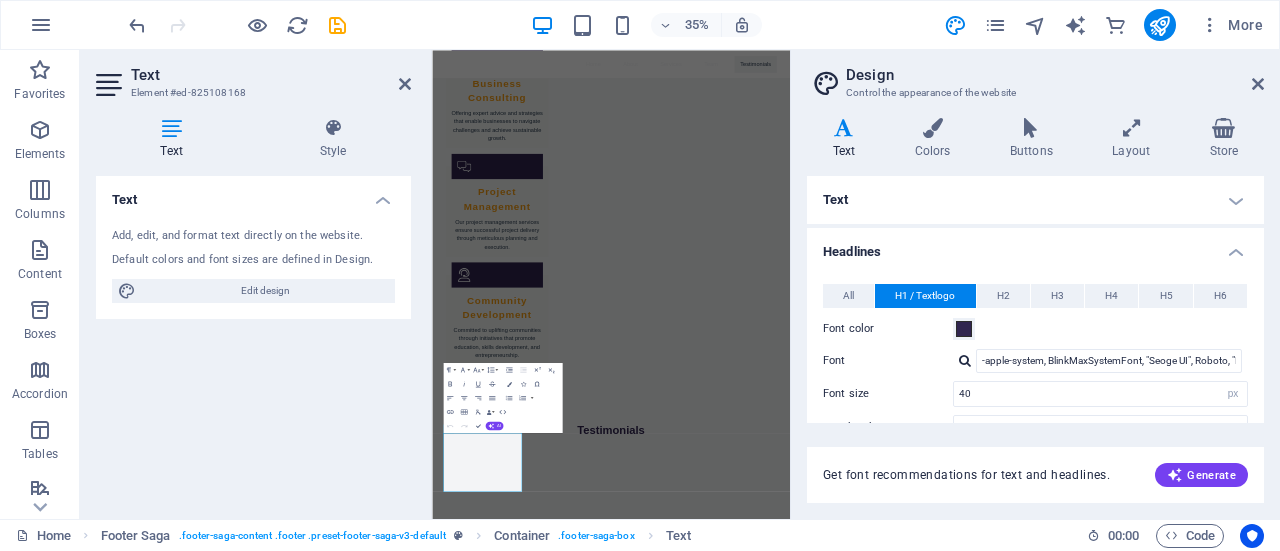 click on "Text Add, edit, and format text directly on the website. Default colors and font sizes are defined in Design. Edit design Alignment Left aligned Centered Right aligned" at bounding box center (253, 339) 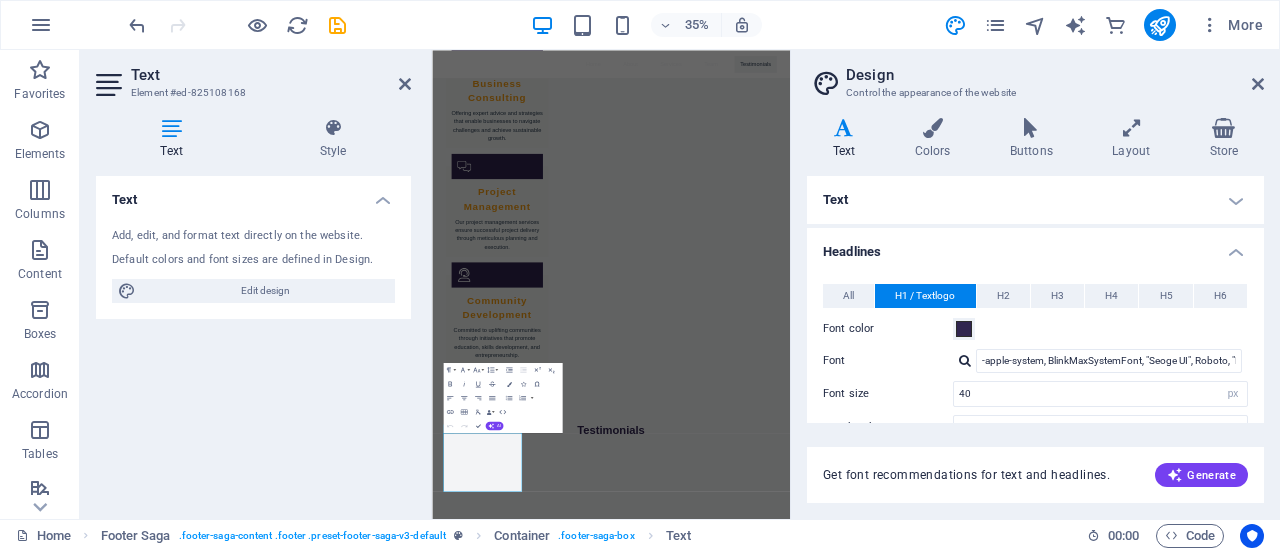 click on "Text Add, edit, and format text directly on the website. Default colors and font sizes are defined in Design. Edit design Alignment Left aligned Centered Right aligned" at bounding box center (253, 339) 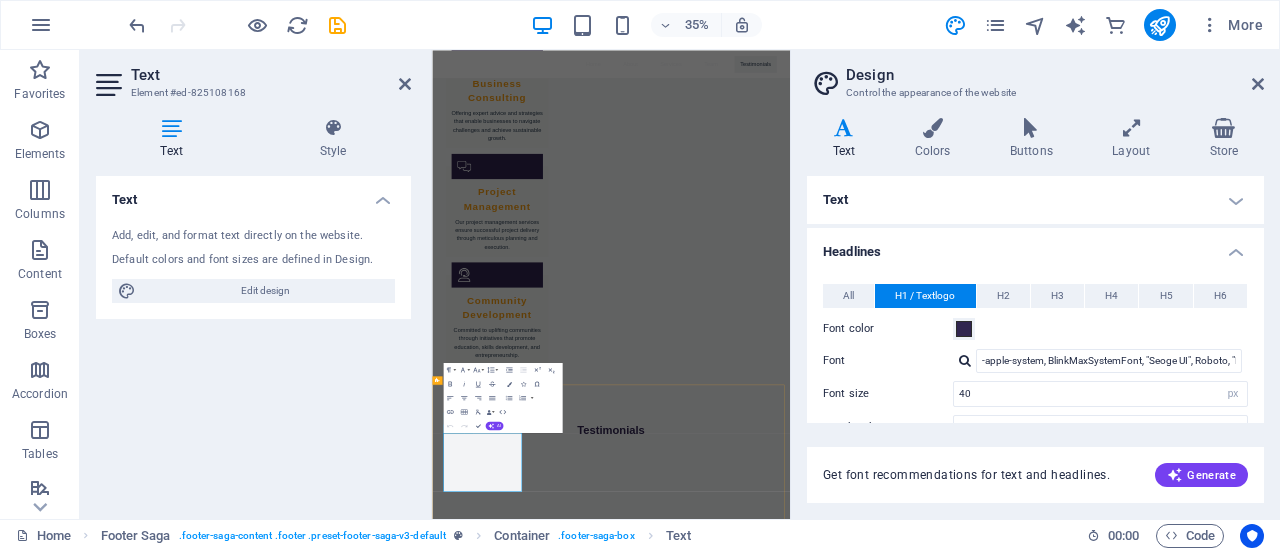 click on "10031 Mokamole" at bounding box center (509, 2924) 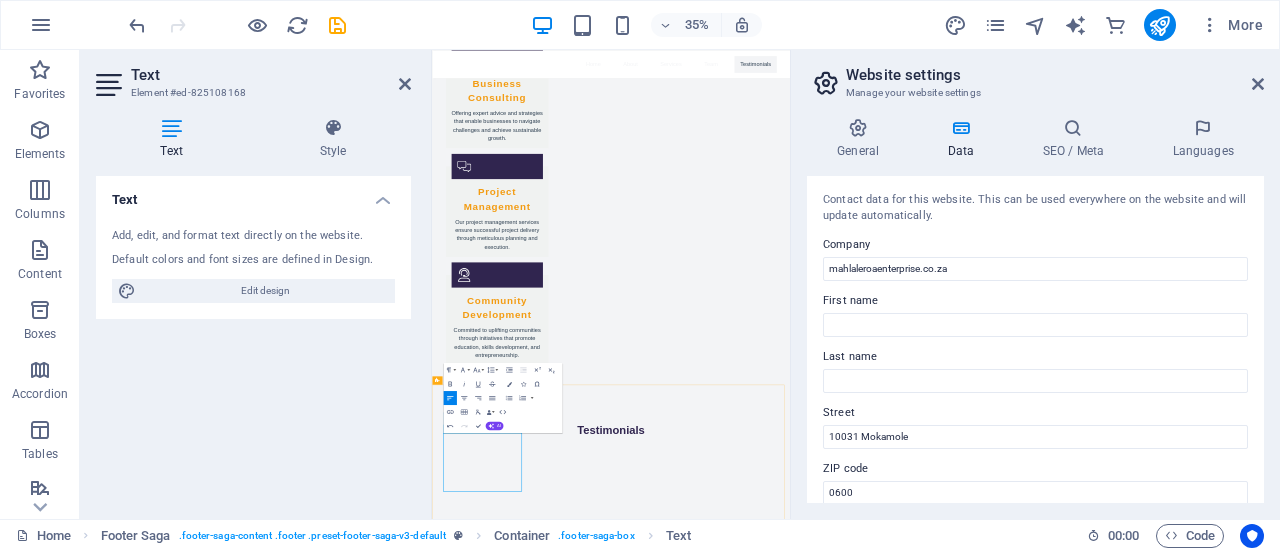 click on "Email:  [EMAIL] 10031 [NEIGHBORHOOD]" at bounding box center (560, 3033) 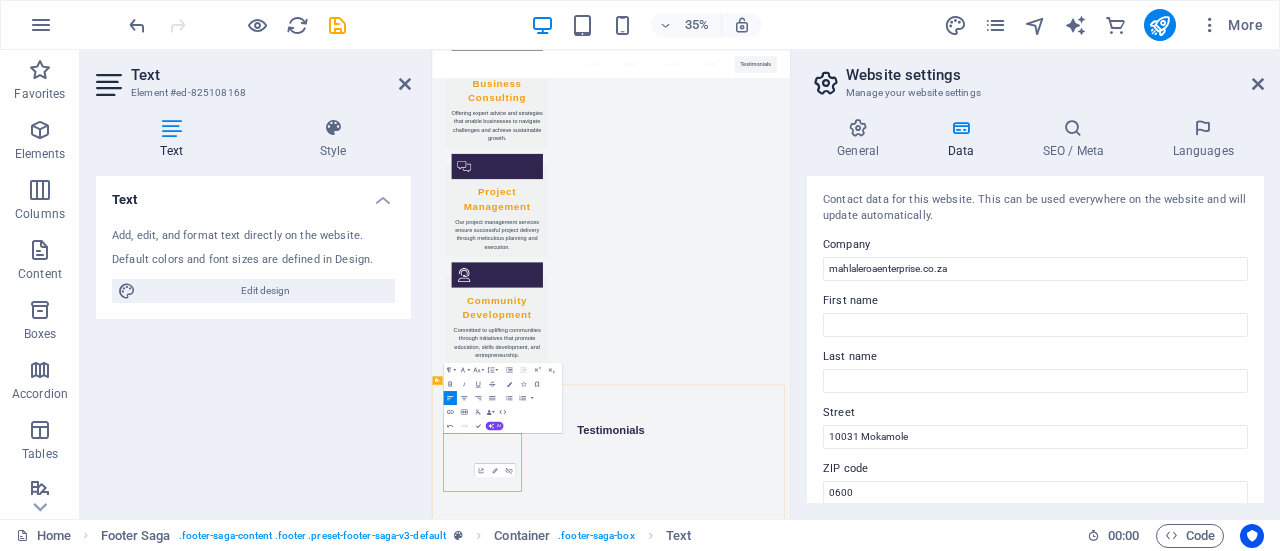 click on "Email:  [EMAIL] 10031 [NEIGHBORHOOD]" at bounding box center [560, 3033] 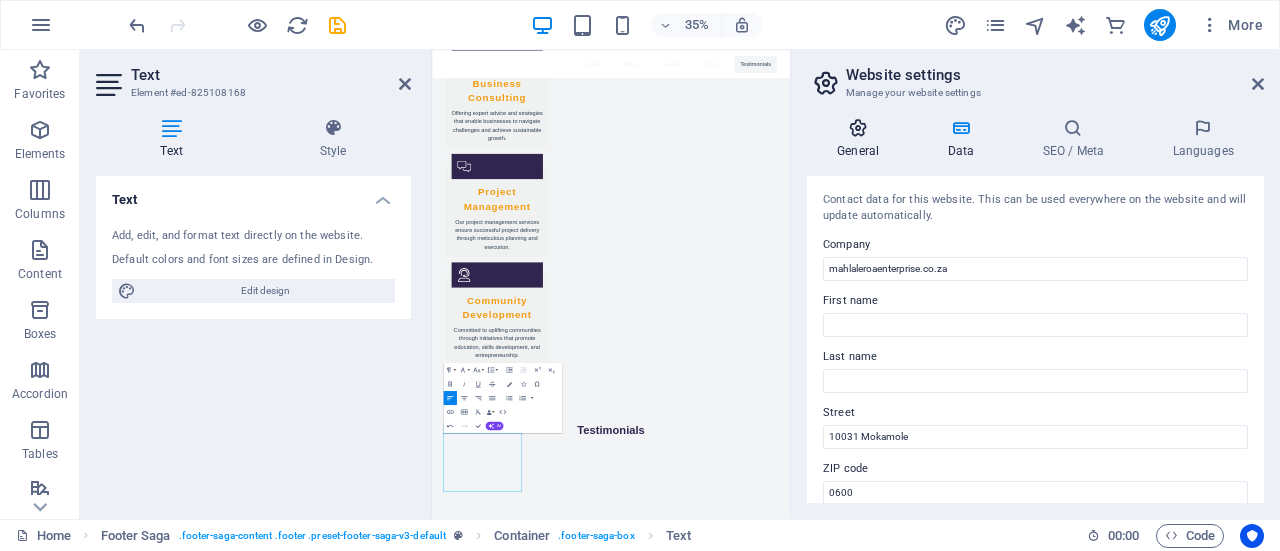 click on "General" at bounding box center (862, 139) 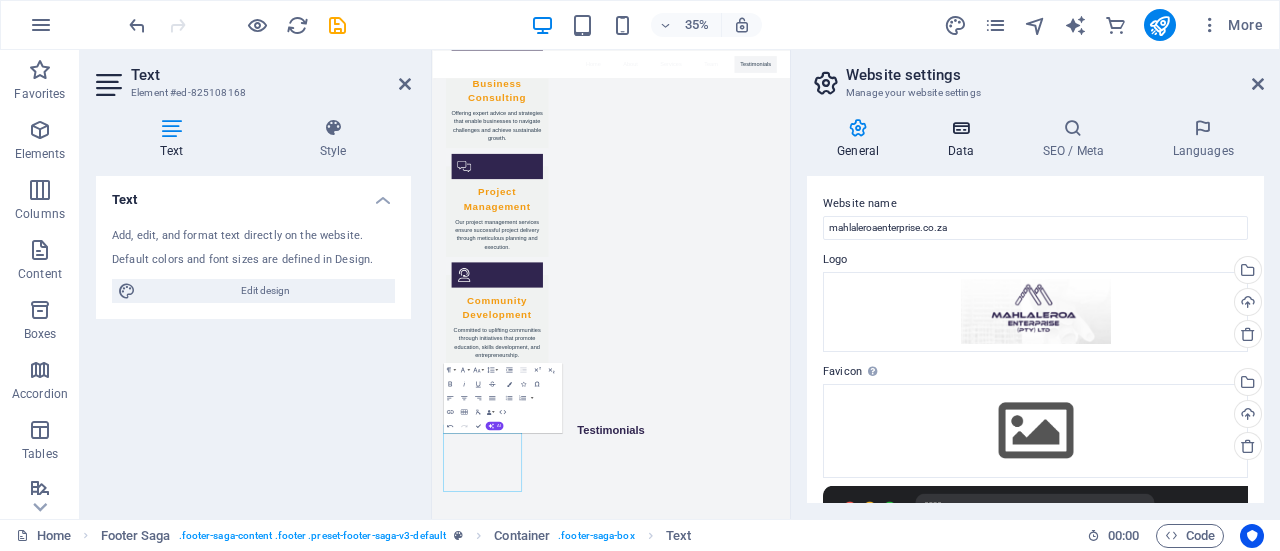 click on "Data" at bounding box center (964, 139) 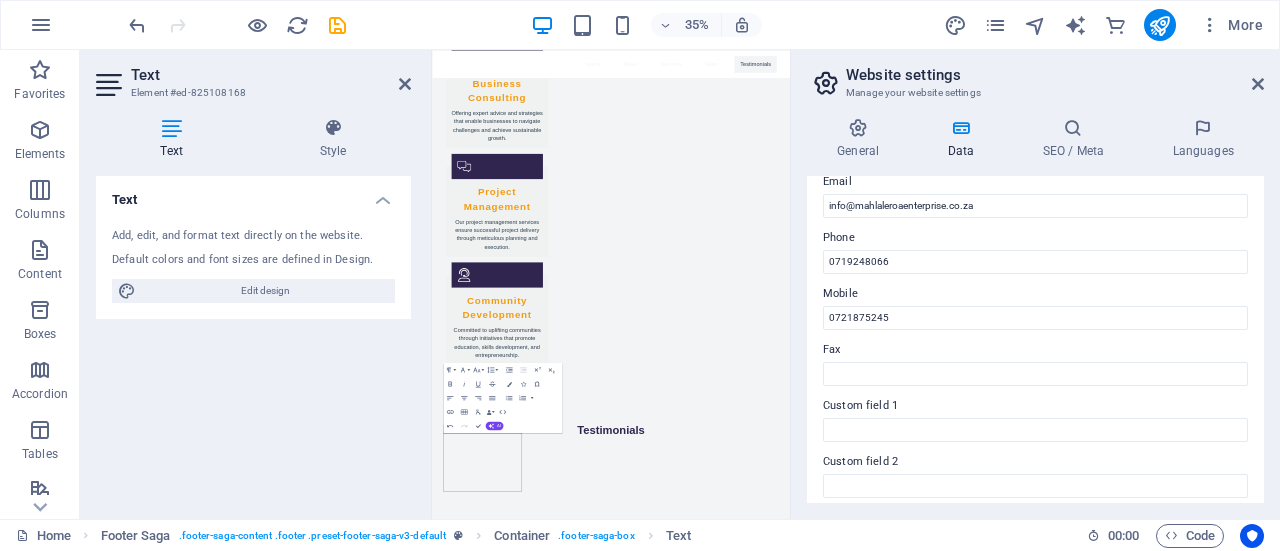 scroll, scrollTop: 472, scrollLeft: 0, axis: vertical 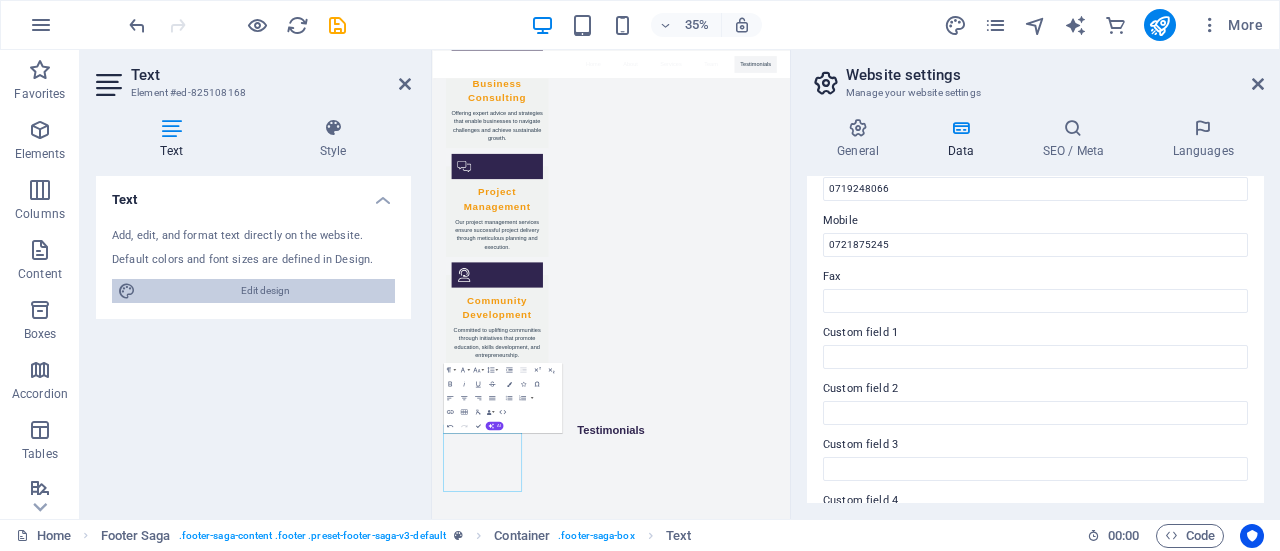 click on "Edit design" at bounding box center (265, 291) 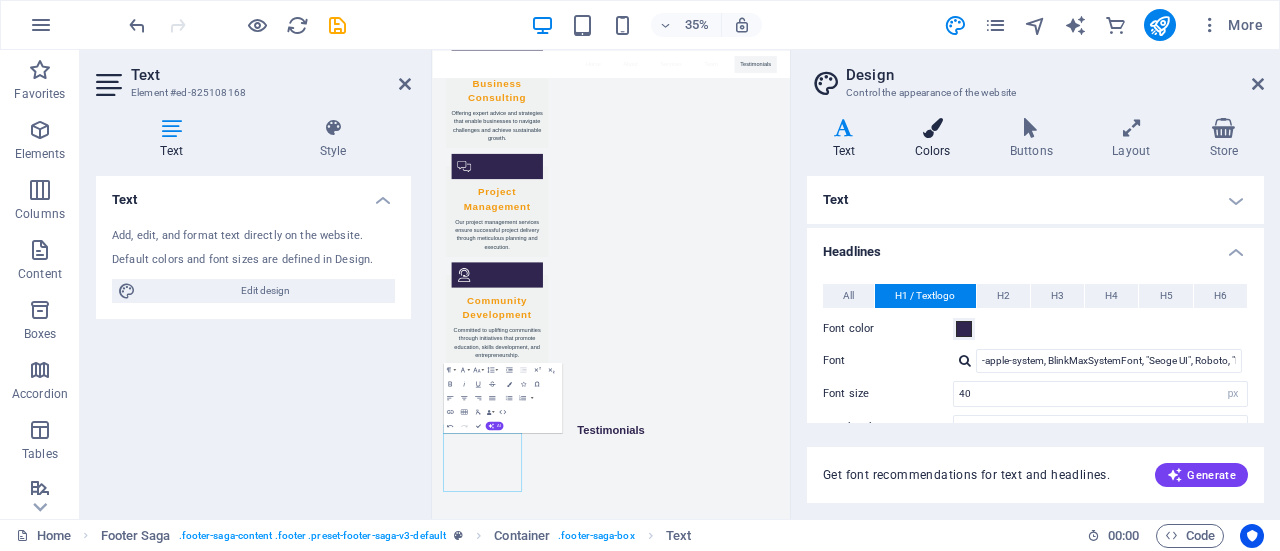 click on "Colors" at bounding box center [936, 139] 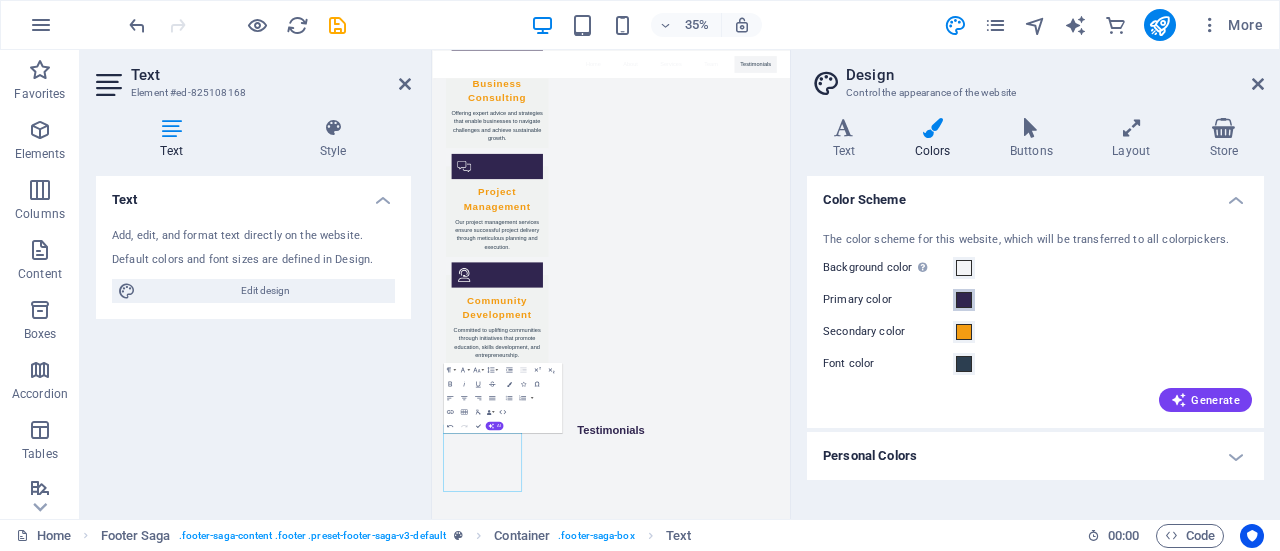 click at bounding box center (964, 300) 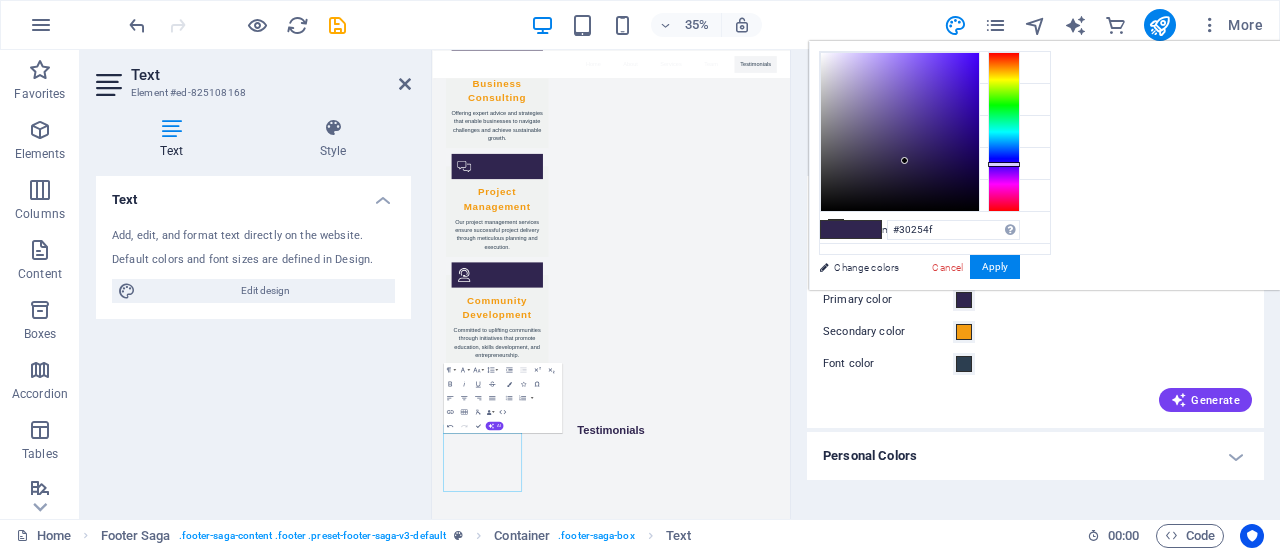 click on "The color scheme for this website, which will be transferred to all colorpickers. Background color Only visible if it is not covered by other backgrounds. Primary color Secondary color Font color Generate" at bounding box center (1035, 320) 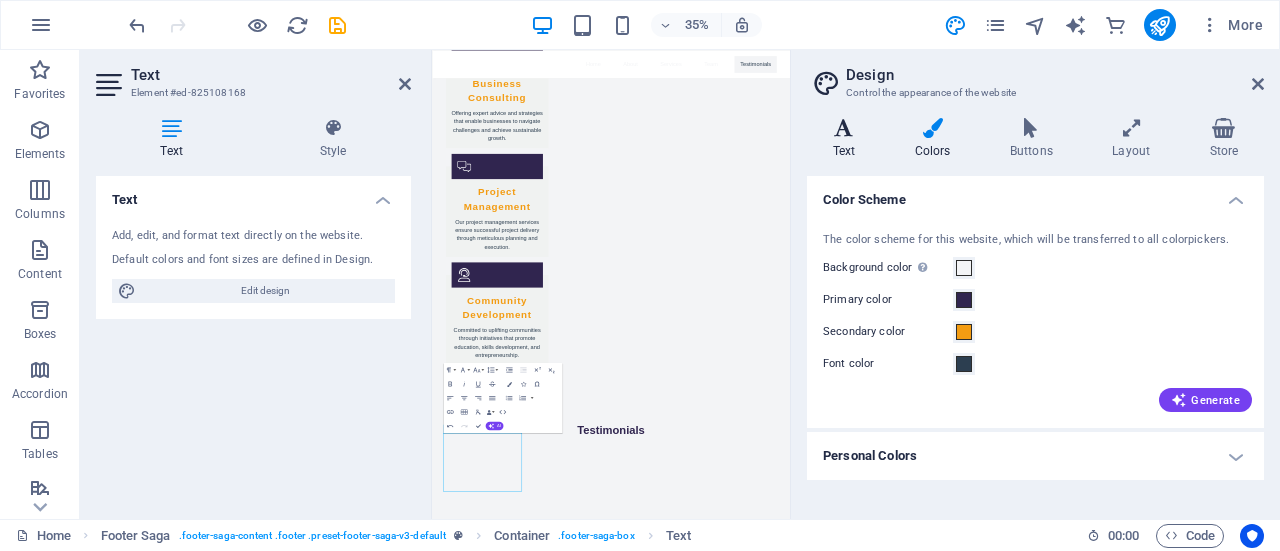 click on "Text" at bounding box center (848, 139) 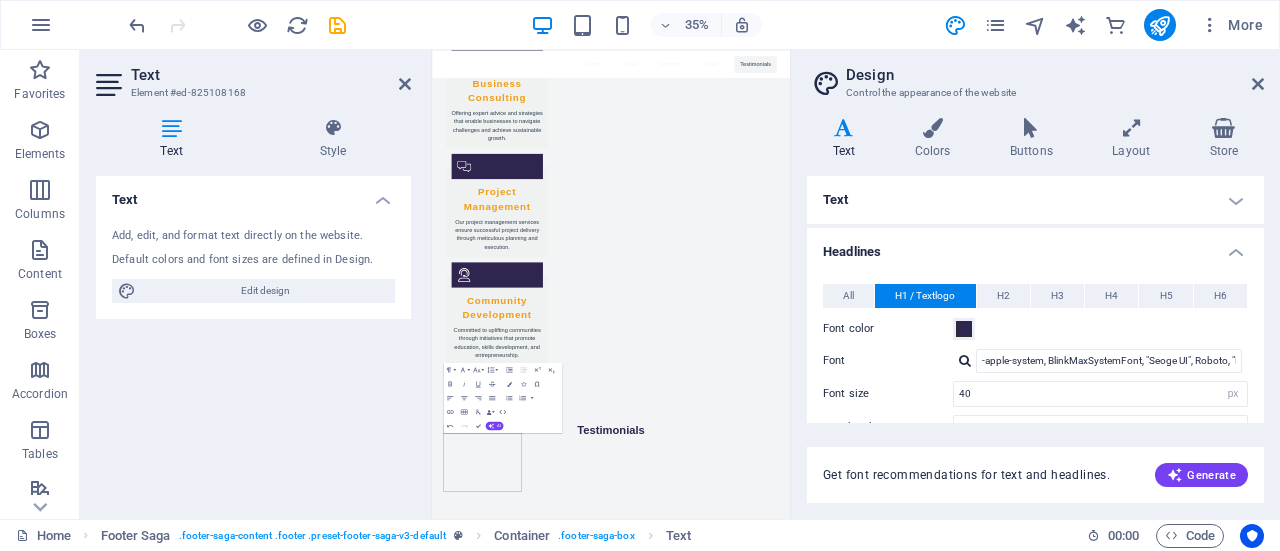 click on "Text" at bounding box center [1035, 200] 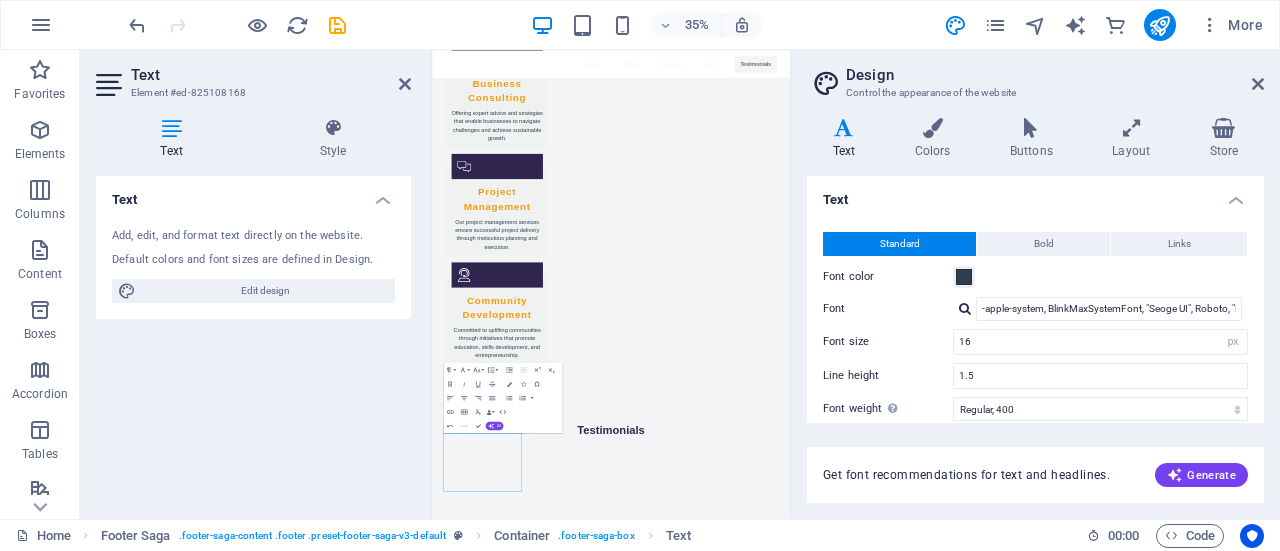 click on "Text" at bounding box center (1035, 194) 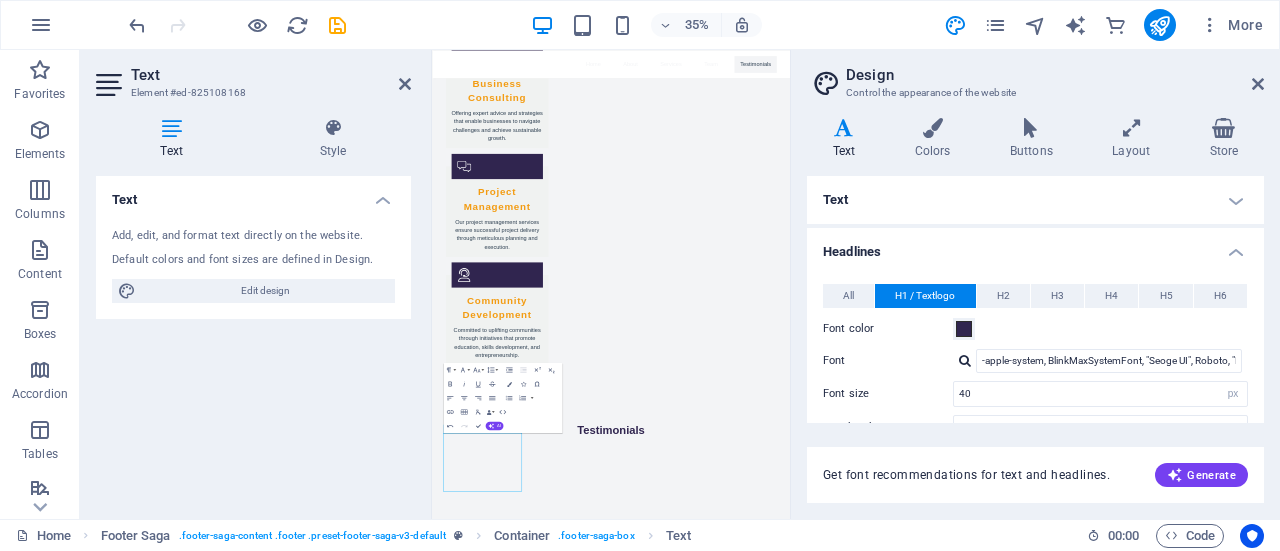 click on "Text" at bounding box center [1035, 200] 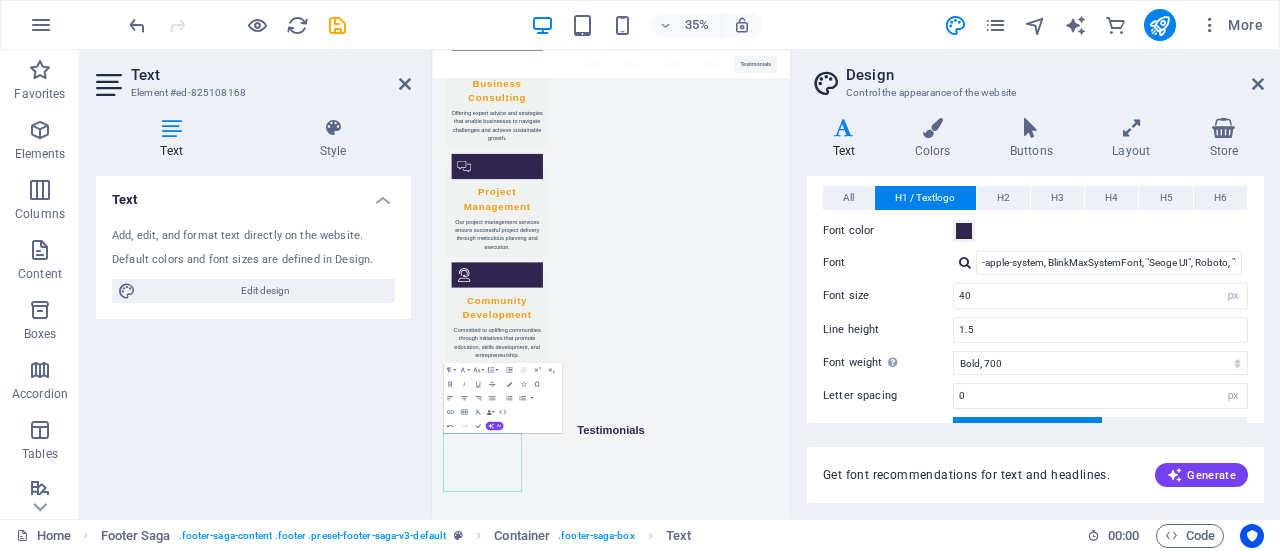 scroll, scrollTop: 624, scrollLeft: 0, axis: vertical 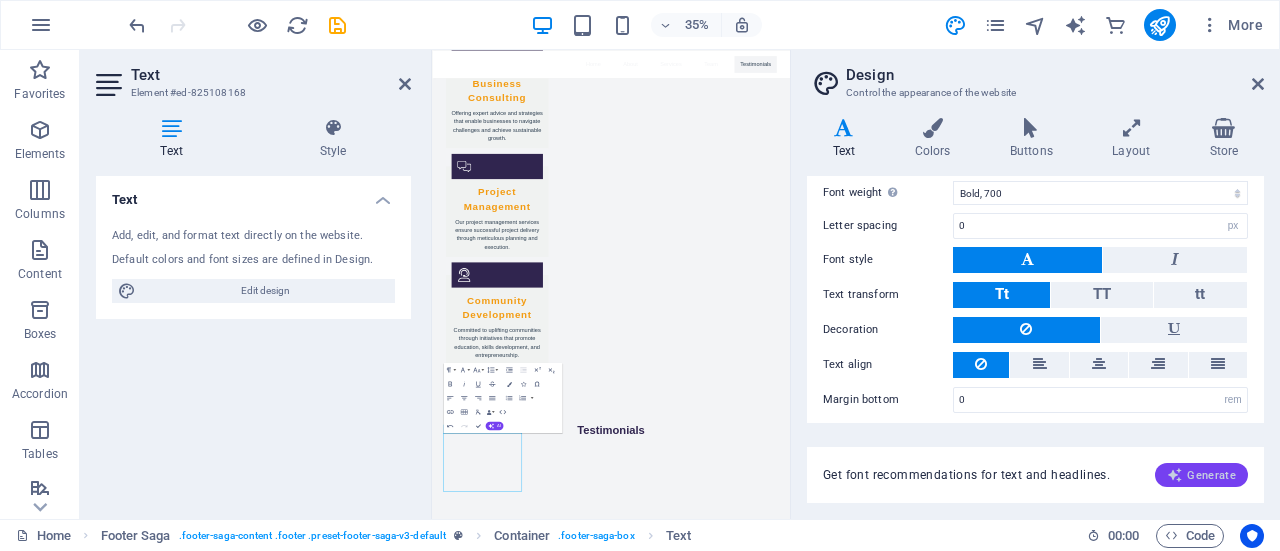 click on "Generate" at bounding box center [1201, 475] 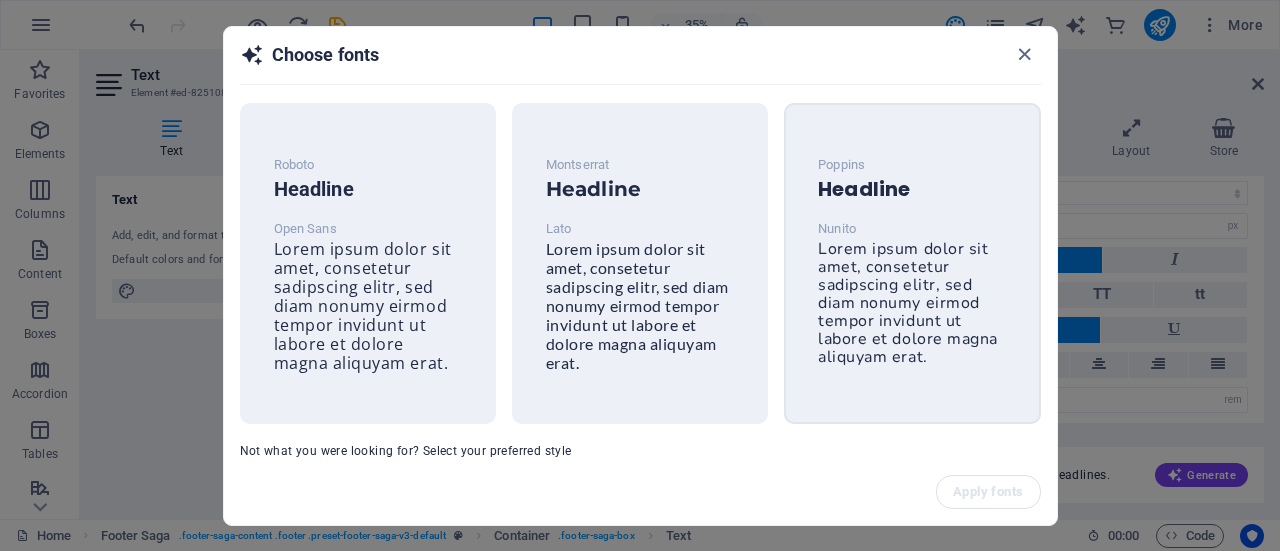 click on "Lorem ipsum dolor sit amet, consetetur sadipscing elitr, sed diam nonumy eirmod tempor invidunt ut labore et dolore magna aliquyam erat." at bounding box center (908, 303) 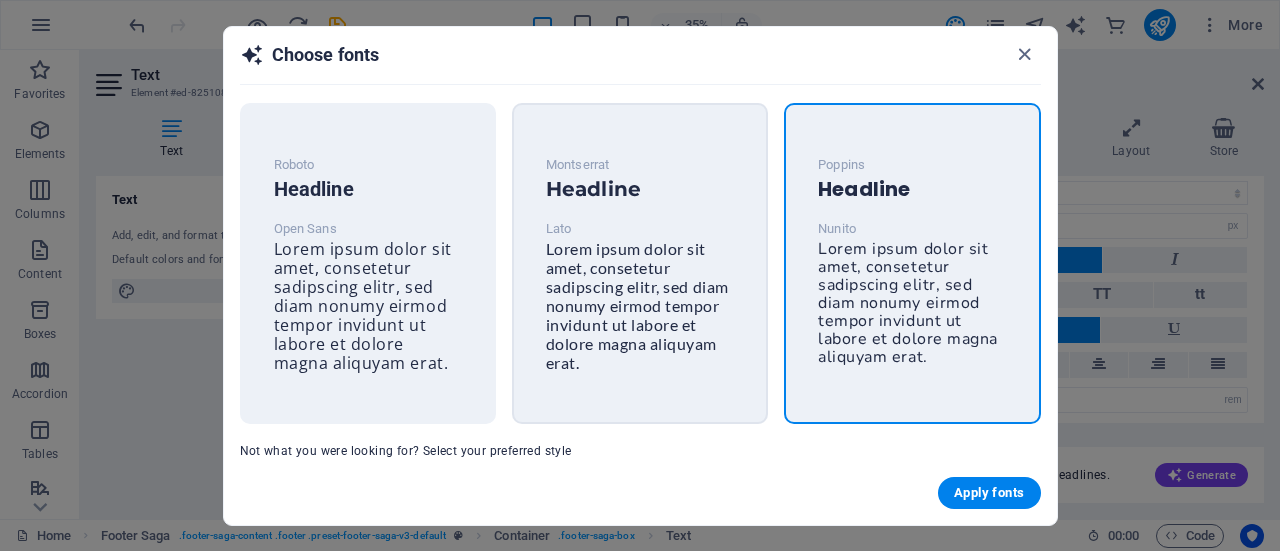 click on "Lorem ipsum dolor sit amet, consetetur sadipscing elitr, sed diam nonumy eirmod tempor invidunt ut labore et dolore magna aliquyam erat." at bounding box center (637, 305) 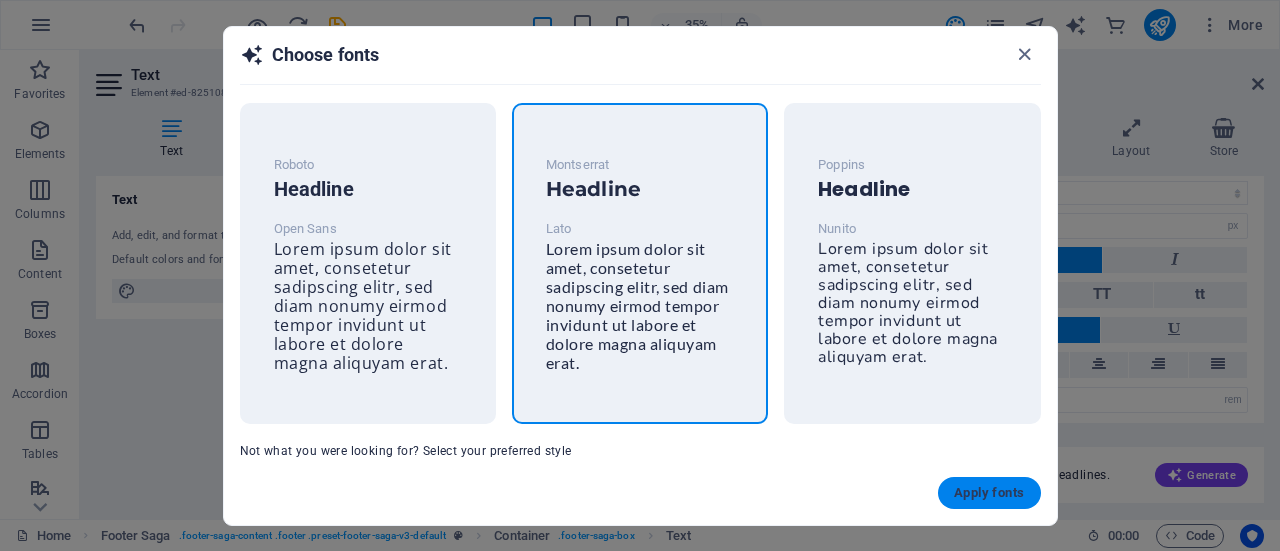 click on "Apply fonts" at bounding box center [989, 493] 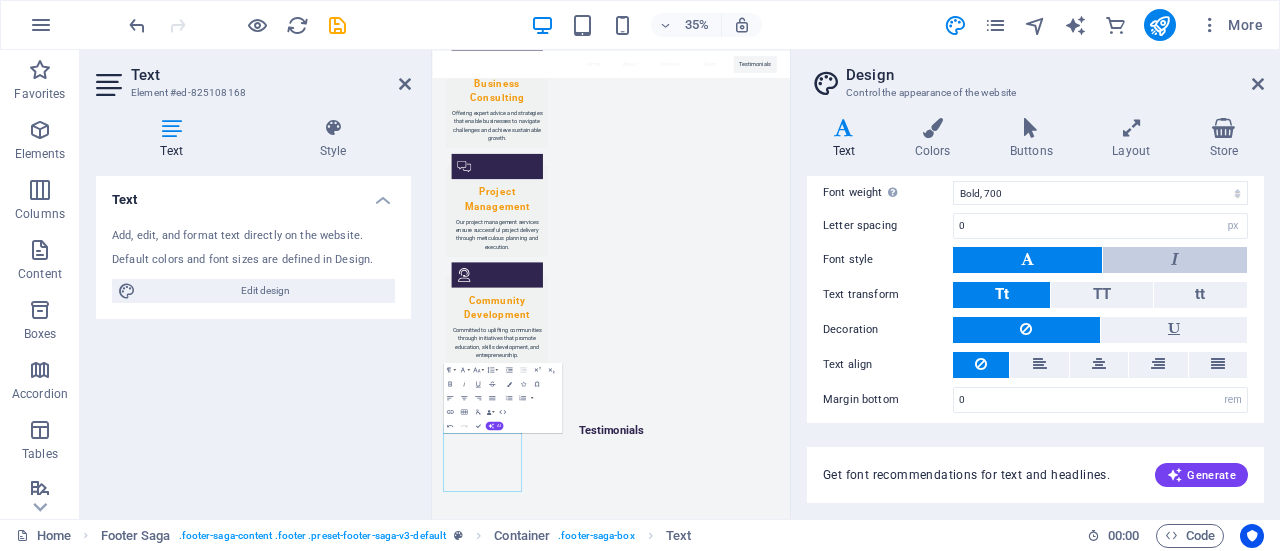 type on "Lato" 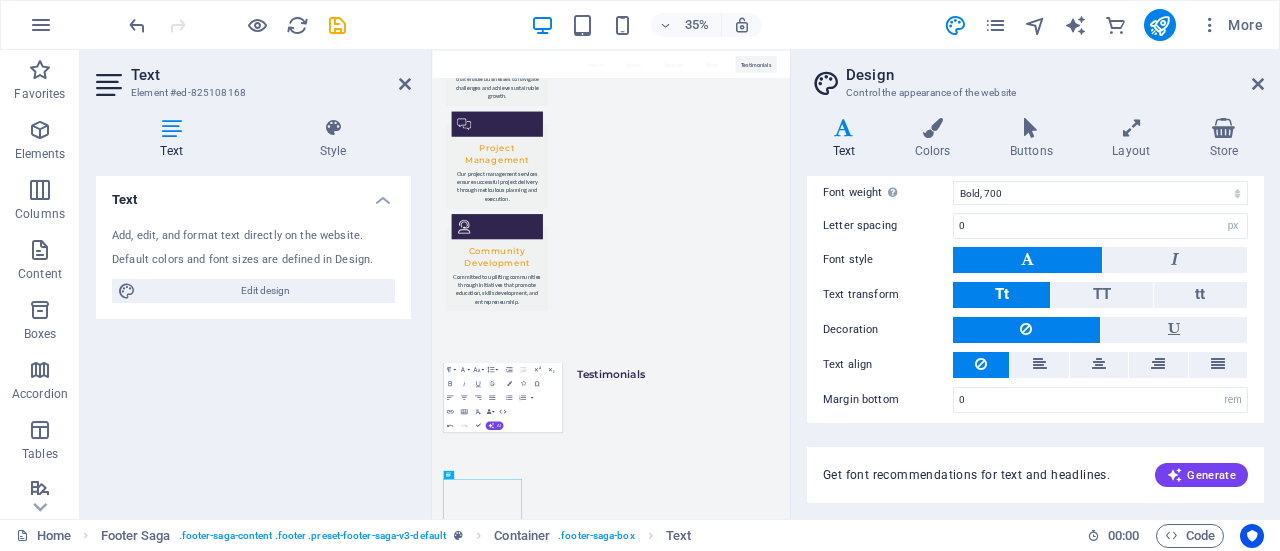 scroll, scrollTop: 2766, scrollLeft: 0, axis: vertical 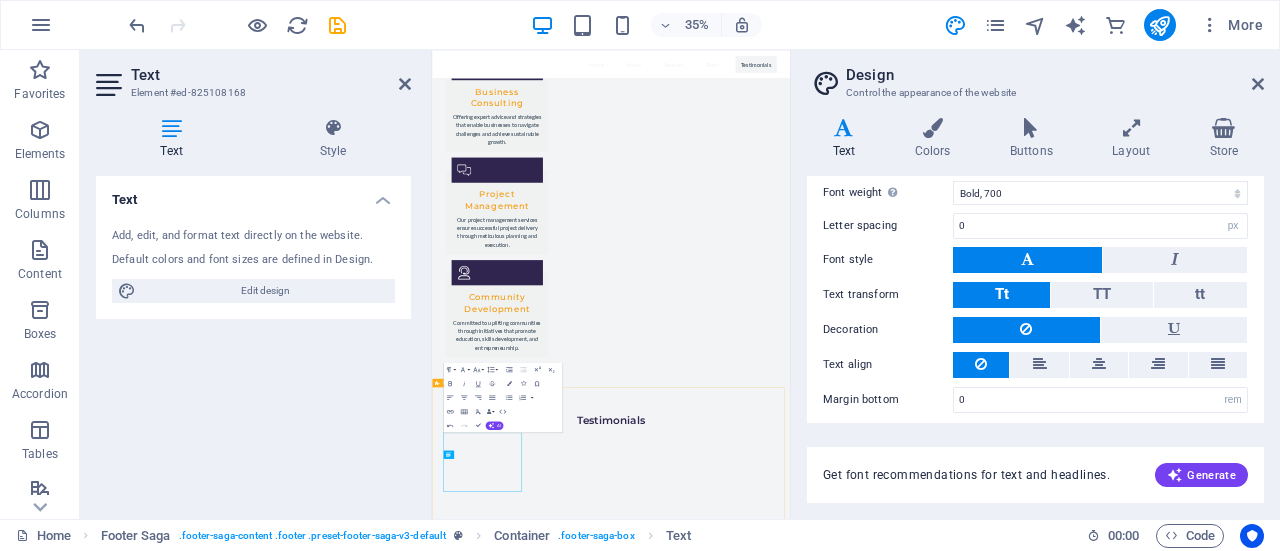click on "Contact 0600   [CITY] Phone:  [PHONE] Mobile:  [PHONE] Email:  [EMAIL] 10031 [NEIGHBORHOOD] Navigation Home About Services Team Testimonials Legal Notice Privacy Policy Social media Facebook X Instagram" at bounding box center (943, 3098) 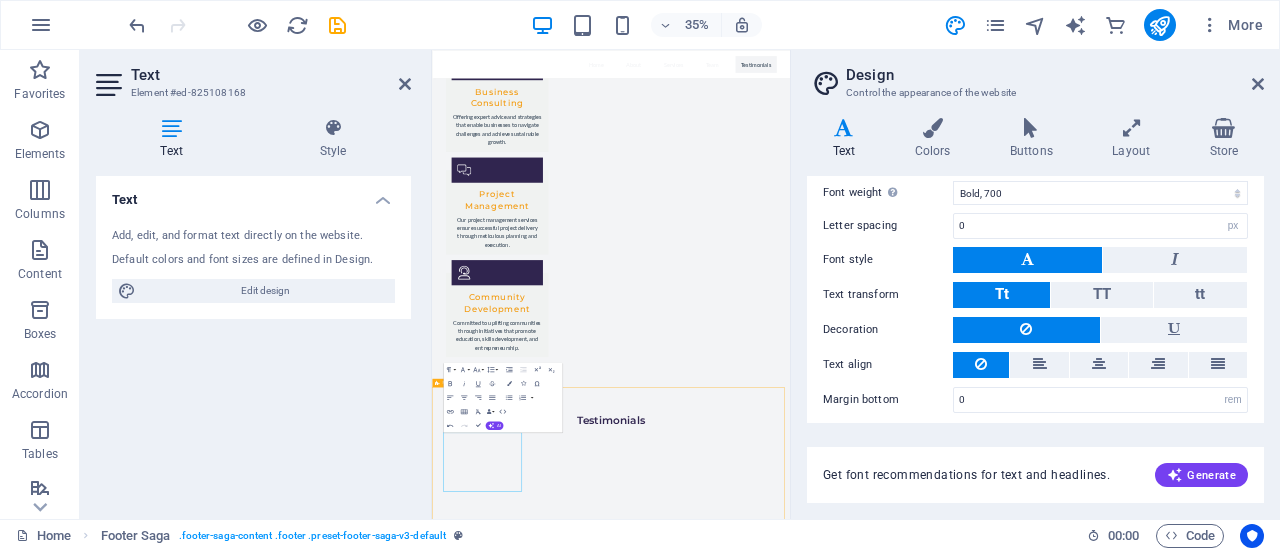 scroll, scrollTop: 3424, scrollLeft: 0, axis: vertical 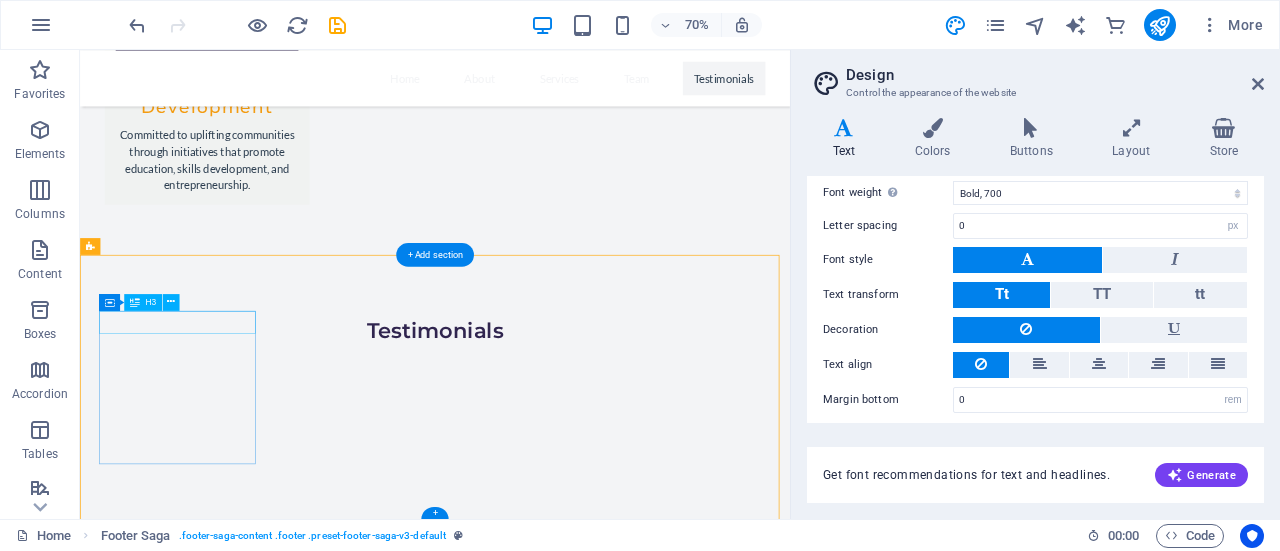 click on "Contact" at bounding box center (208, 2137) 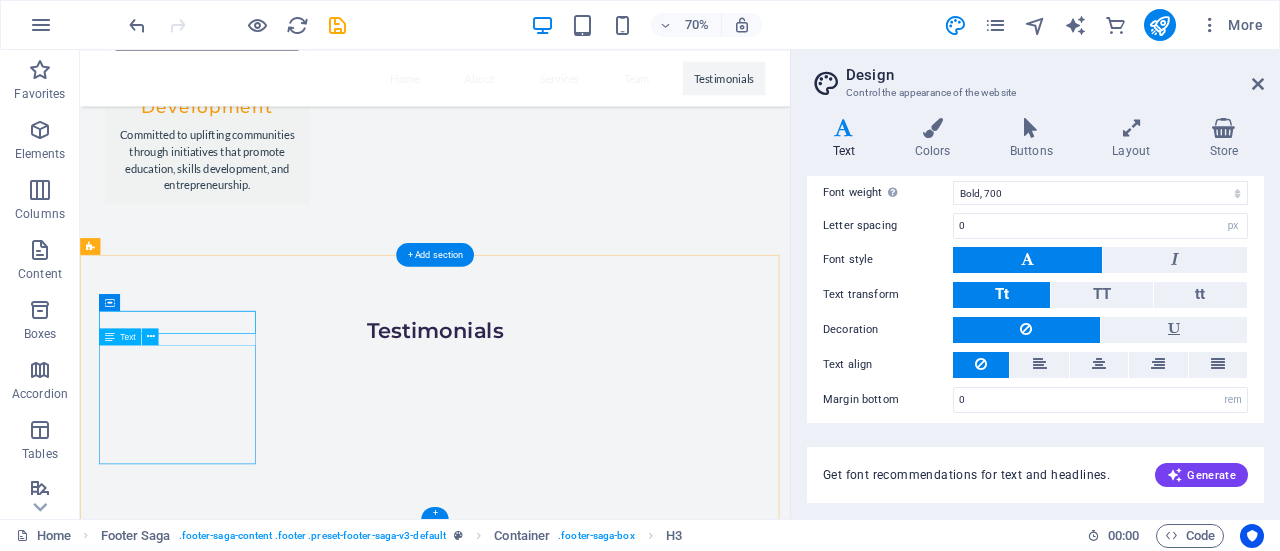 click on "0600   [CITY] Phone:  [PHONE] Mobile:  [PHONE] Email:  [EMAIL] 10031 [NEIGHBORHOOD]" at bounding box center (208, 2242) 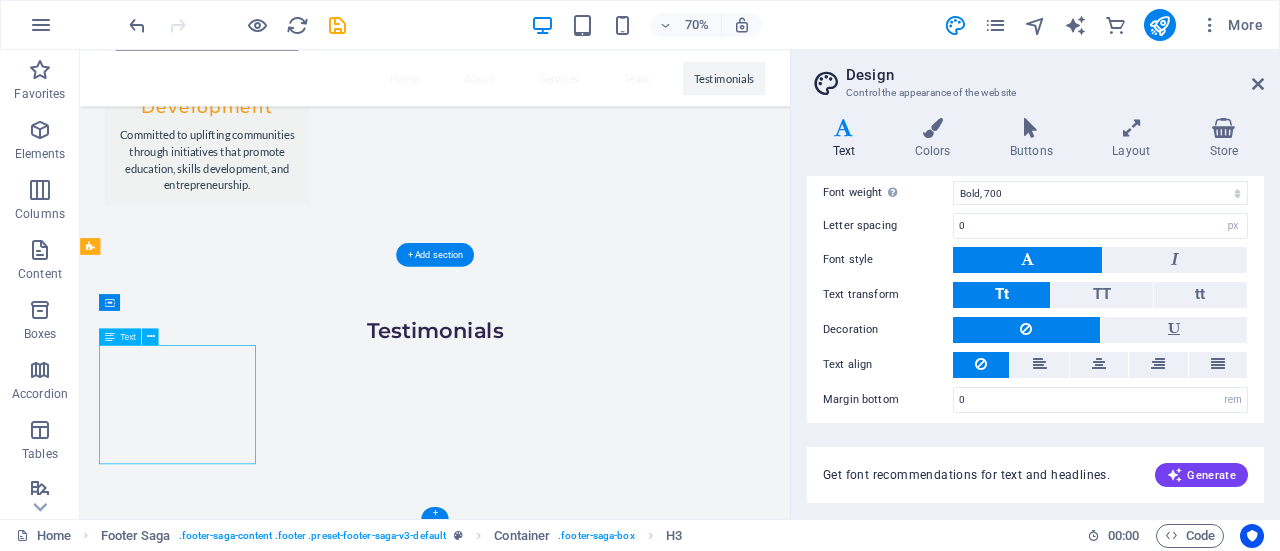 click on "0600   [CITY] Phone:  [PHONE] Mobile:  [PHONE] Email:  [EMAIL] 10031 [NEIGHBORHOOD]" at bounding box center [208, 2242] 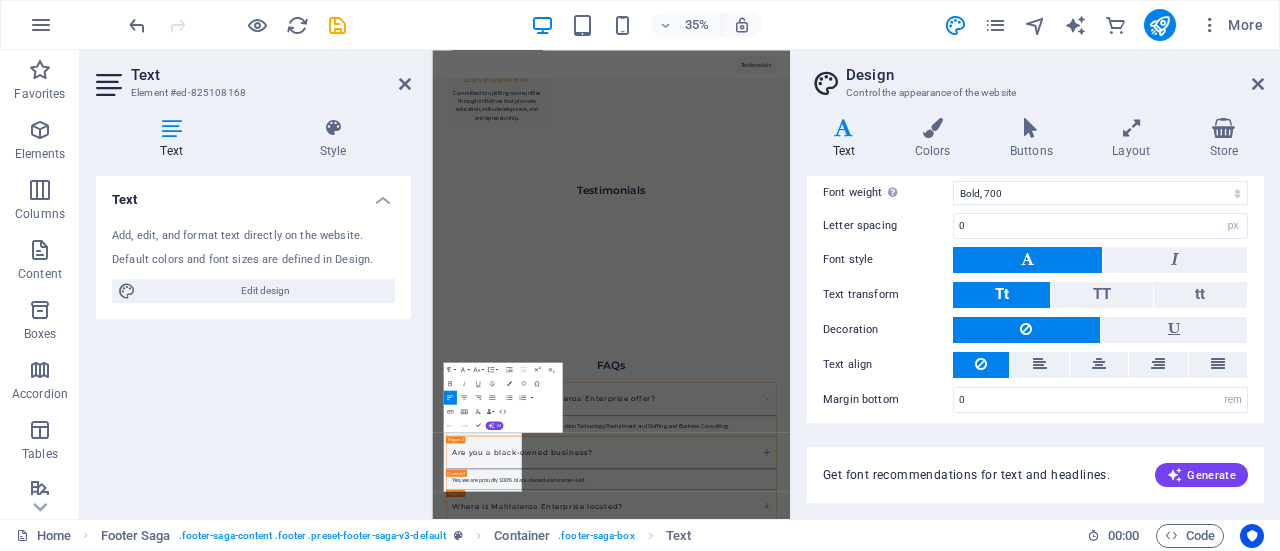 scroll, scrollTop: 2757, scrollLeft: 0, axis: vertical 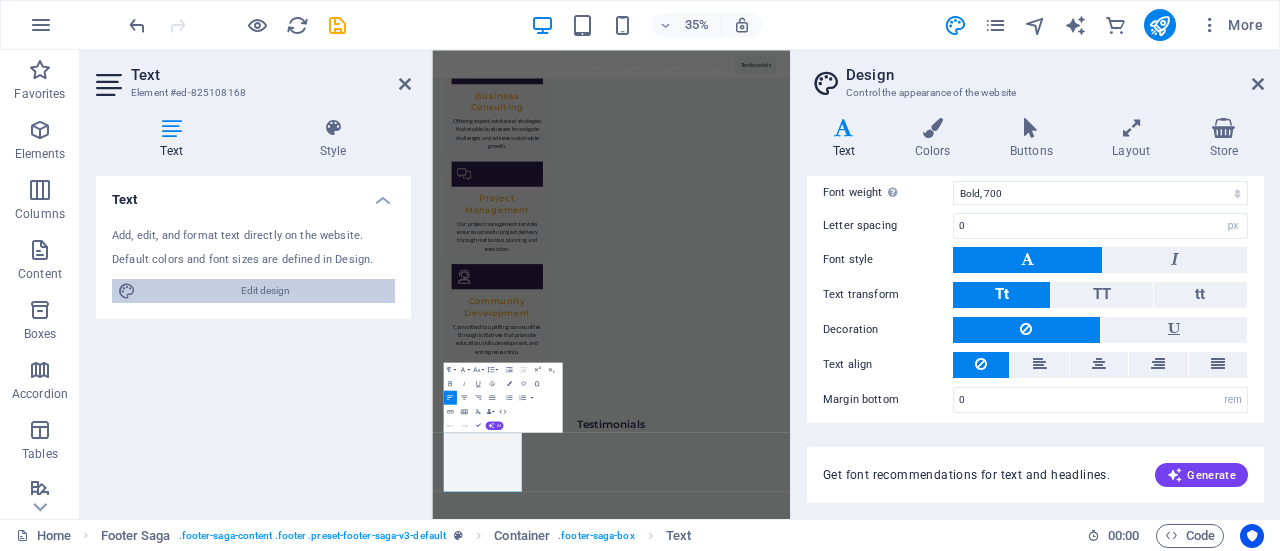 click on "Edit design" at bounding box center (265, 291) 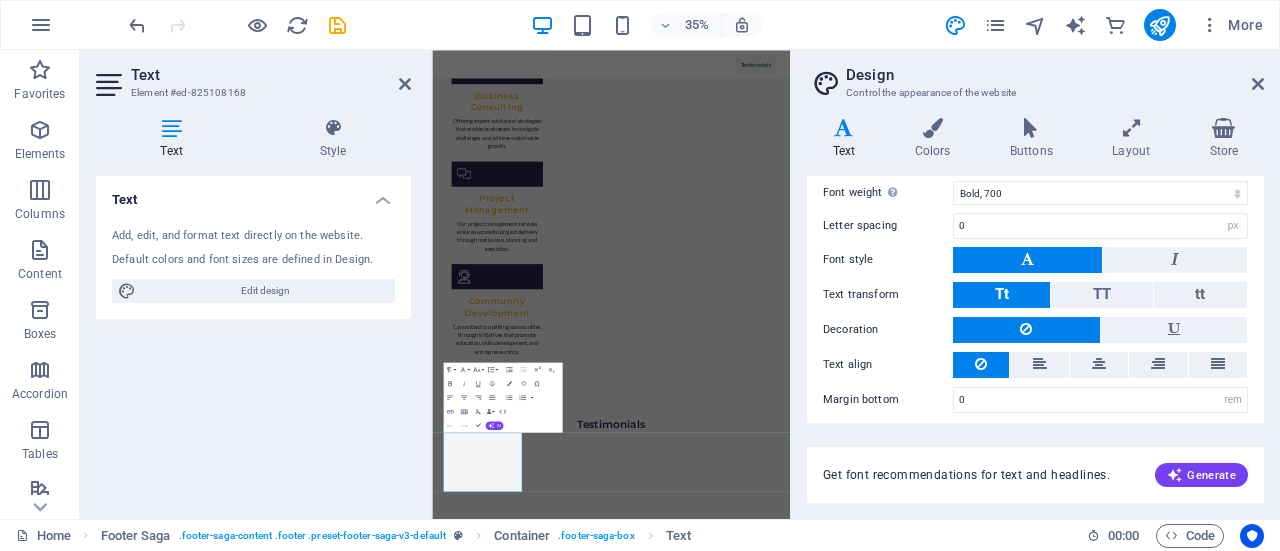 scroll, scrollTop: 602, scrollLeft: 0, axis: vertical 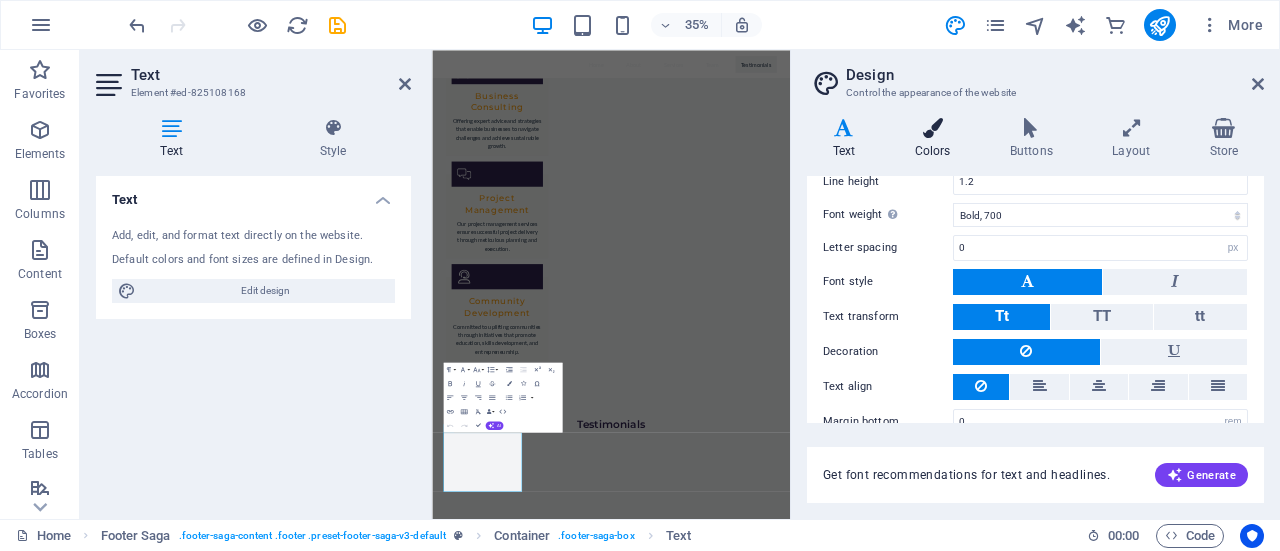 click on "Colors" at bounding box center [936, 139] 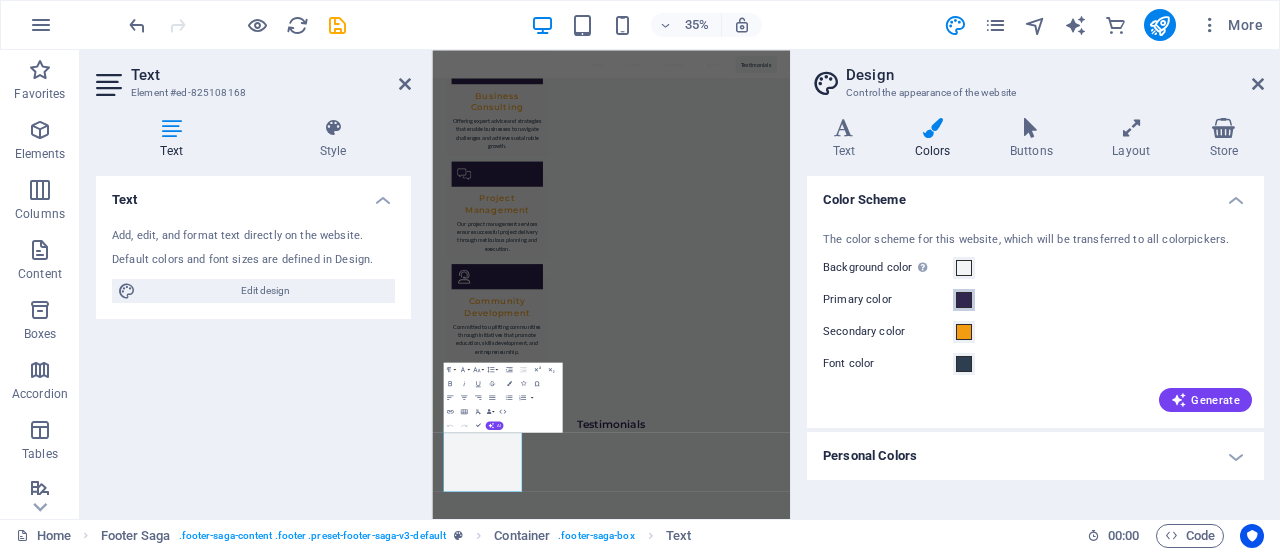 click at bounding box center (964, 300) 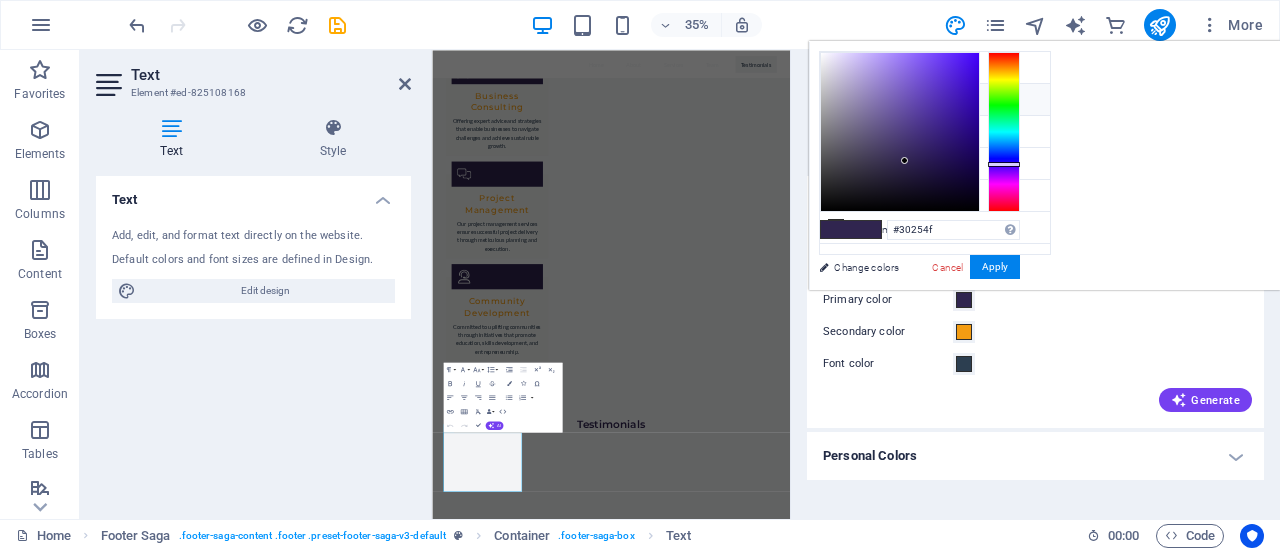 click at bounding box center [836, 99] 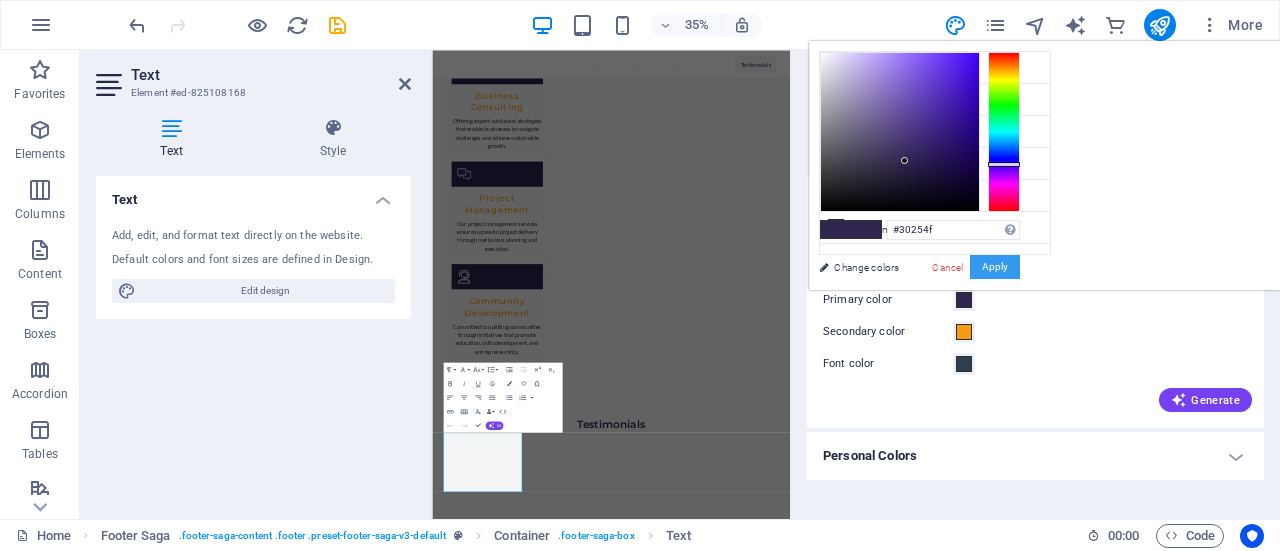 click on "Apply" at bounding box center [995, 267] 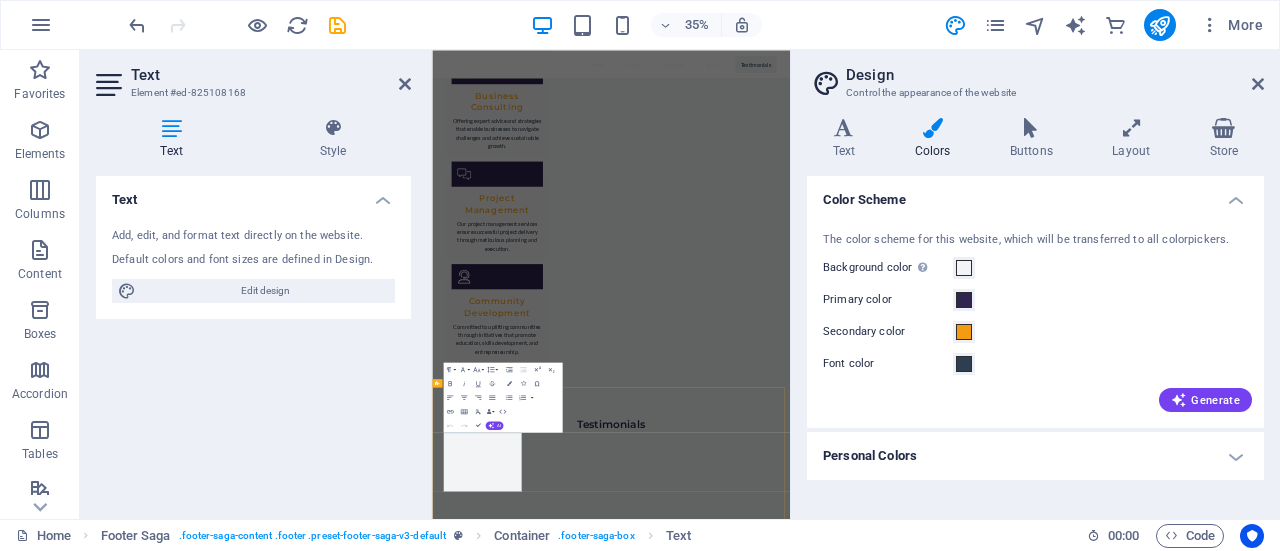 click on "0719248066" at bounding box center [542, 2895] 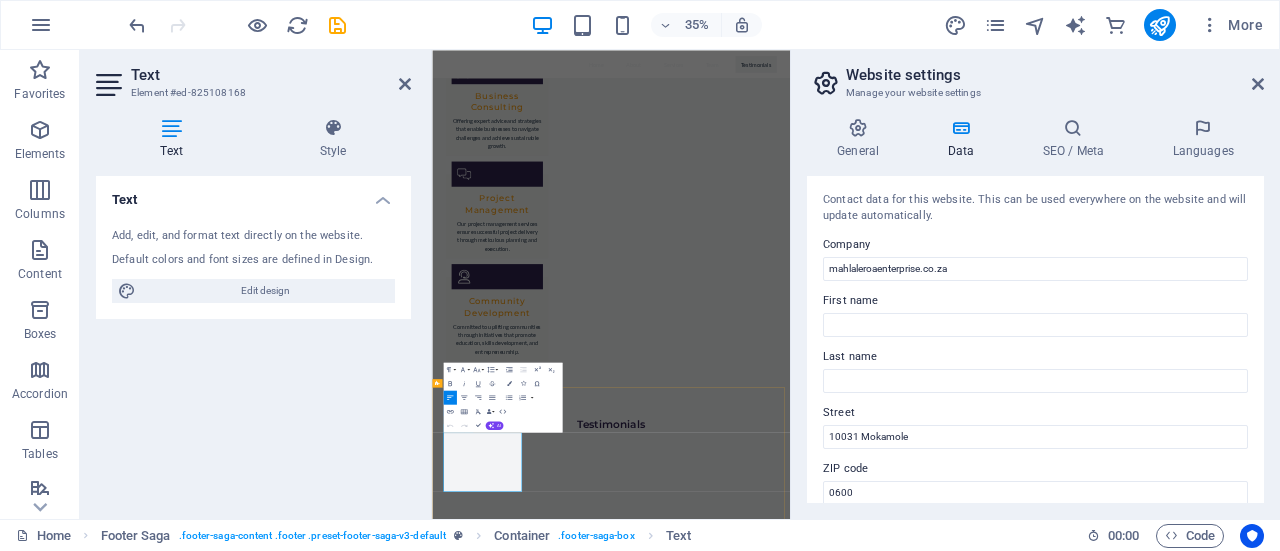 click on "0719248066" at bounding box center (542, 2895) 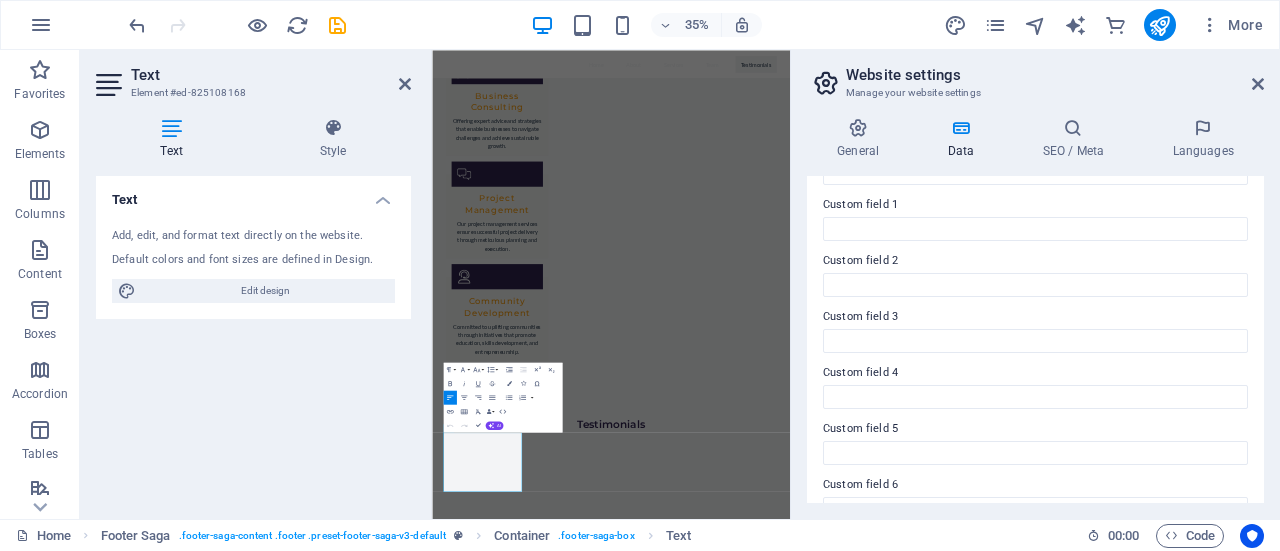 scroll, scrollTop: 633, scrollLeft: 0, axis: vertical 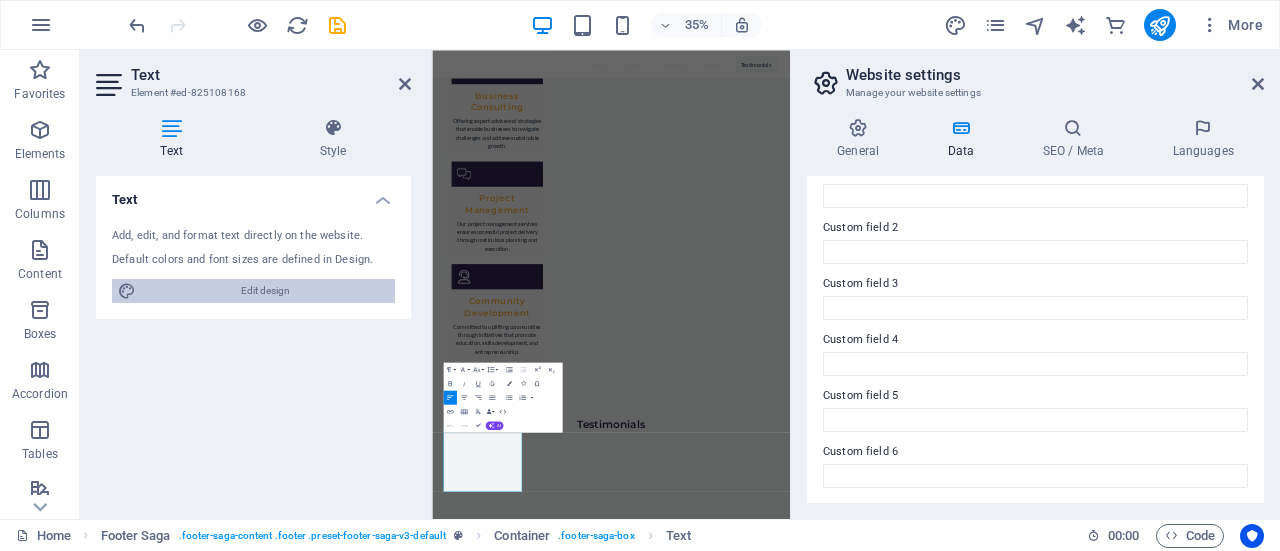 click on "Edit design" at bounding box center [265, 291] 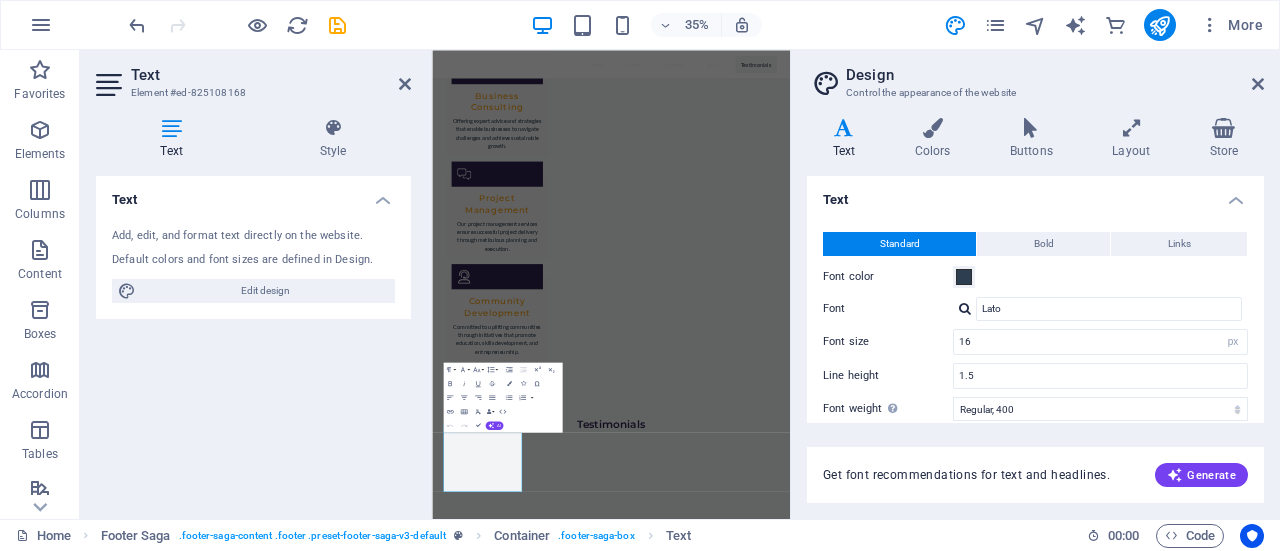 click on "Standard" at bounding box center [899, 244] 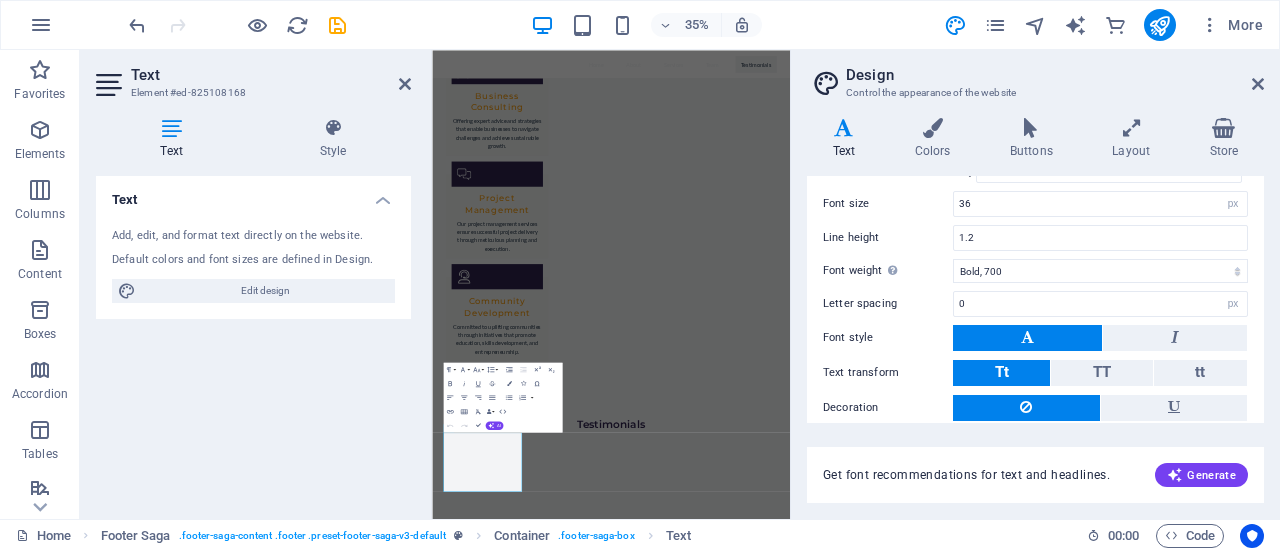 scroll, scrollTop: 624, scrollLeft: 0, axis: vertical 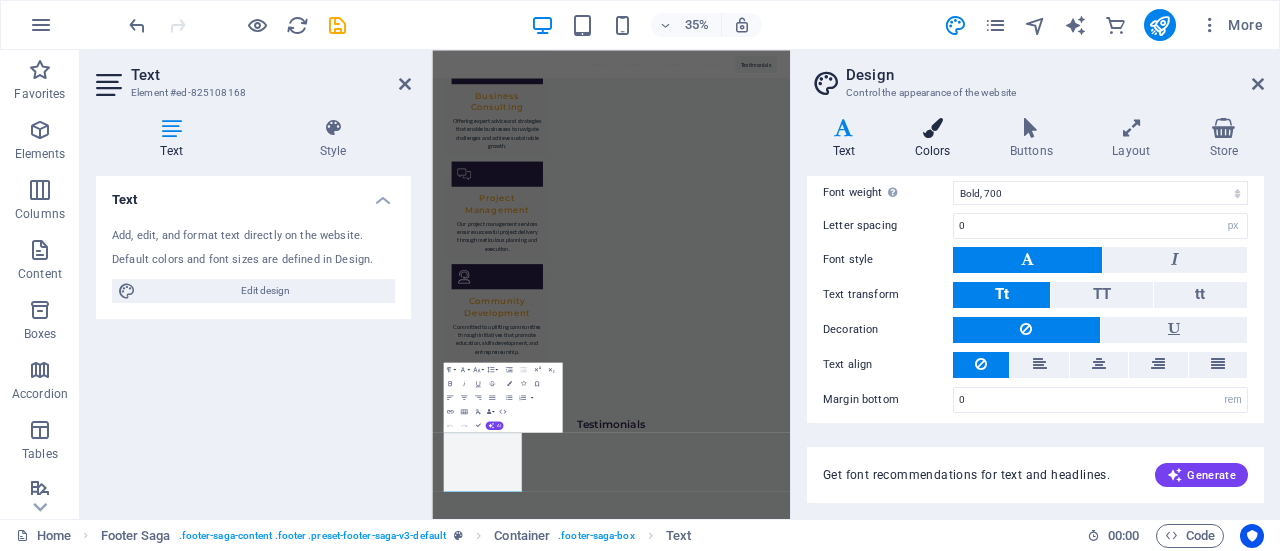 click at bounding box center (932, 128) 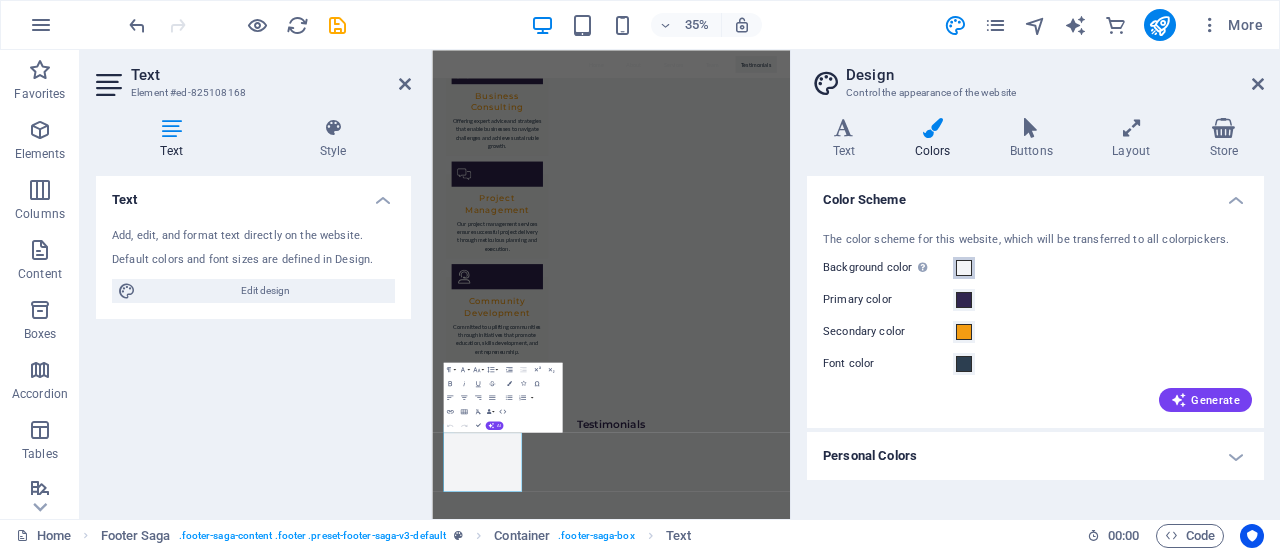 click at bounding box center [964, 268] 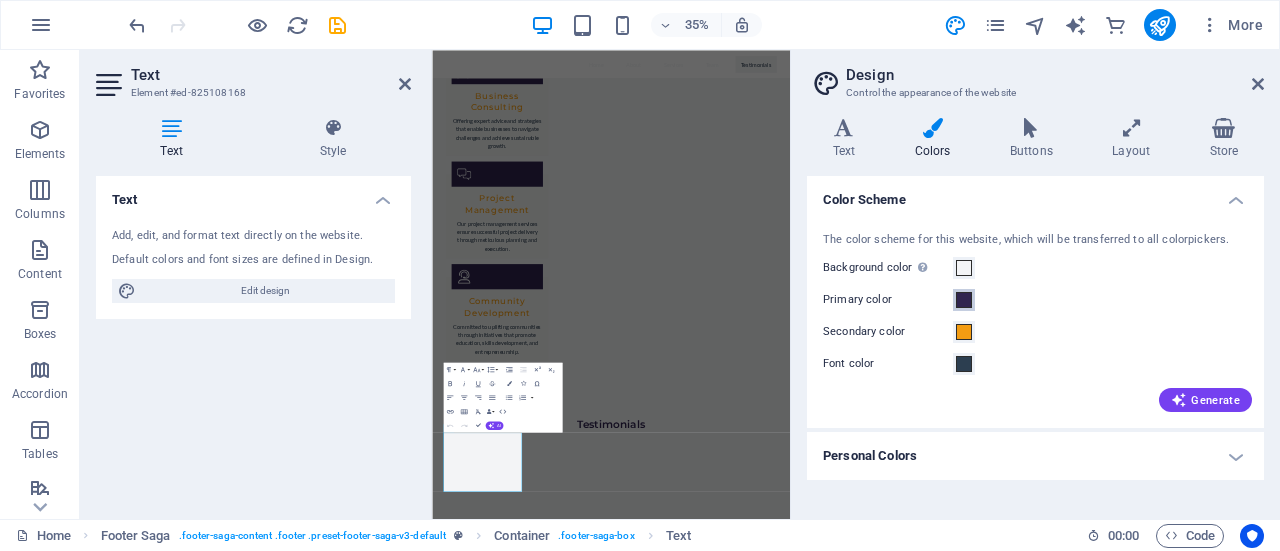 click on "Primary color" at bounding box center [964, 300] 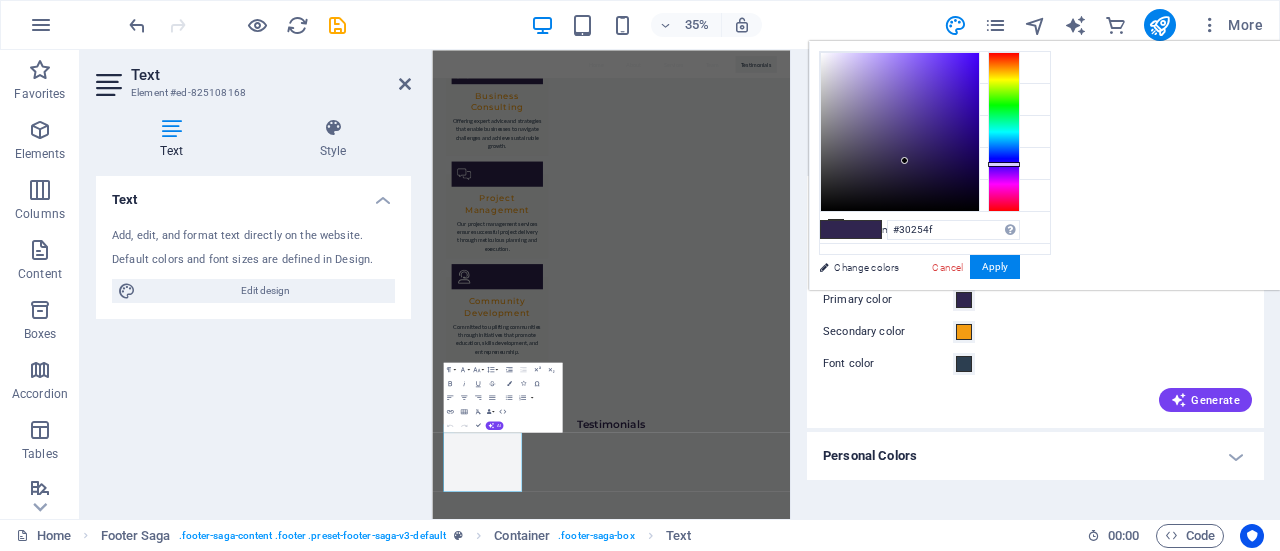 click on "Primary color" at bounding box center (964, 300) 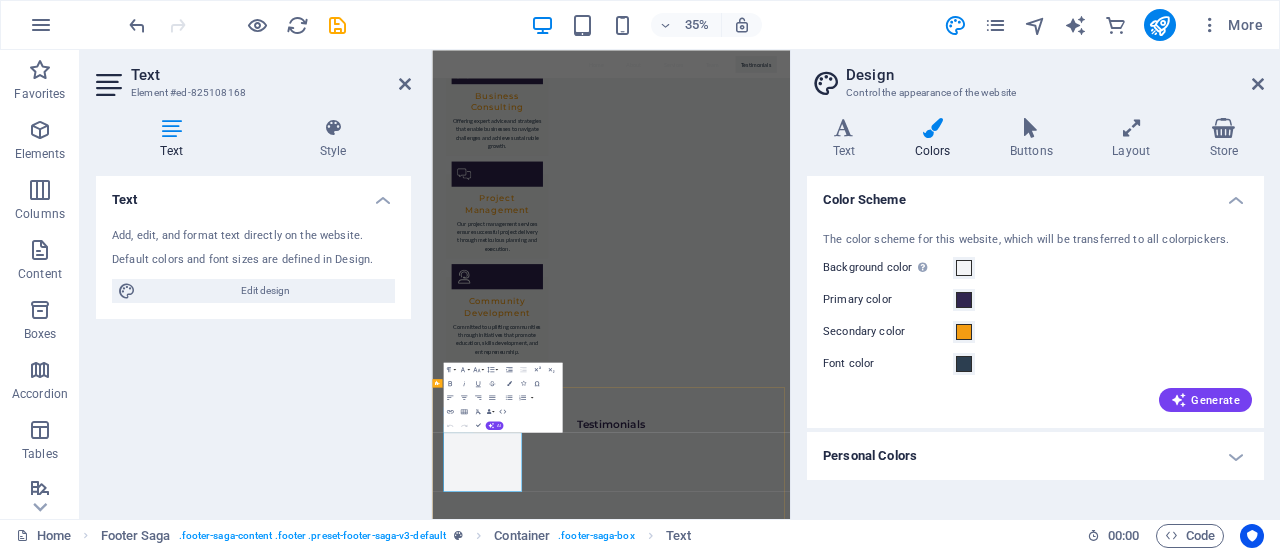 click on "Mobile:  [PHONE]" at bounding box center (560, 2920) 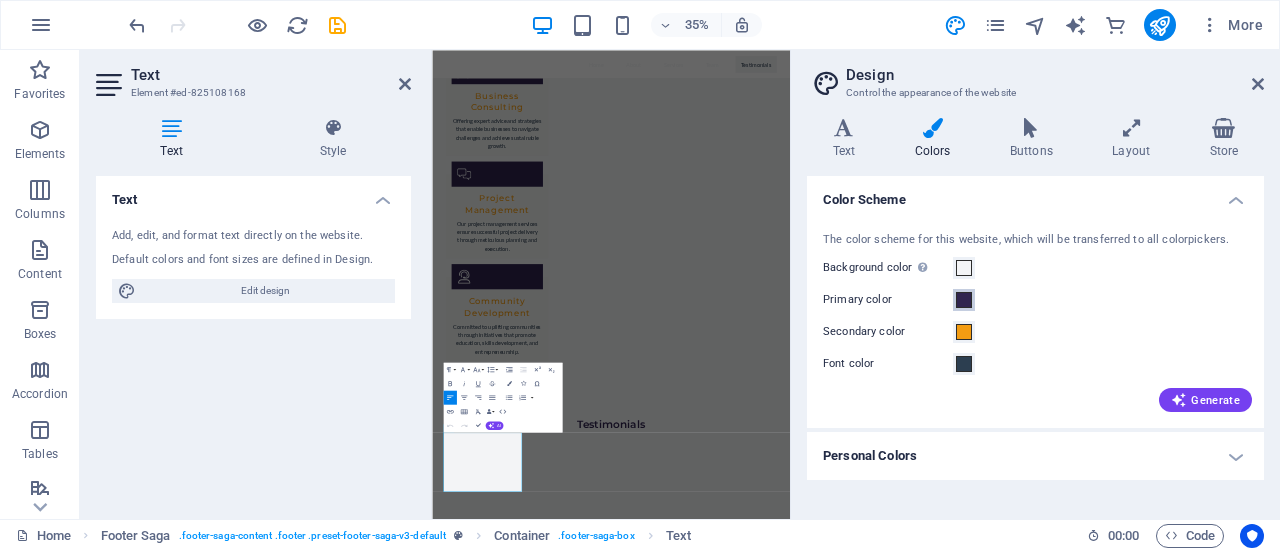 click at bounding box center (964, 300) 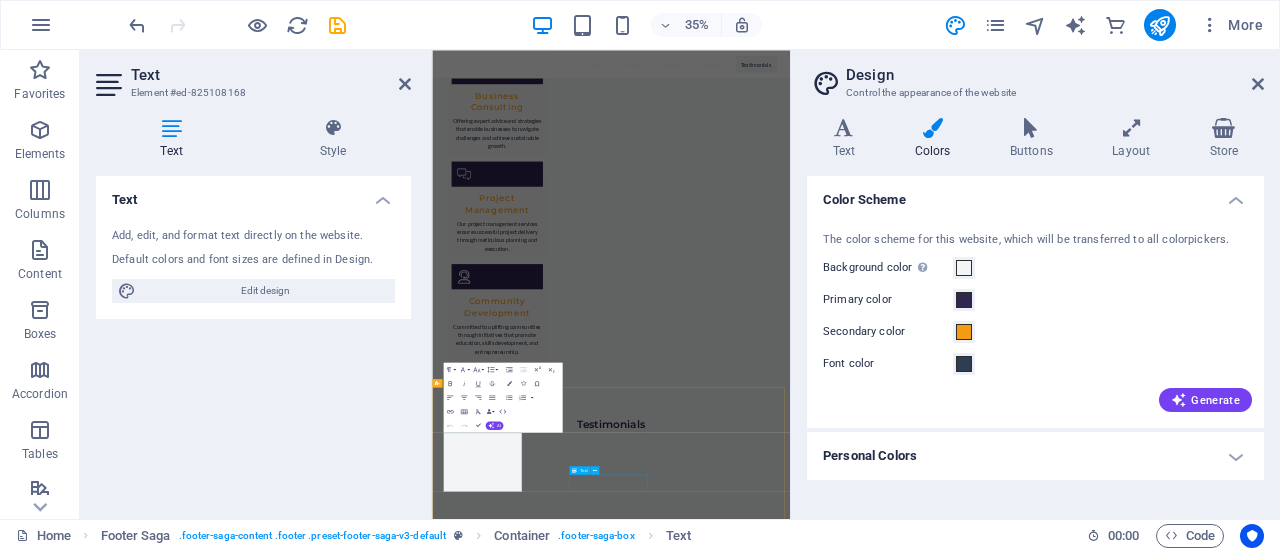 click on "Legal Notice Privacy Policy" at bounding box center [560, 3183] 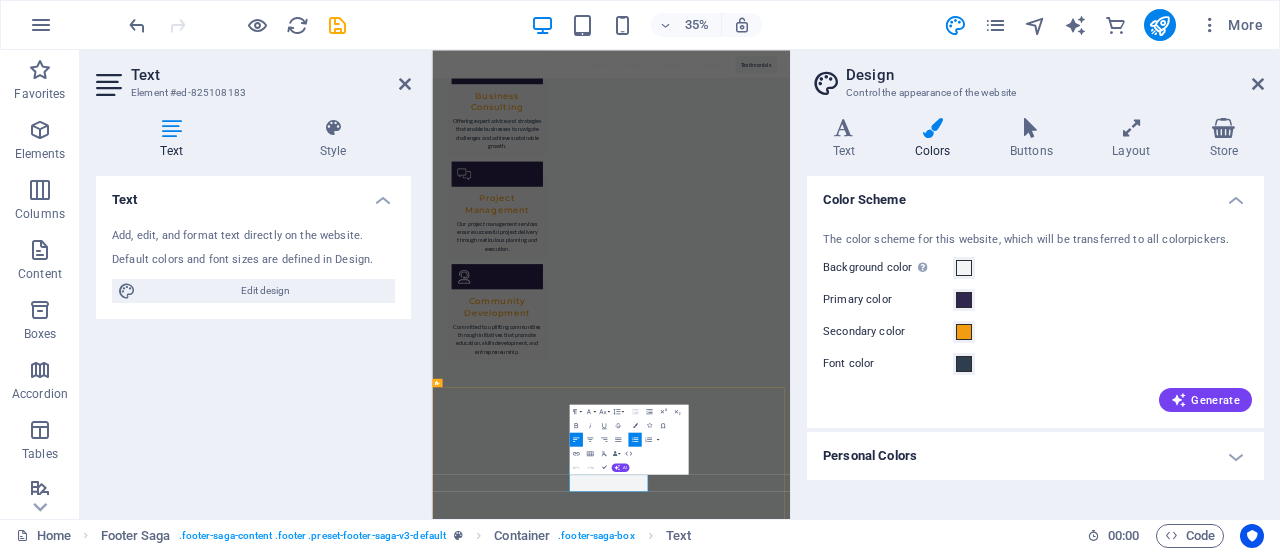 scroll, scrollTop: 2758, scrollLeft: 0, axis: vertical 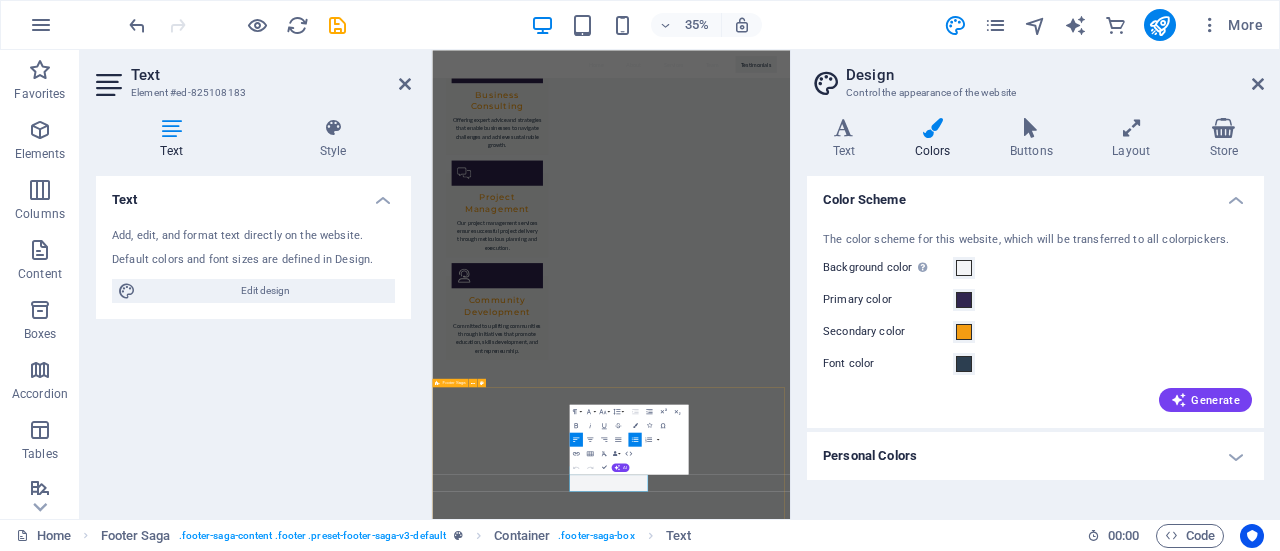 click on "Contact 0600   [CITY] Phone:  [PHONE] Mobile:  [PHONE] Email:  [EMAIL] 10031 [NEIGHBORHOOD] Navigation Home About Services Team Testimonials Legal Notice Privacy Policy Social media Facebook X Instagram" at bounding box center [943, 3097] 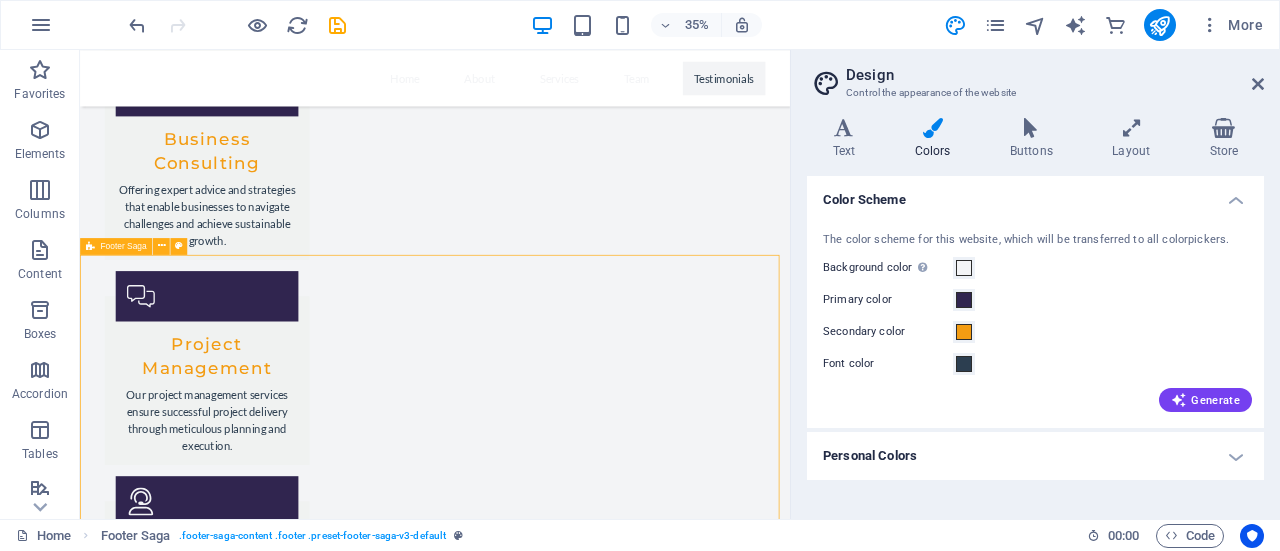 scroll, scrollTop: 3424, scrollLeft: 0, axis: vertical 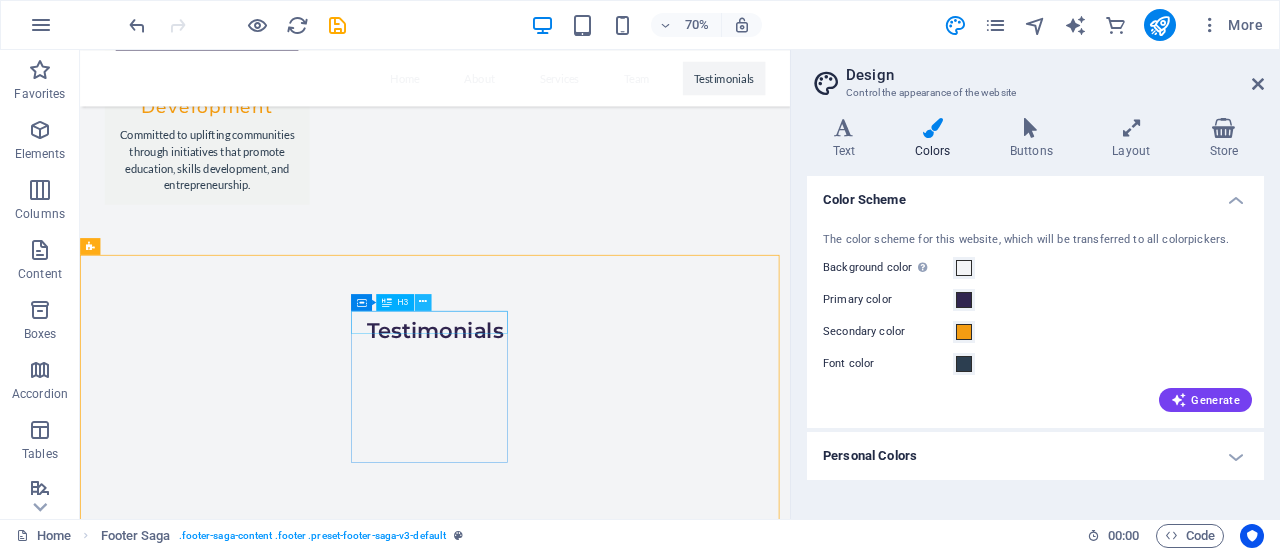 click at bounding box center [423, 301] 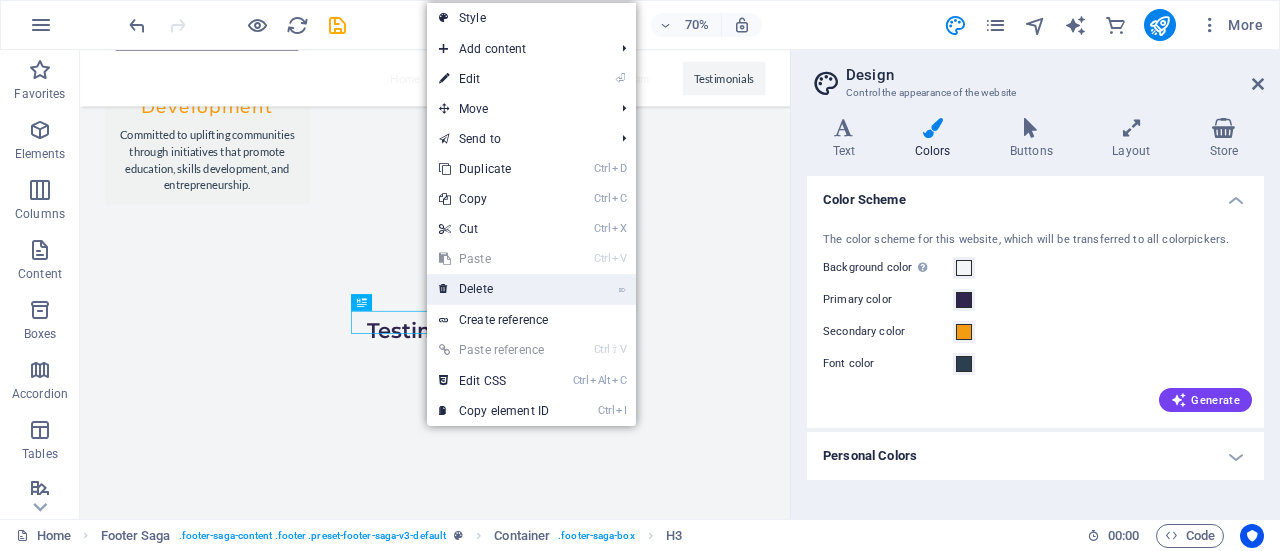 click on "⌦  Delete" at bounding box center (494, 289) 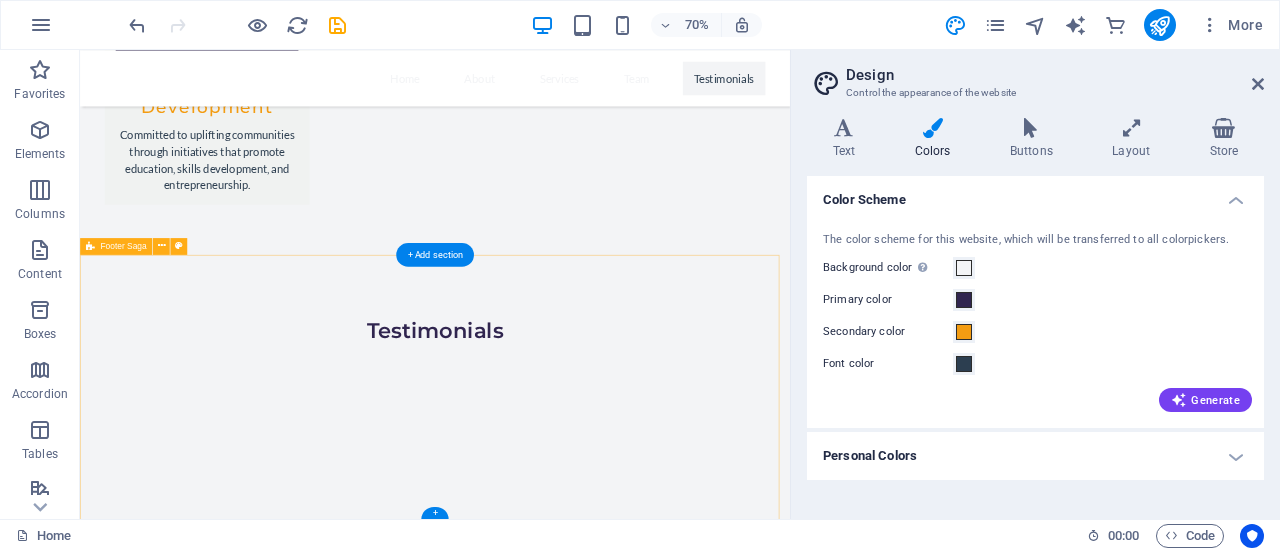 click on "Contact 0600   [CITY] Phone:  [PHONE] Mobile:  [PHONE] Email:  [EMAIL] 10031 [NEIGHBORHOOD] Home About Services Team Testimonials Legal Notice Privacy Policy Social media Facebook X Instagram" at bounding box center (587, 2414) 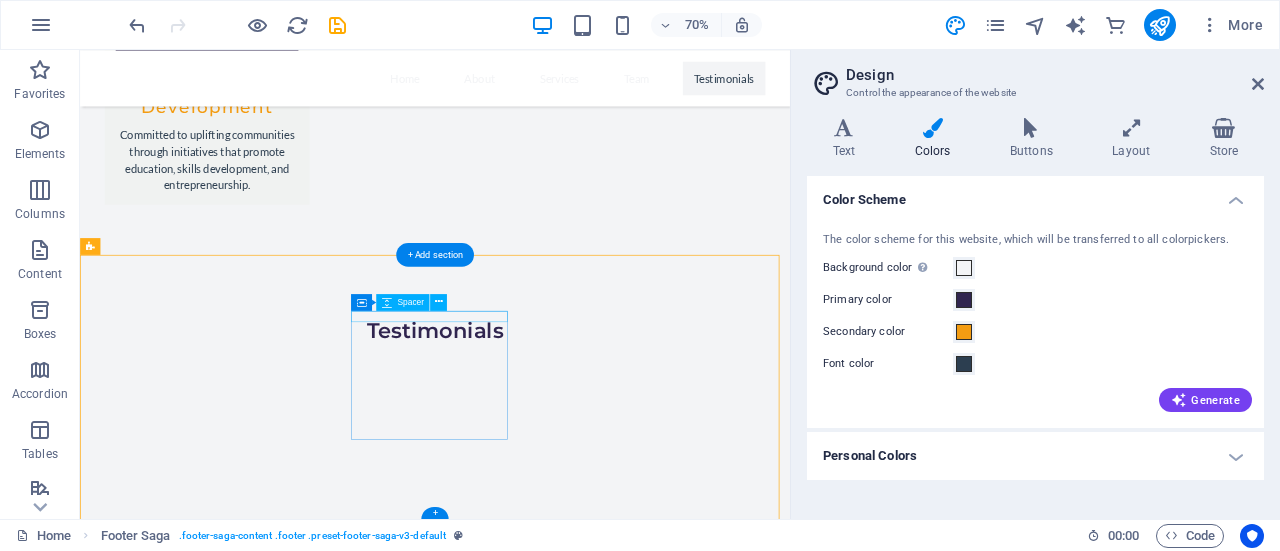 click at bounding box center [208, 2331] 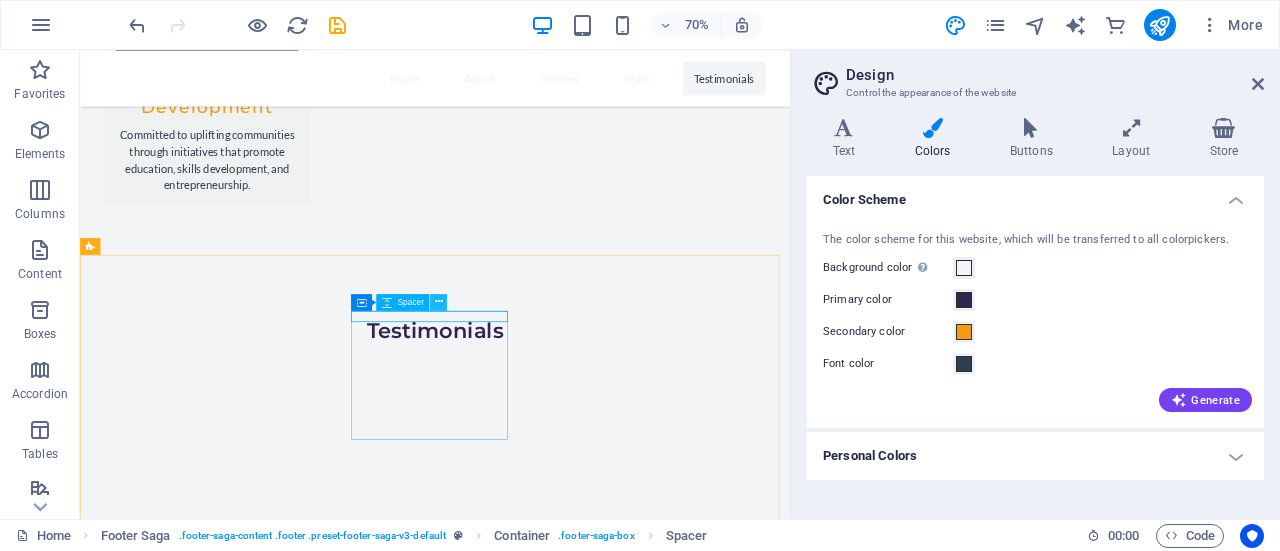 click at bounding box center [439, 301] 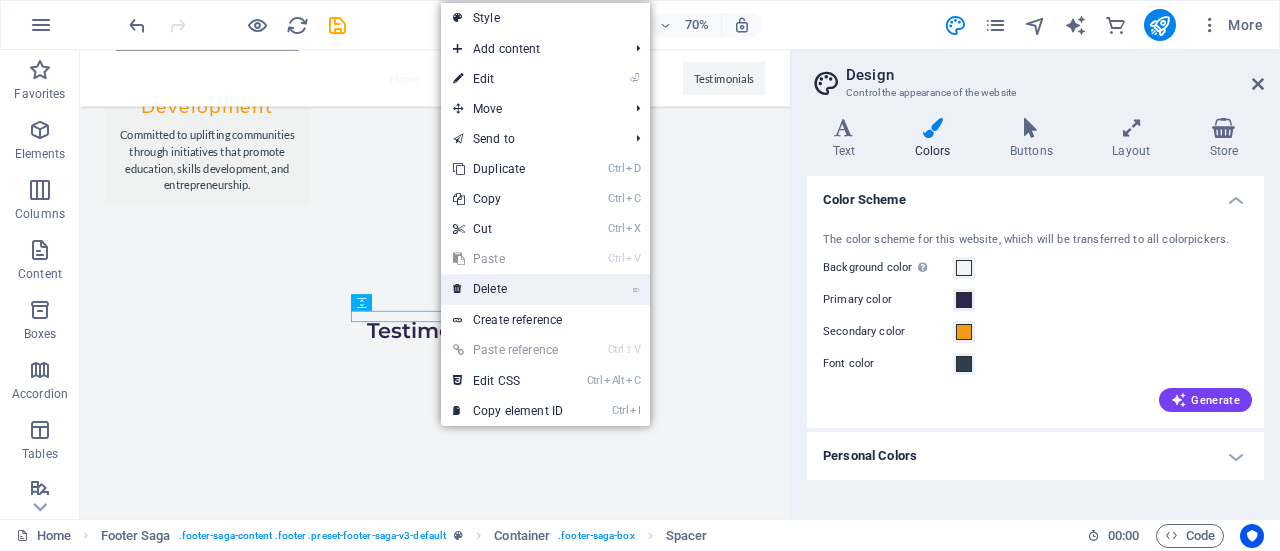 click on "⌦  Delete" at bounding box center (508, 289) 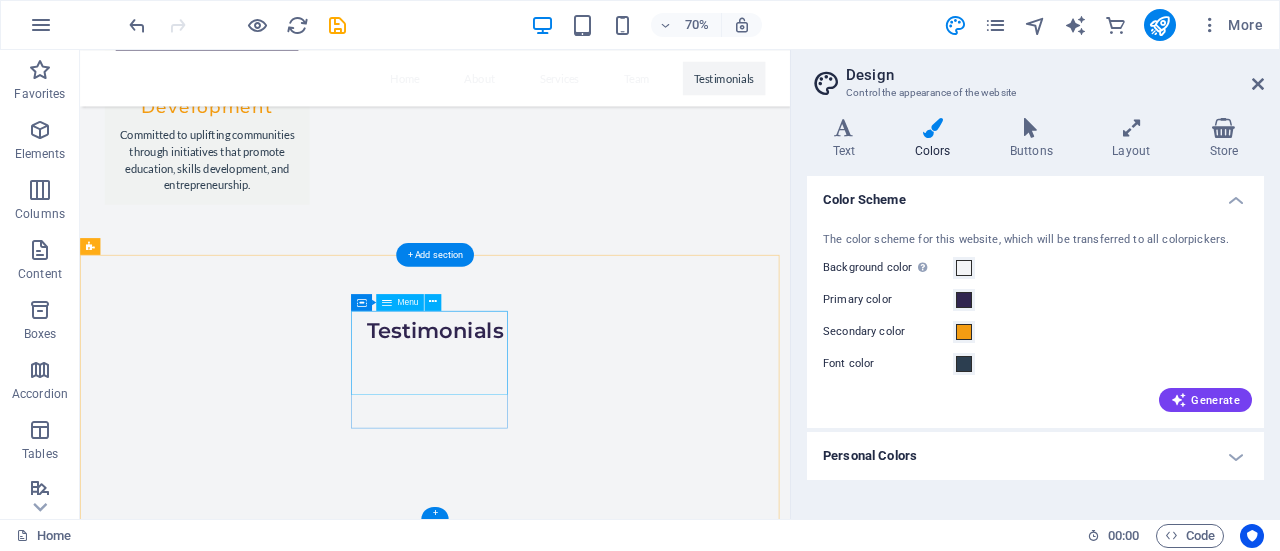 click on "Home About Services Team Testimonials" at bounding box center (208, 2383) 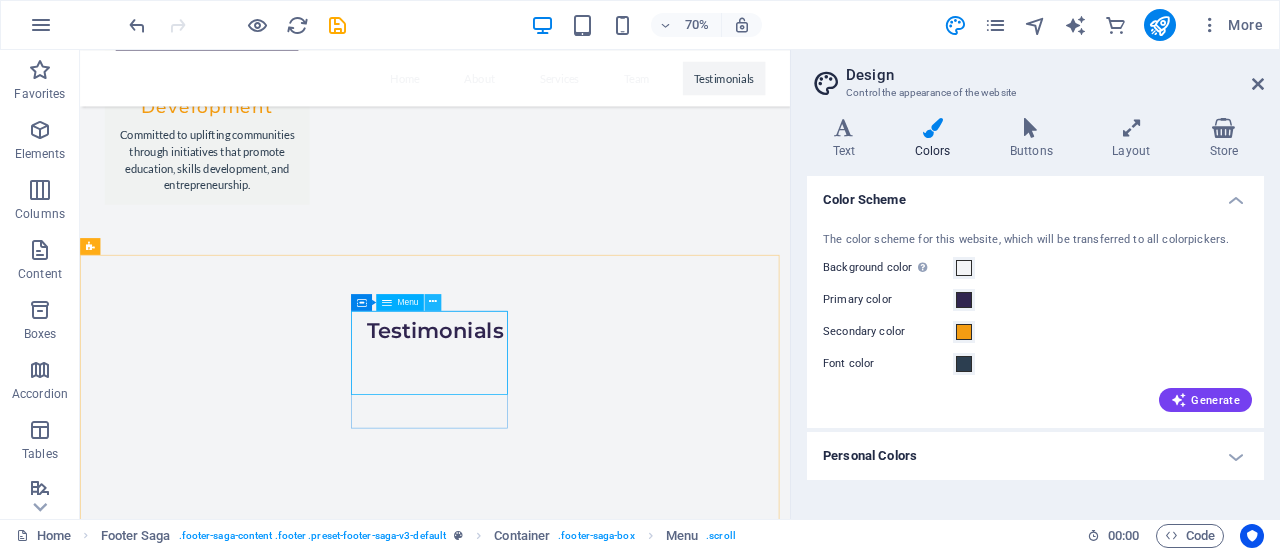 click at bounding box center (433, 301) 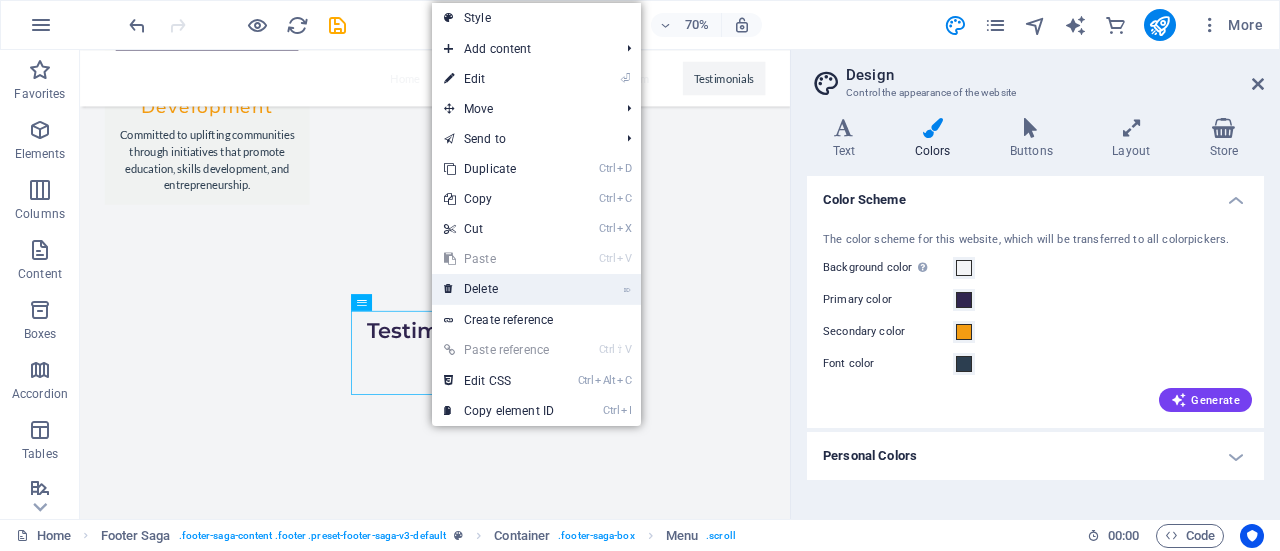 click on "⌦  Delete" at bounding box center [499, 289] 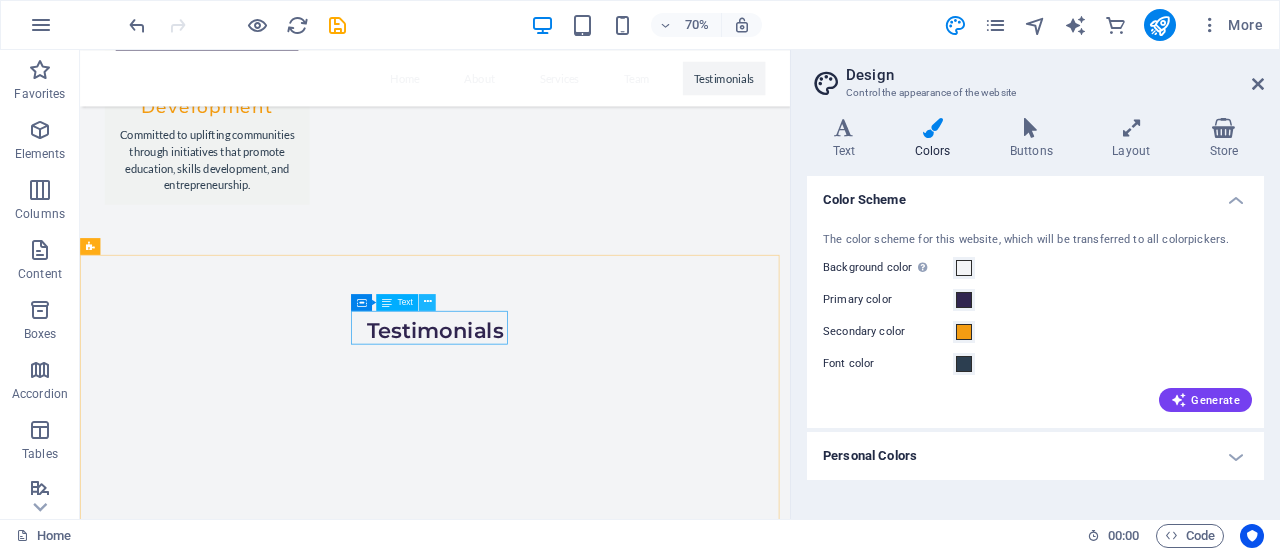 click at bounding box center [428, 301] 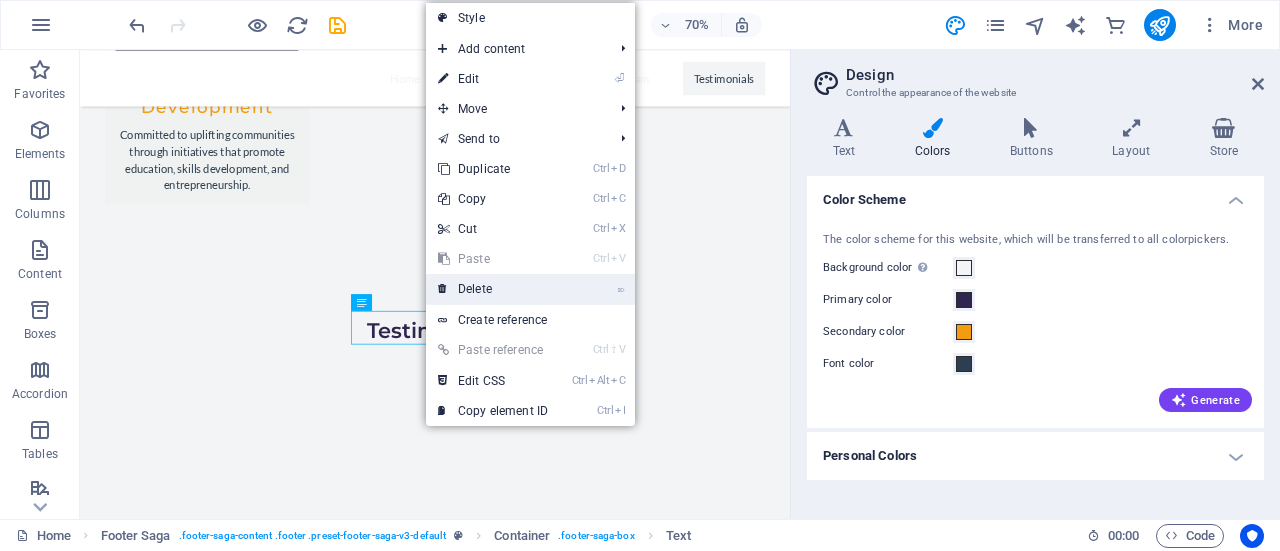 click on "⌦  Delete" at bounding box center [493, 289] 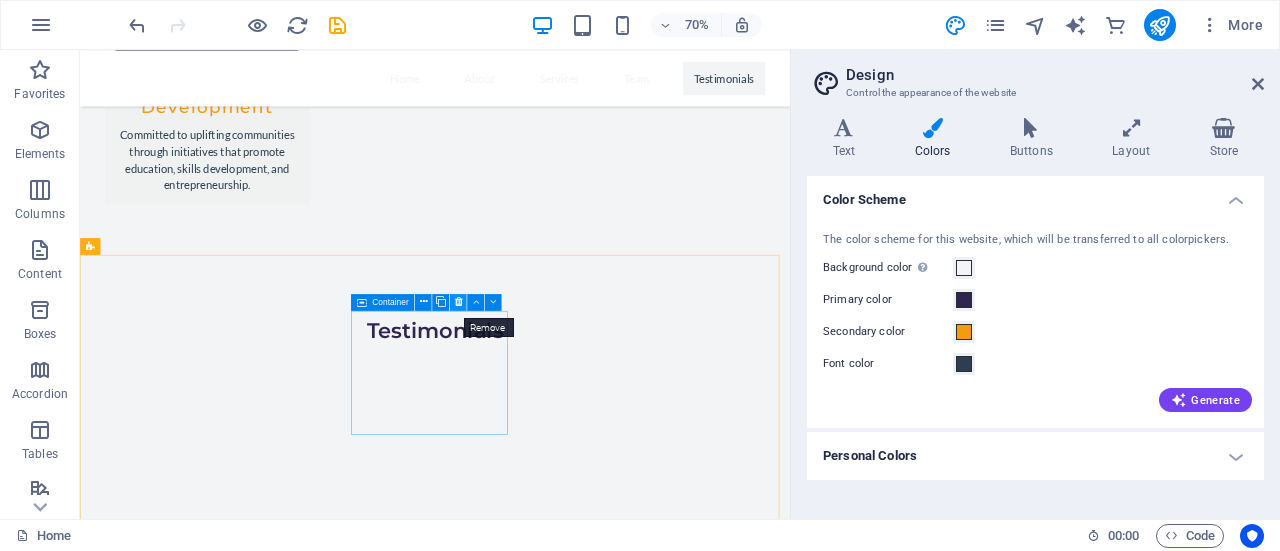 click at bounding box center [458, 301] 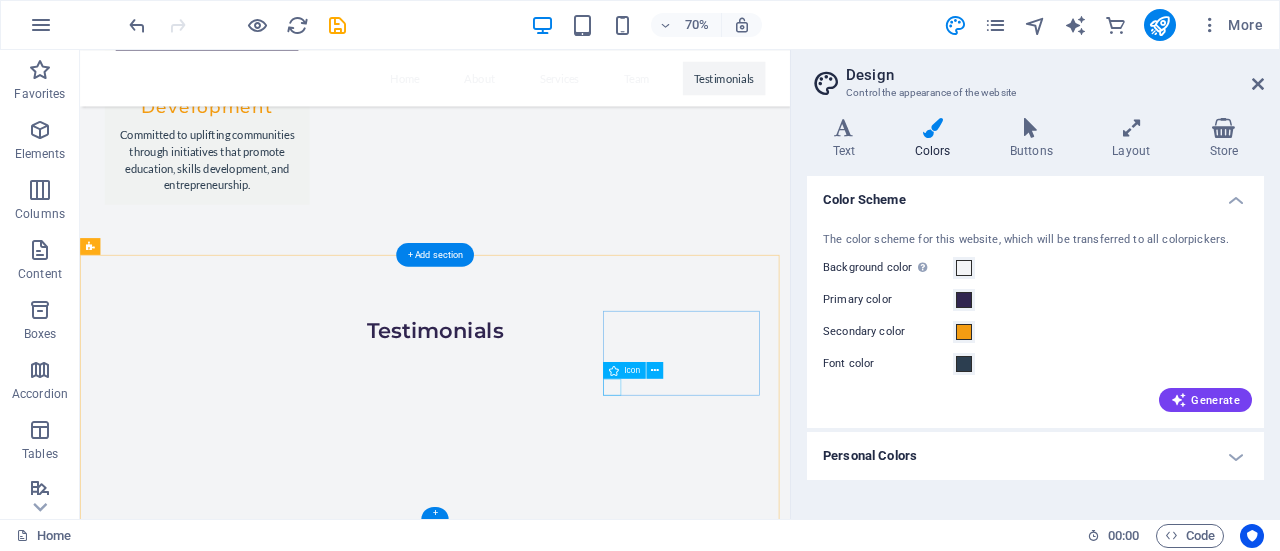 click at bounding box center (208, 2481) 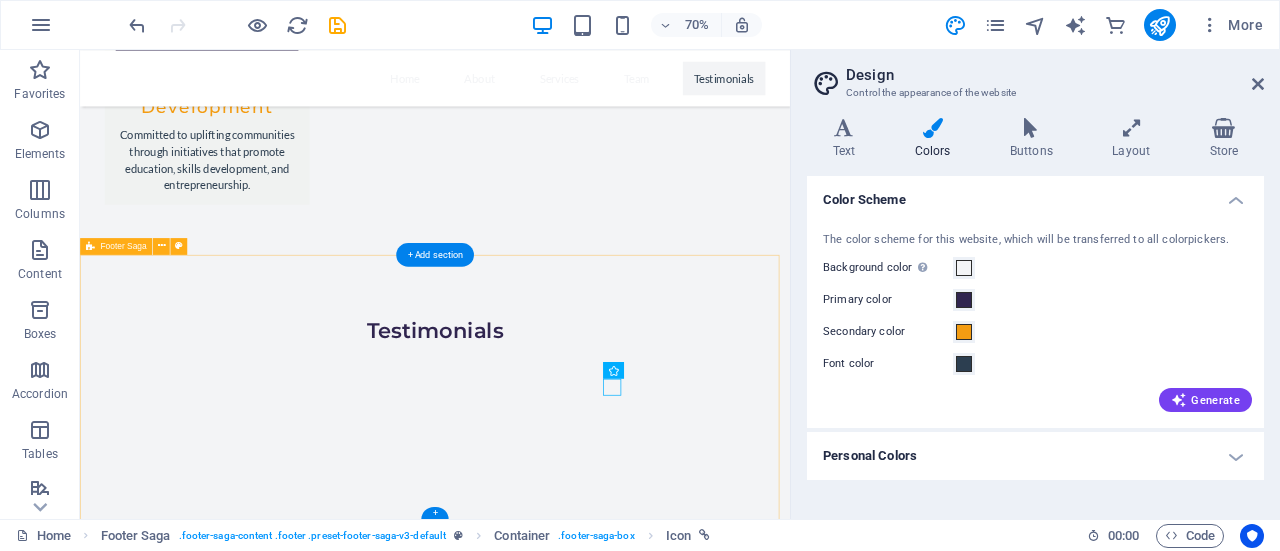 click on "Contact 0600   [CITY] Phone:  [PHONE] Mobile:  [PHONE] Email:  [EMAIL] 10031 [NEIGHBORHOOD] Social media Facebook X Instagram" at bounding box center (587, 2318) 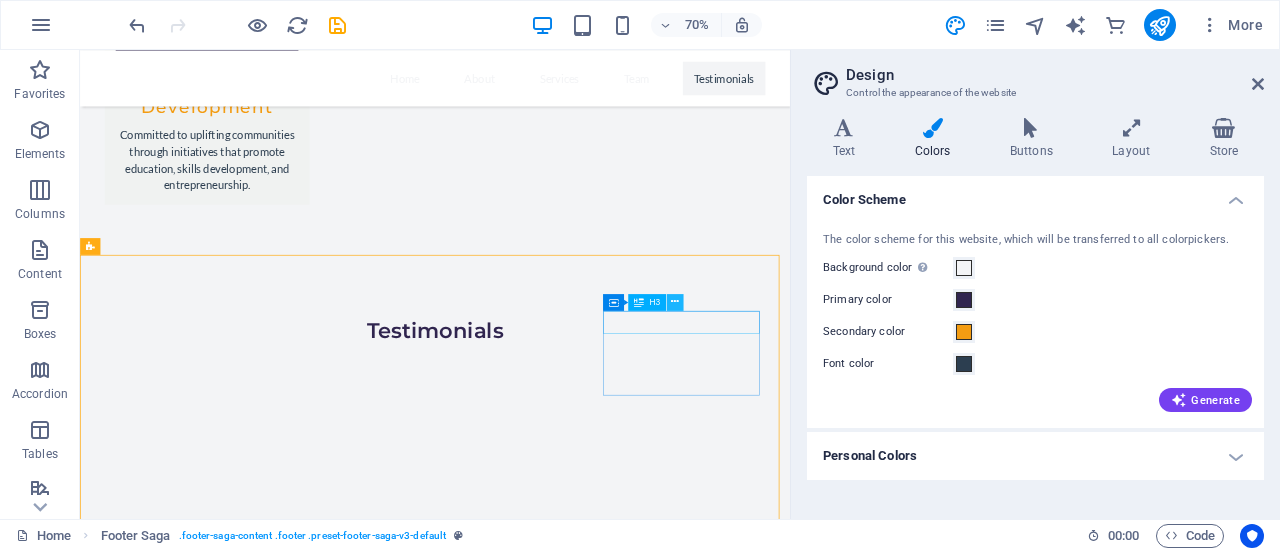 click at bounding box center [675, 301] 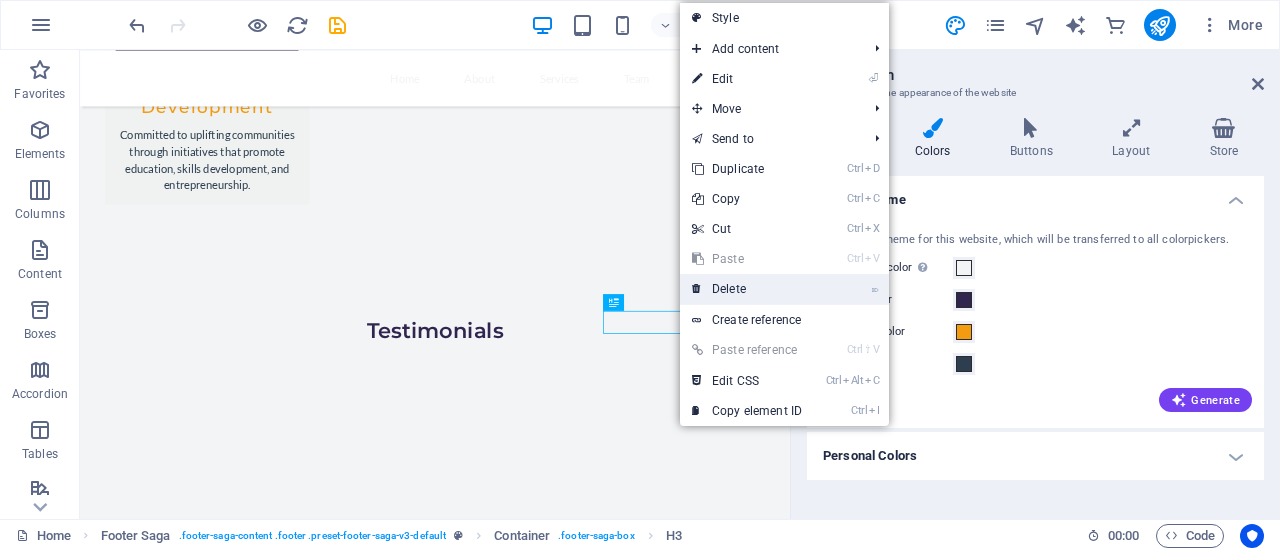 click on "⌦  Delete" at bounding box center (747, 289) 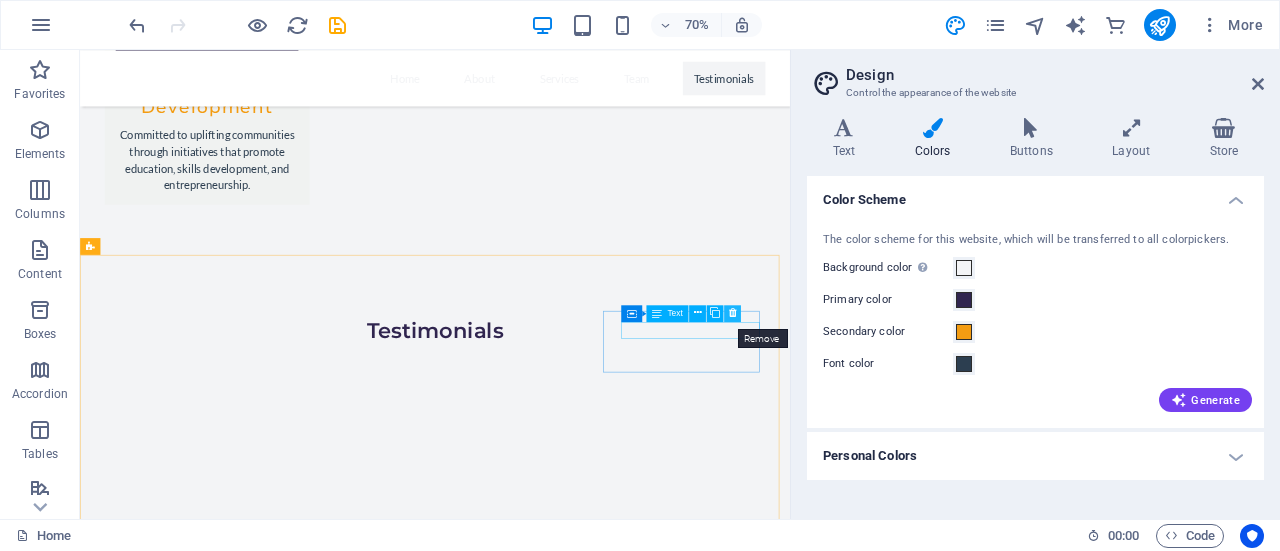 click at bounding box center (733, 313) 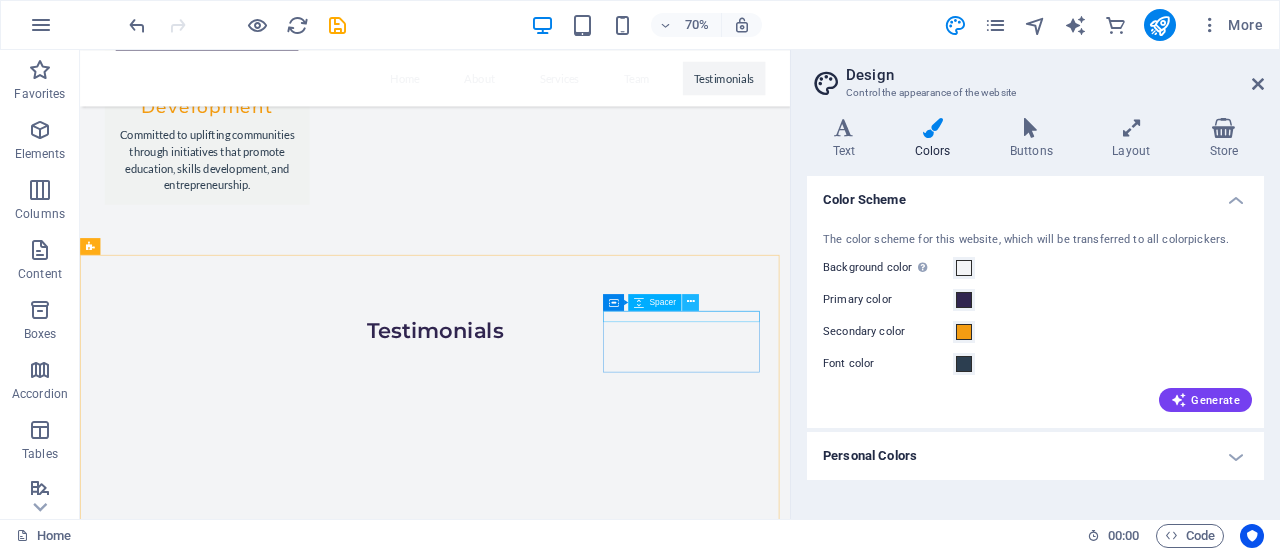 click at bounding box center (691, 301) 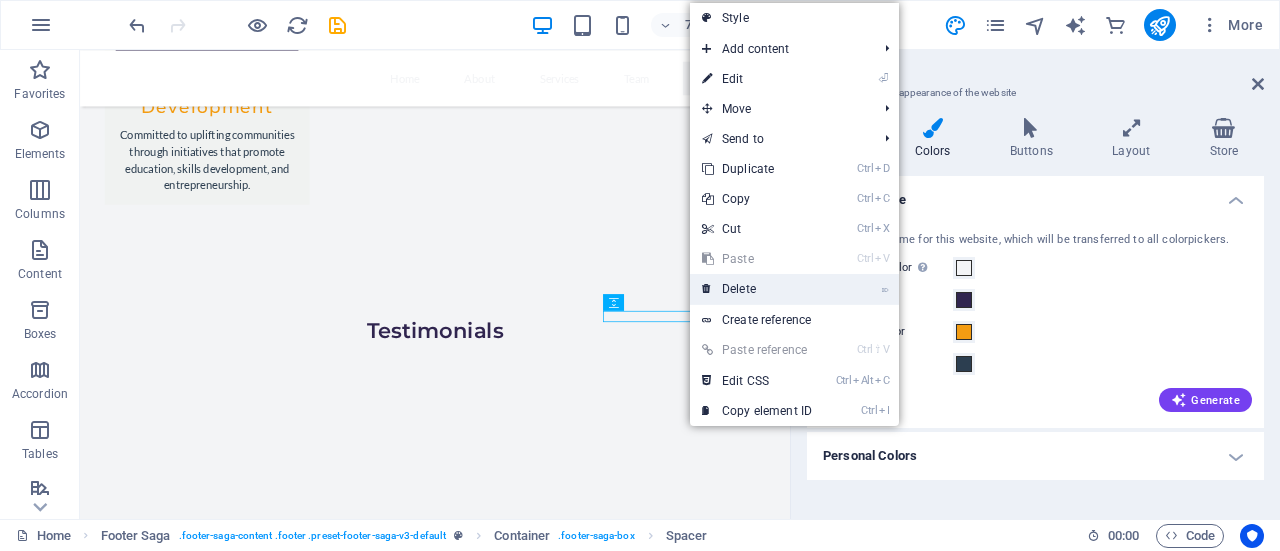 click on "⌦  Delete" at bounding box center (757, 289) 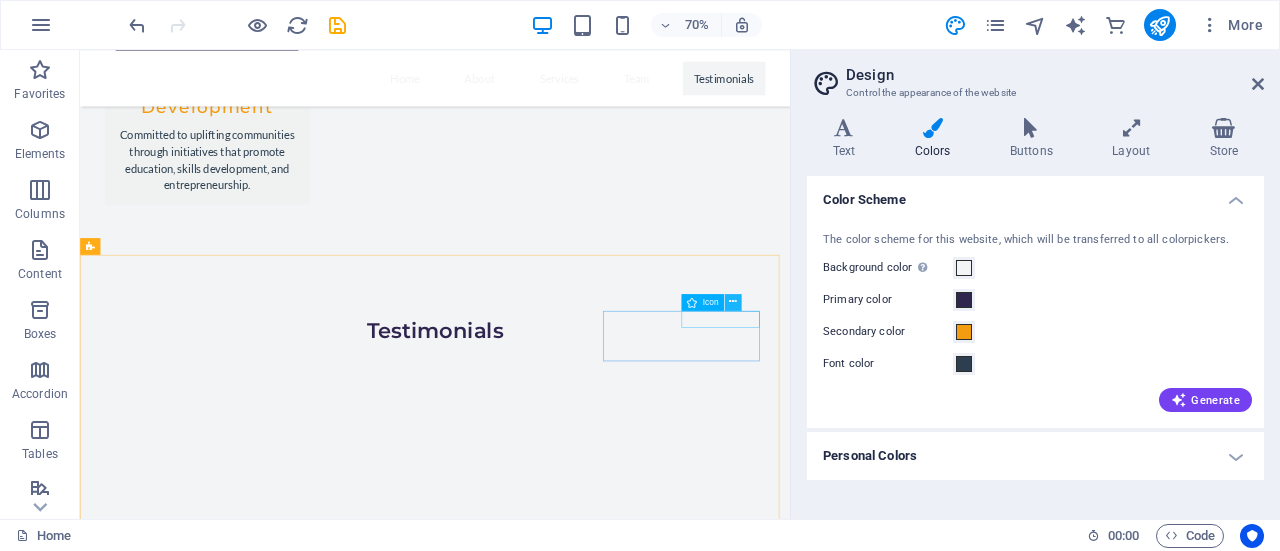 click at bounding box center [733, 301] 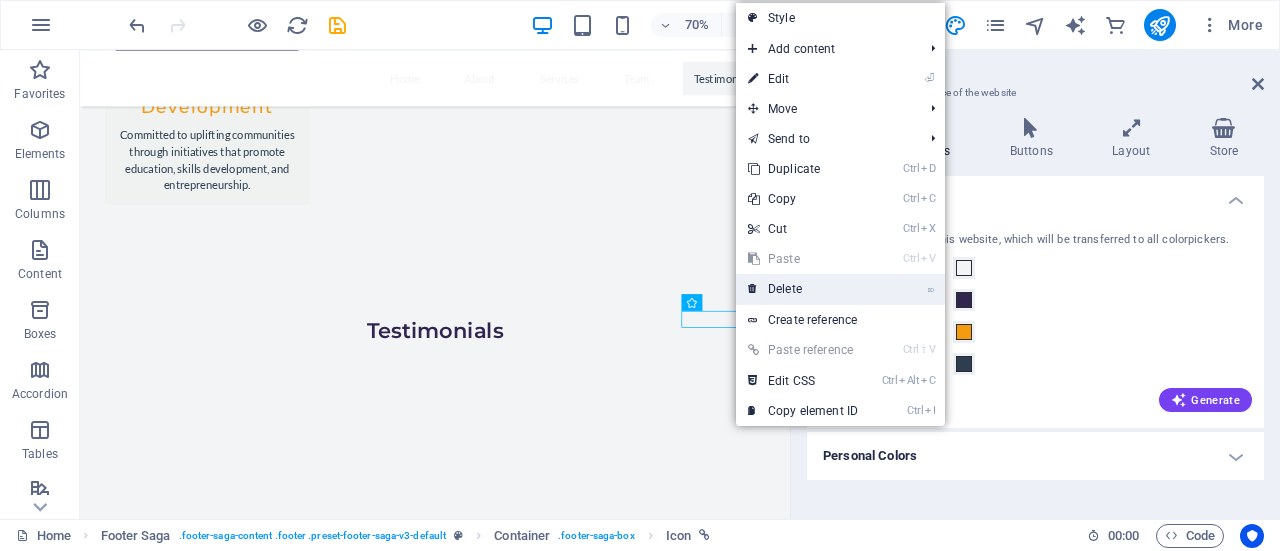 click on "⌦  Delete" at bounding box center (803, 289) 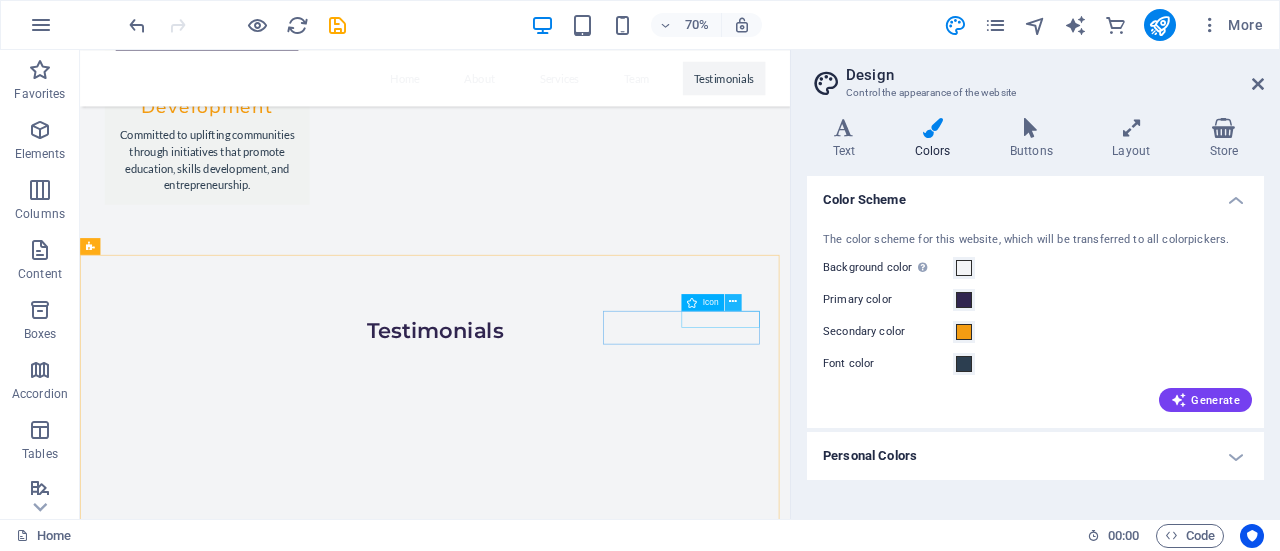 click at bounding box center (733, 301) 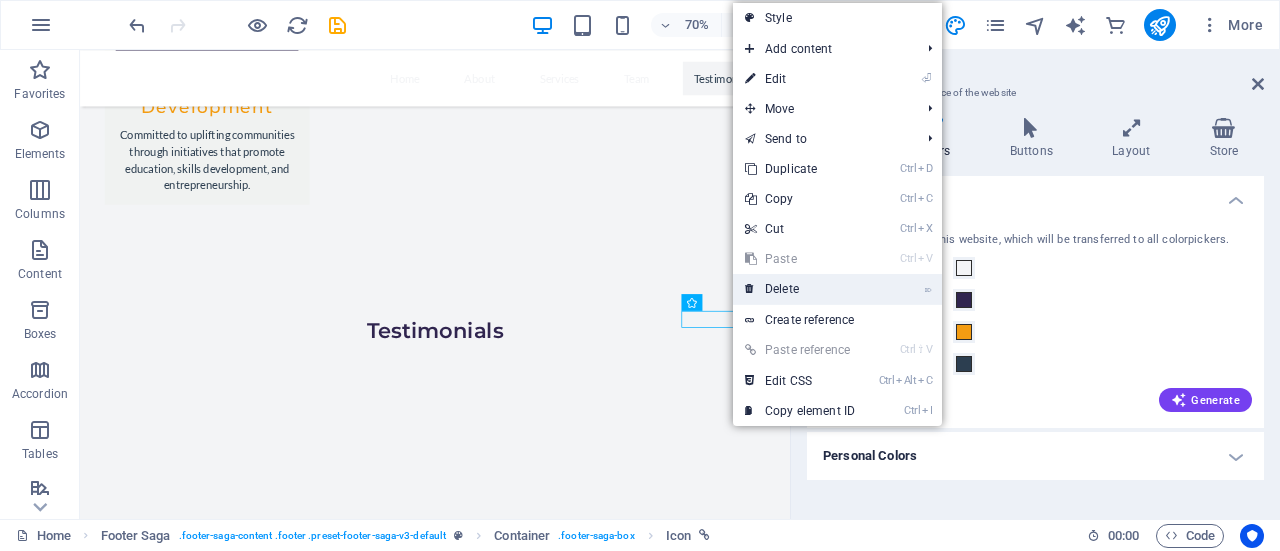 click on "⌦  Delete" at bounding box center (800, 289) 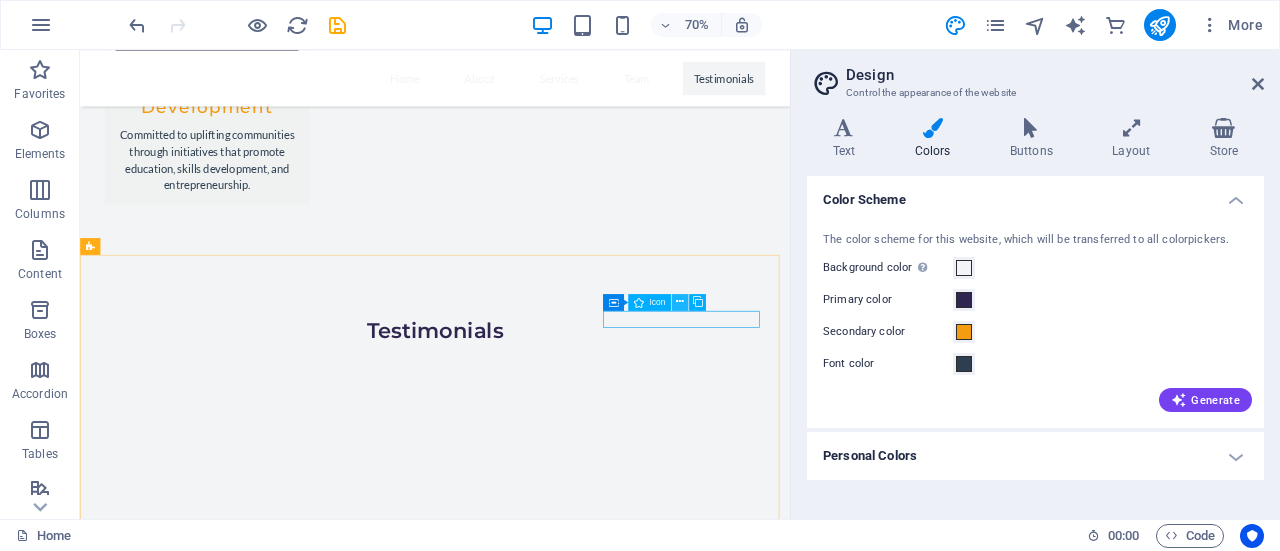 click at bounding box center [680, 301] 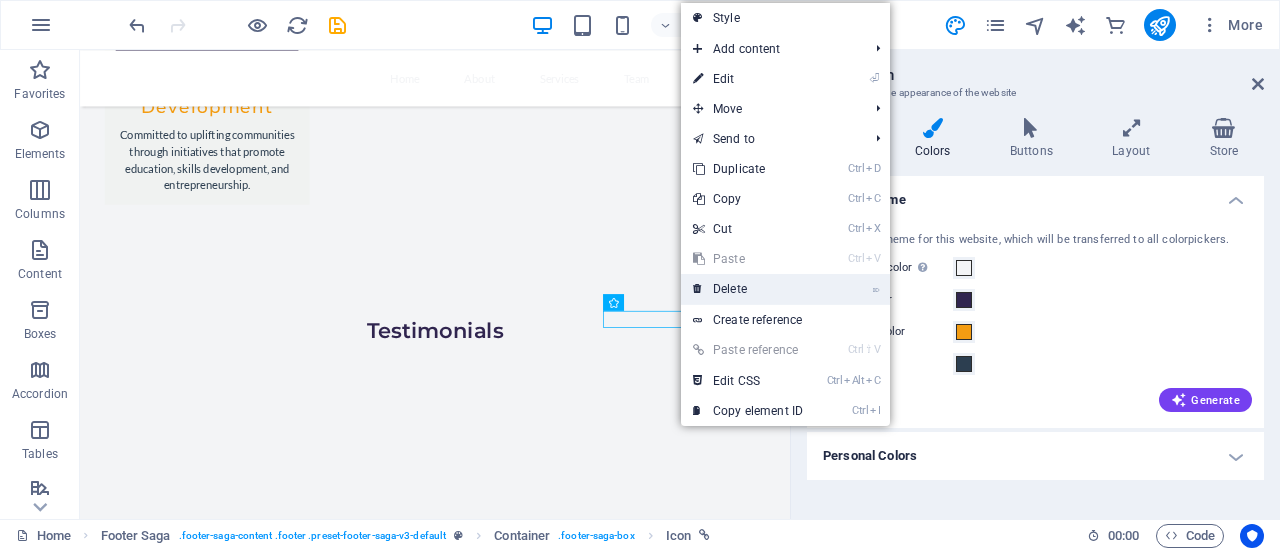click on "⌦  Delete" at bounding box center (748, 289) 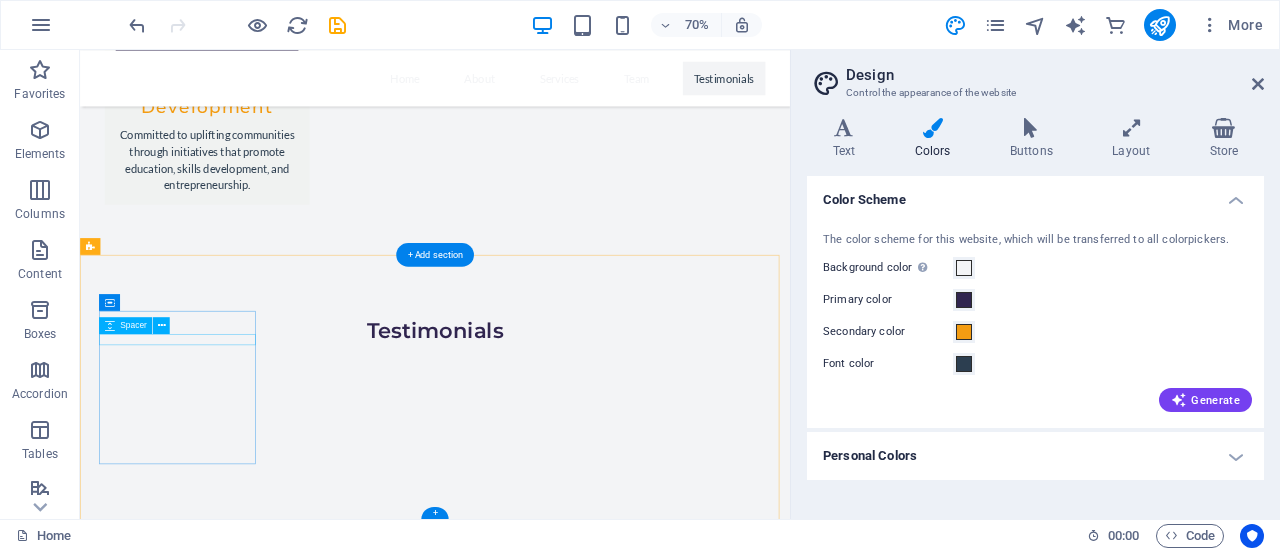 click at bounding box center (208, 2161) 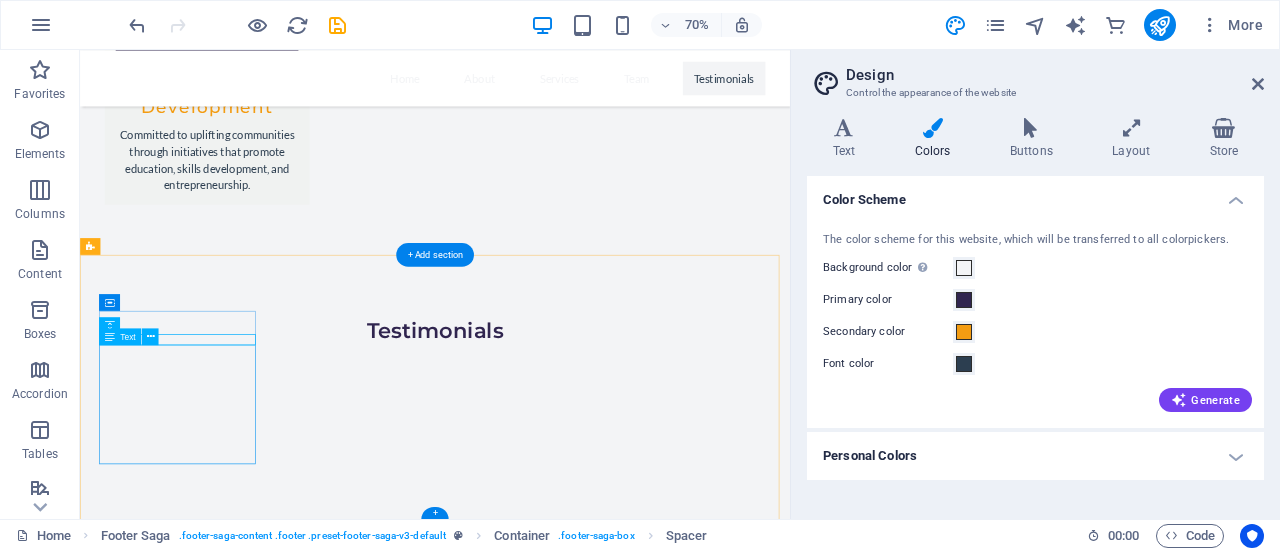 click on "Mokopane" at bounding box center (172, 2204) 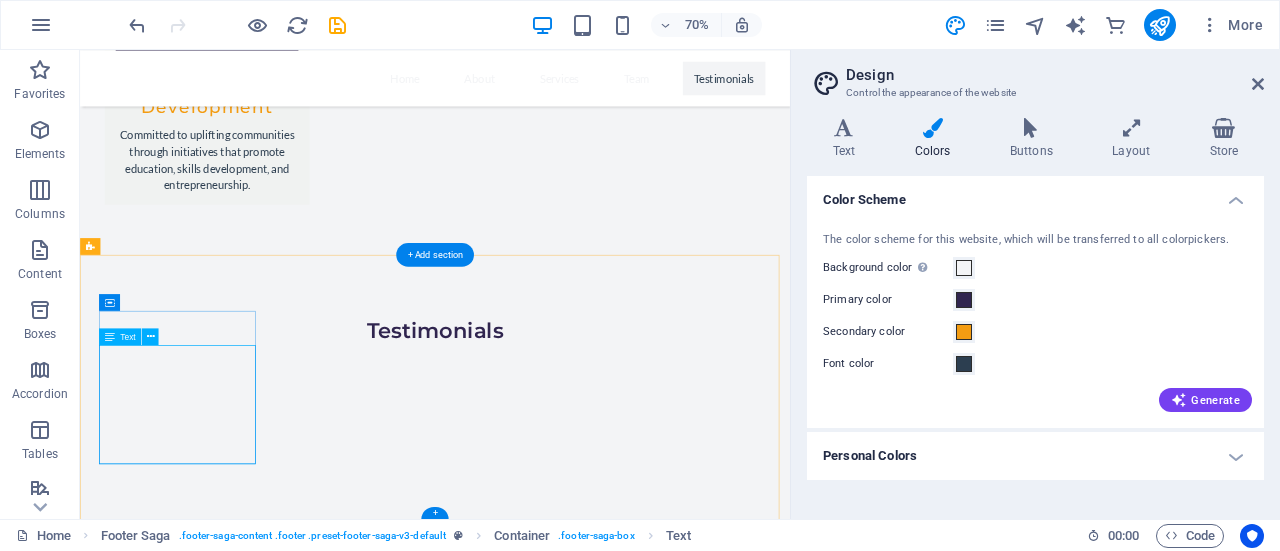 click on "0600   [CITY] Phone:  [PHONE] Mobile:  [PHONE] Email:  [EMAIL] 10031 [NEIGHBORHOOD]" at bounding box center [208, 2242] 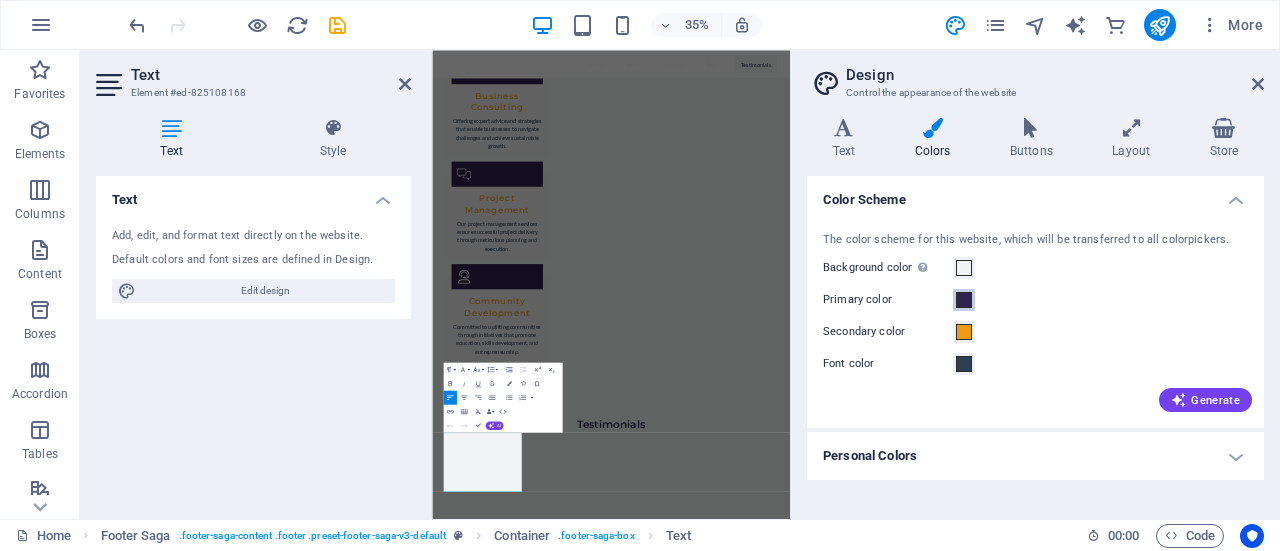 click at bounding box center (964, 300) 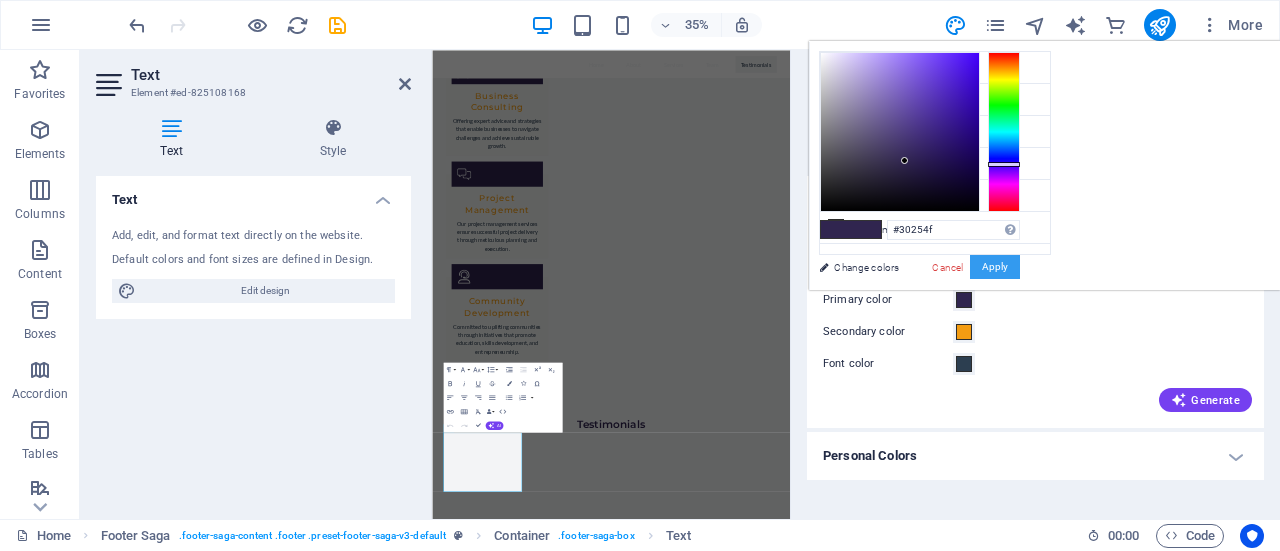 click on "Apply" at bounding box center [995, 267] 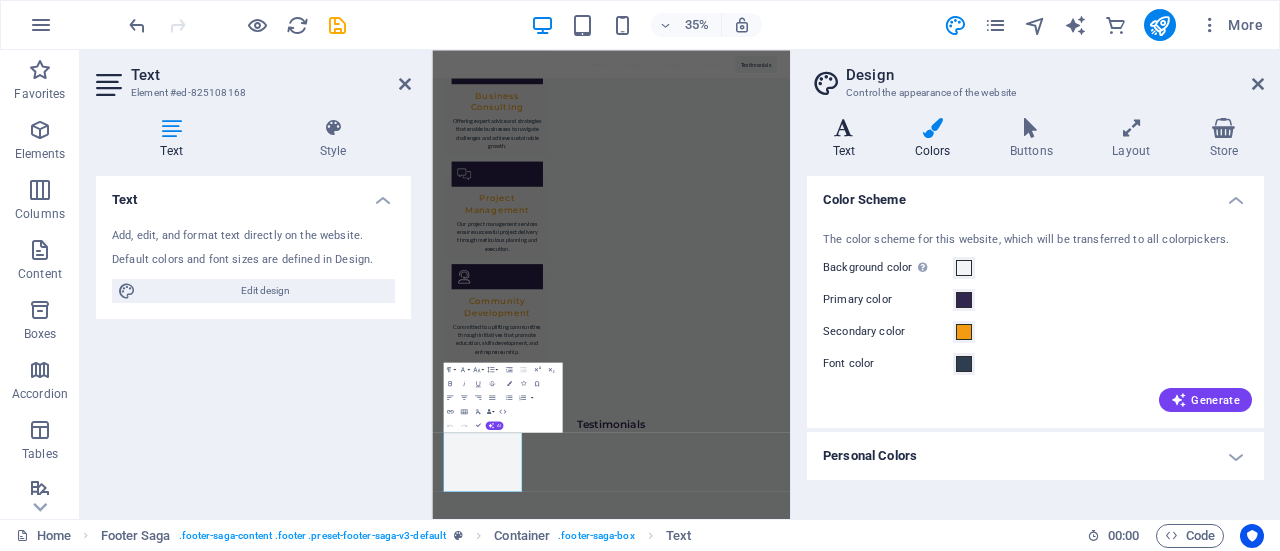click at bounding box center (844, 128) 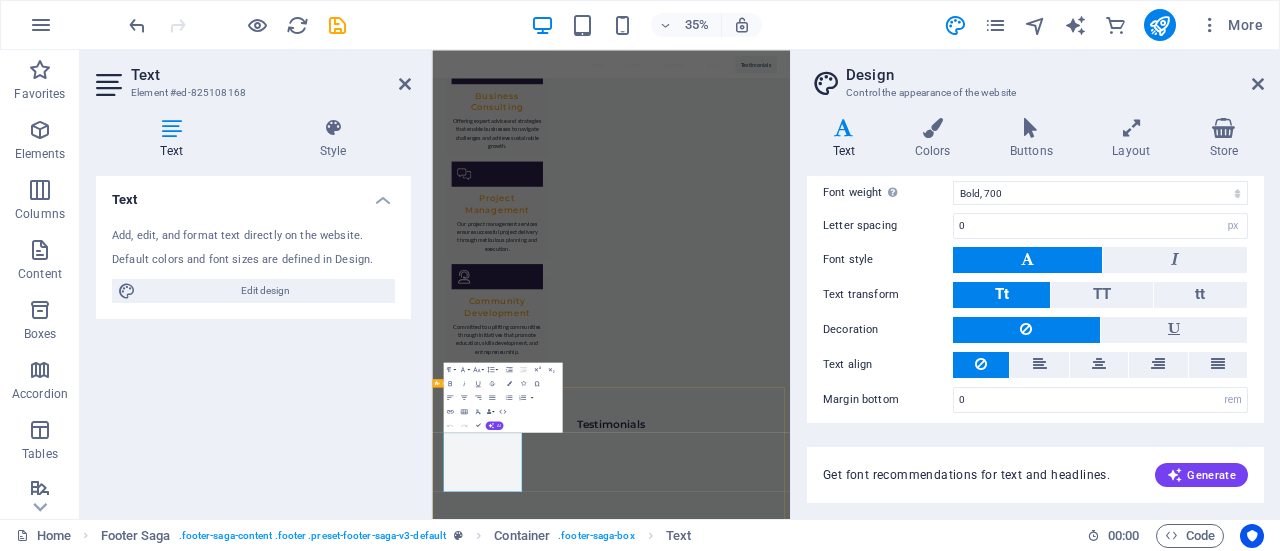 click on "Contact 0600   [CITY] Phone:  [PHONE] Mobile:  [PHONE] Email:  [EMAIL] 10031 [NEIGHBORHOOD] Drop content here or  Add elements  Paste clipboard" at bounding box center [943, 2977] 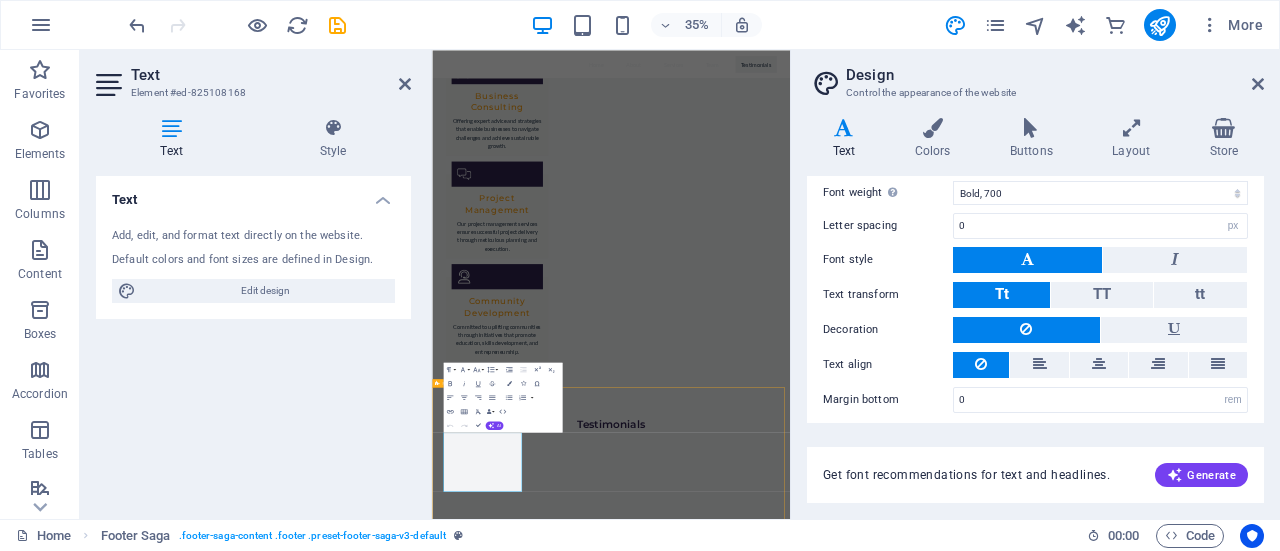 scroll, scrollTop: 3424, scrollLeft: 0, axis: vertical 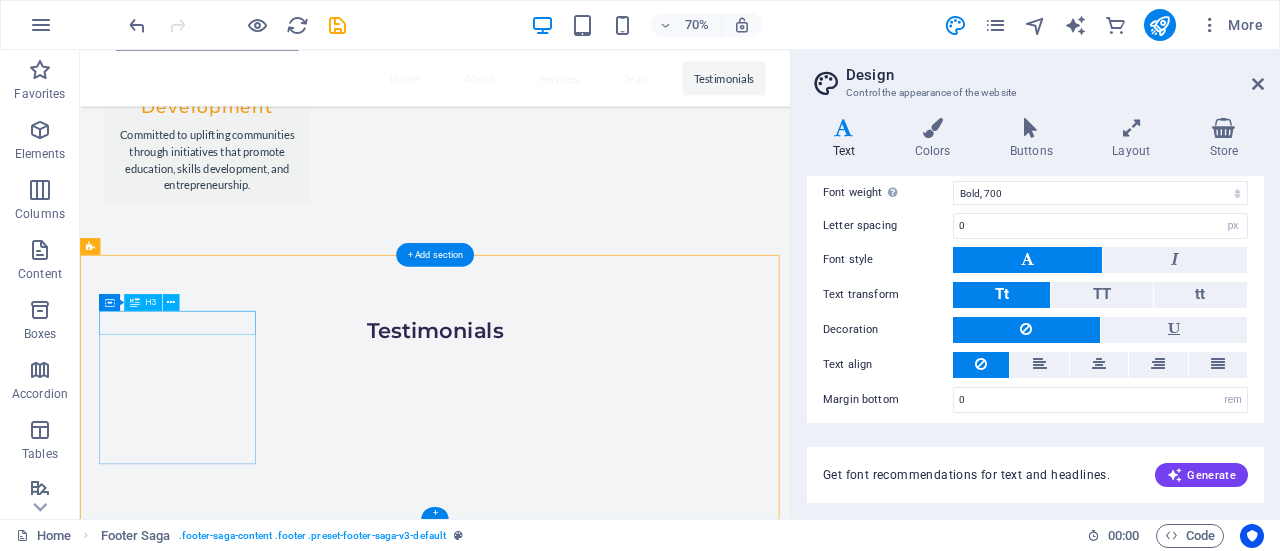 click on "Contact" at bounding box center [208, 2137] 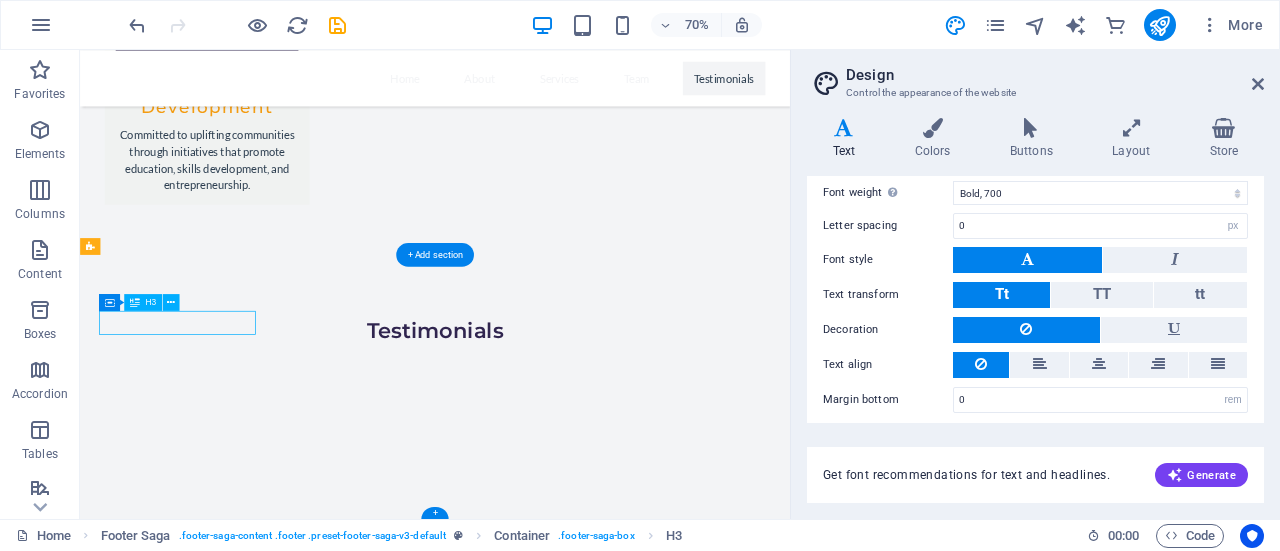 click on "Contact" at bounding box center (208, 2137) 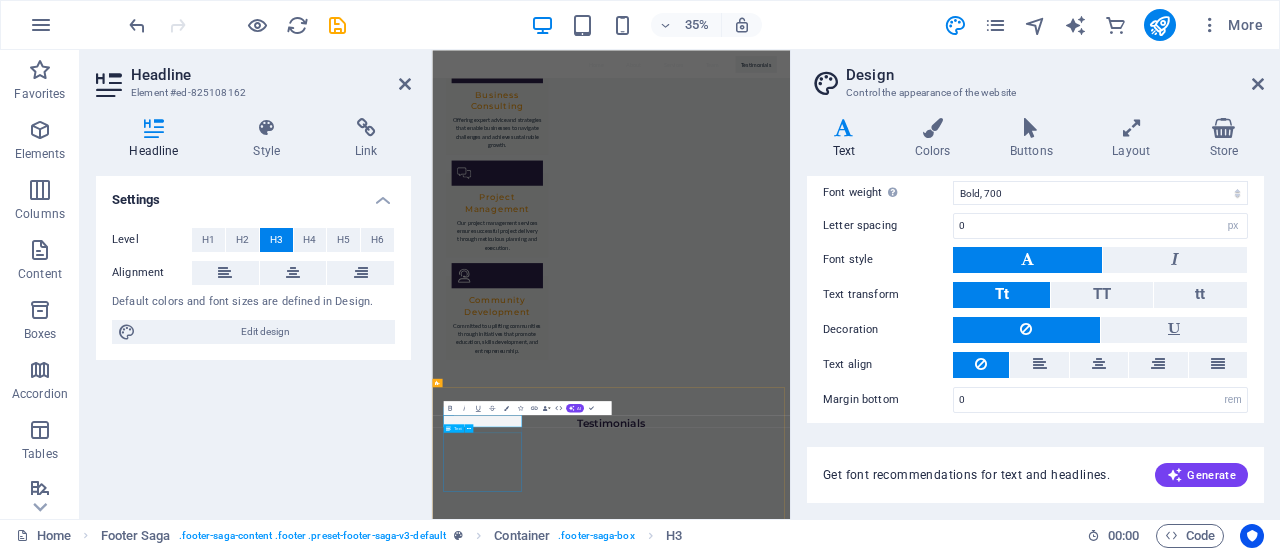 click on "0600   [CITY] Phone:  [PHONE] Mobile:  [PHONE] Email:  [EMAIL] 10031 [NEIGHBORHOOD]" at bounding box center [560, 2908] 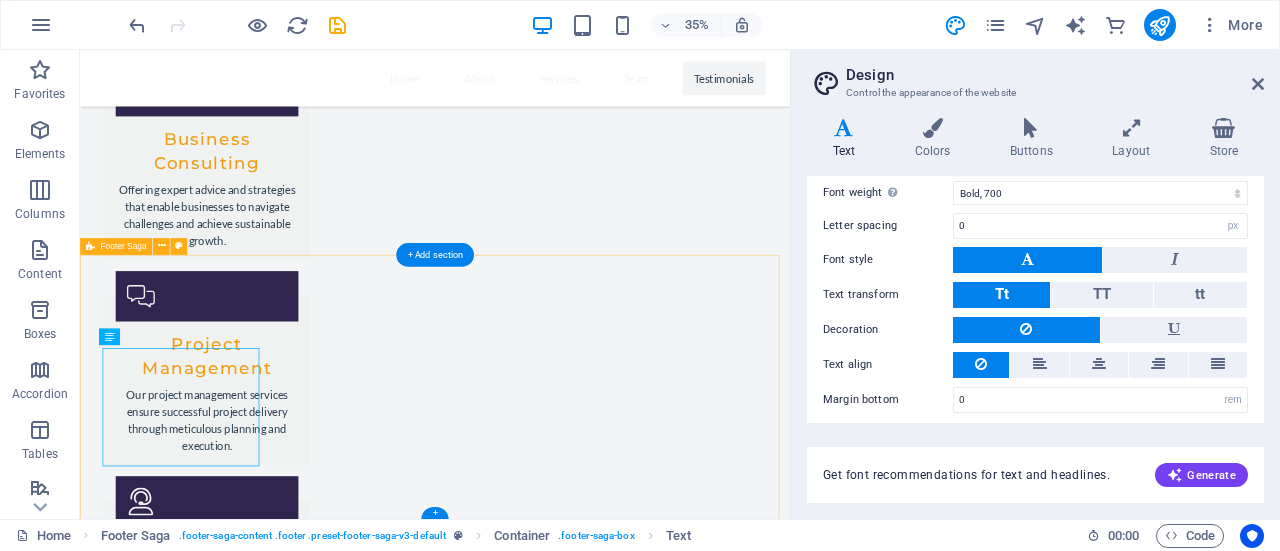 scroll, scrollTop: 3424, scrollLeft: 0, axis: vertical 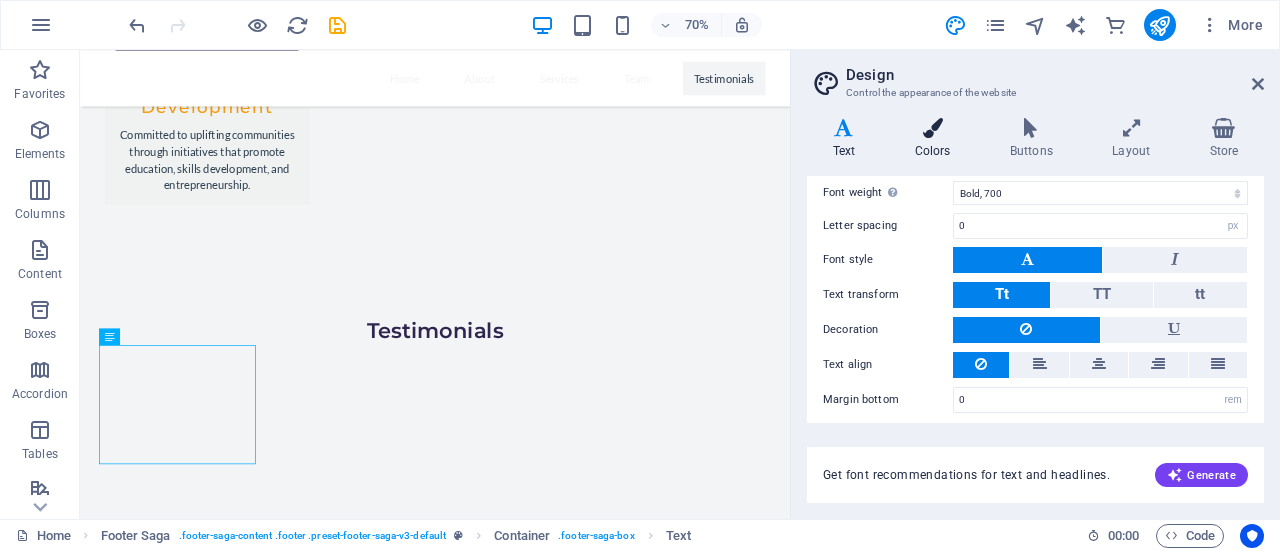click on "Colors" at bounding box center (936, 139) 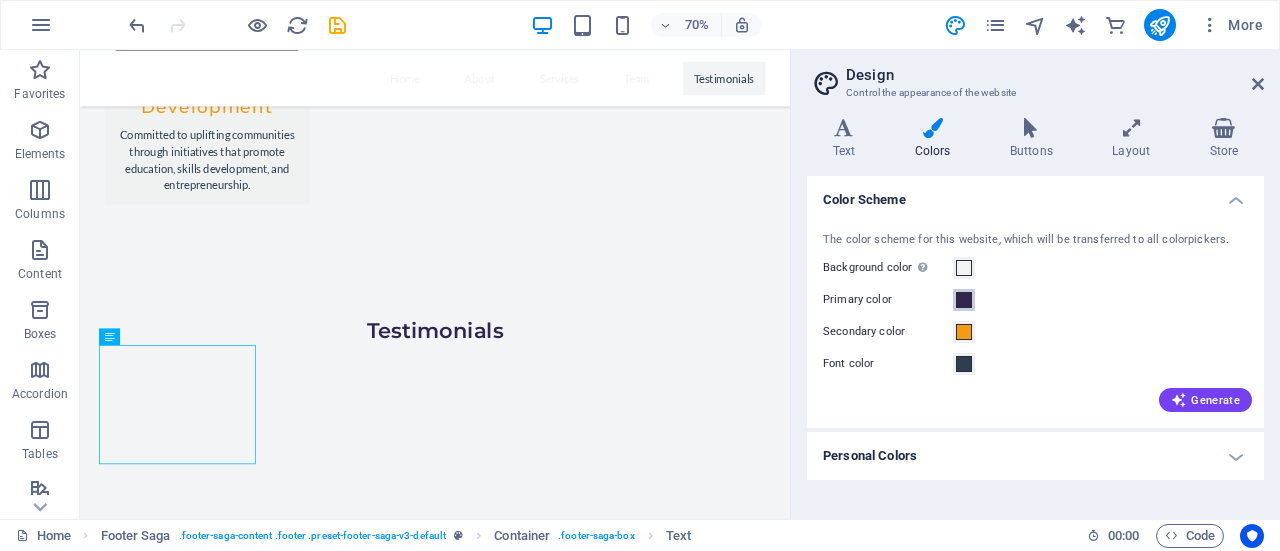 click at bounding box center [964, 300] 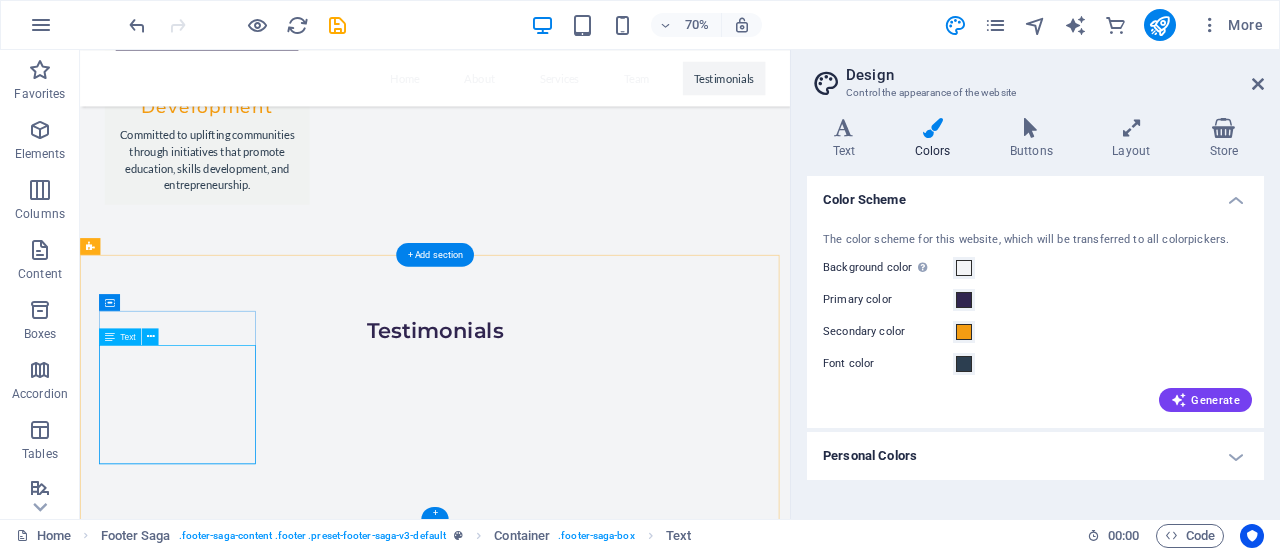 click on "0600   [CITY] Phone:  [PHONE] Mobile:  [PHONE] Email:  [EMAIL] 10031 [NEIGHBORHOOD]" at bounding box center (208, 2242) 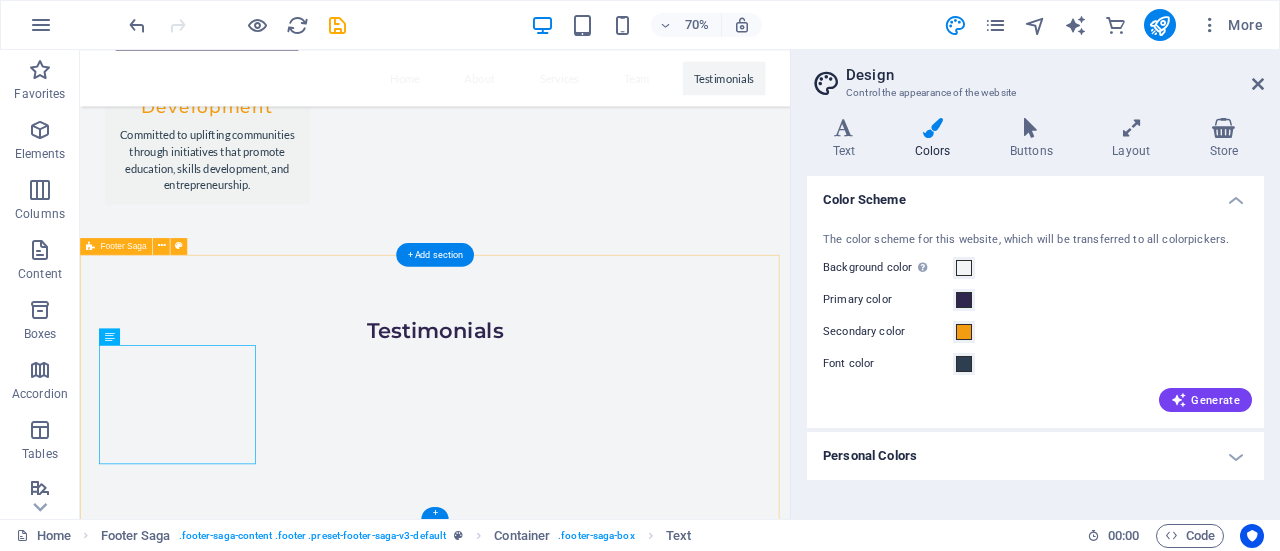 drag, startPoint x: 200, startPoint y: 522, endPoint x: 105, endPoint y: 460, distance: 113.44161 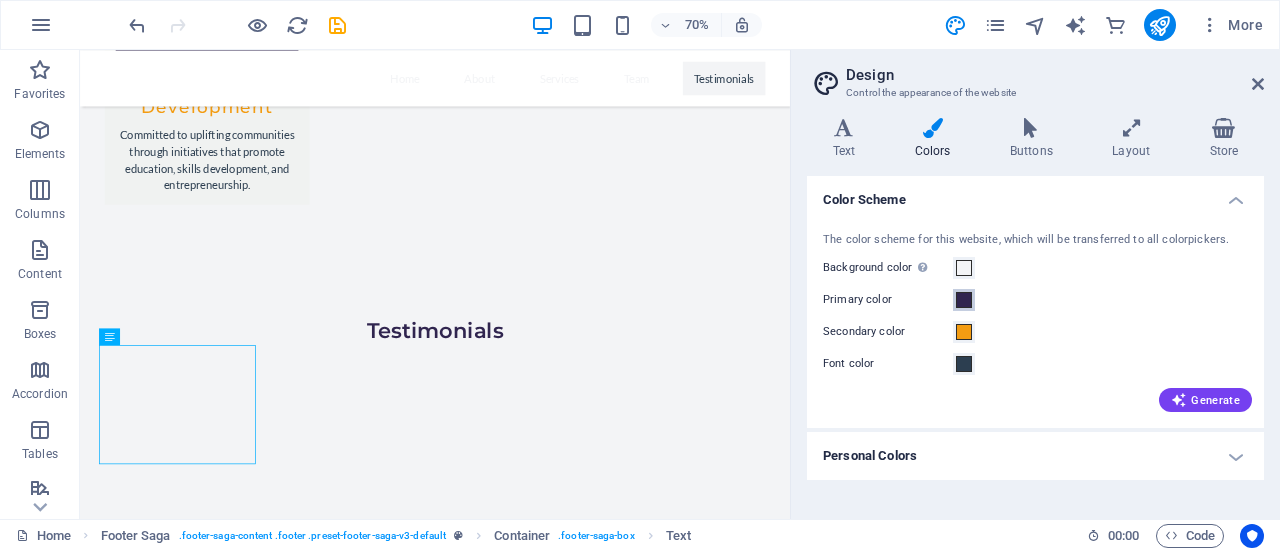 click at bounding box center (964, 300) 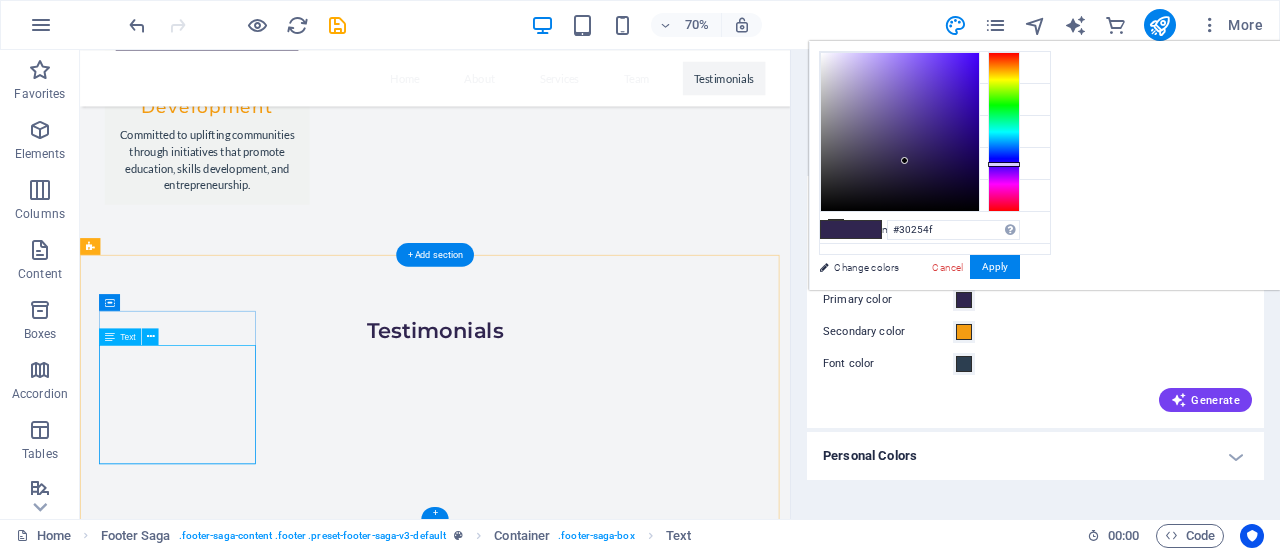 click on "0600   [CITY] Phone:  [PHONE] Mobile:  [PHONE] Email:  [EMAIL] 10031 [NEIGHBORHOOD]" at bounding box center [208, 2242] 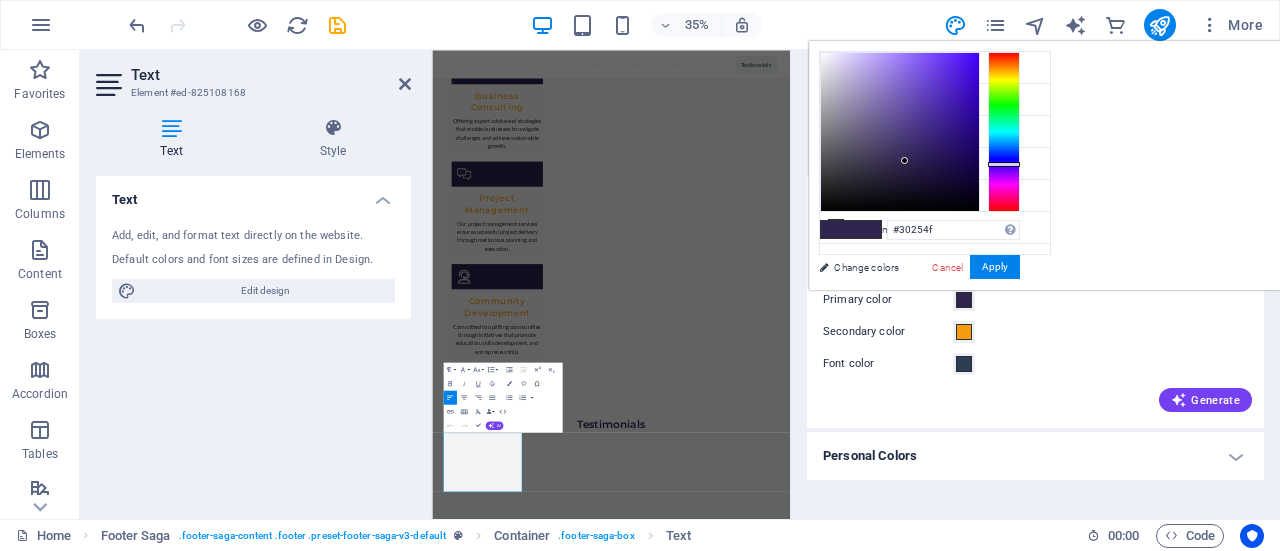 click on "Text Add, edit, and format text directly on the website. Default colors and font sizes are defined in Design. Edit design Alignment Left aligned Centered Right aligned" at bounding box center [253, 339] 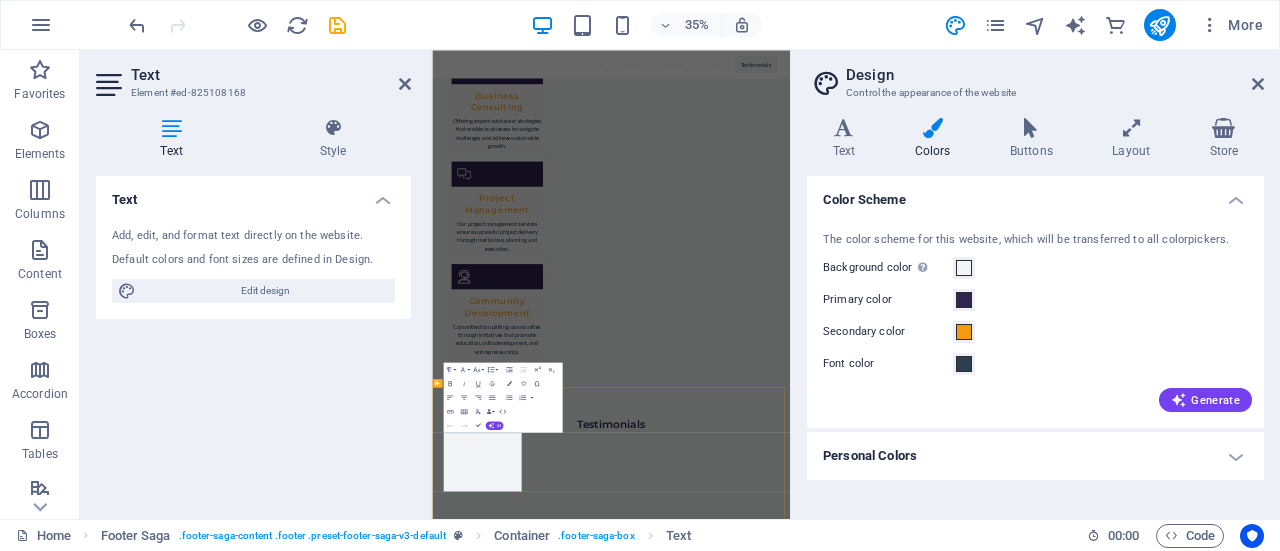 click on "Email:  [EMAIL] 10031 [NEIGHBORHOOD]" at bounding box center (560, 2956) 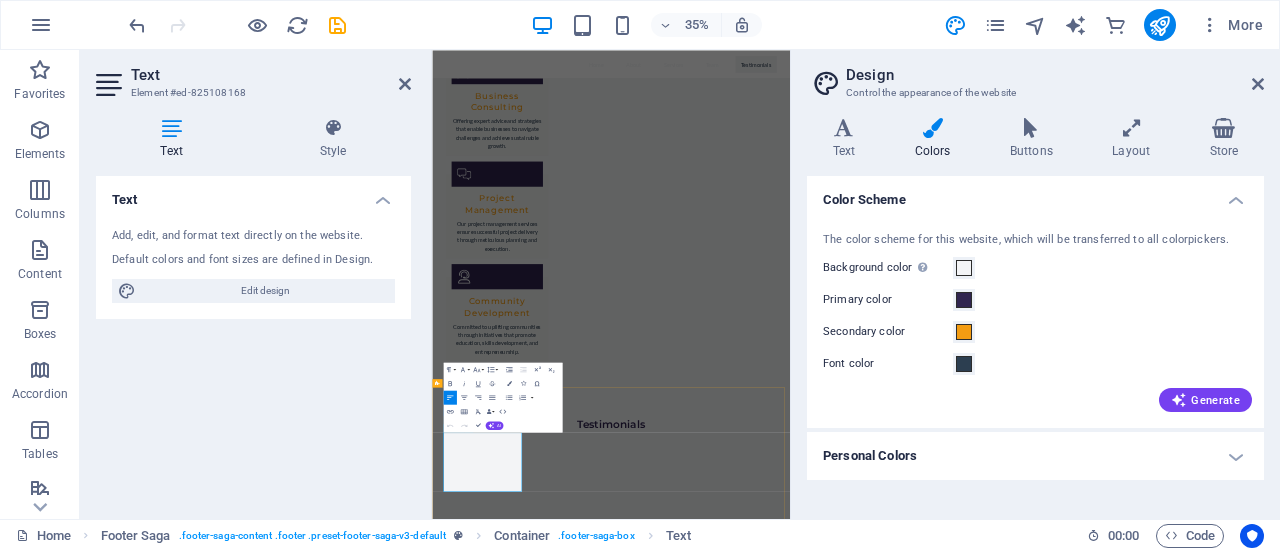 click on "Email:  [EMAIL] 10031 [NEIGHBORHOOD]" at bounding box center [560, 2956] 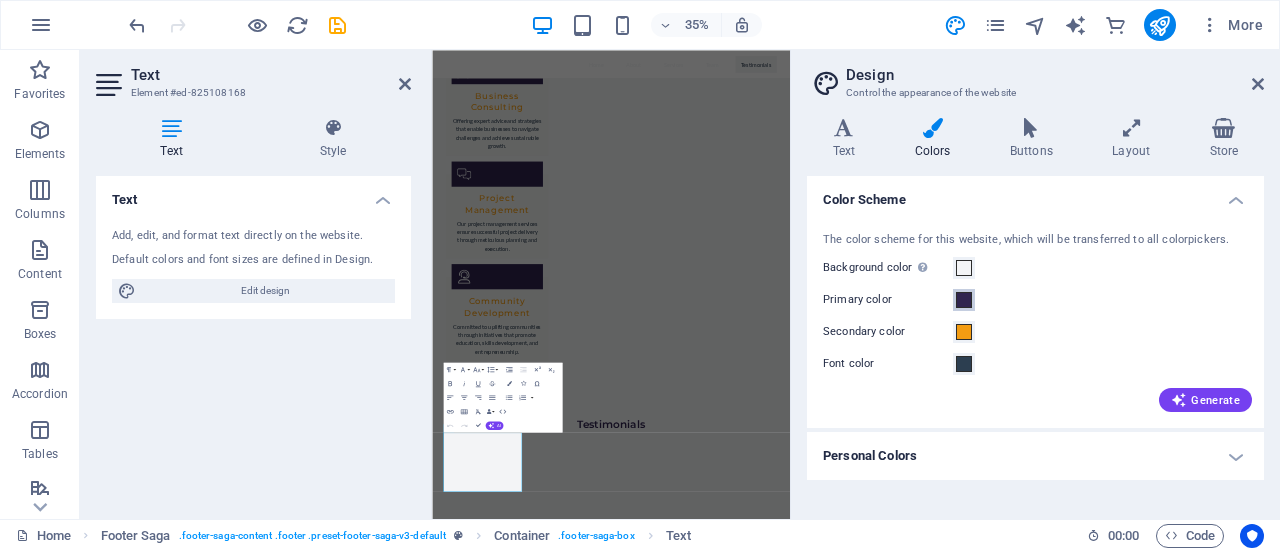 click at bounding box center (964, 300) 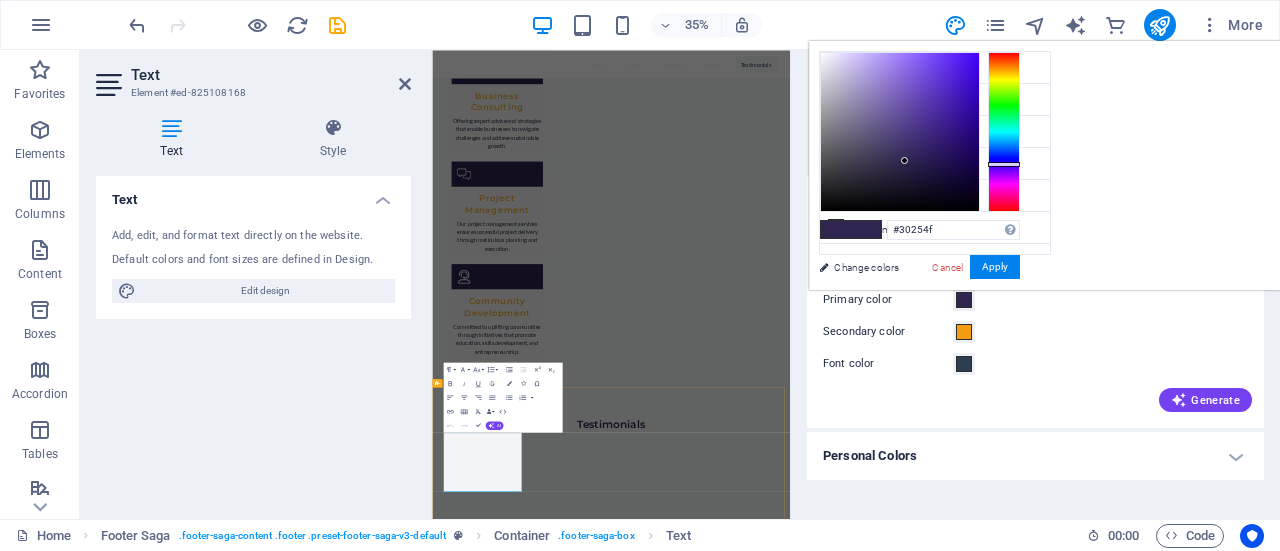 click on "Mobile:  [PHONE]" at bounding box center (560, 2920) 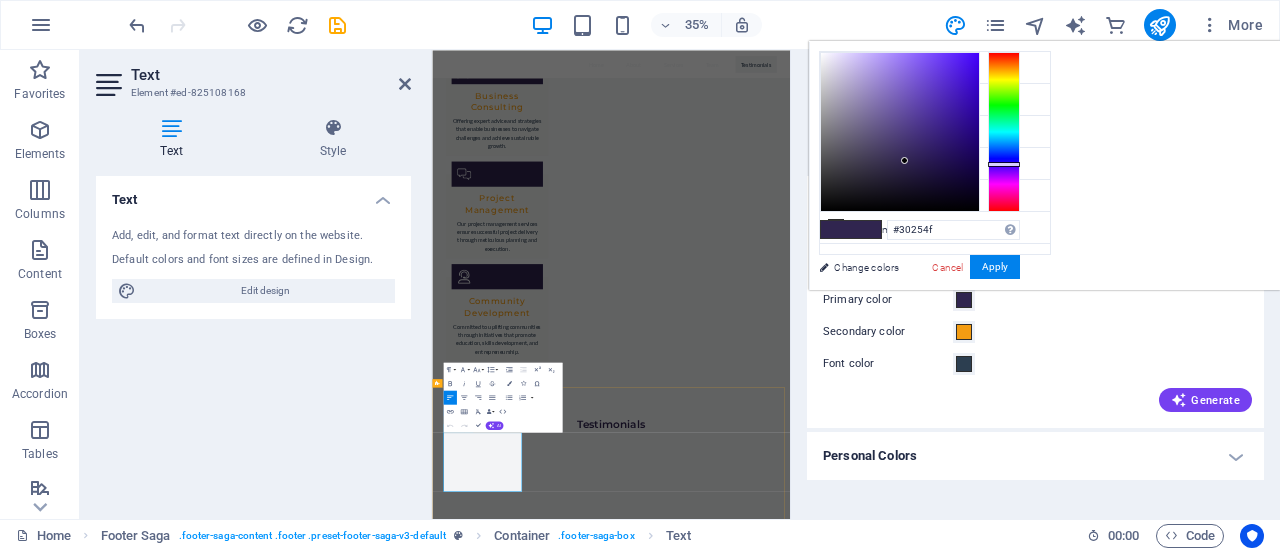 click on "Mobile:  [PHONE]" at bounding box center [560, 2920] 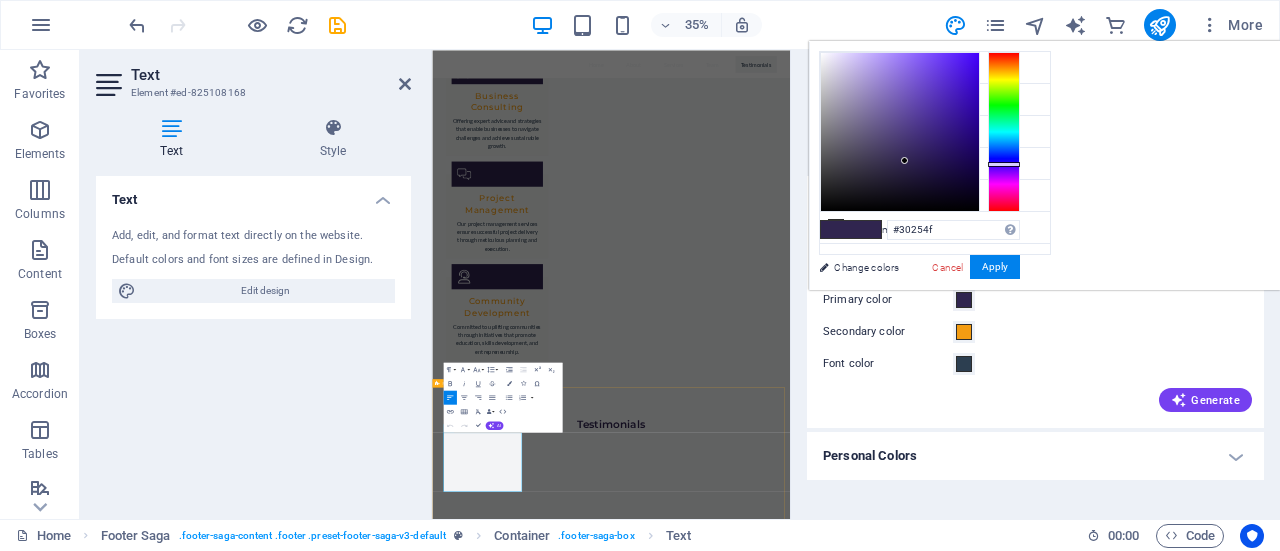 click on "Contact 0600   [CITY] Phone:  [PHONE] Mobile:  [PHONE] Email:  [EMAIL] 10031 [NEIGHBORHOOD] Drop content here or  Add elements  Paste clipboard" at bounding box center (943, 2977) 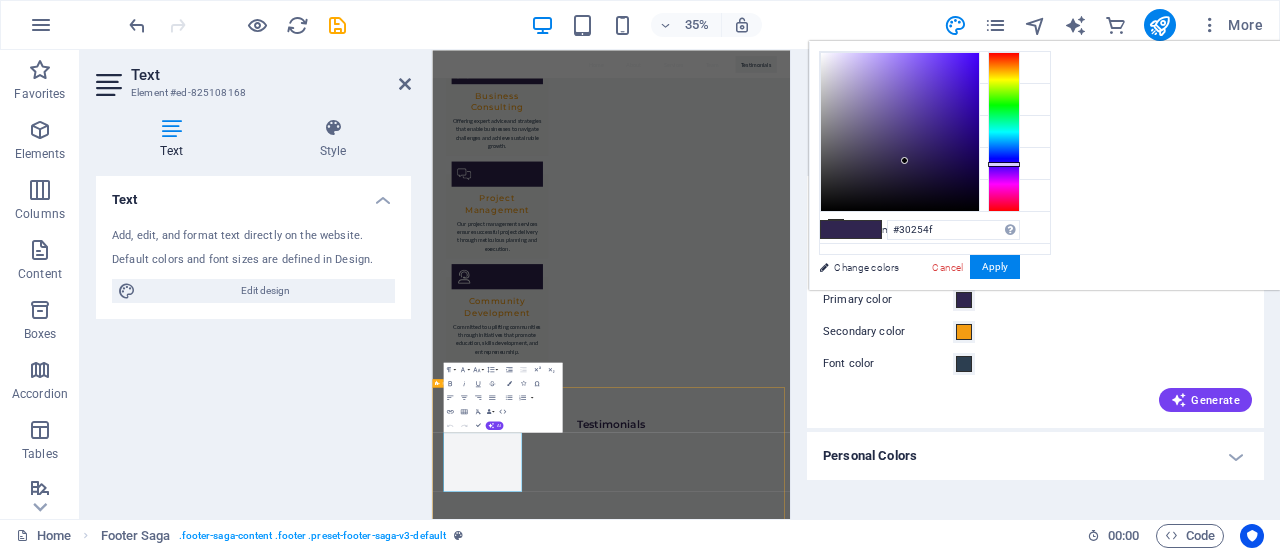 click on "Contact 0600   [CITY] Phone:  [PHONE] Mobile:  [PHONE] Email:  [EMAIL] 10031 [NEIGHBORHOOD] Drop content here or  Add elements  Paste clipboard" at bounding box center [943, 2977] 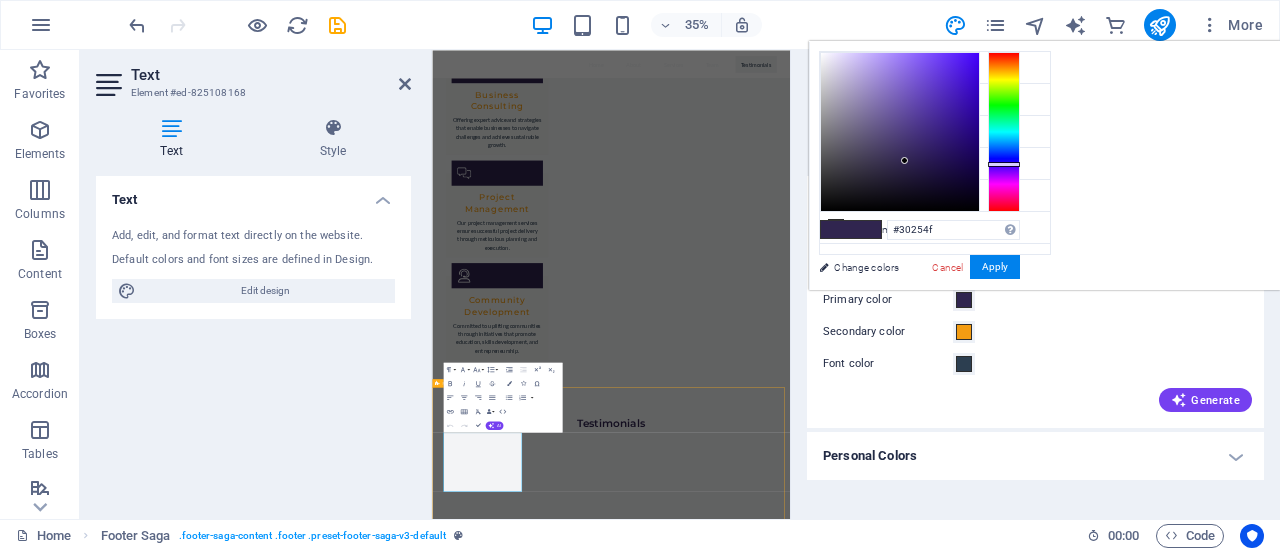 select on "footer" 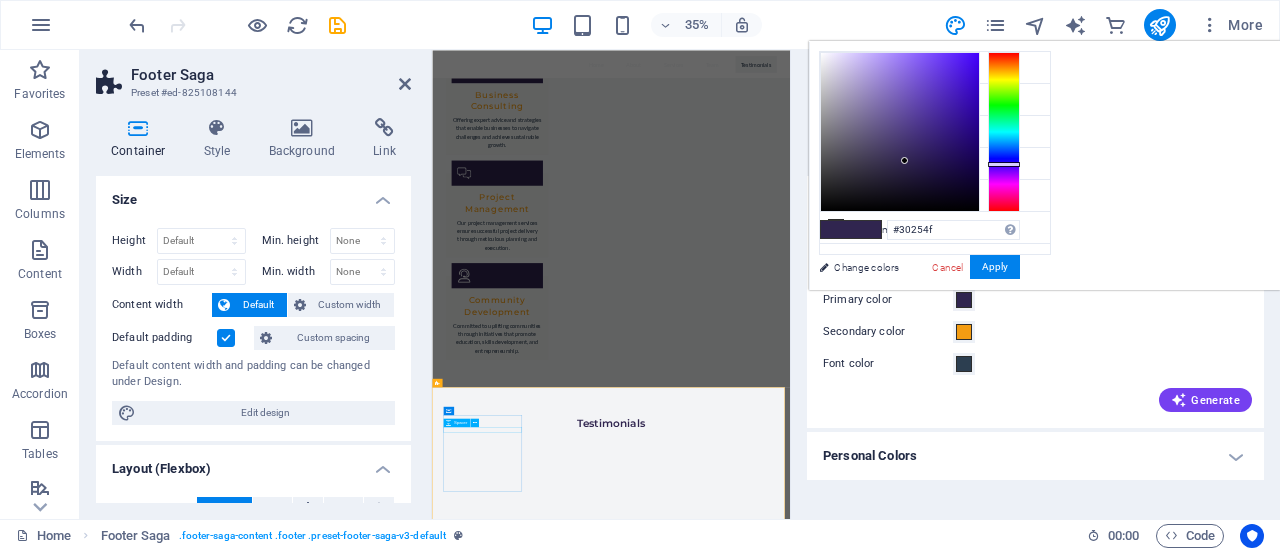 click at bounding box center (560, 2827) 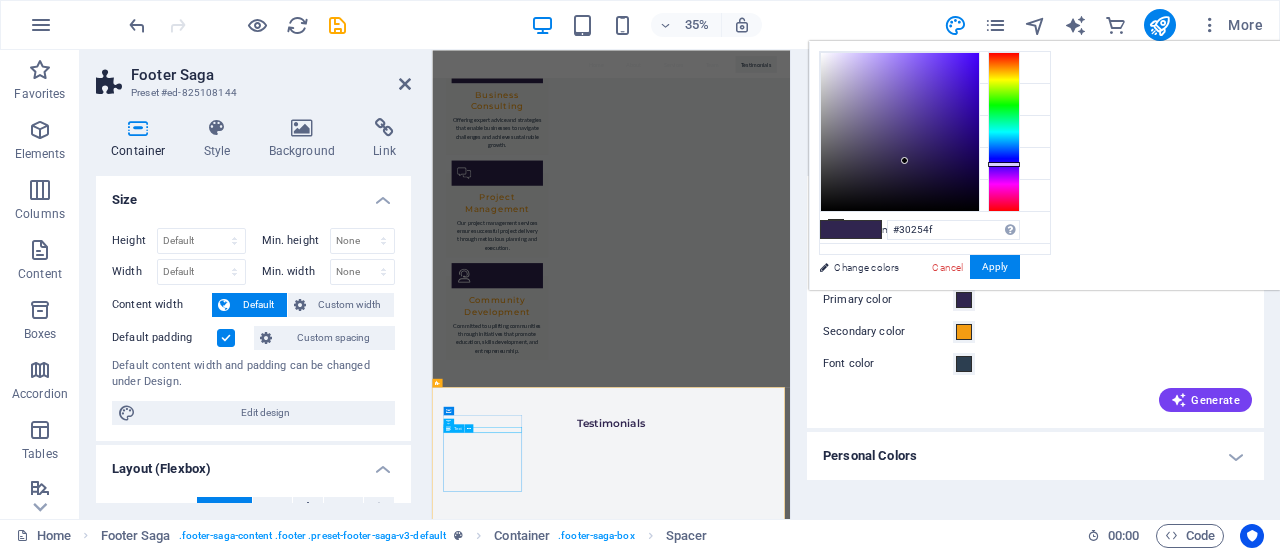click on "0600   [CITY] Phone:  [PHONE] Mobile:  [PHONE] Email:  [EMAIL] 10031 [NEIGHBORHOOD]" at bounding box center (560, 2908) 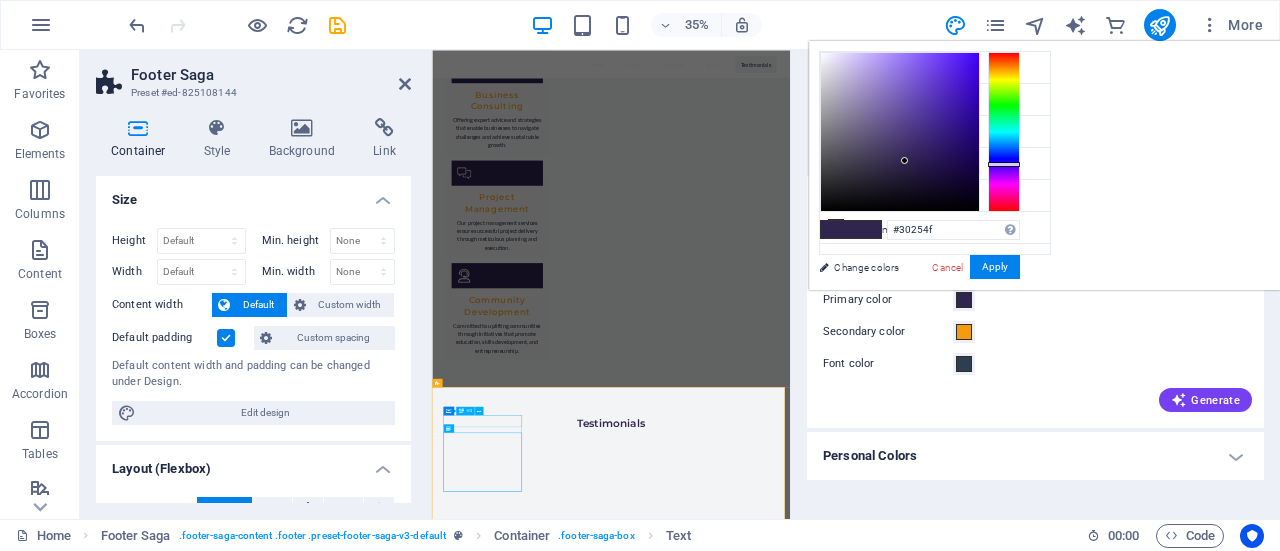 click on "Contact" at bounding box center [560, 2803] 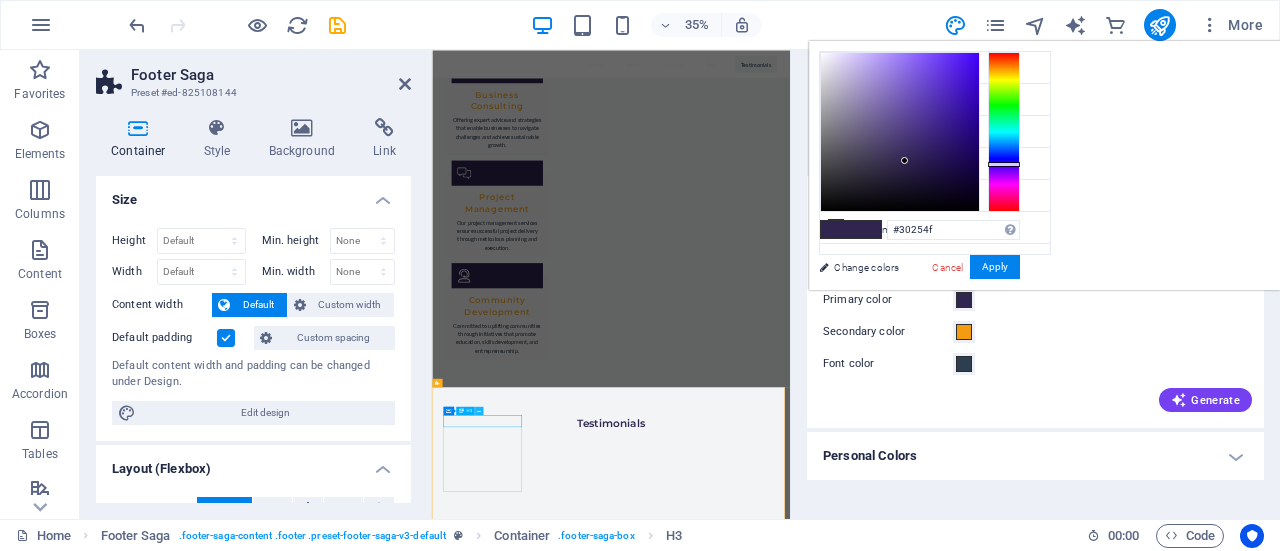 click at bounding box center [479, 410] 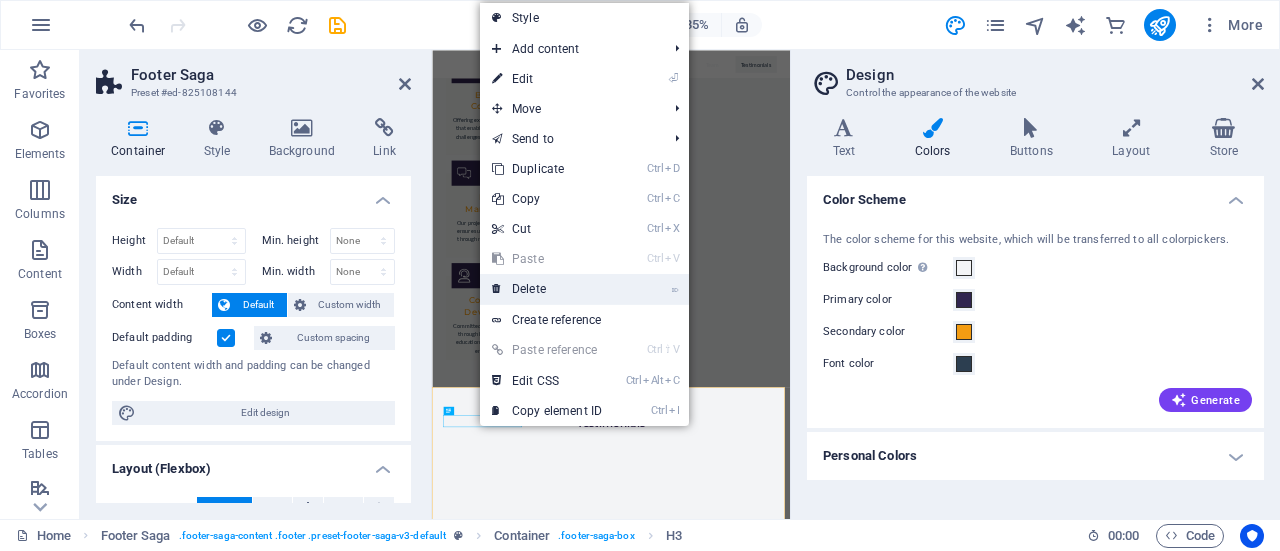 click on "⌦  Delete" at bounding box center (547, 289) 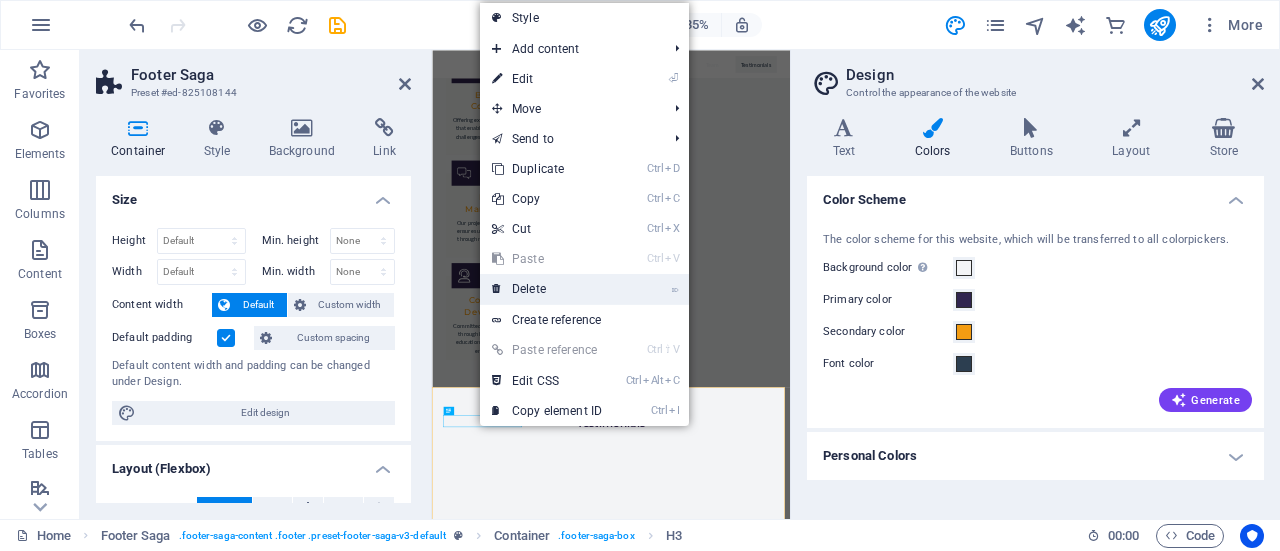 scroll, scrollTop: 2724, scrollLeft: 0, axis: vertical 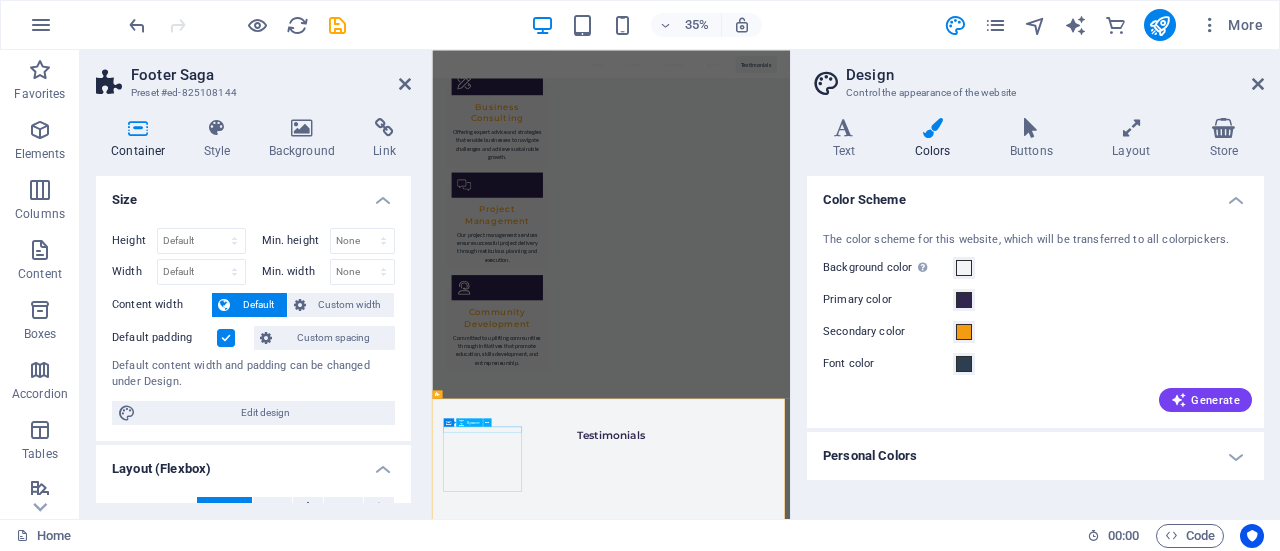 click at bounding box center [560, 2828] 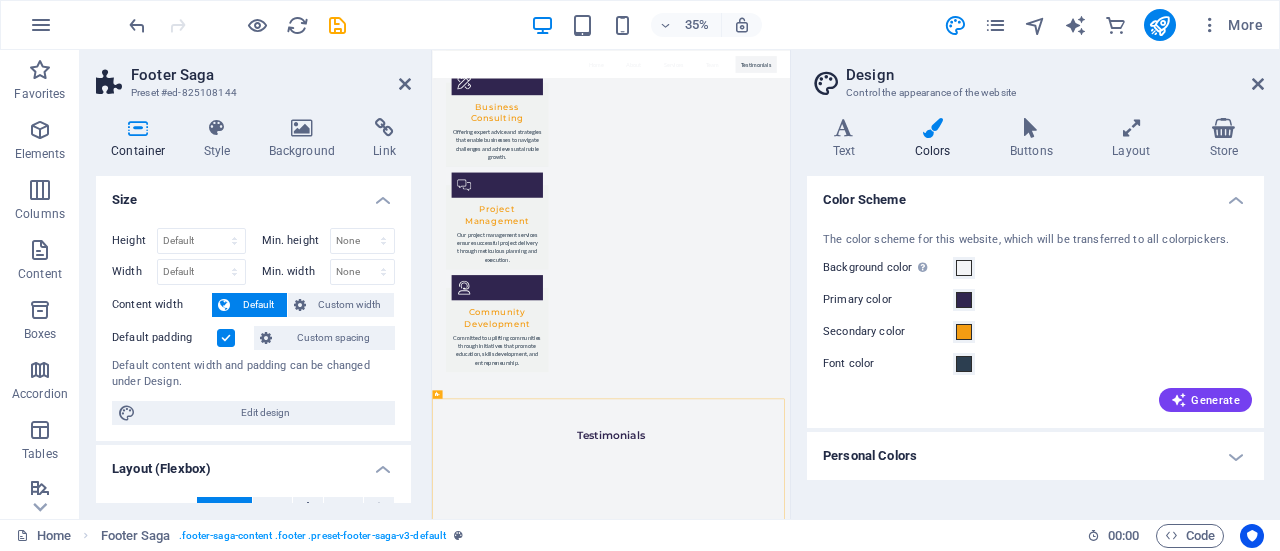 drag, startPoint x: 578, startPoint y: 1108, endPoint x: 679, endPoint y: 1361, distance: 272.41513 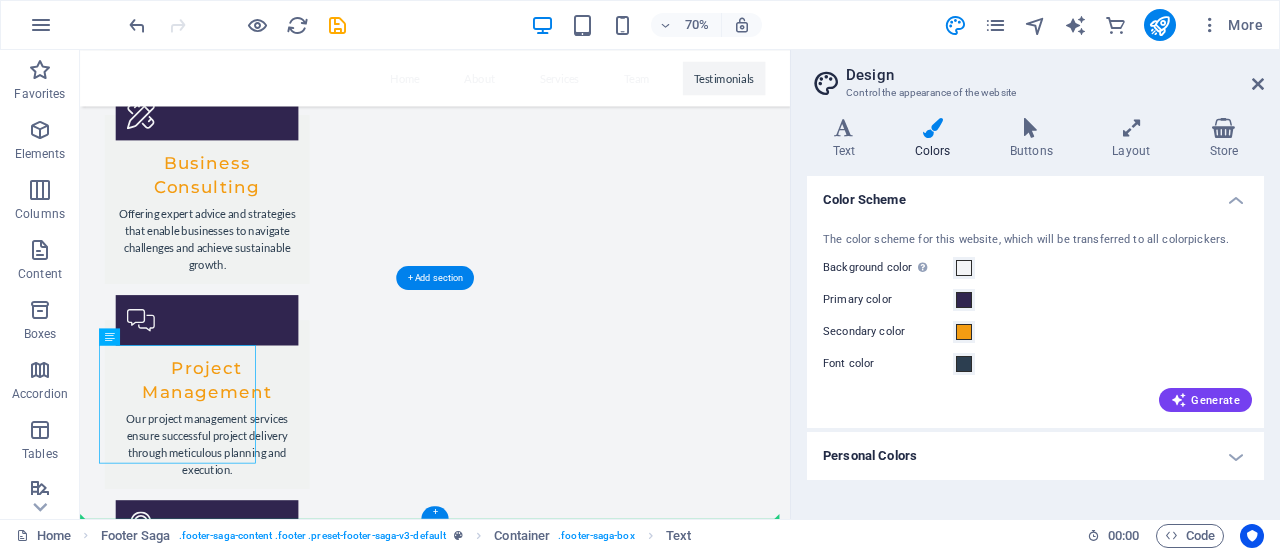 scroll, scrollTop: 3391, scrollLeft: 0, axis: vertical 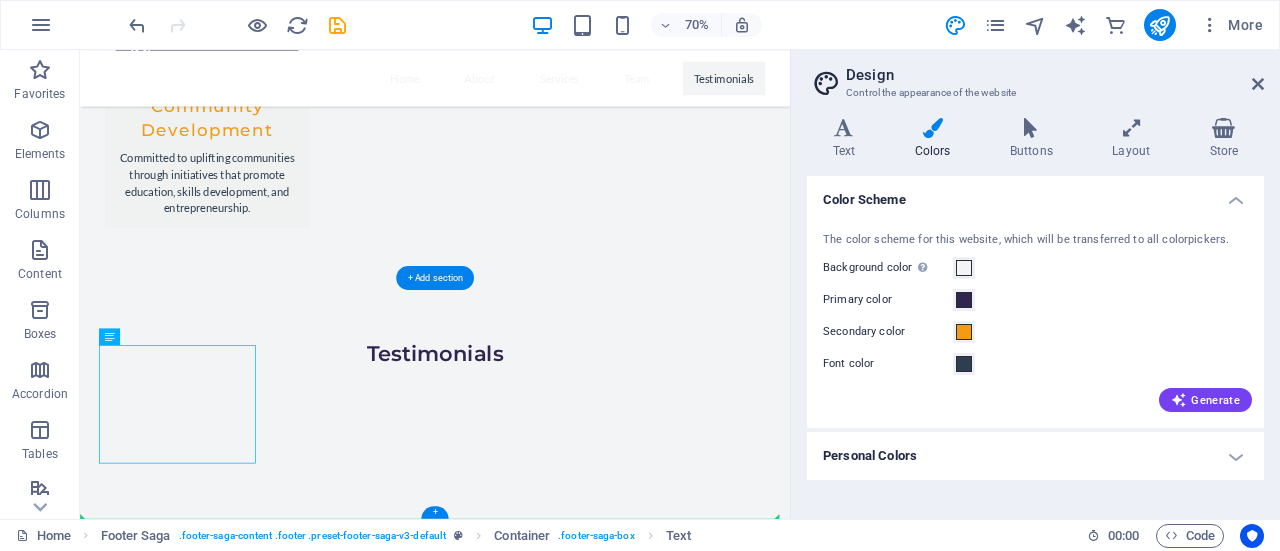 drag, startPoint x: 283, startPoint y: 1214, endPoint x: 741, endPoint y: 728, distance: 667.80237 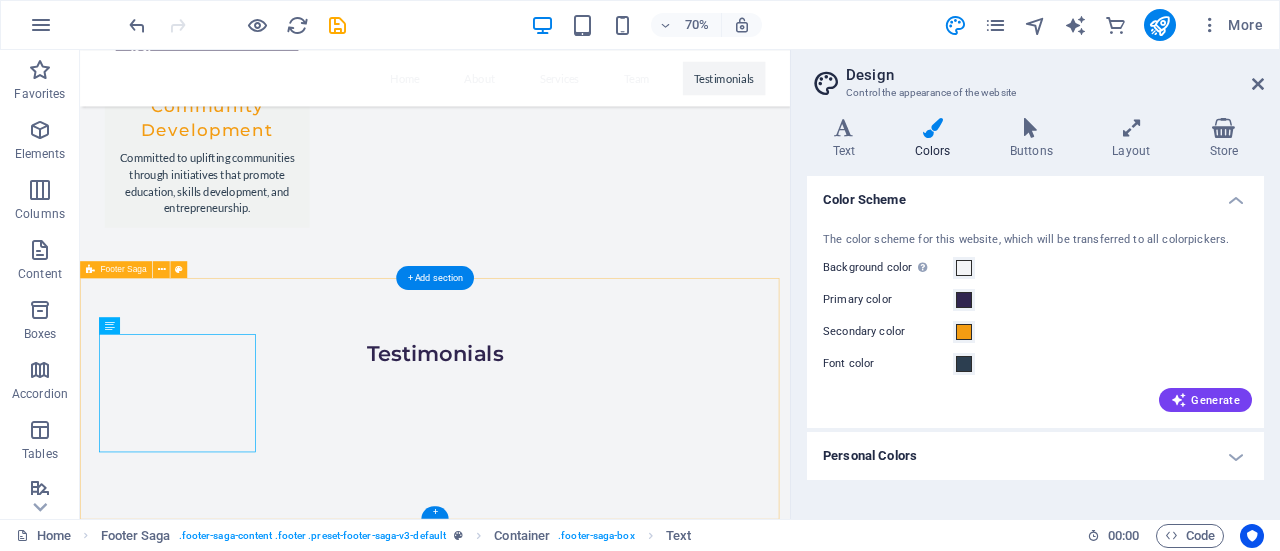 drag, startPoint x: 299, startPoint y: 465, endPoint x: 471, endPoint y: 540, distance: 187.64061 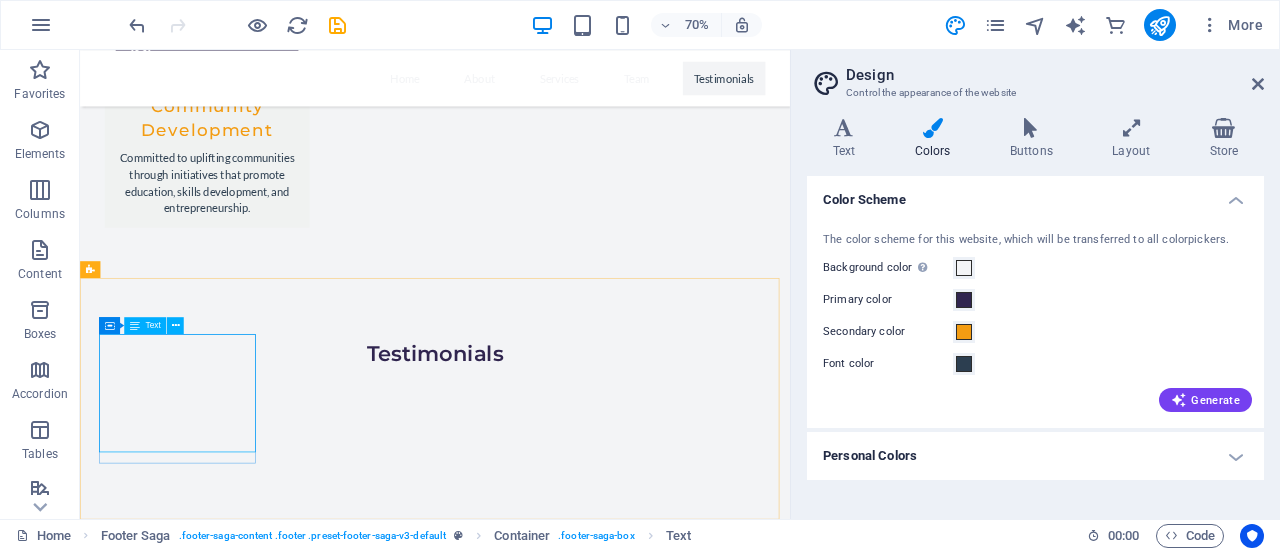 click on "Text" at bounding box center [152, 325] 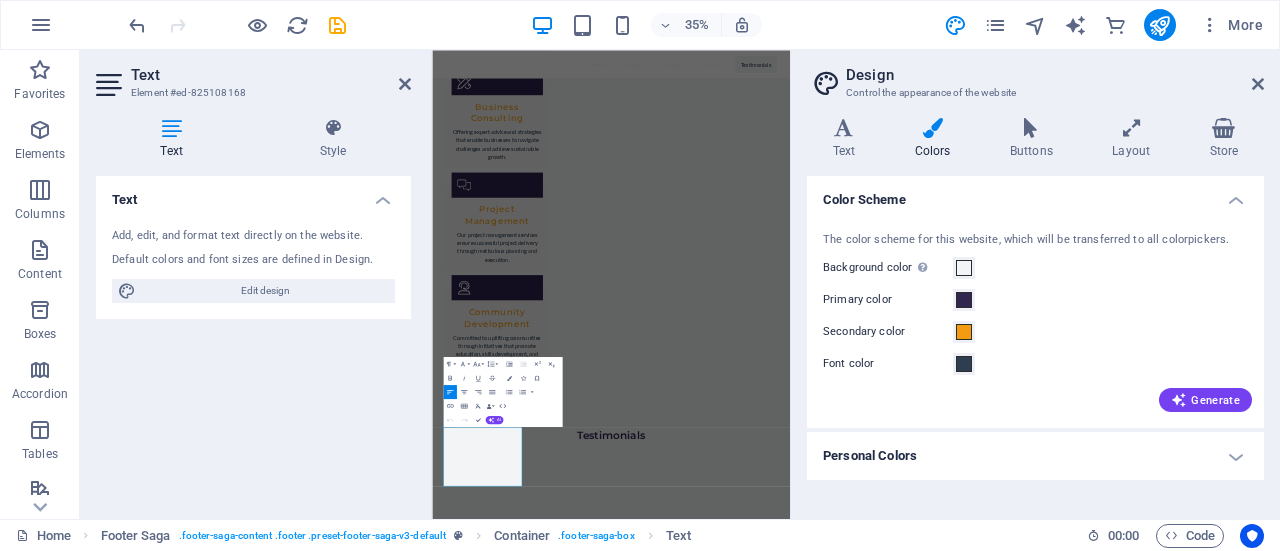 click on "Text" at bounding box center (253, 194) 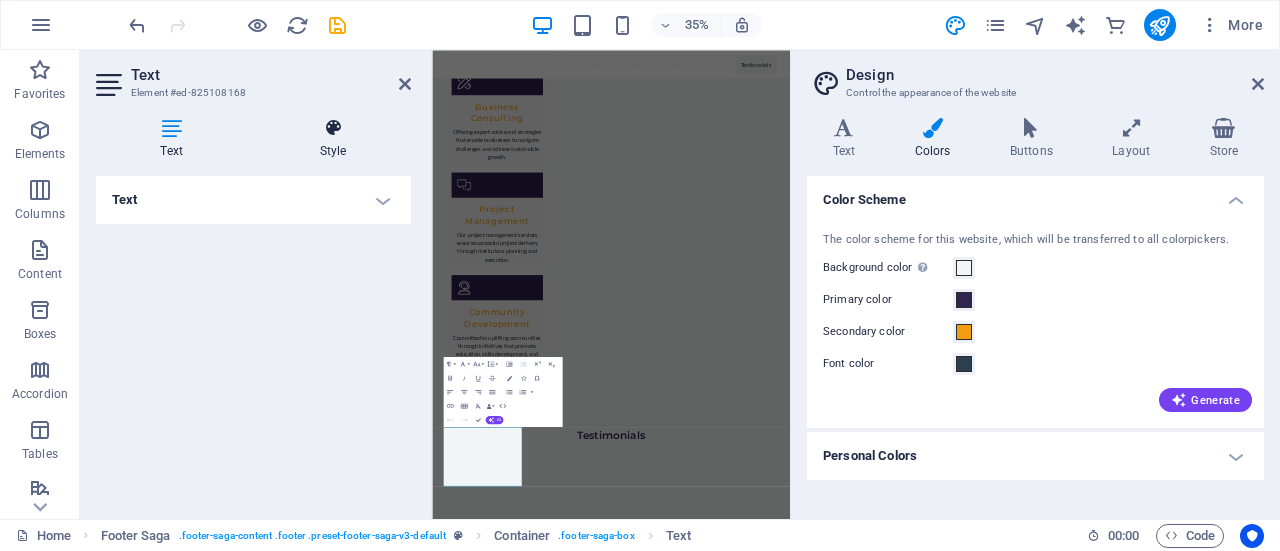 click on "Style" at bounding box center (333, 139) 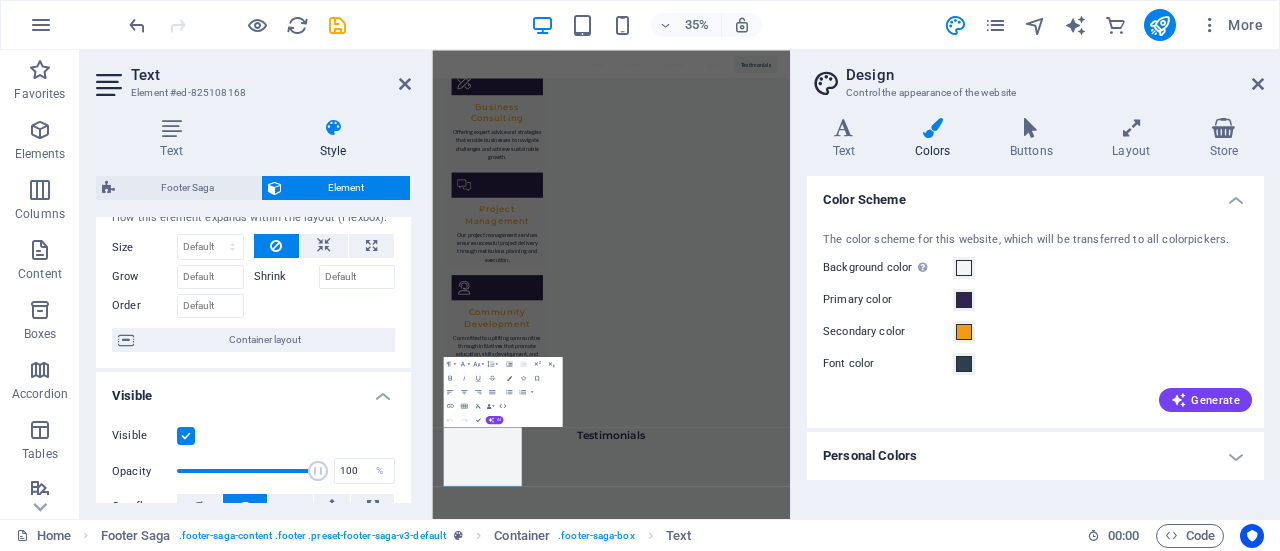 scroll, scrollTop: 0, scrollLeft: 0, axis: both 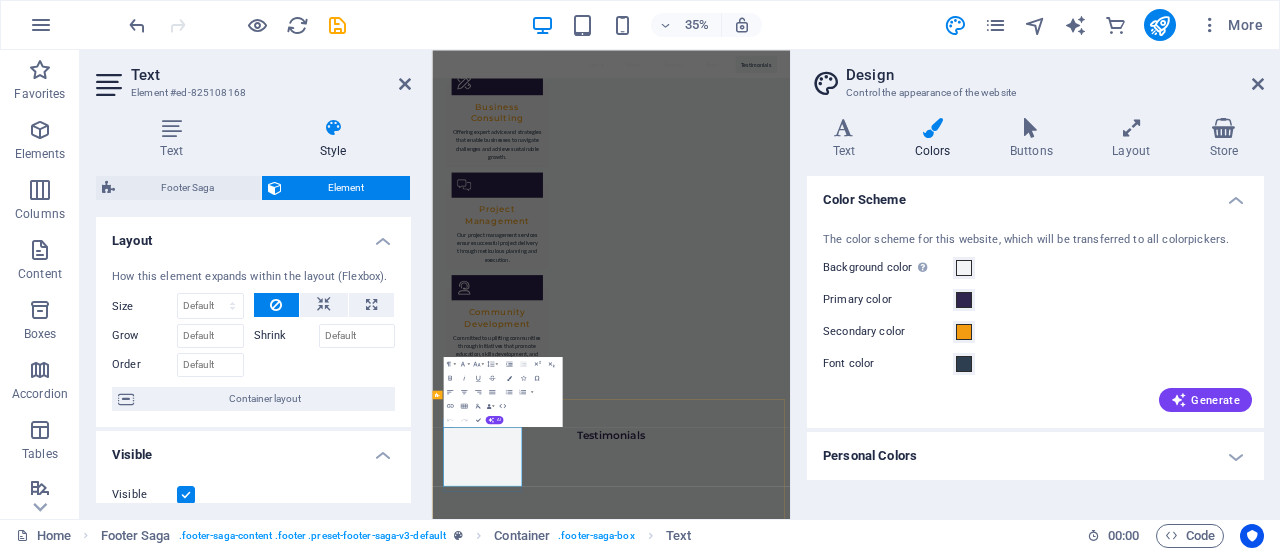 click on "Mobile:  [PHONE]" at bounding box center (560, 2904) 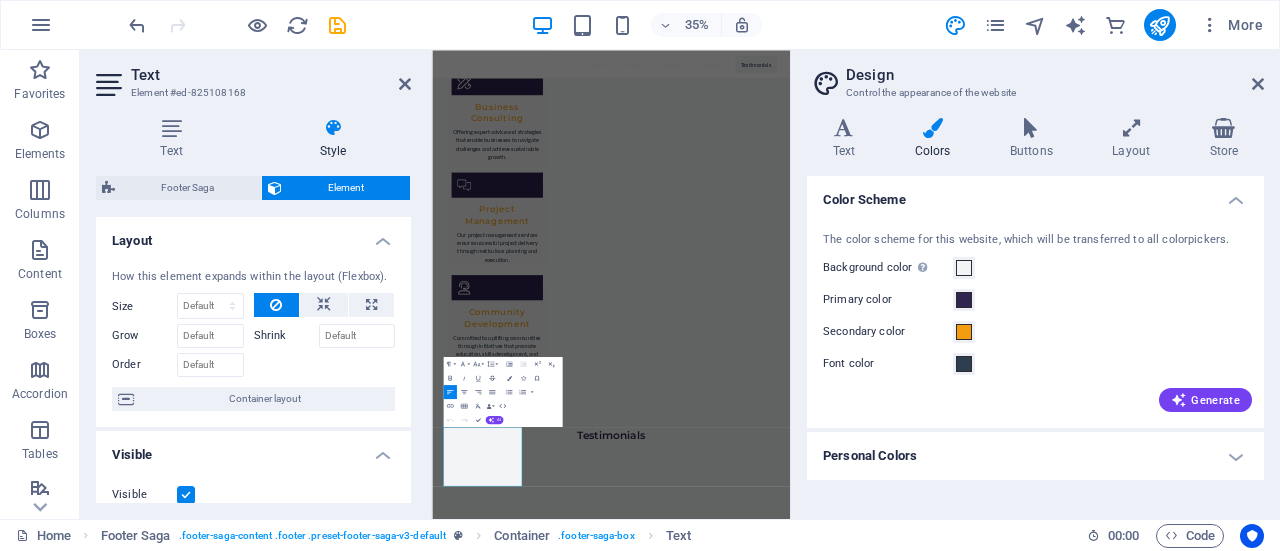 drag, startPoint x: 243, startPoint y: 1157, endPoint x: 488, endPoint y: 376, distance: 818.52673 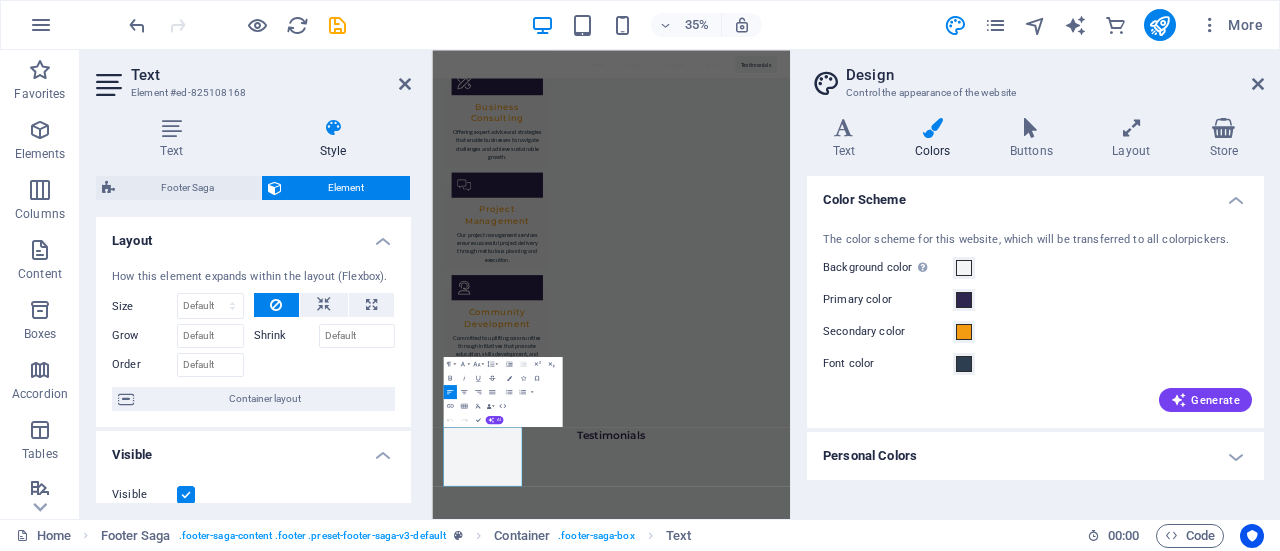 click 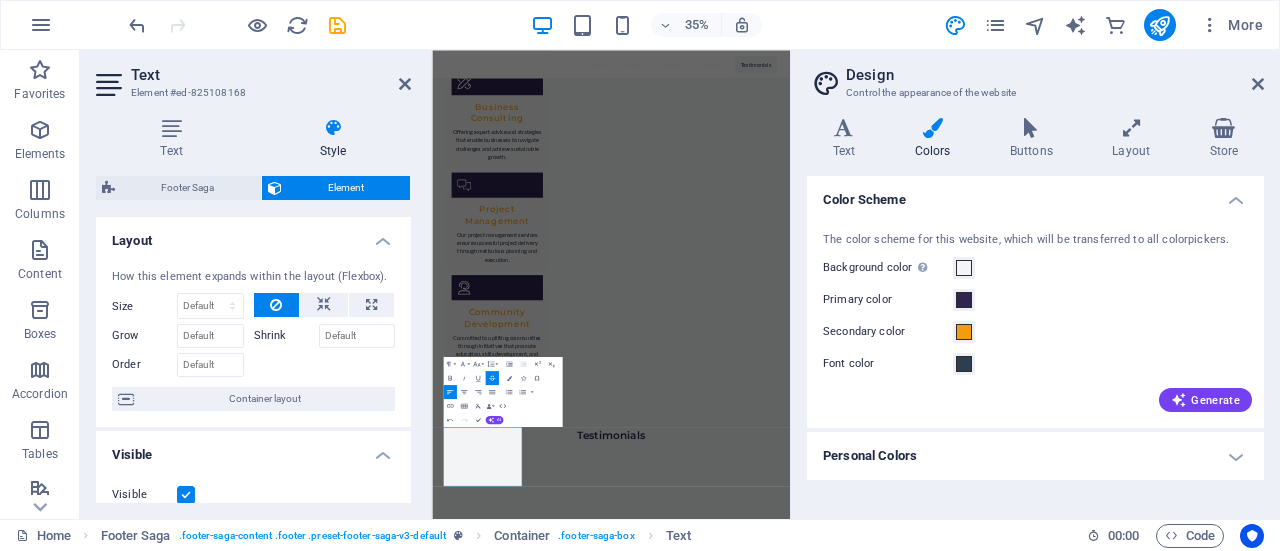 click 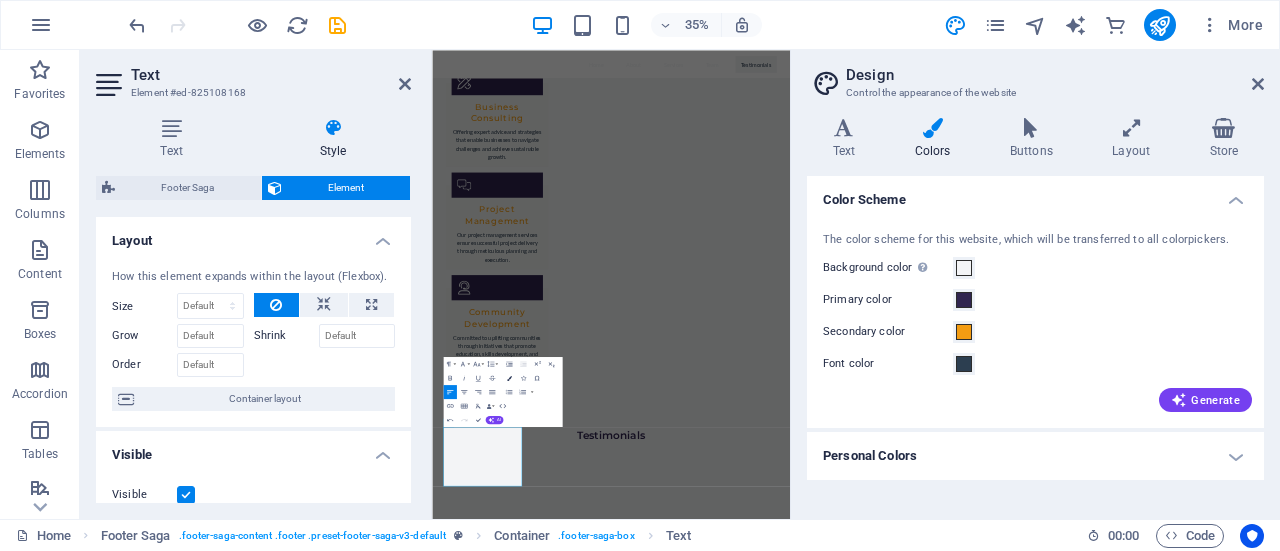 click at bounding box center [508, 377] 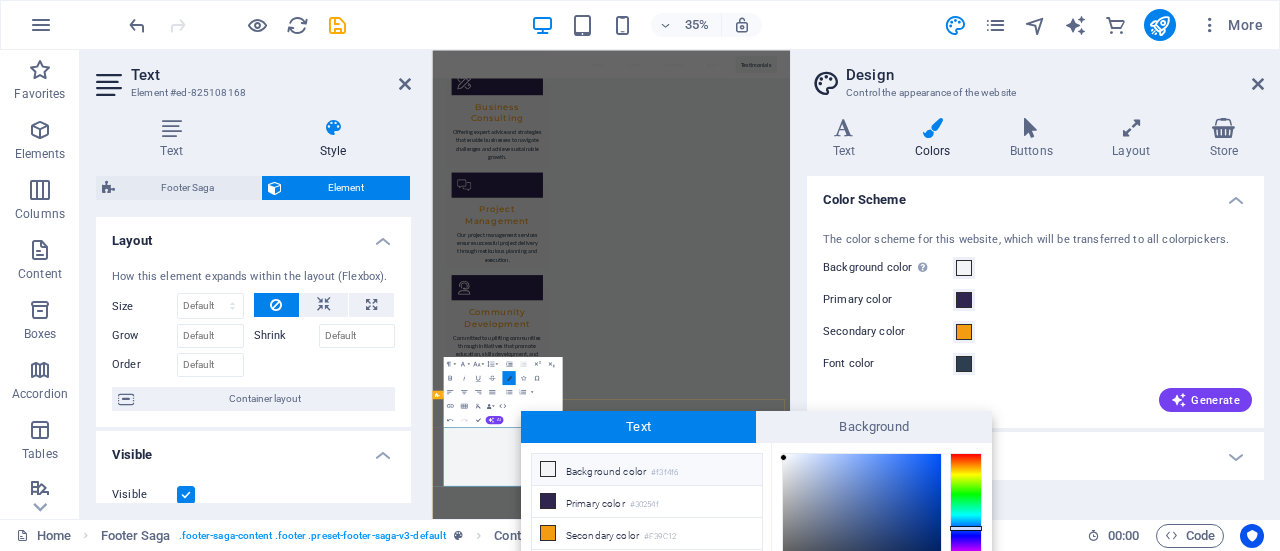 scroll, scrollTop: 139, scrollLeft: 0, axis: vertical 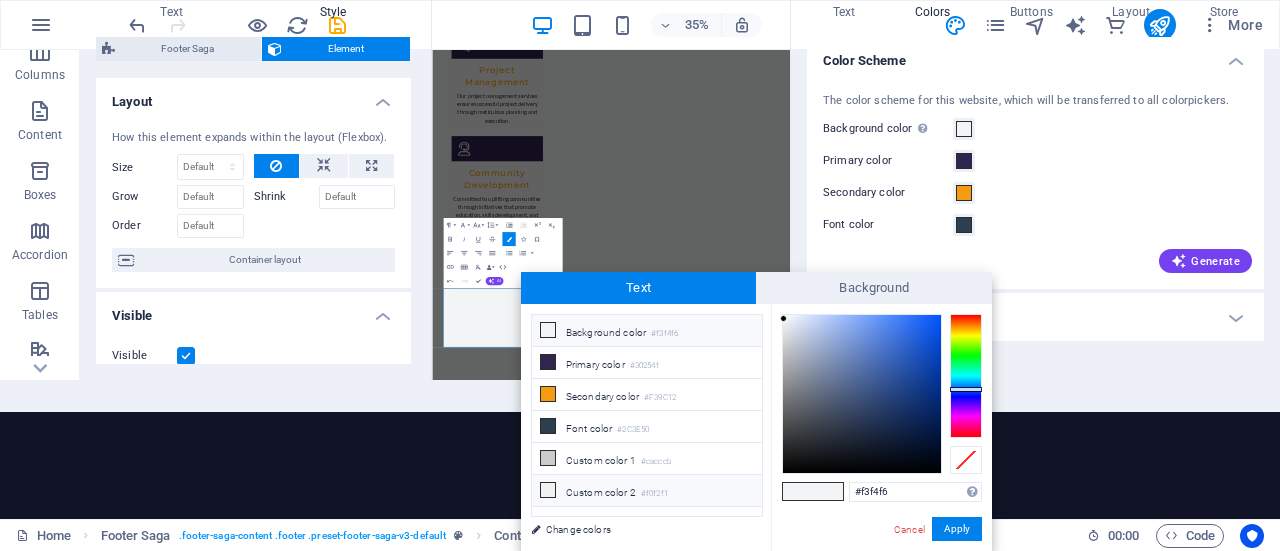 click at bounding box center (548, 490) 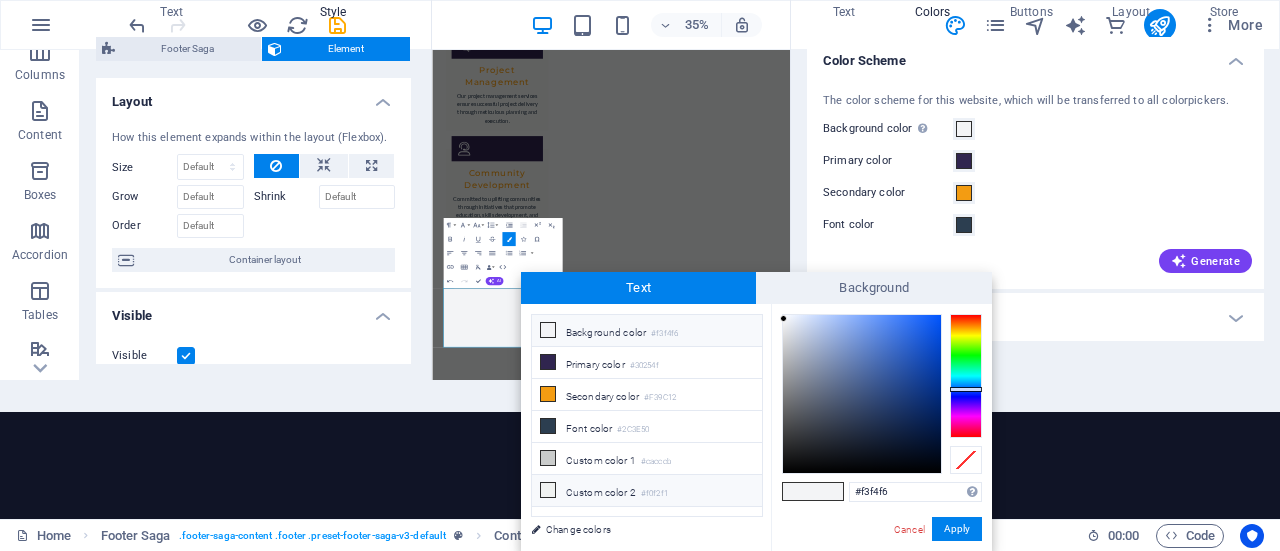 type on "#f0f2f1" 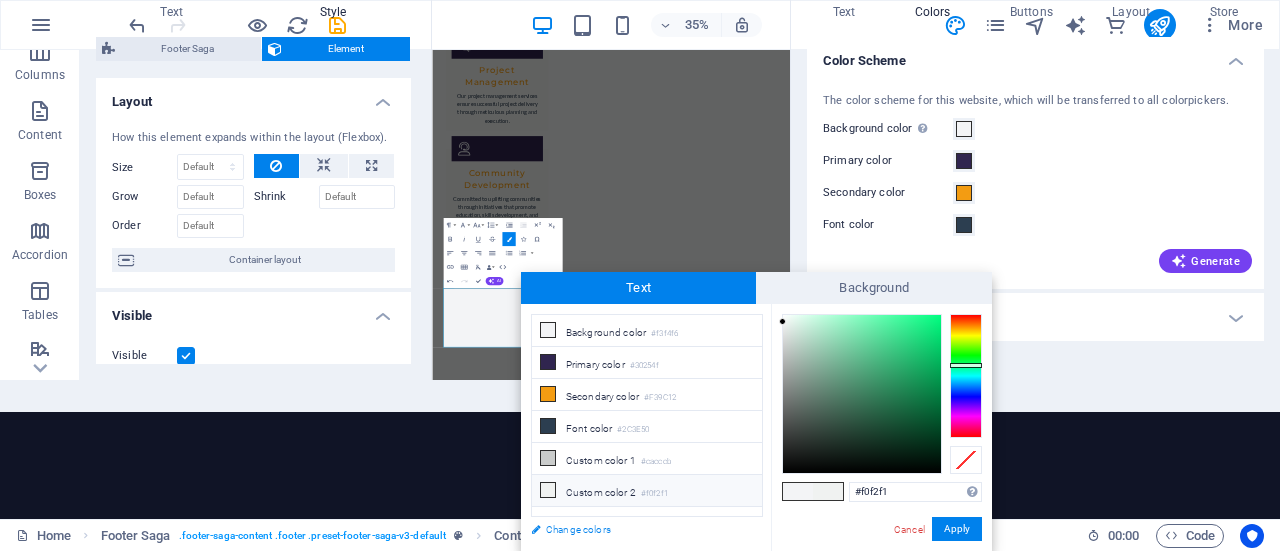 click on "Change colors" at bounding box center (637, 529) 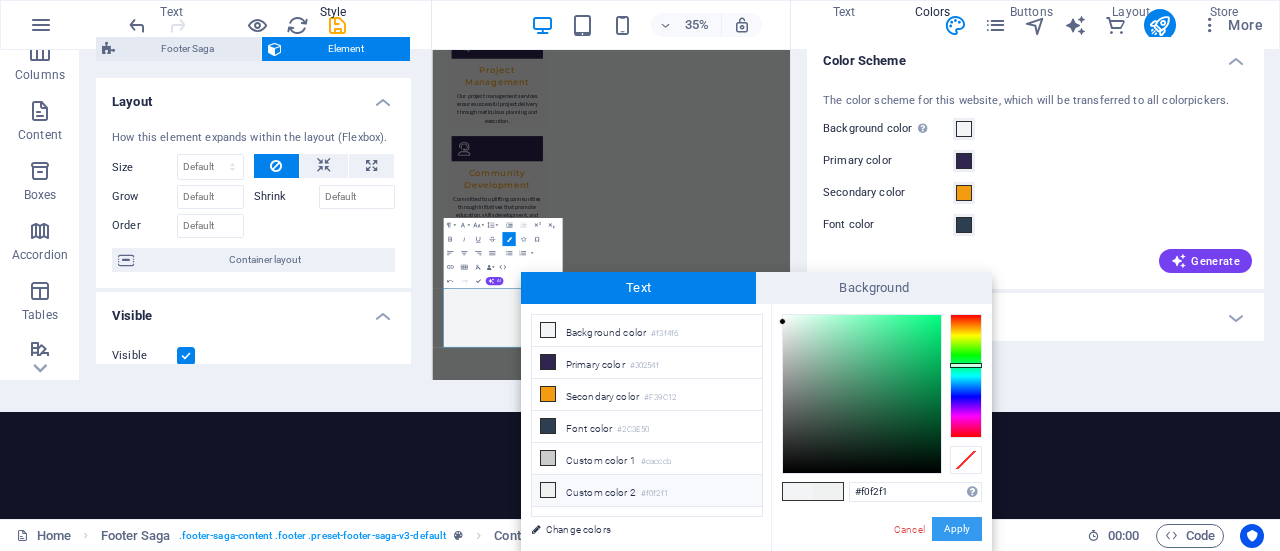 click on "Apply" at bounding box center (957, 529) 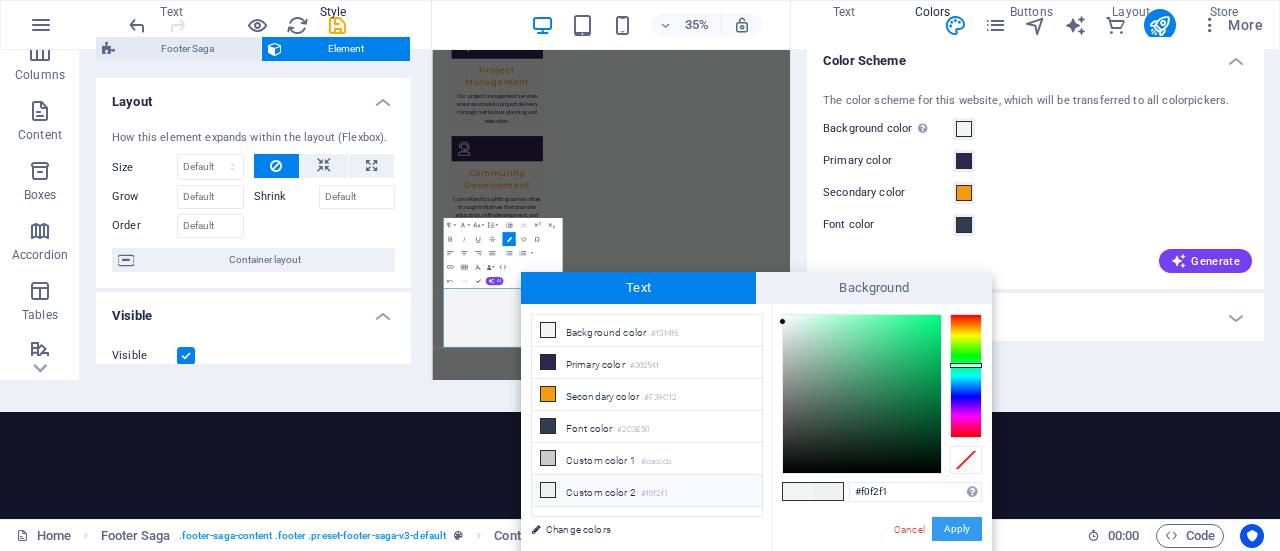 scroll, scrollTop: 0, scrollLeft: 0, axis: both 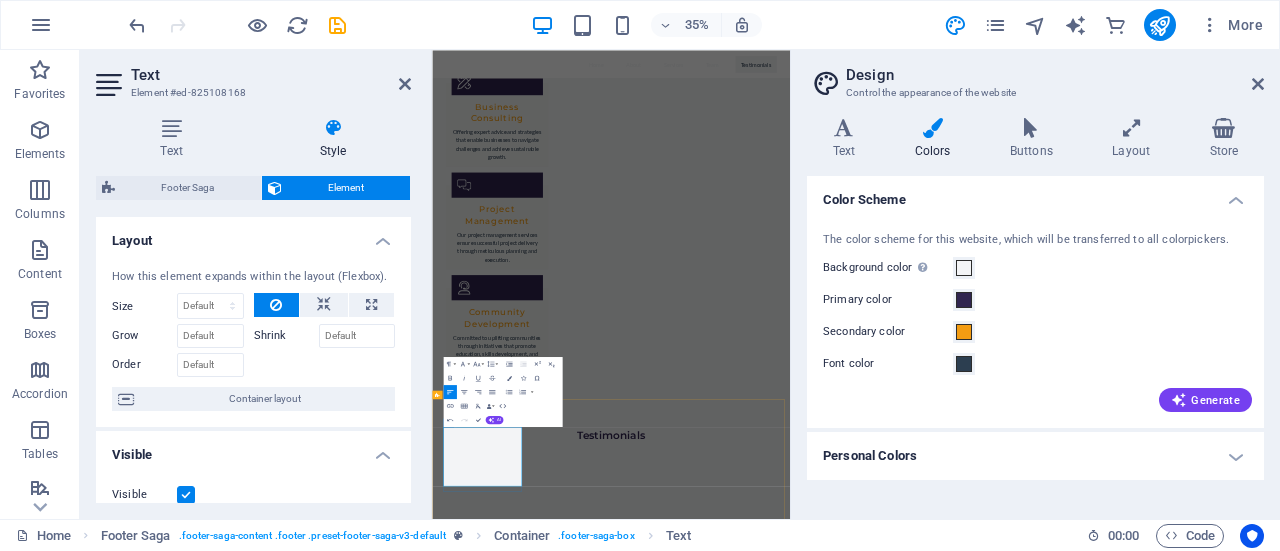 click on "Email:  [EMAIL] 10031 [NEIGHBORHOOD]" at bounding box center (560, 2940) 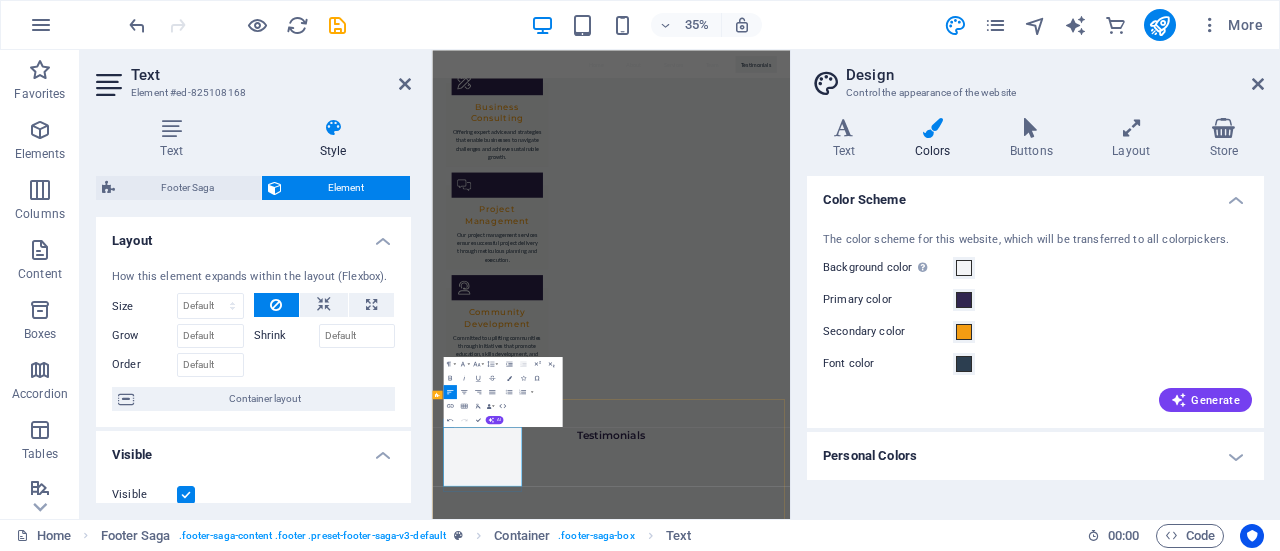 scroll, scrollTop: 3391, scrollLeft: 0, axis: vertical 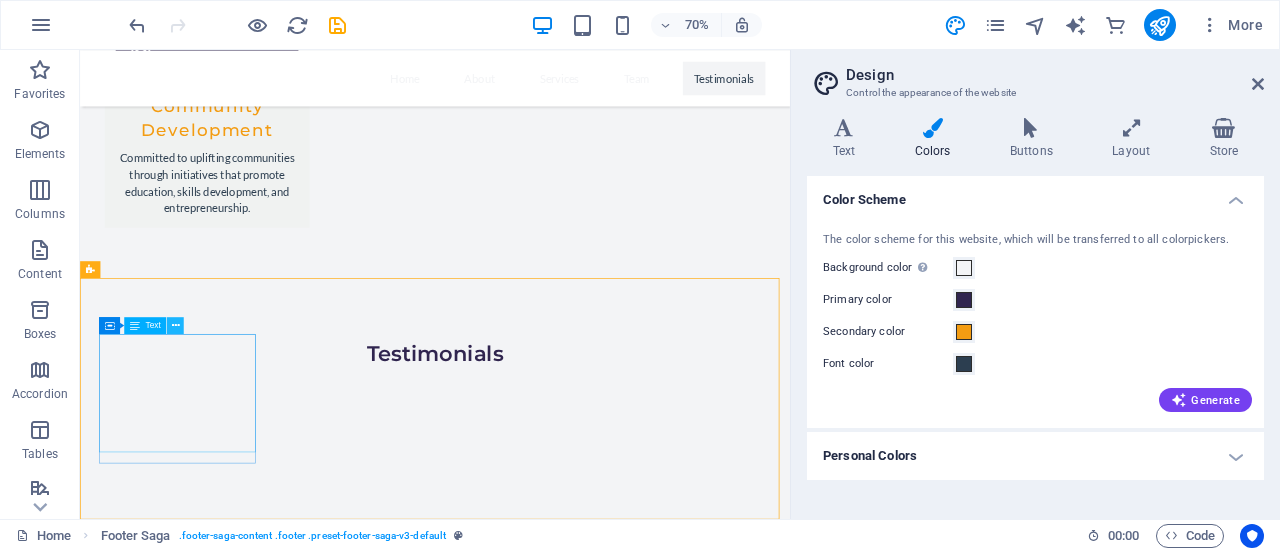 click at bounding box center (176, 325) 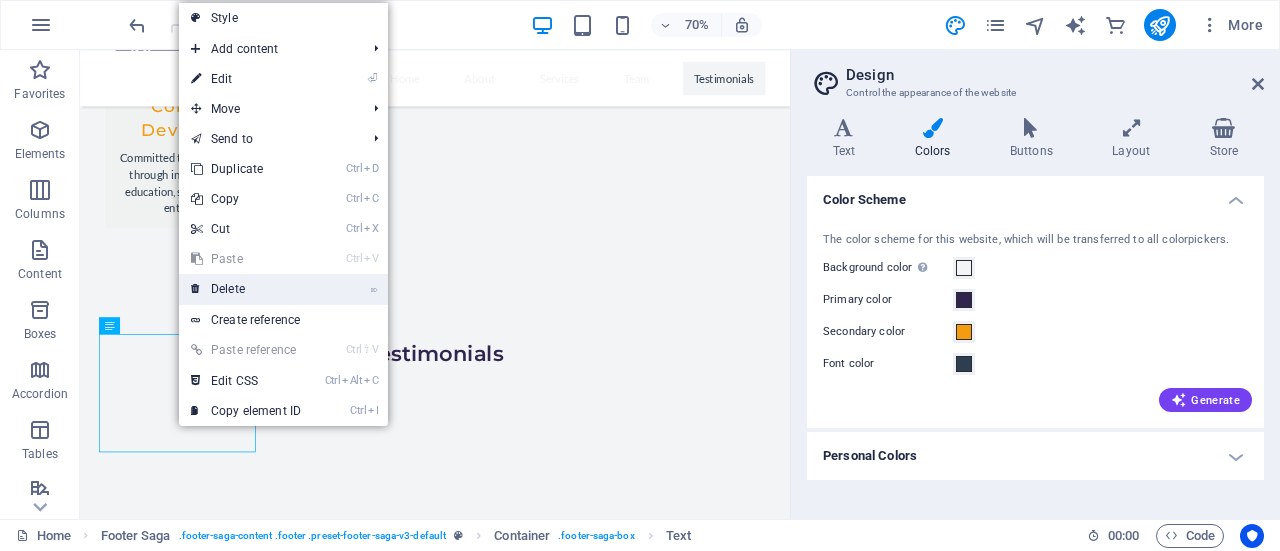 click on "⌦  Delete" at bounding box center [246, 289] 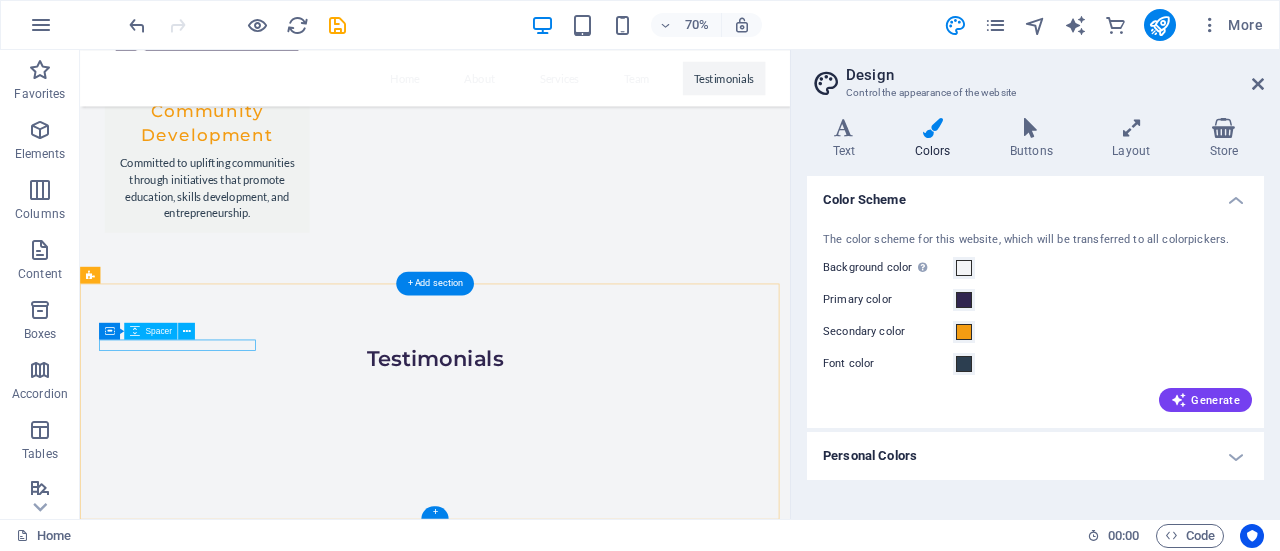 click at bounding box center (208, 2169) 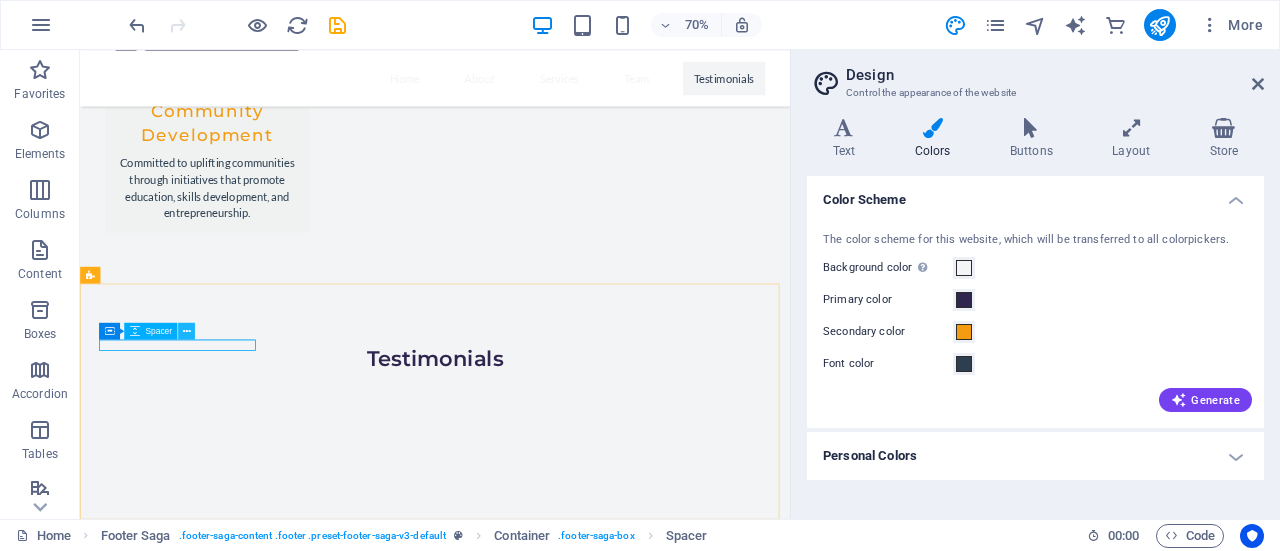 click at bounding box center (186, 330) 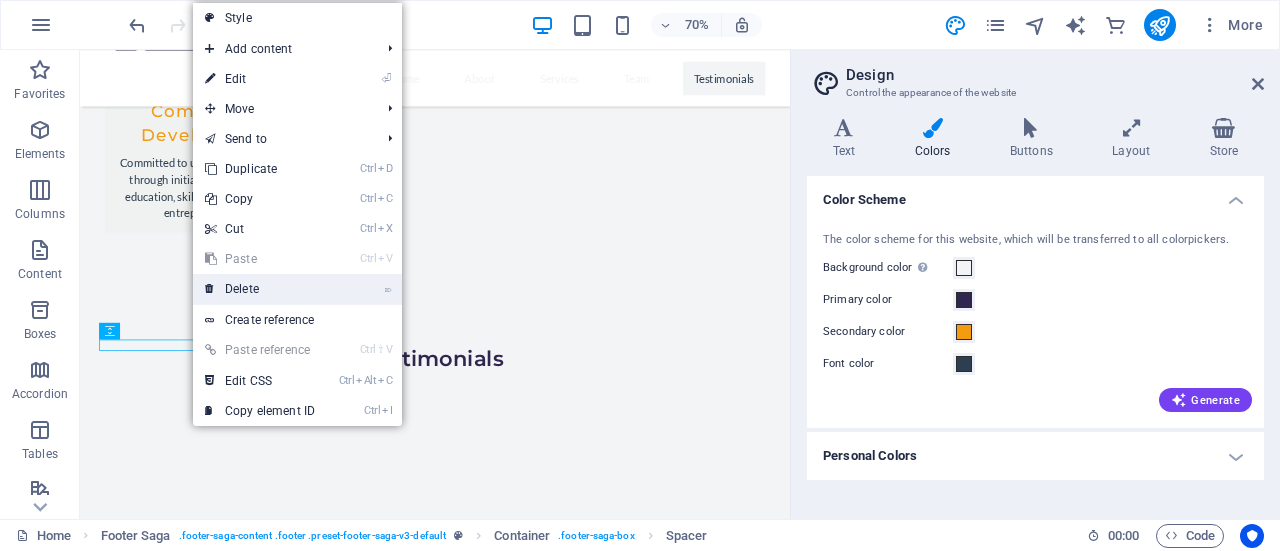 click on "⌦  Delete" at bounding box center (260, 289) 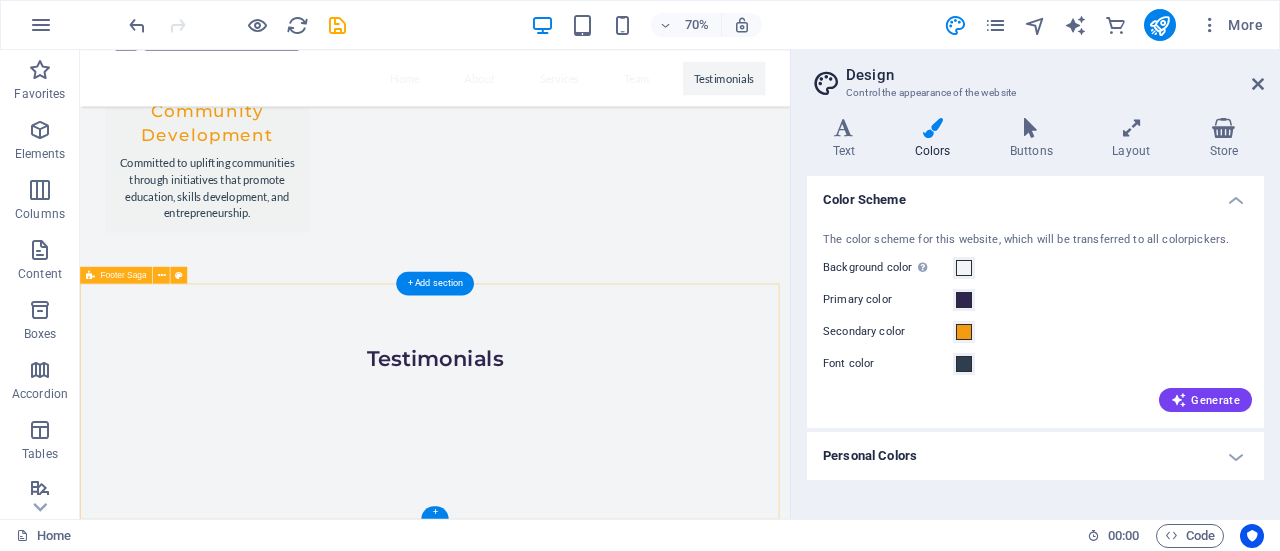 click on "Drop content here or  Add elements  Paste clipboard Drop content here or  Add elements  Paste clipboard" at bounding box center (587, 2343) 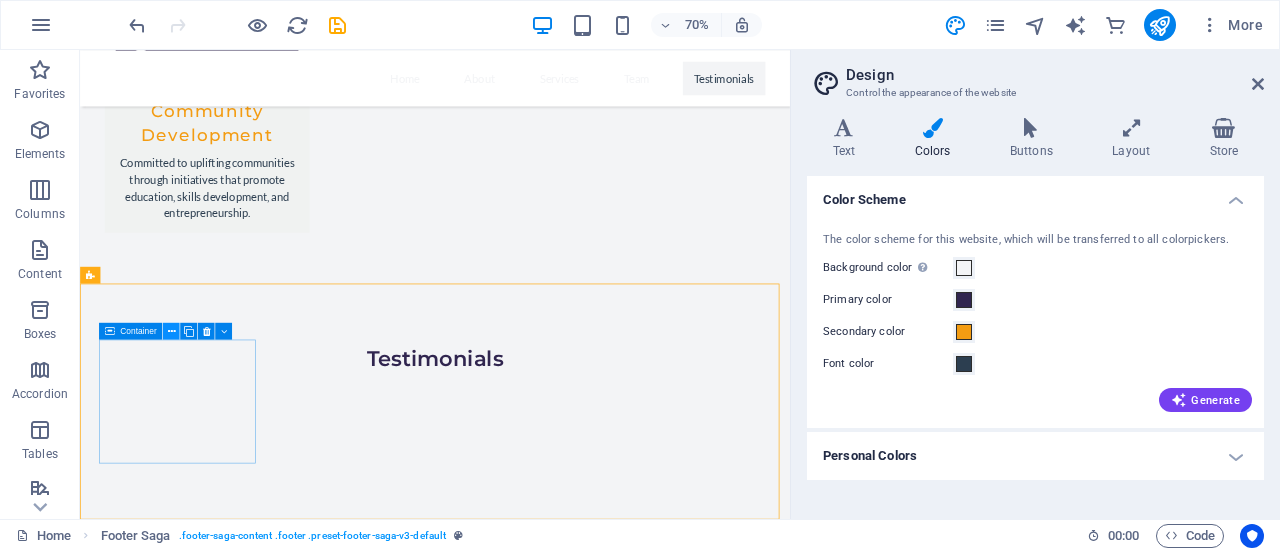 click at bounding box center (171, 330) 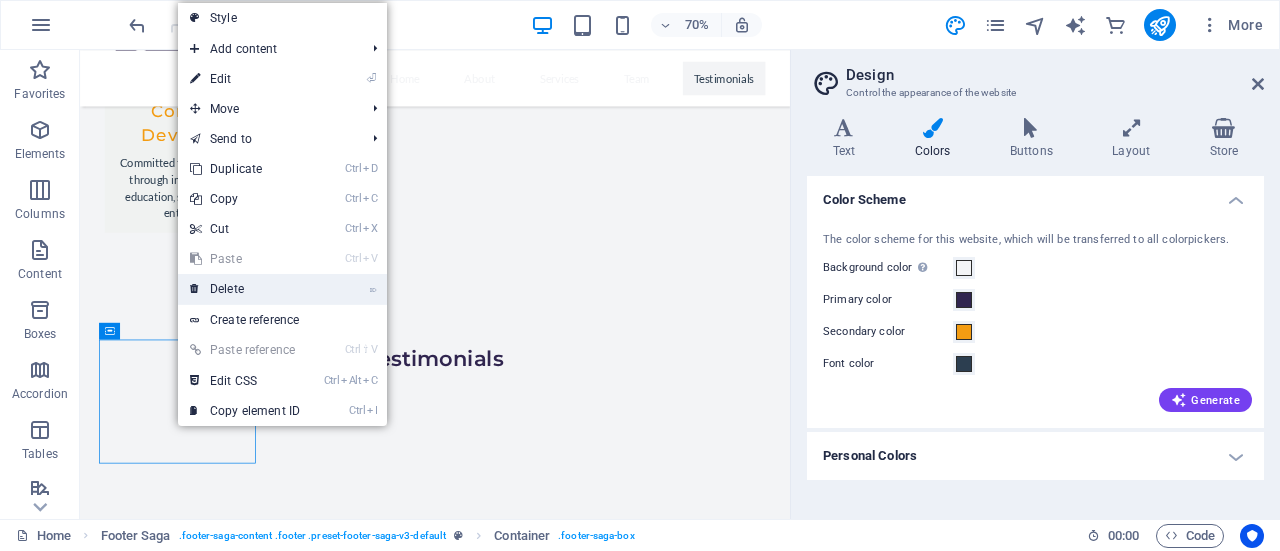 click on "⌦  Delete" at bounding box center (245, 289) 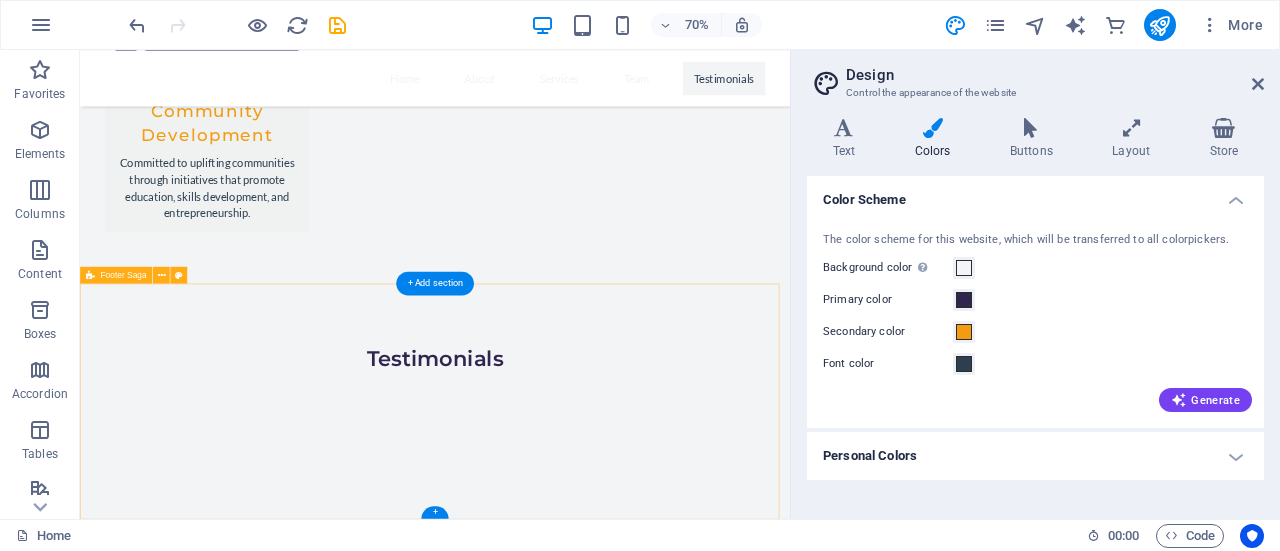 click on "Drop content here or  Add elements  Paste clipboard" at bounding box center [587, 2250] 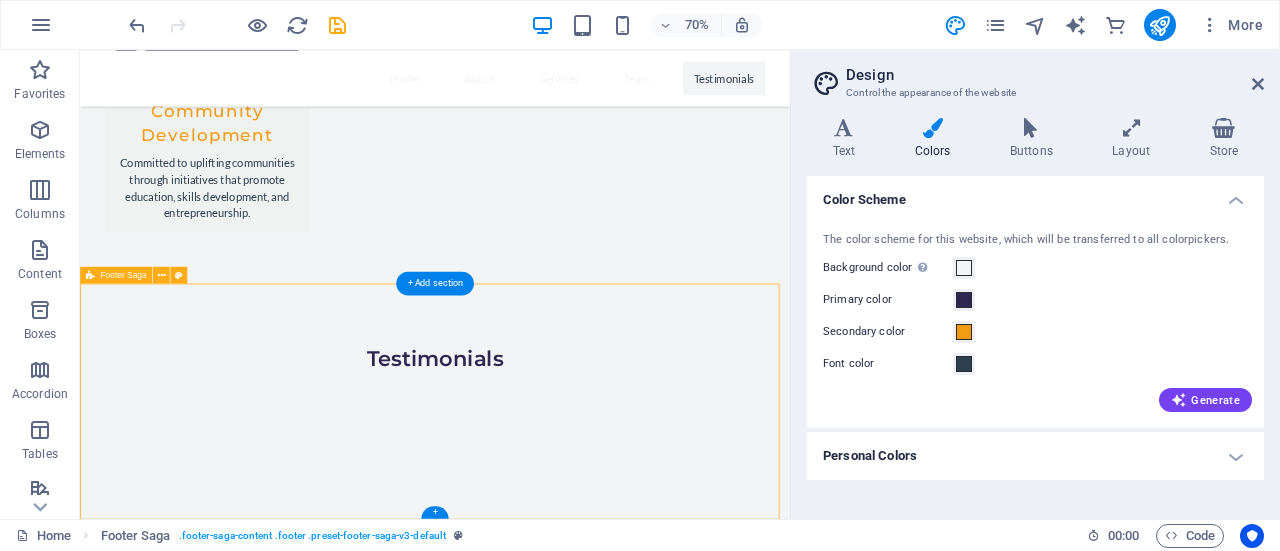 click on "Drop content here or  Add elements  Paste clipboard" at bounding box center (587, 2250) 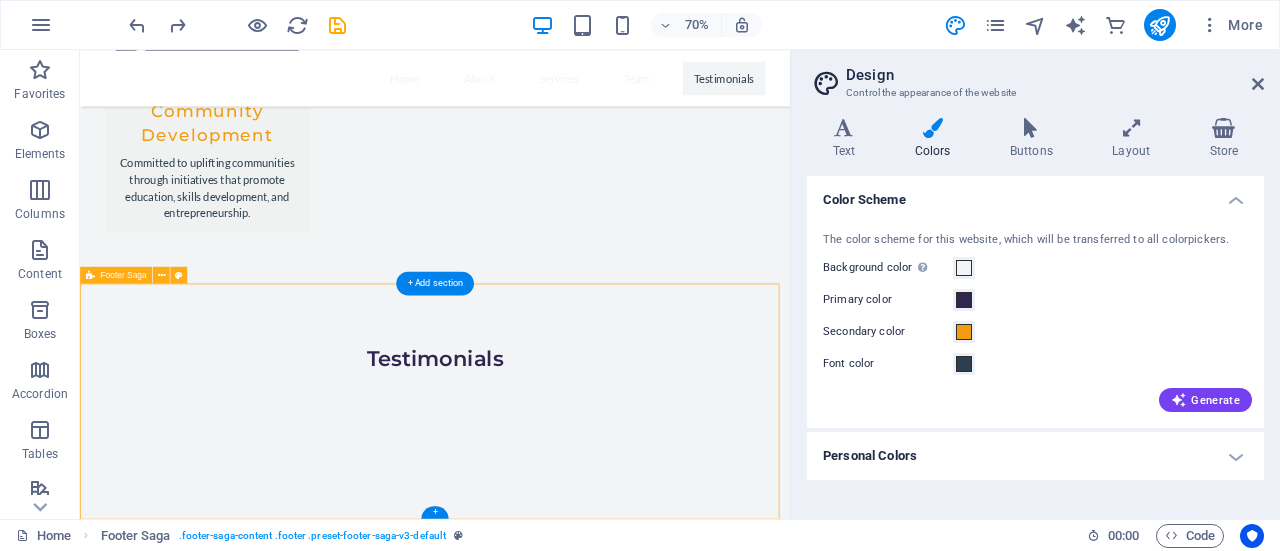 scroll, scrollTop: 3391, scrollLeft: 0, axis: vertical 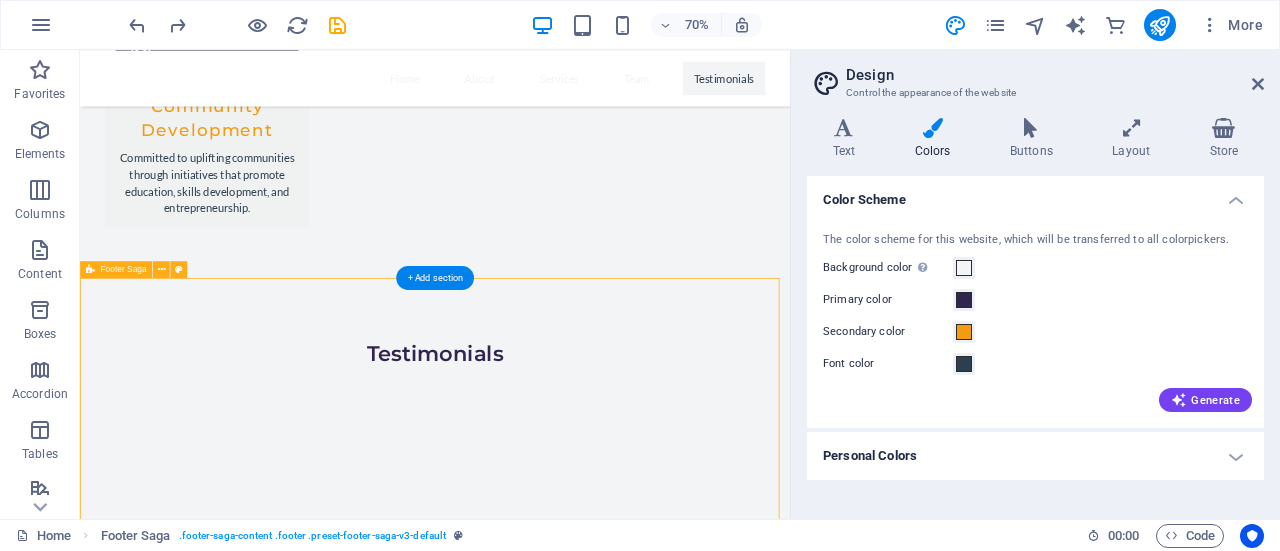 drag, startPoint x: 167, startPoint y: 534, endPoint x: 267, endPoint y: 696, distance: 190.37857 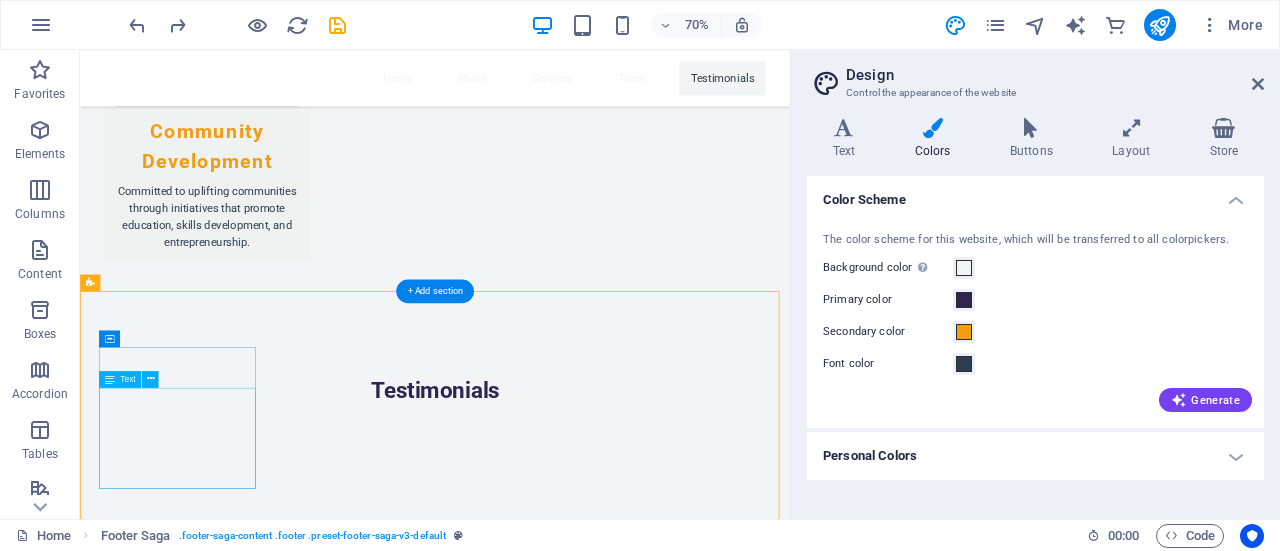 click on "10031 [NEIGHBORHOOD] 0600   [CITY] Phone:  [PHONE] Mobile:  [PHONE] Email:  [EMAIL]" at bounding box center [208, 2366] 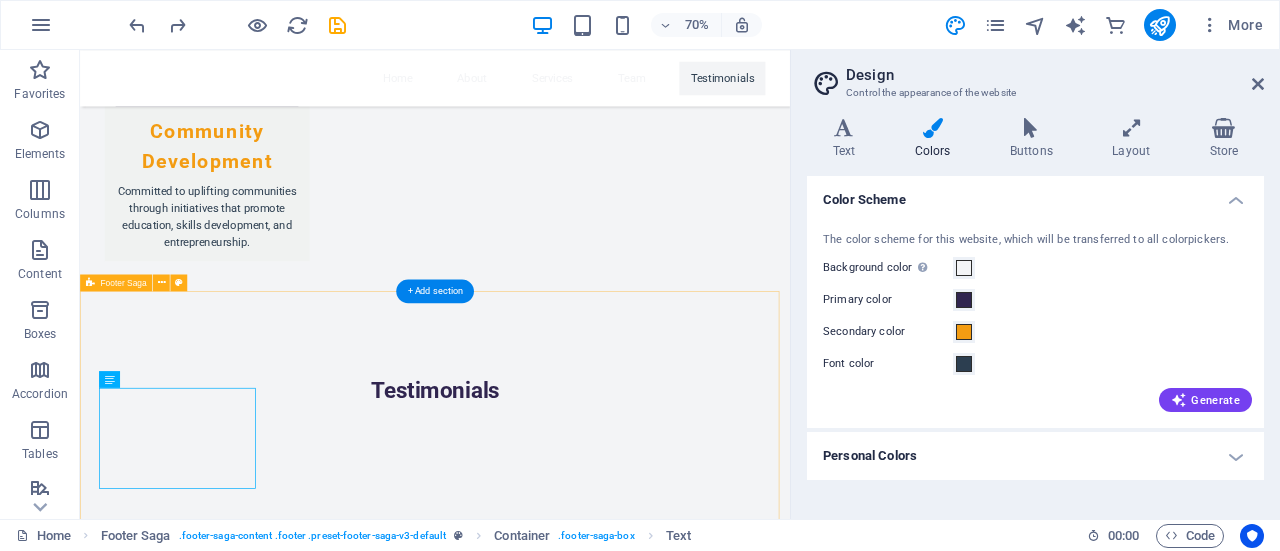 click on "Contact 10031 [NEIGHBORHOOD] 0600   [CITY] Phone:  [PHONE] Mobile:  [PHONE] Email:  [EMAIL] Navigation Home About Services Team Testimonials Legal Notice Privacy Policy Social media Facebook X Instagram" at bounding box center [587, 2559] 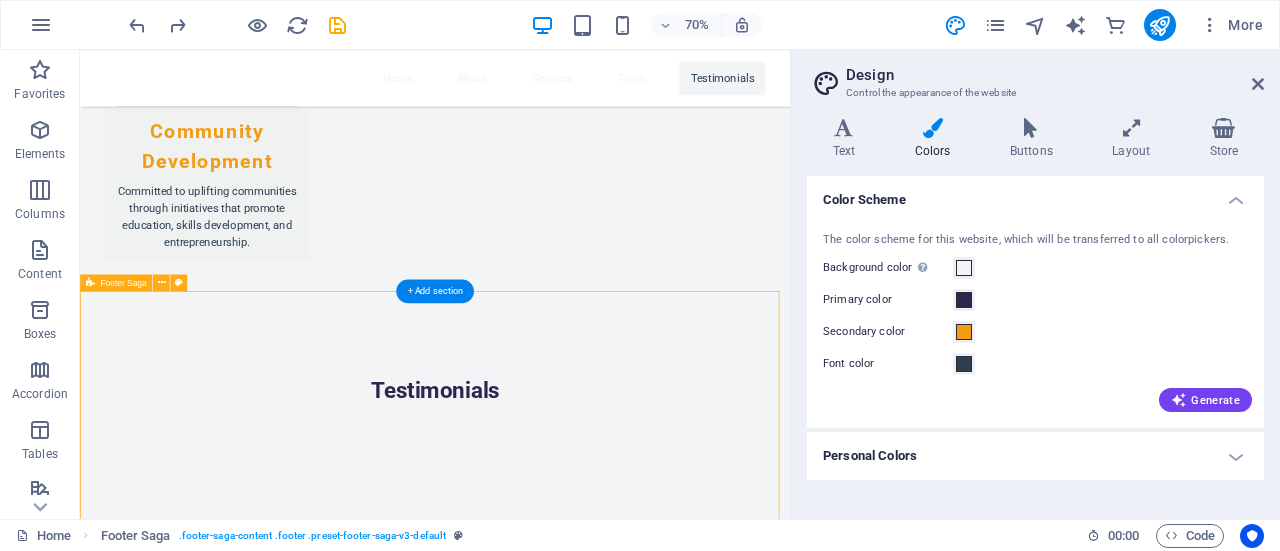 scroll, scrollTop: 3556, scrollLeft: 0, axis: vertical 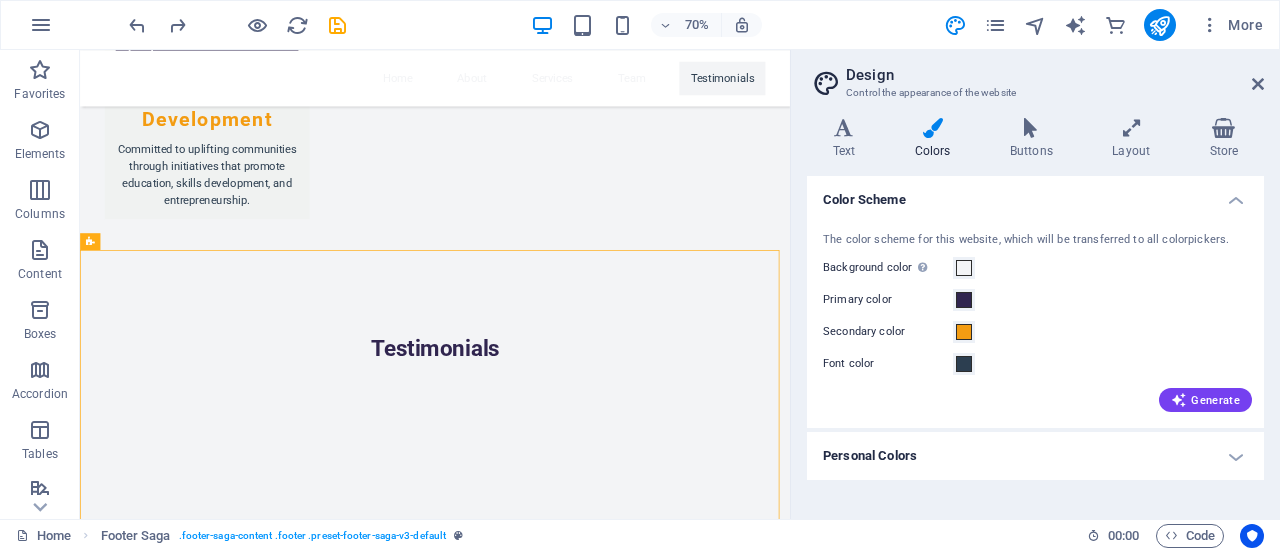 drag, startPoint x: 127, startPoint y: 543, endPoint x: 307, endPoint y: 738, distance: 265.37708 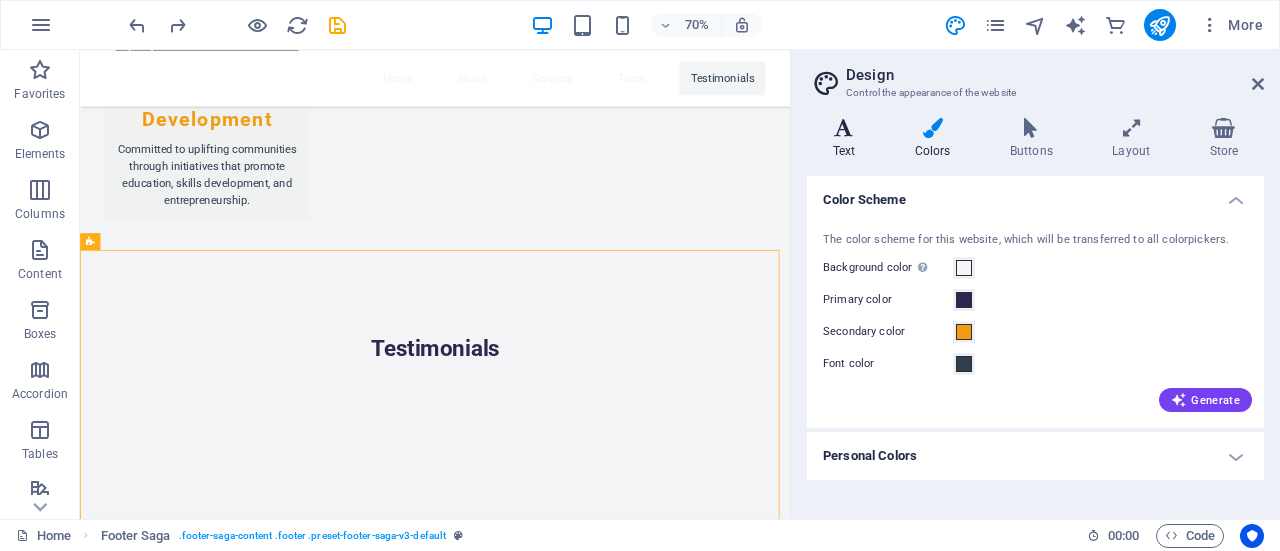 click on "Text" at bounding box center (848, 139) 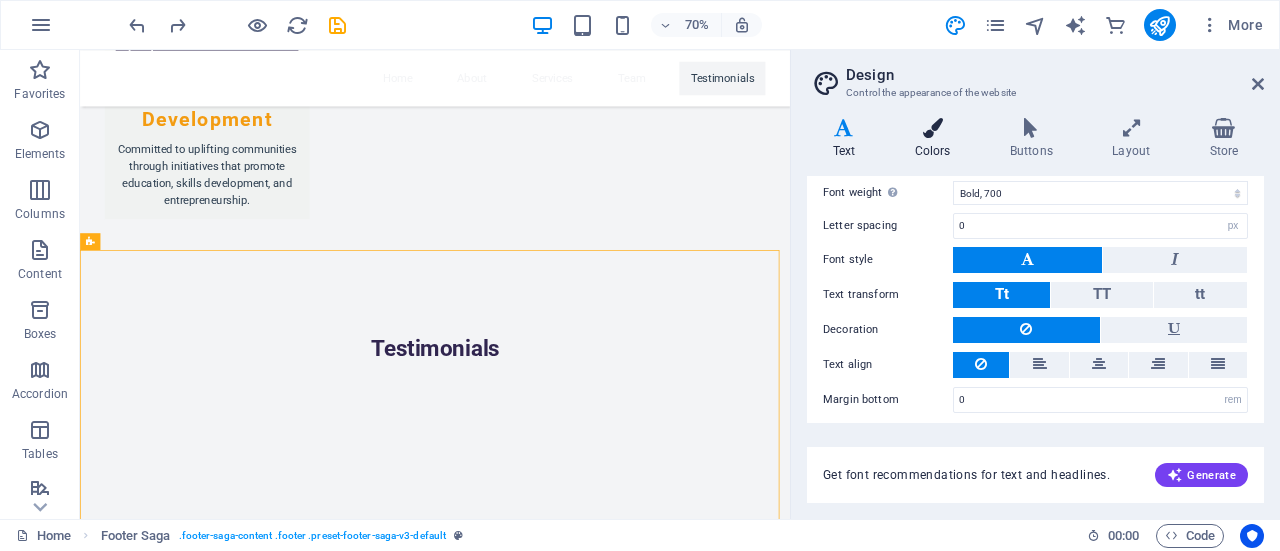 click on "Colors" at bounding box center (936, 139) 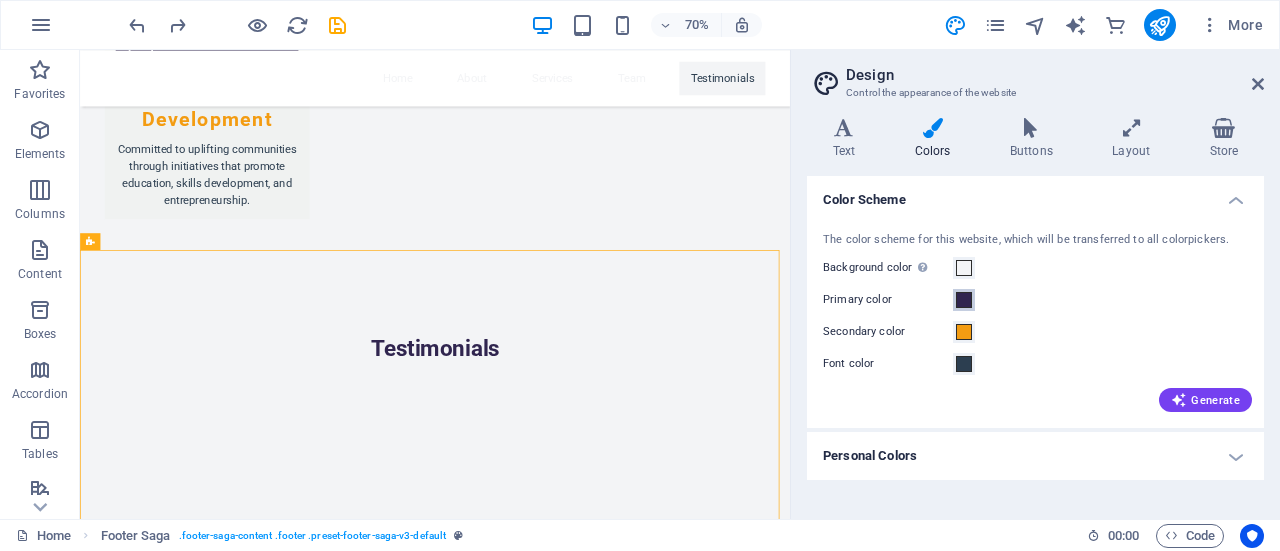 click at bounding box center [964, 300] 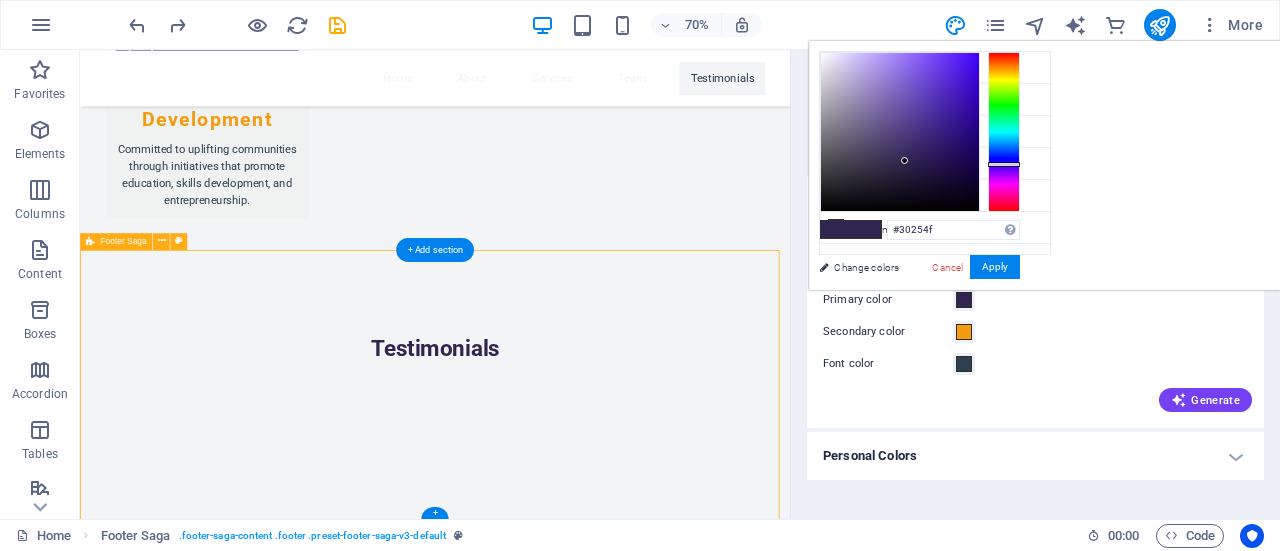 click on "Contact 10031 [NEIGHBORHOOD] 0600   [CITY] Phone:  [PHONE] Mobile:  [PHONE] Email:  [EMAIL] Navigation Home About Services Team Testimonials Legal Notice Privacy Policy Social media Facebook X Instagram" at bounding box center [587, 2500] 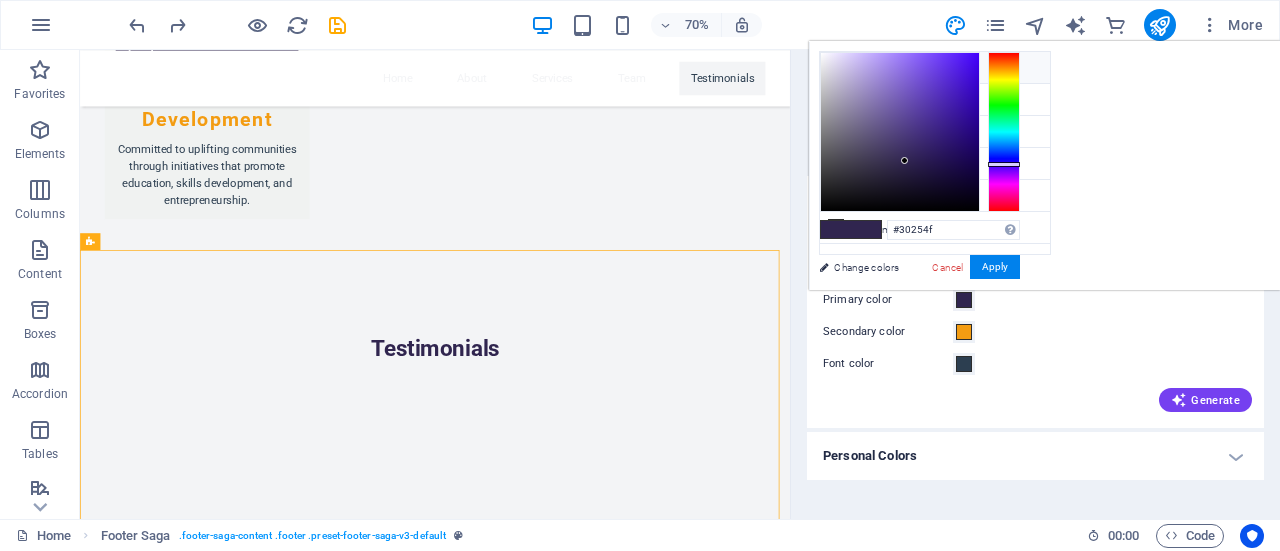 click on "Background color
#F3F4F6" at bounding box center (935, 68) 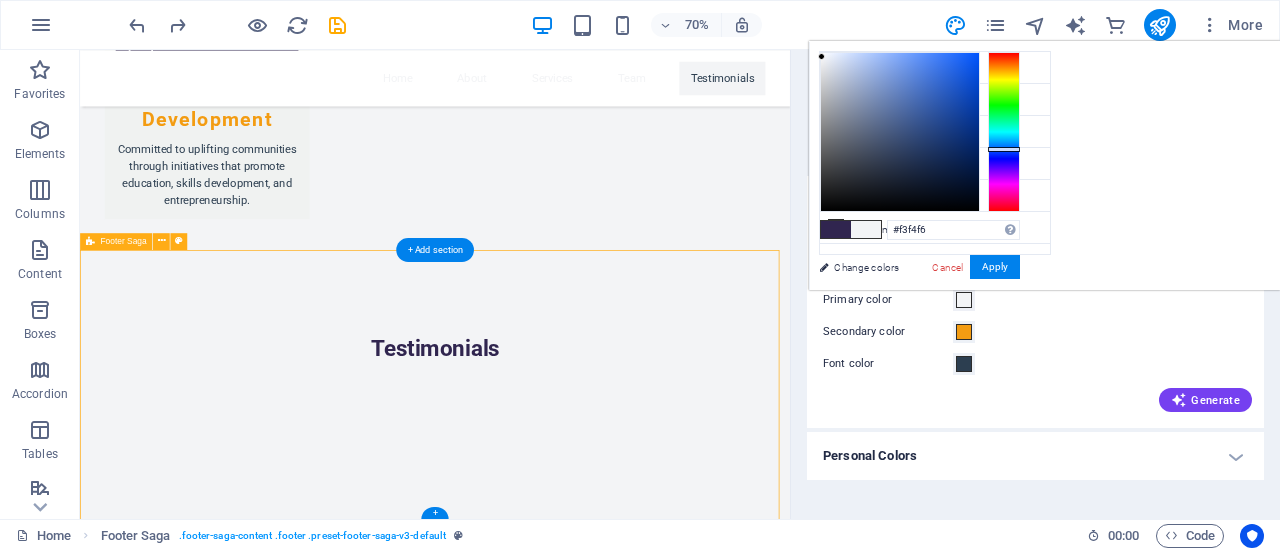 click on "Contact 10031 [NEIGHBORHOOD] 0600   [CITY] Phone:  [PHONE] Mobile:  [PHONE] Email:  [EMAIL] Navigation Home About Services Team Testimonials Legal Notice Privacy Policy Social media Facebook X Instagram" at bounding box center [587, 2500] 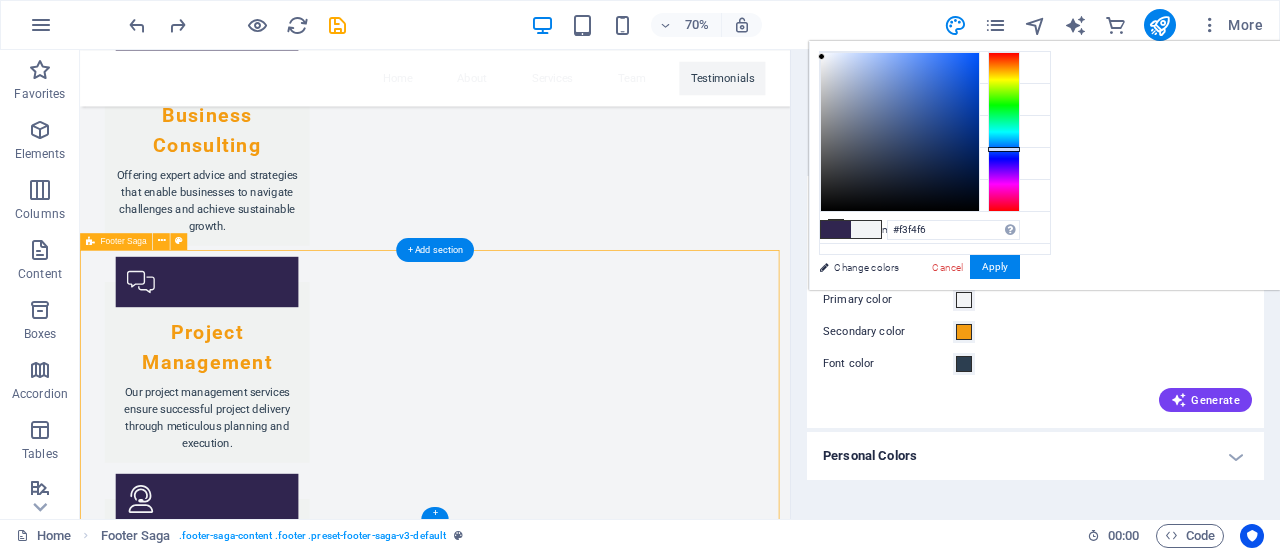 select on "footer" 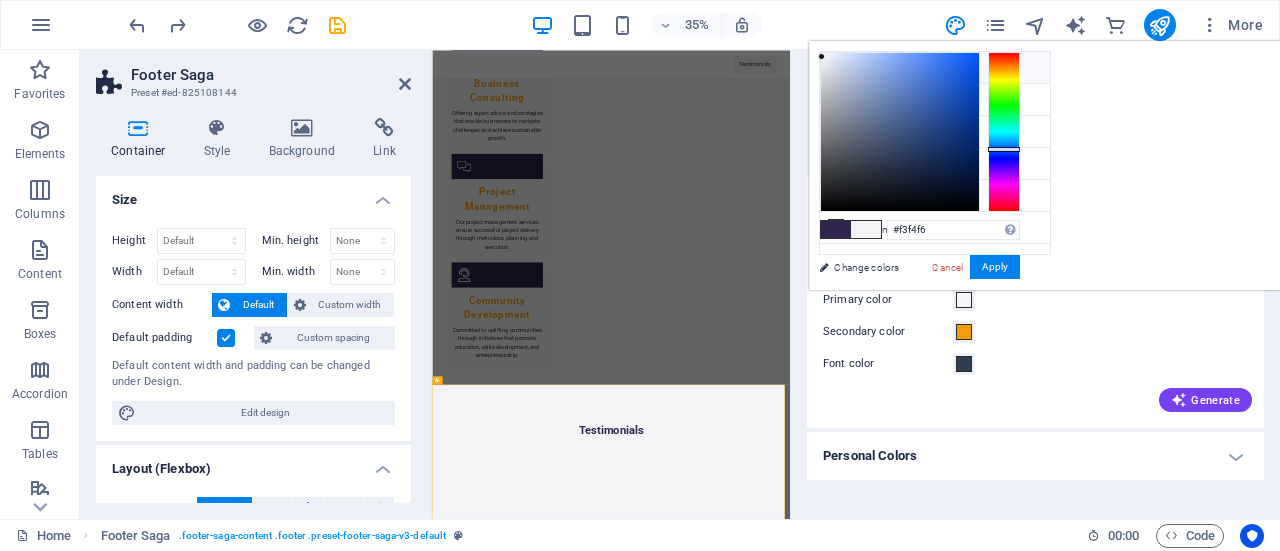 click at bounding box center (836, 67) 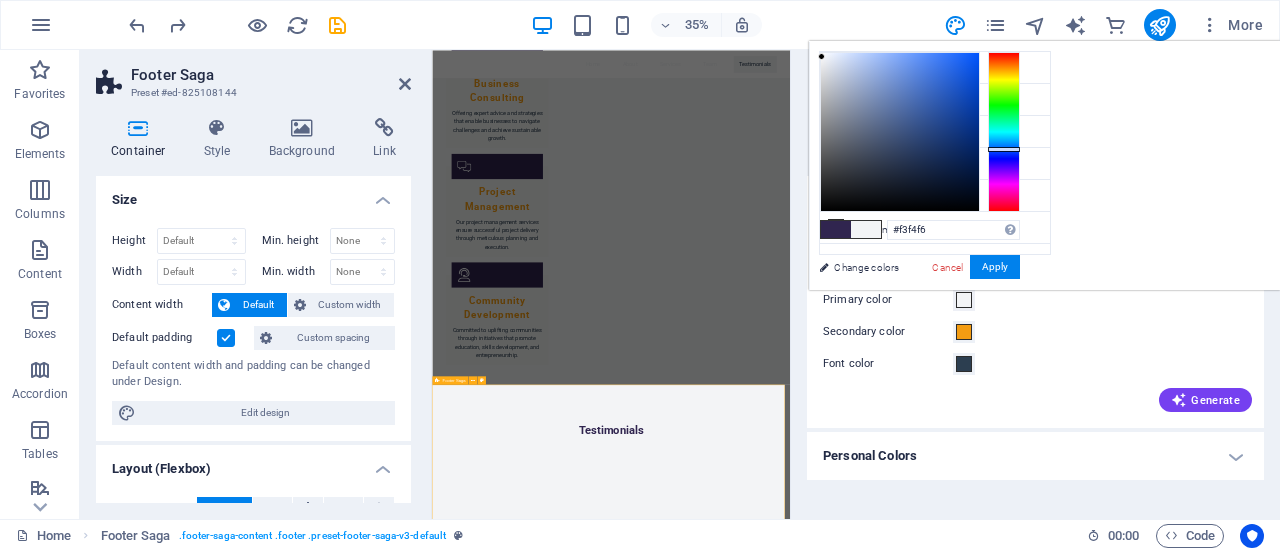 click on "Contact 10031 [NEIGHBORHOOD] 0600   [CITY] Phone:  [PHONE] Mobile:  [PHONE] Email:  [EMAIL] Navigation Home About Services Team Testimonials Legal Notice Privacy Policy Social media Facebook X Instagram" at bounding box center (943, 3166) 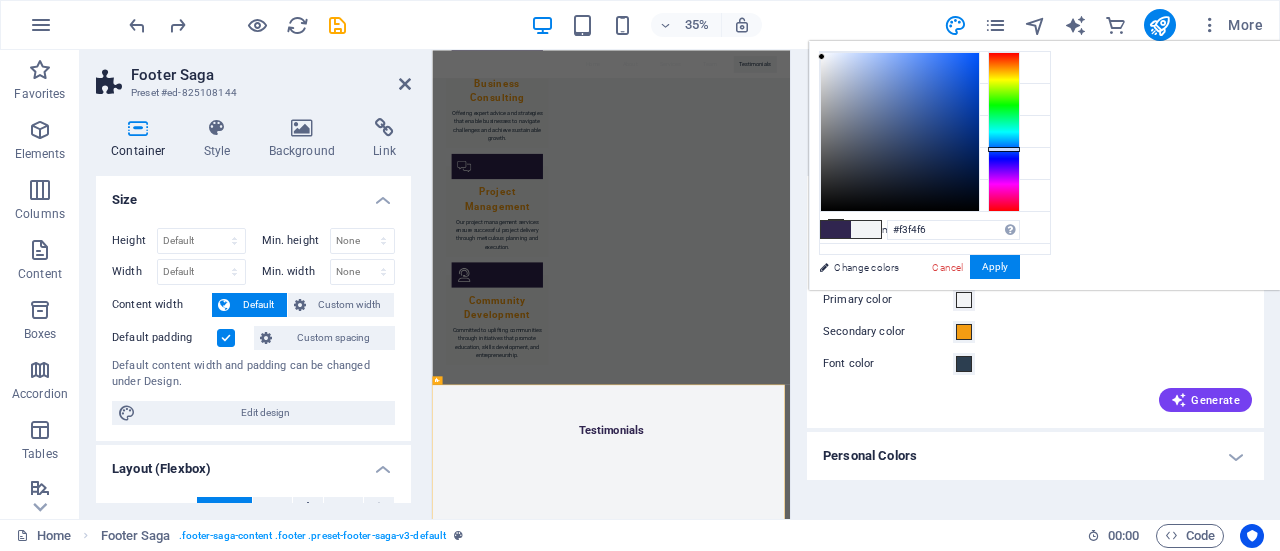 click at bounding box center (964, 300) 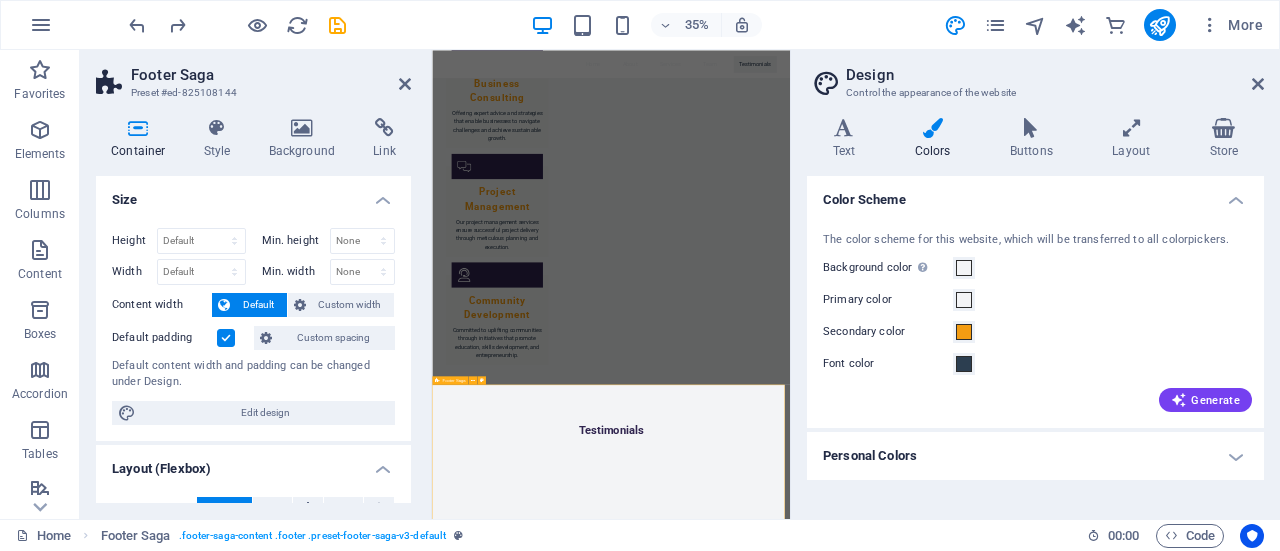 click on "Contact 10031 [NEIGHBORHOOD] 0600   [CITY] Phone:  [PHONE] Mobile:  [PHONE] Email:  [EMAIL] Navigation Home About Services Team Testimonials Legal Notice Privacy Policy Social media Facebook X Instagram" at bounding box center [943, 3166] 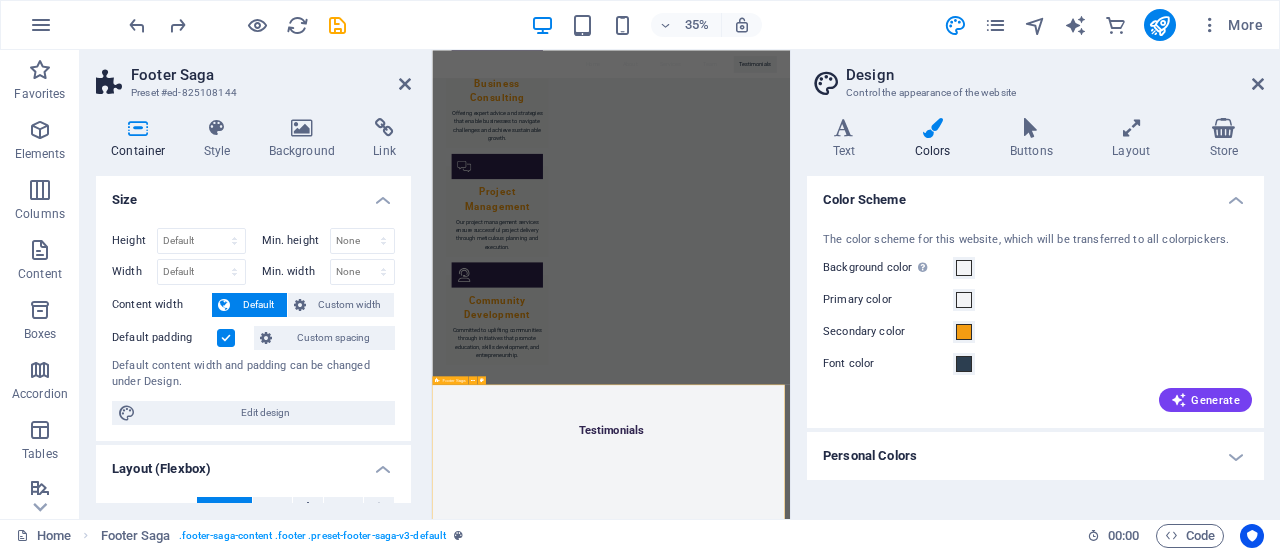 click on "Contact 10031 [NEIGHBORHOOD] 0600   [CITY] Phone:  [PHONE] Mobile:  [PHONE] Email:  [EMAIL] Navigation Home About Services Team Testimonials Legal Notice Privacy Policy Social media Facebook X Instagram" at bounding box center [943, 3166] 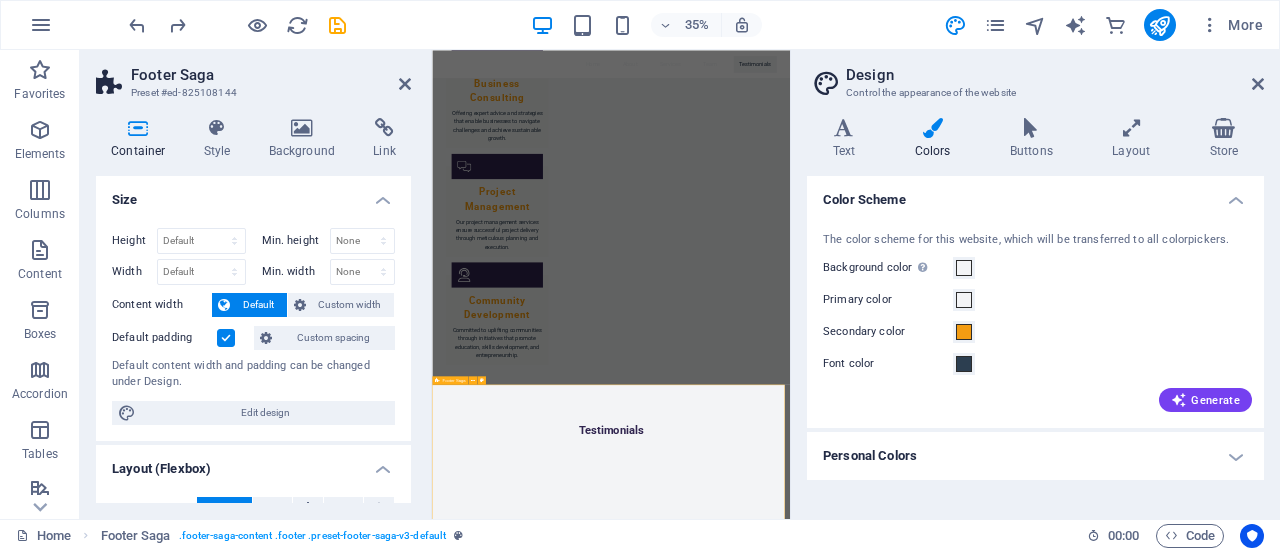 click on "Contact 10031 [NEIGHBORHOOD] 0600   [CITY] Phone:  [PHONE] Mobile:  [PHONE] Email:  [EMAIL] Navigation Home About Services Team Testimonials Legal Notice Privacy Policy Social media Facebook X Instagram" at bounding box center [943, 3166] 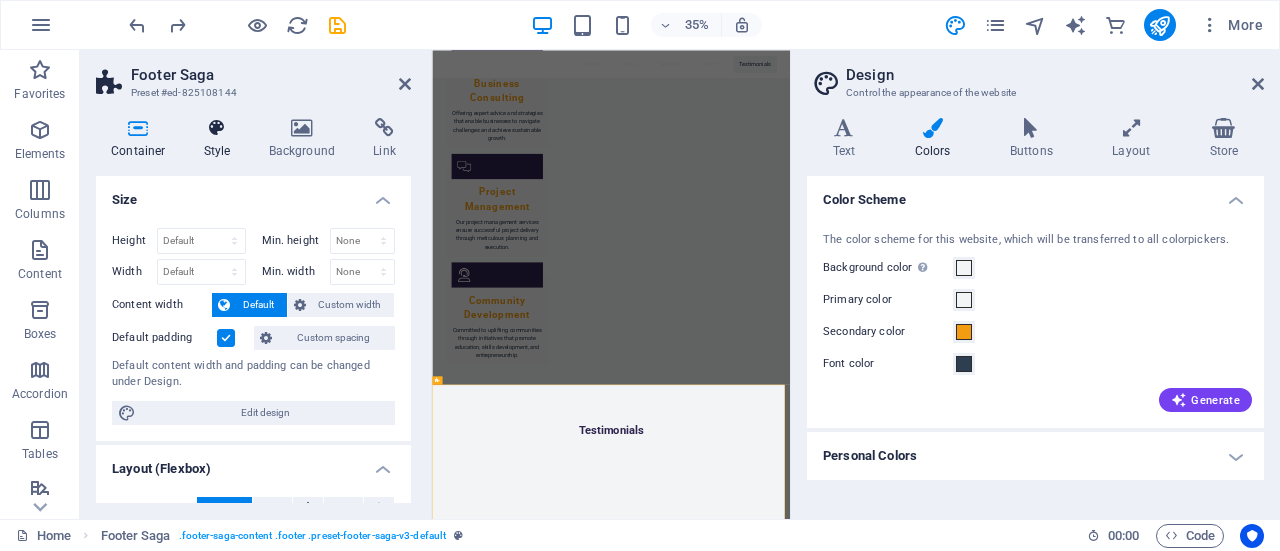 click on "Style" at bounding box center [221, 139] 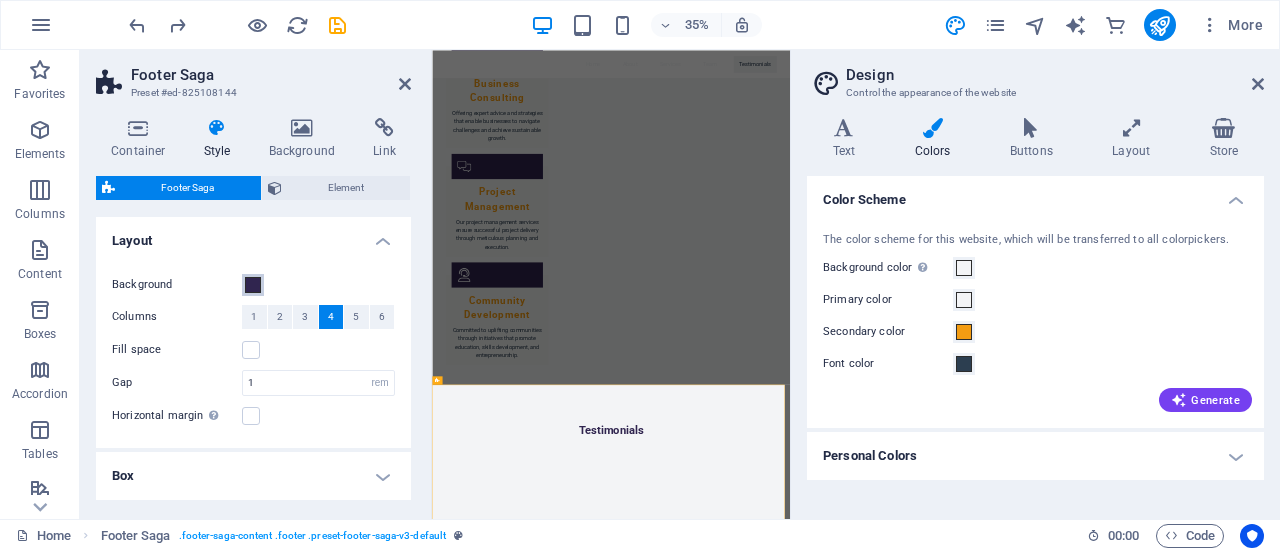 click at bounding box center [253, 285] 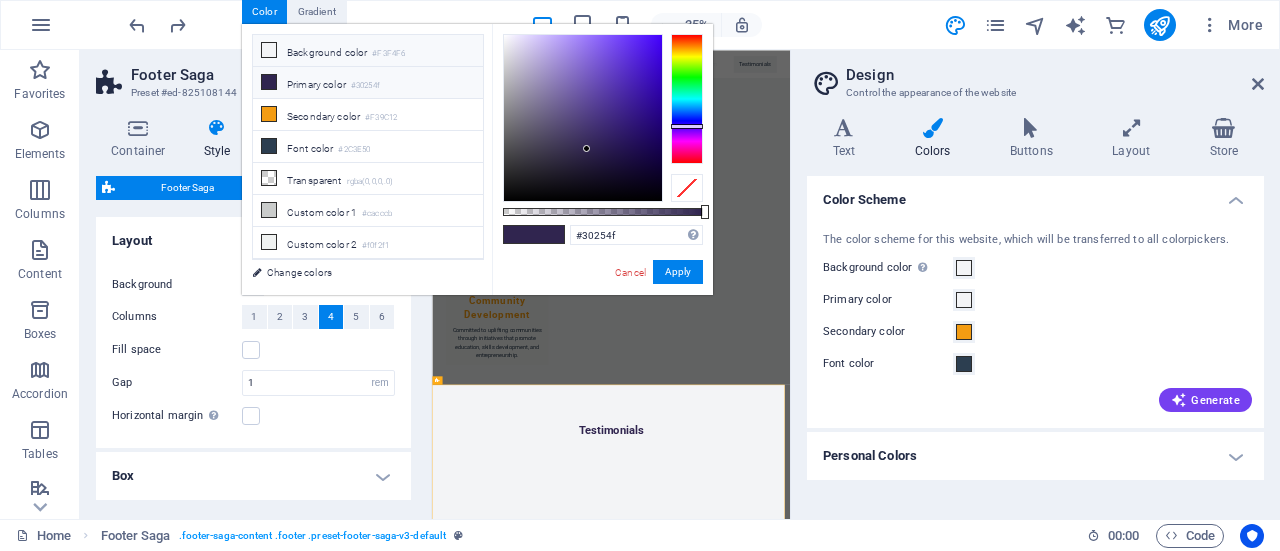 click at bounding box center (269, 50) 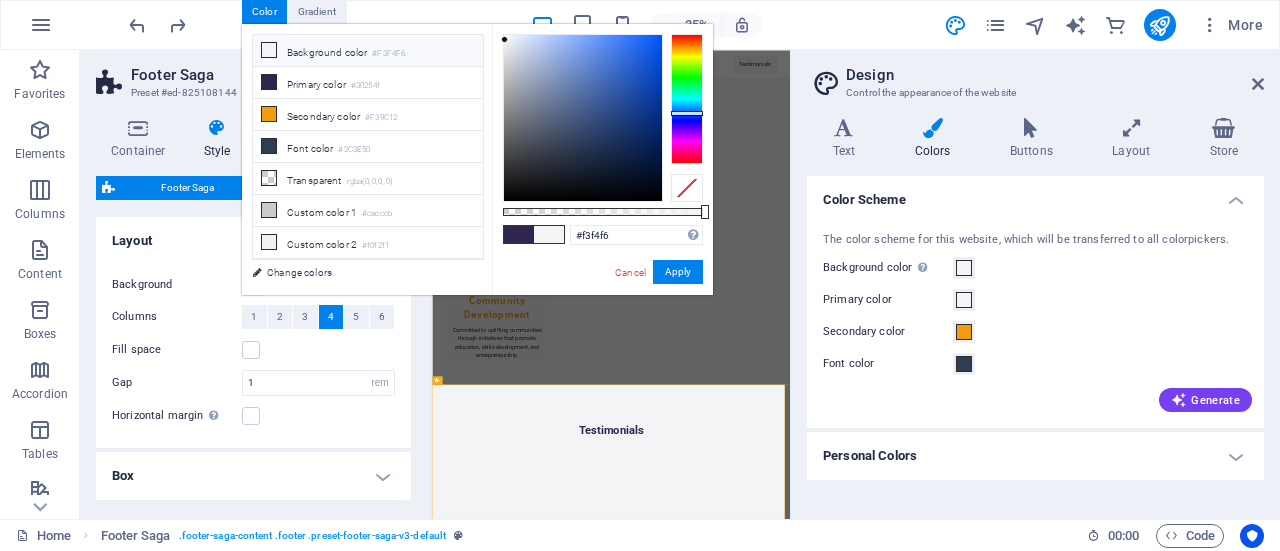 click on "Cancel Apply" at bounding box center (658, 272) 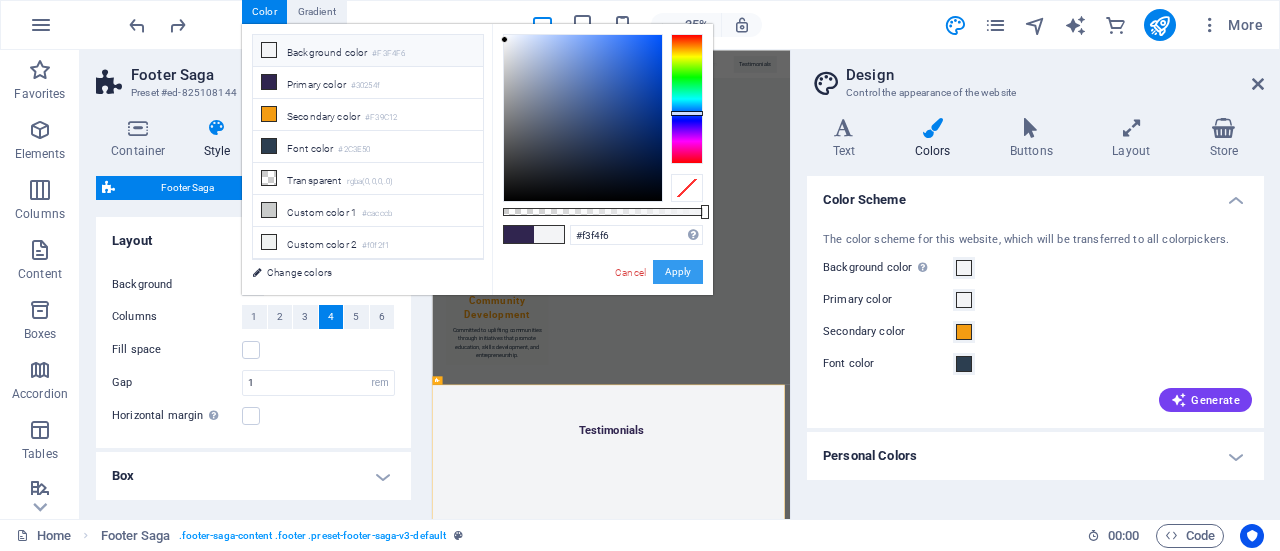click on "Apply" at bounding box center [678, 272] 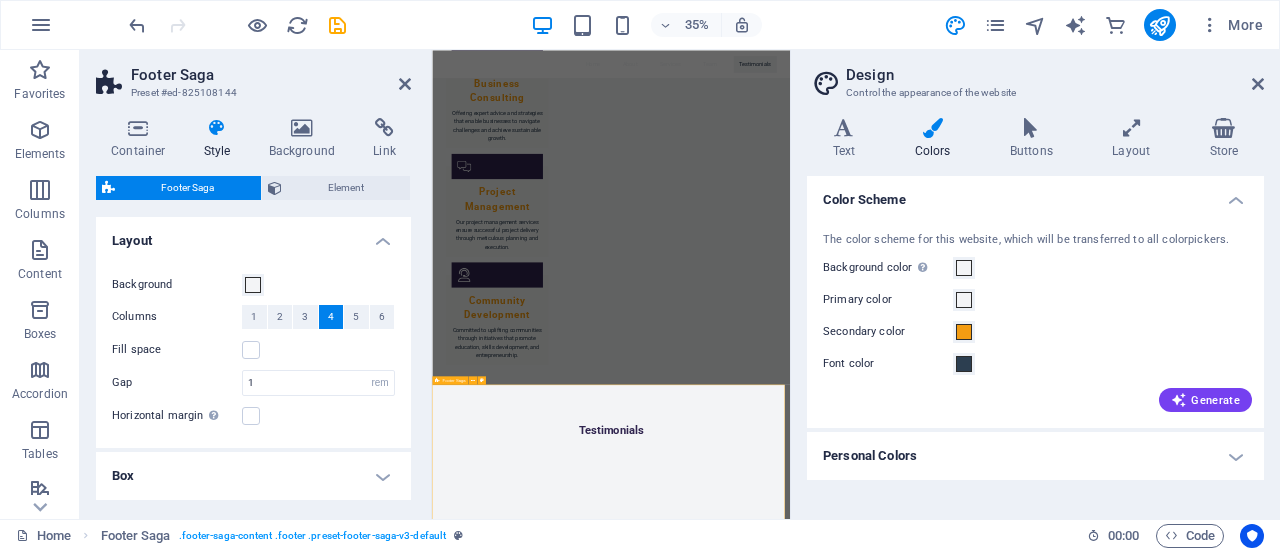 click on "Contact 10031 [NEIGHBORHOOD] 0600   [CITY] Phone:  [PHONE] Mobile:  [PHONE] Email:  [EMAIL] Navigation Home About Services Team Testimonials Legal Notice Privacy Policy Social media Facebook X Instagram" at bounding box center [943, 3166] 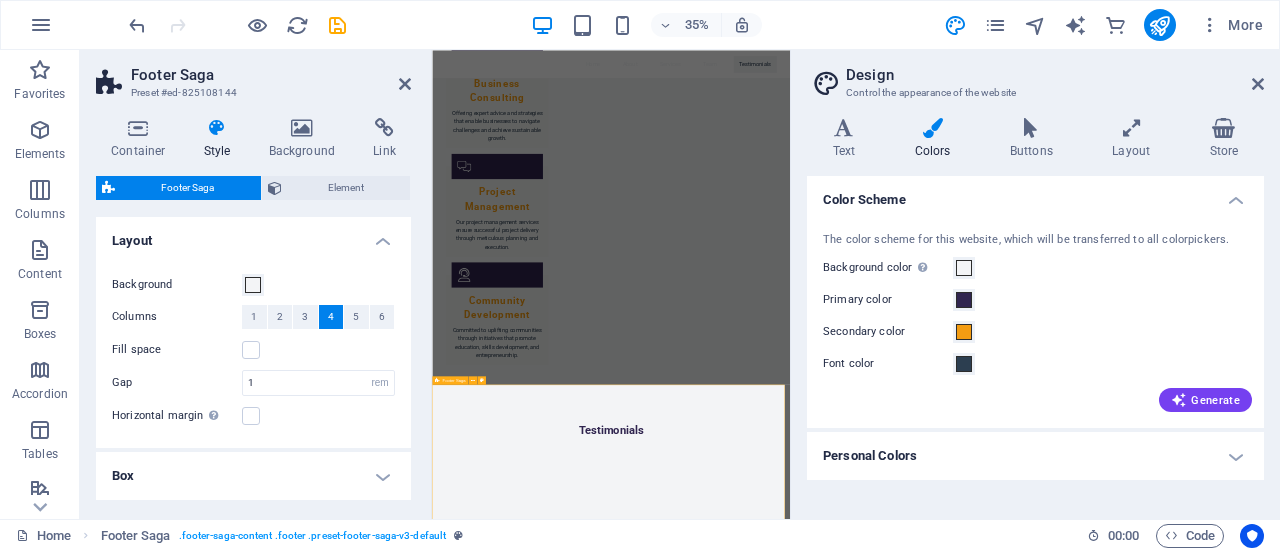 click on "Contact 10031 [NEIGHBORHOOD] 0600   [CITY] Phone:  [PHONE] Mobile:  [PHONE] Email:  [EMAIL] Navigation Home About Services Team Testimonials Legal Notice Privacy Policy Social media Facebook X Instagram" at bounding box center (943, 3166) 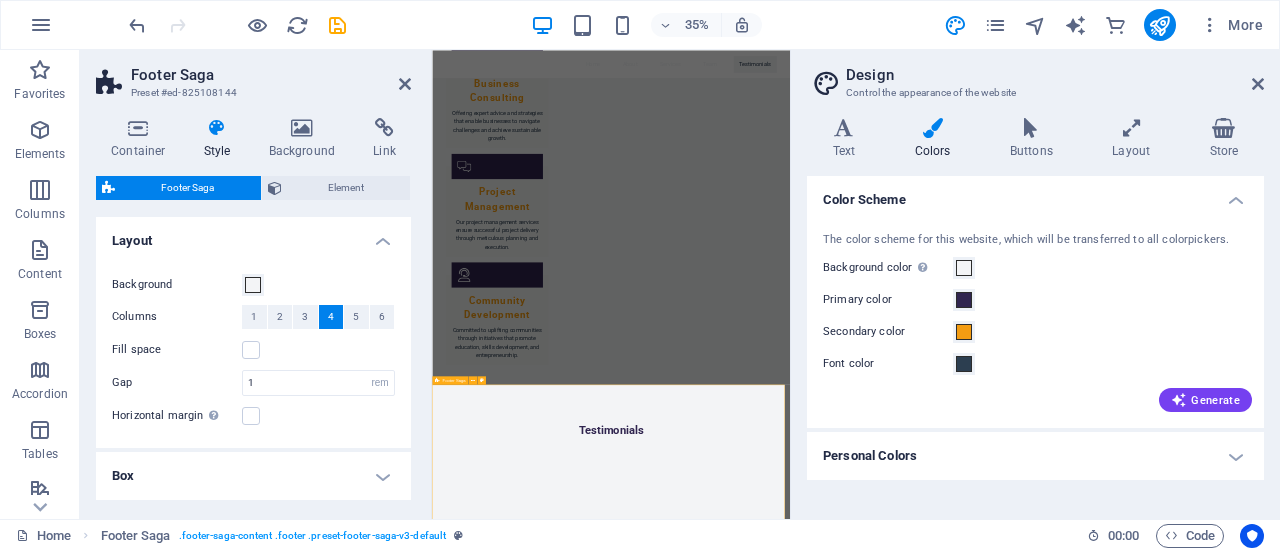 click on "Contact 10031 [NEIGHBORHOOD] 0600   [CITY] Phone:  [PHONE] Mobile:  [PHONE] Email:  [EMAIL] Navigation Home About Services Team Testimonials Legal Notice Privacy Policy Social media Facebook X Instagram" at bounding box center [943, 3166] 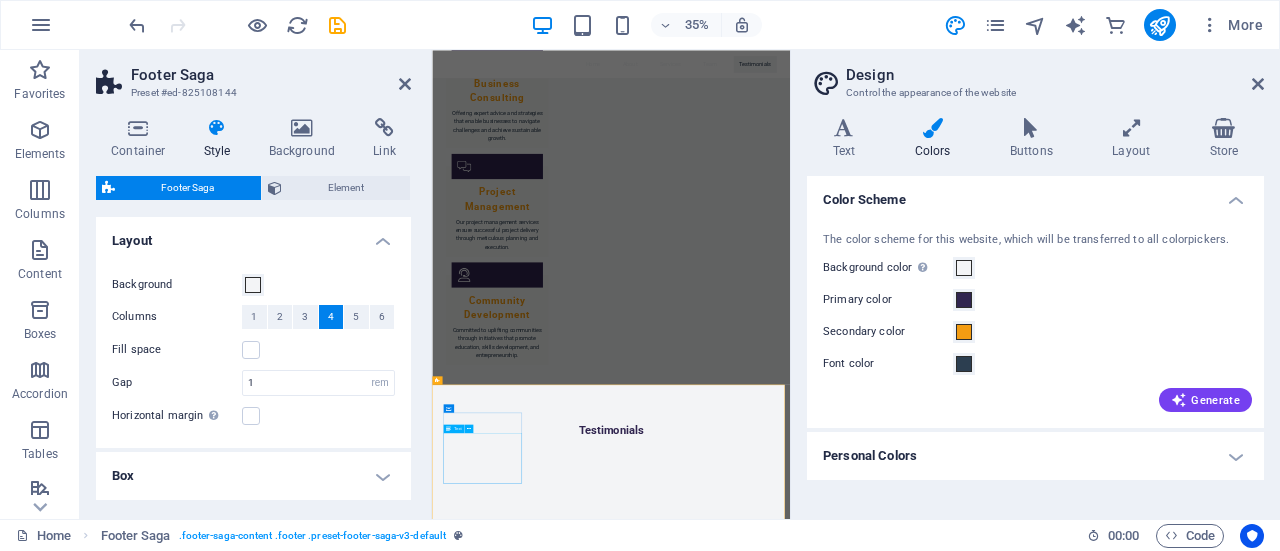 click on "10031 [NEIGHBORHOOD] 0600   [CITY] Phone:  [PHONE] Mobile:  [PHONE] Email:  [EMAIL]" at bounding box center (560, 2973) 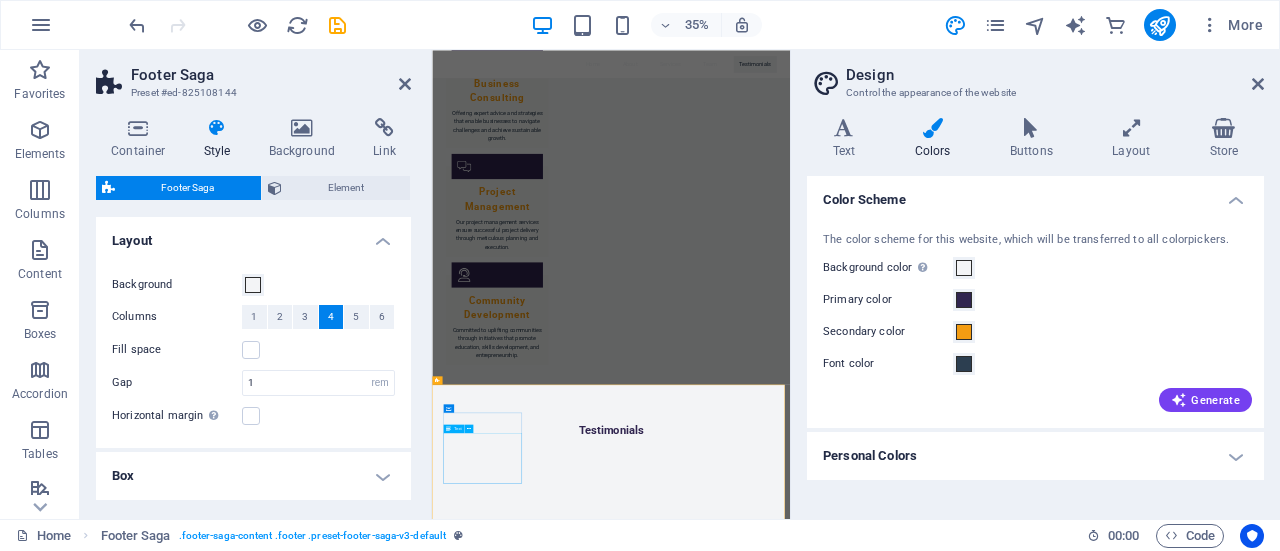 click on "10031 [NEIGHBORHOOD] 0600   [CITY] Phone:  [PHONE] Mobile:  [PHONE] Email:  [EMAIL]" at bounding box center [560, 2973] 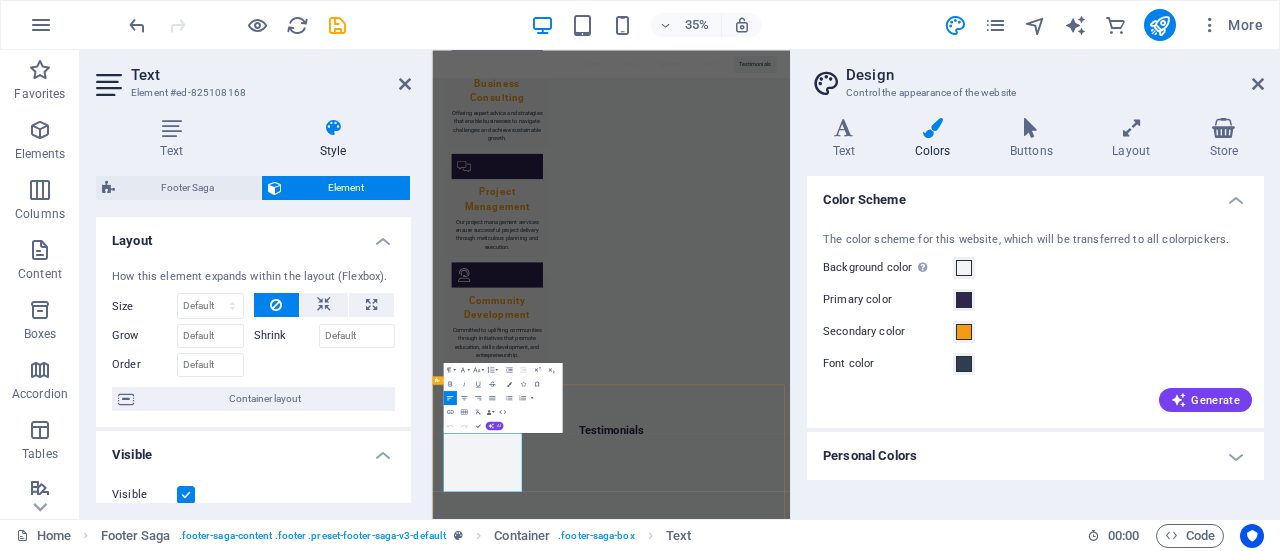 click on "Contact 10031 [NEIGHBORHOOD] 0600   [CITY] Phone:  [PHONE] Mobile:  [PHONE] Email:  [EMAIL] Navigation Home About Services Team Testimonials Legal Notice Privacy Policy Social media Facebook X Instagram" at bounding box center [943, 3178] 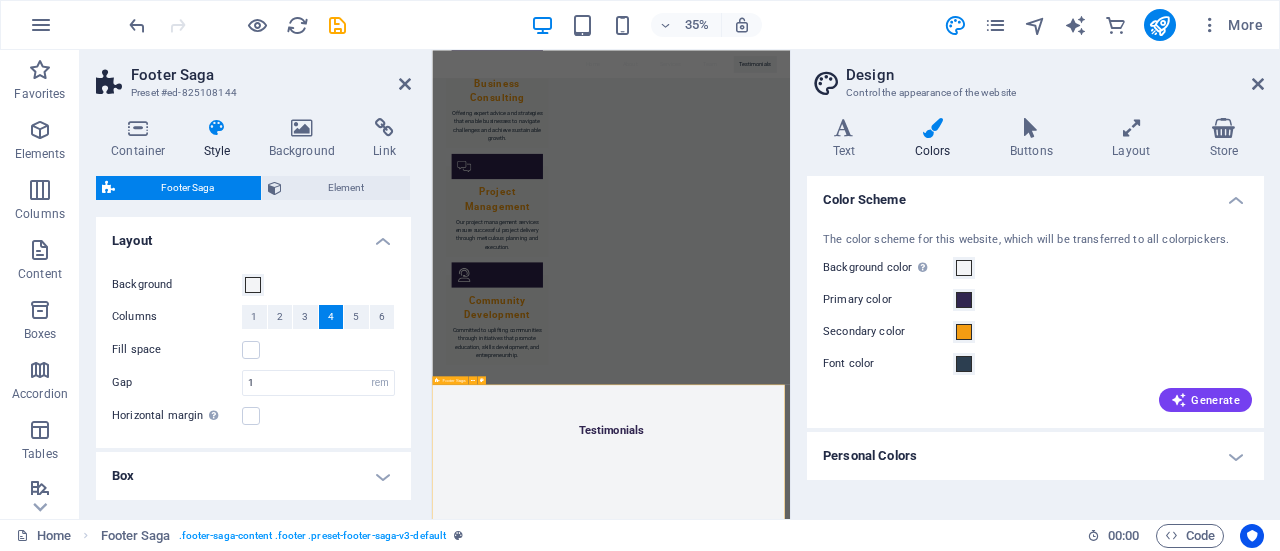 click on "Contact 10031 [NEIGHBORHOOD] 0600   [CITY] Phone:  [PHONE] Mobile:  [PHONE] Email:  [EMAIL] Navigation Home About Services Team Testimonials Legal Notice Privacy Policy Social media Facebook X Instagram" at bounding box center [943, 3166] 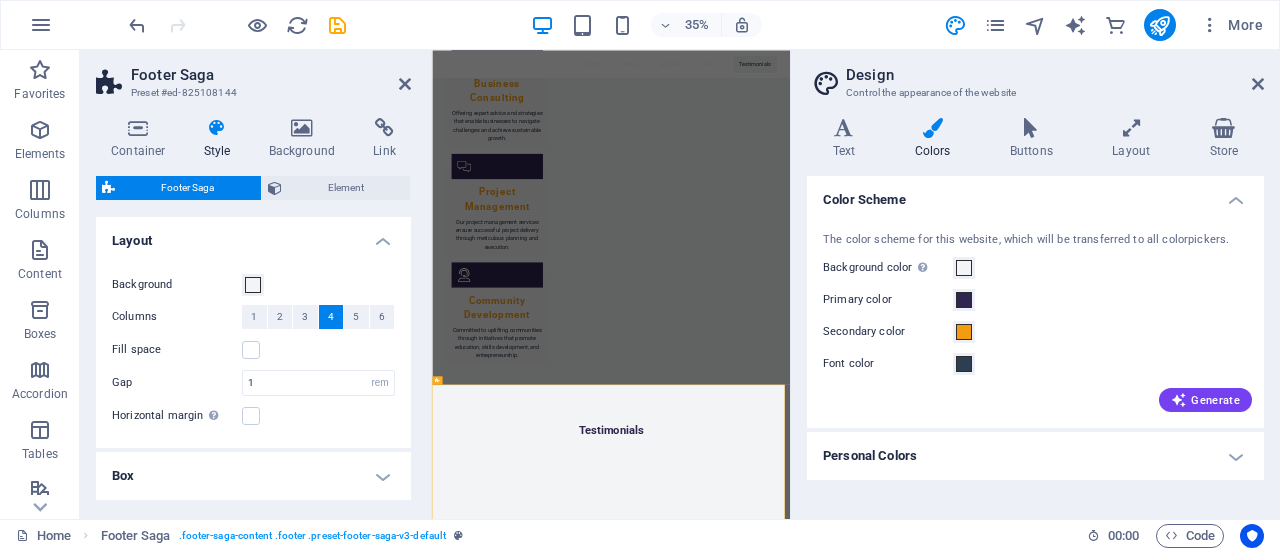 click on "Style" at bounding box center [221, 139] 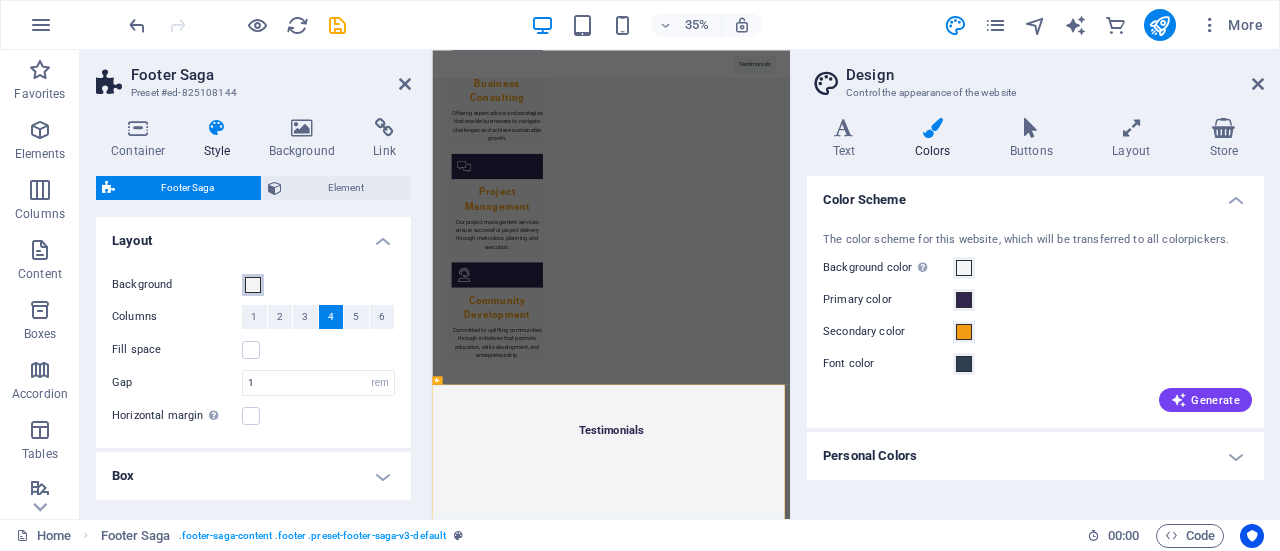 click on "Background" at bounding box center (253, 285) 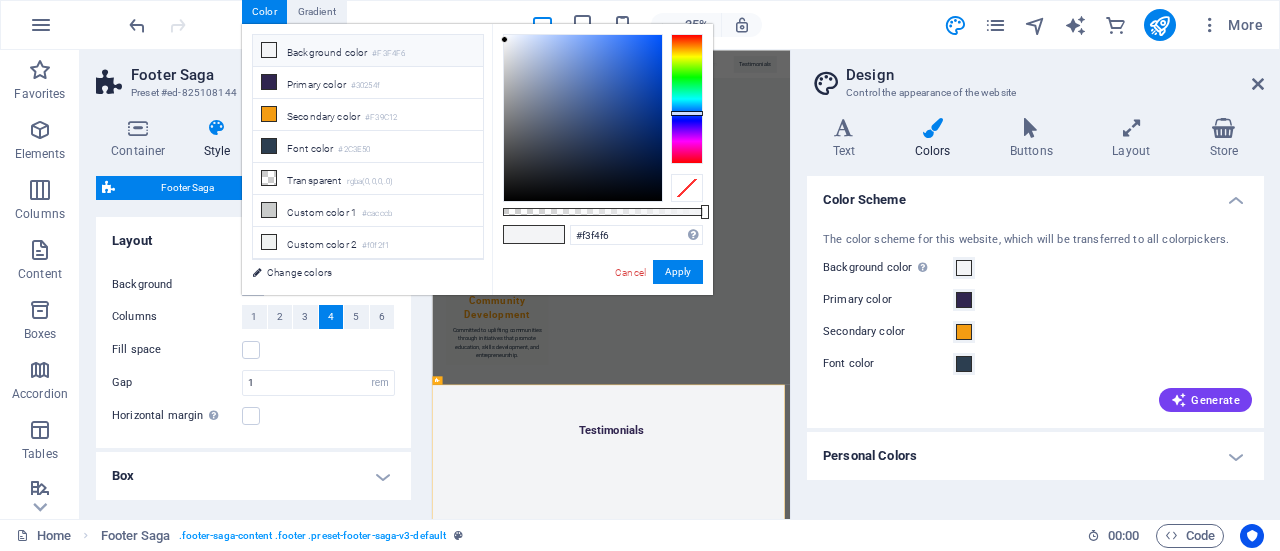click on "mahlaleroaenterprise.co.za Home Favorites Elements Columns Content Boxes Accordion Tables Features Images Slider Header Footer Forms Marketing Collections Commerce Footer Saga Preset #ed-825108144
Container Style Background Link Size Height Default px rem % vh vw Min. height None px rem % vh vw Width Default px rem % em vh vw Min. width None px rem % vh vw Content width Default Custom width Width Default px rem % em vh vw Min. width None px rem % vh vw Default padding Custom spacing Default content width and padding can be changed under Design. Edit design Layout (Flexbox) Alignment Determines the flex direction. Default Main axis Determine how elements should behave along the main axis inside this container (justify content). Default Side axis Control the vertical direction of the element inside of the container (align items). Default Wrap Default On Off Fill Default Accessibility Role None Alert Article Banner %" at bounding box center (640, 275) 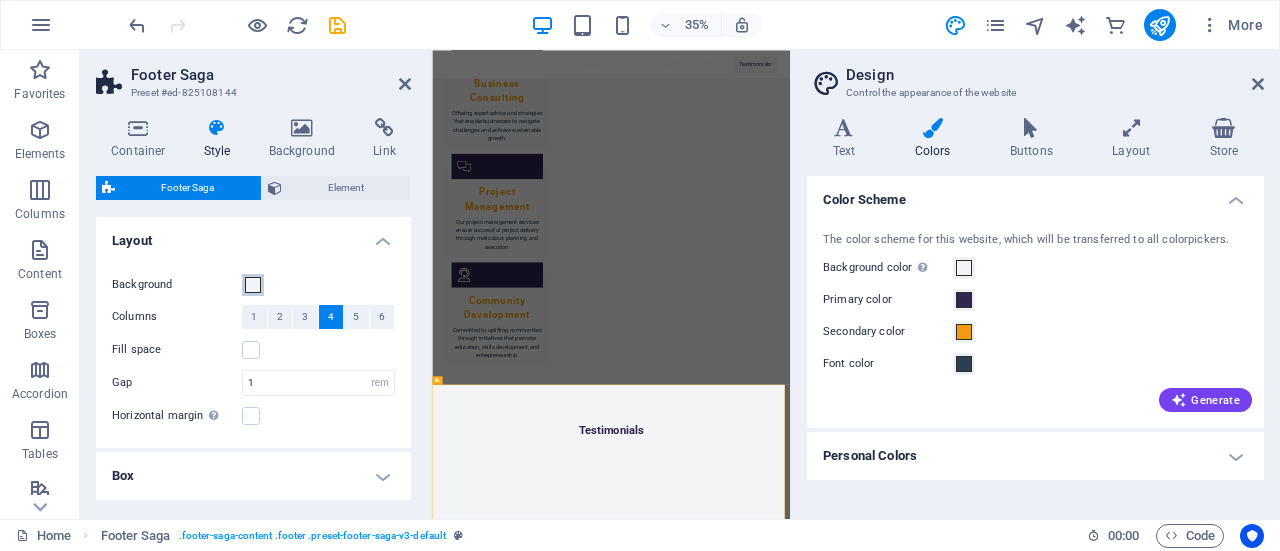 click at bounding box center (253, 285) 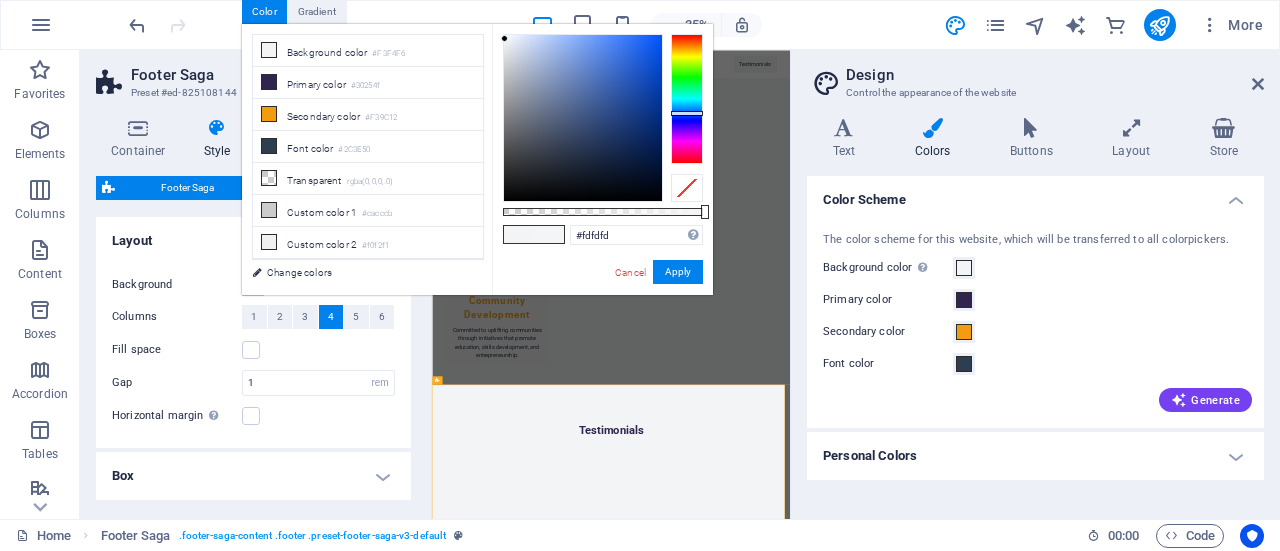 type on "#ffffff" 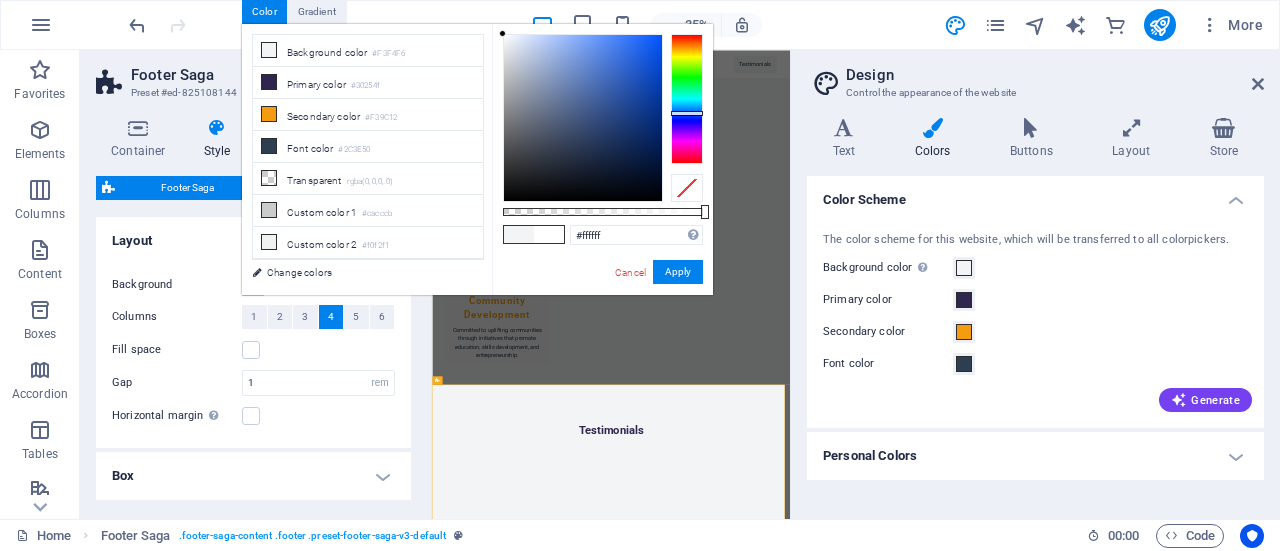 drag, startPoint x: 505, startPoint y: 39, endPoint x: 496, endPoint y: 31, distance: 12.0415945 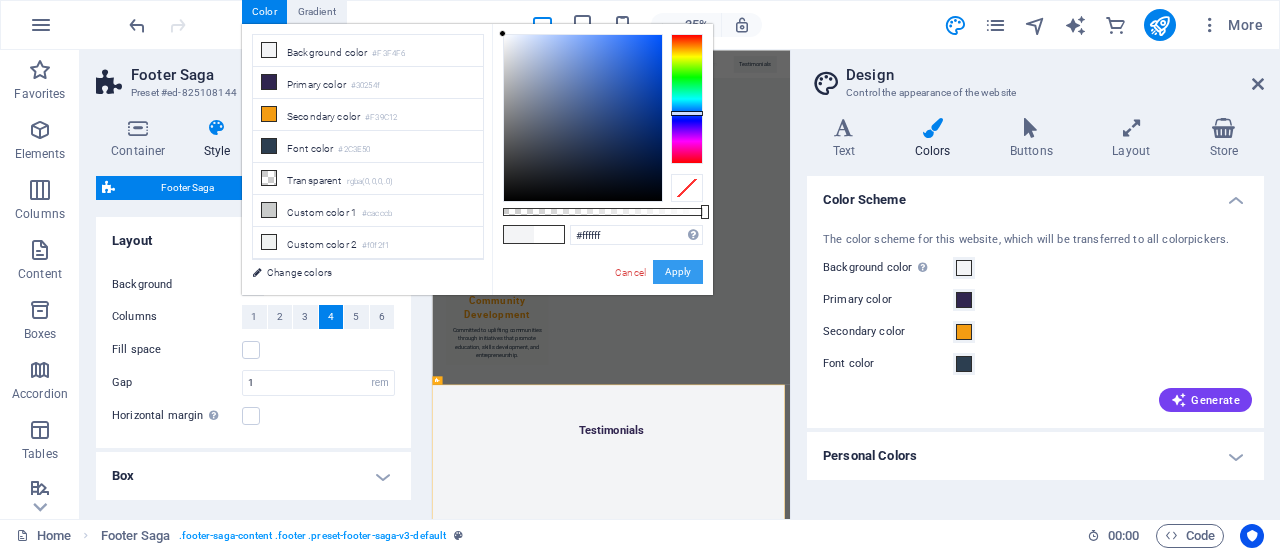 click on "Apply" at bounding box center (678, 272) 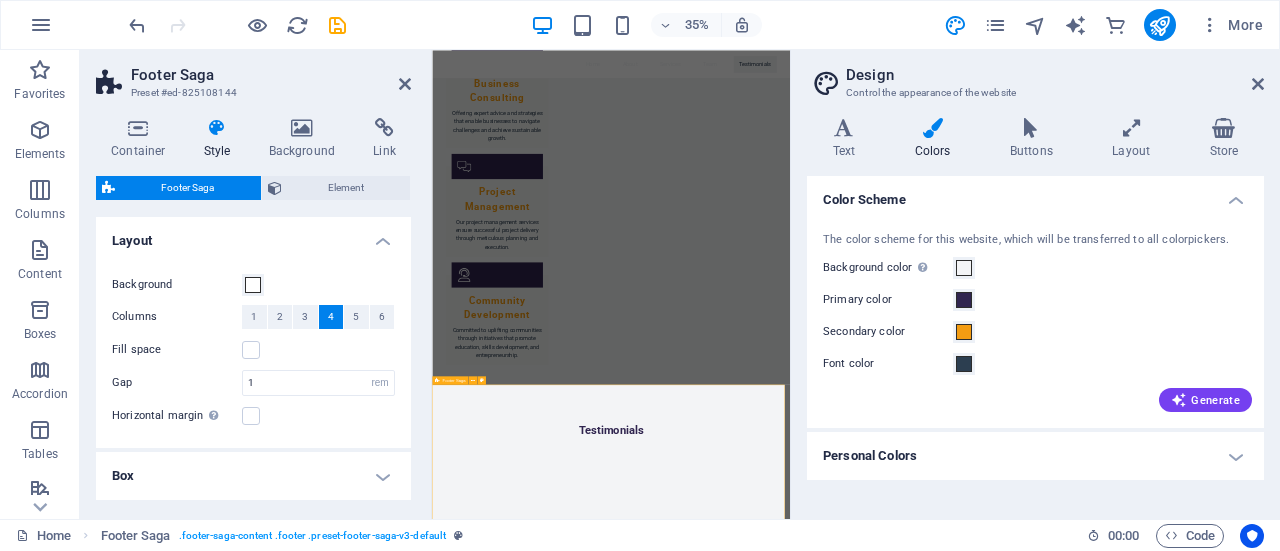 click on "Contact 10031 [NEIGHBORHOOD] 0600   [CITY] Phone:  [PHONE] Mobile:  [PHONE] Email:  [EMAIL] Navigation Home About Services Team Testimonials Legal Notice Privacy Policy Social media Facebook X Instagram" at bounding box center (943, 3166) 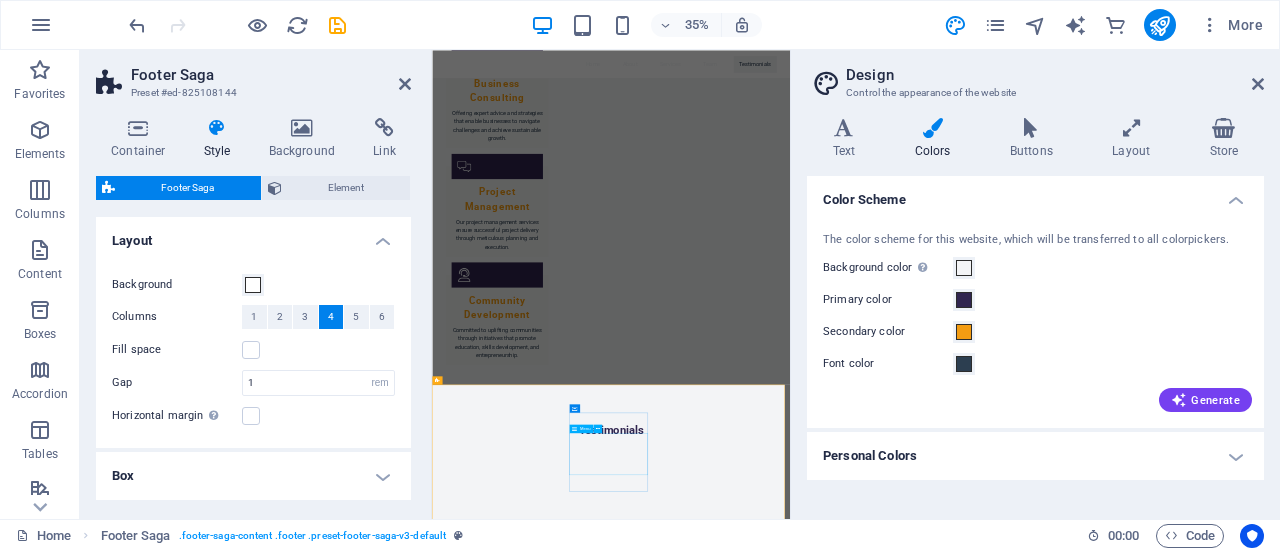 click on "Home About Services Team Testimonials" at bounding box center (560, 3159) 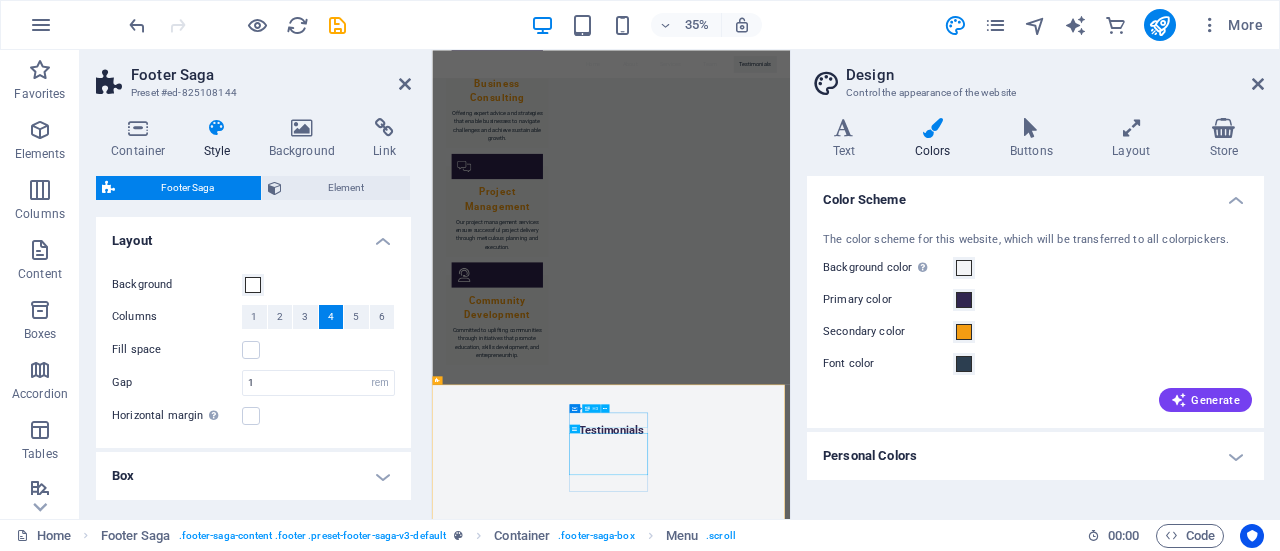 click on "Navigation" at bounding box center (560, 3062) 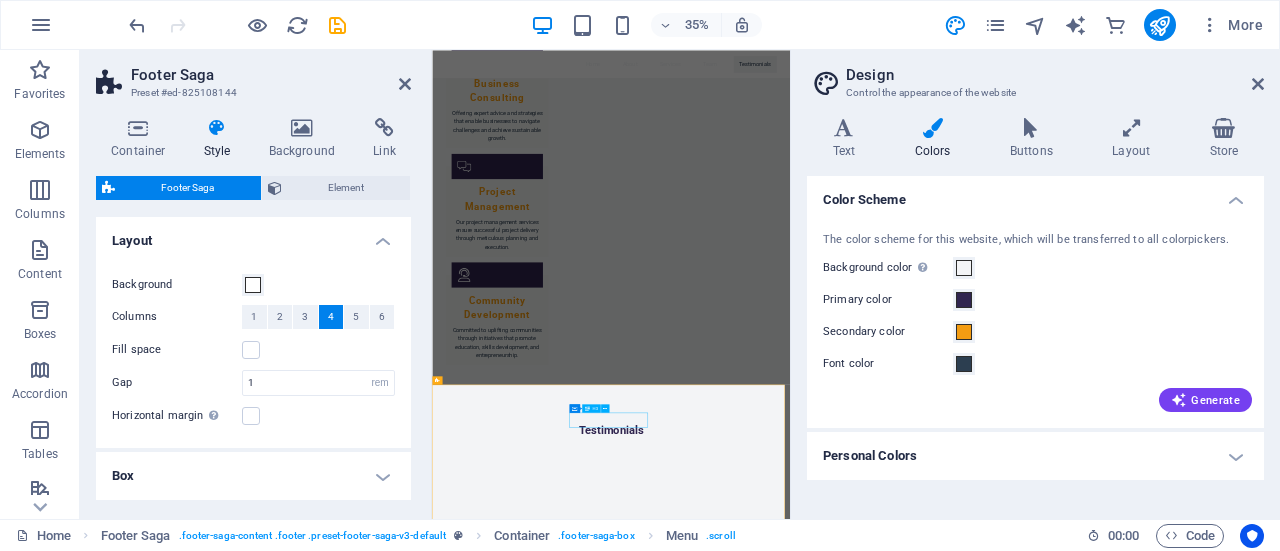 click on "Navigation" at bounding box center [560, 3062] 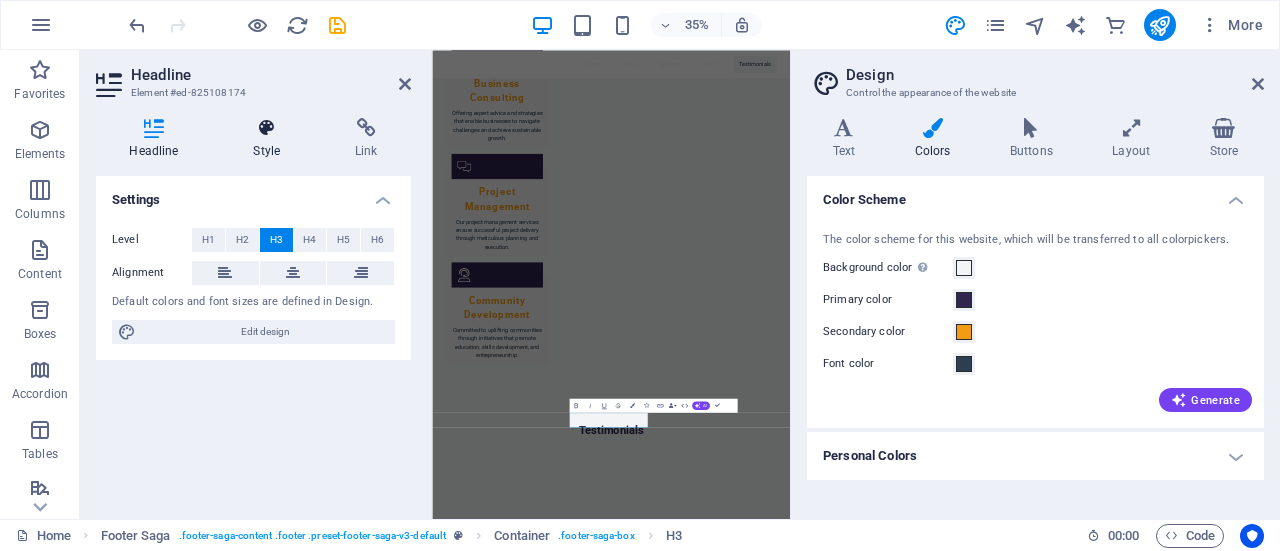 click at bounding box center (267, 128) 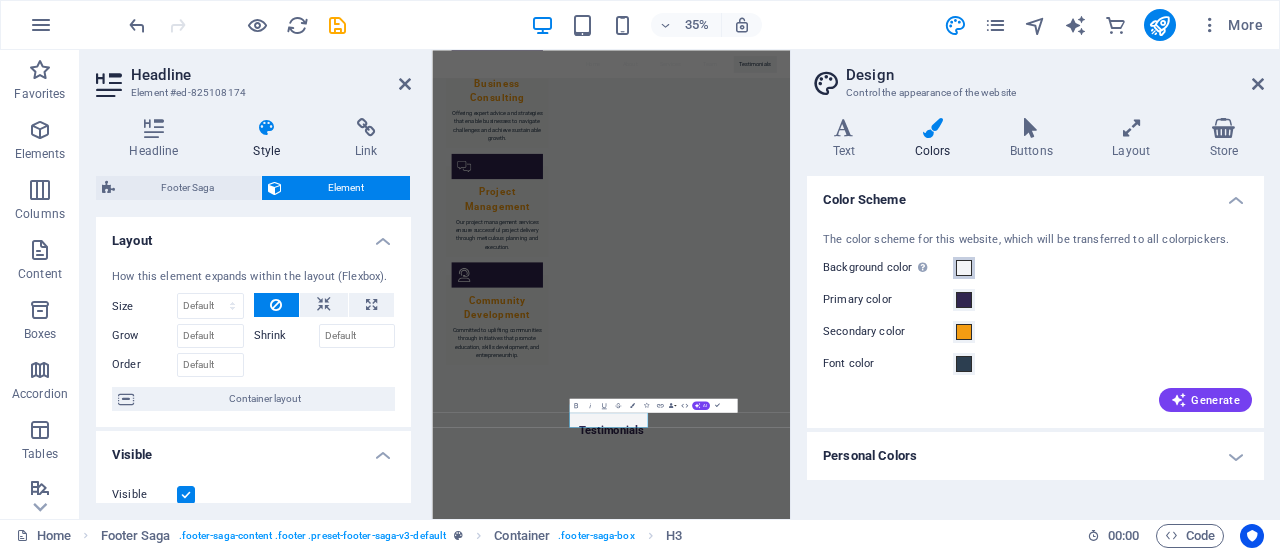 click on "Background color Only visible if it is not covered by other backgrounds." at bounding box center [964, 268] 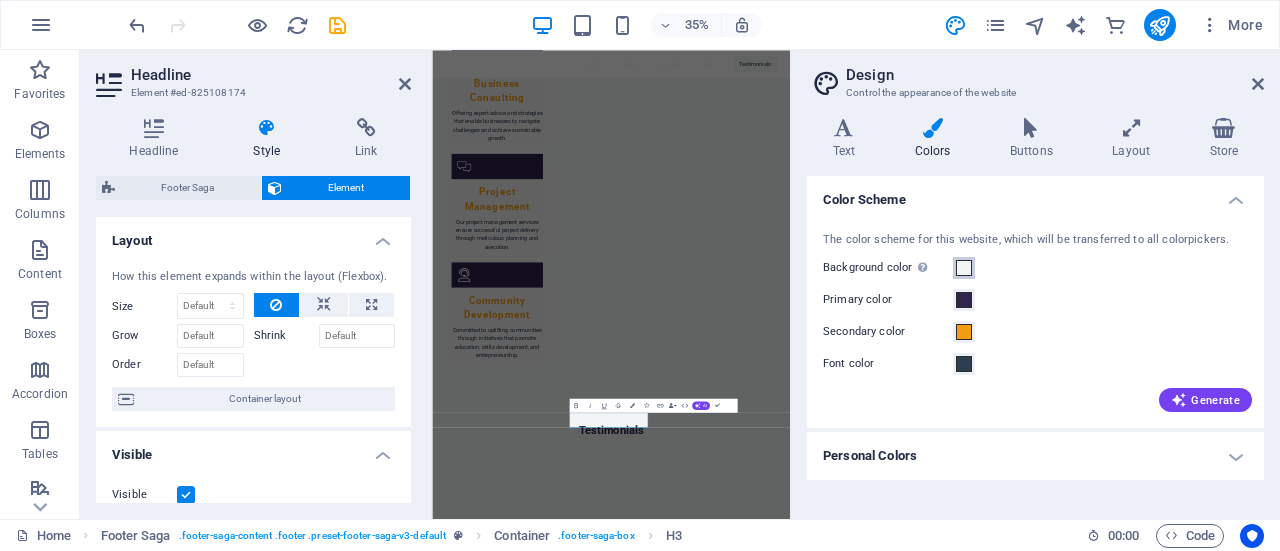 click at bounding box center [964, 268] 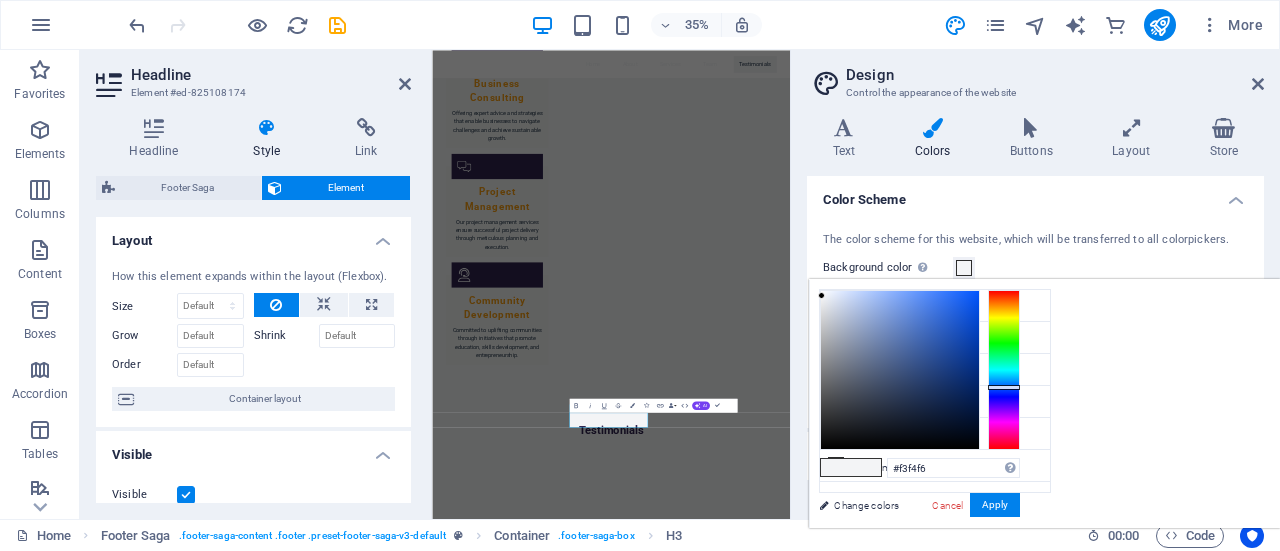 click at bounding box center (964, 268) 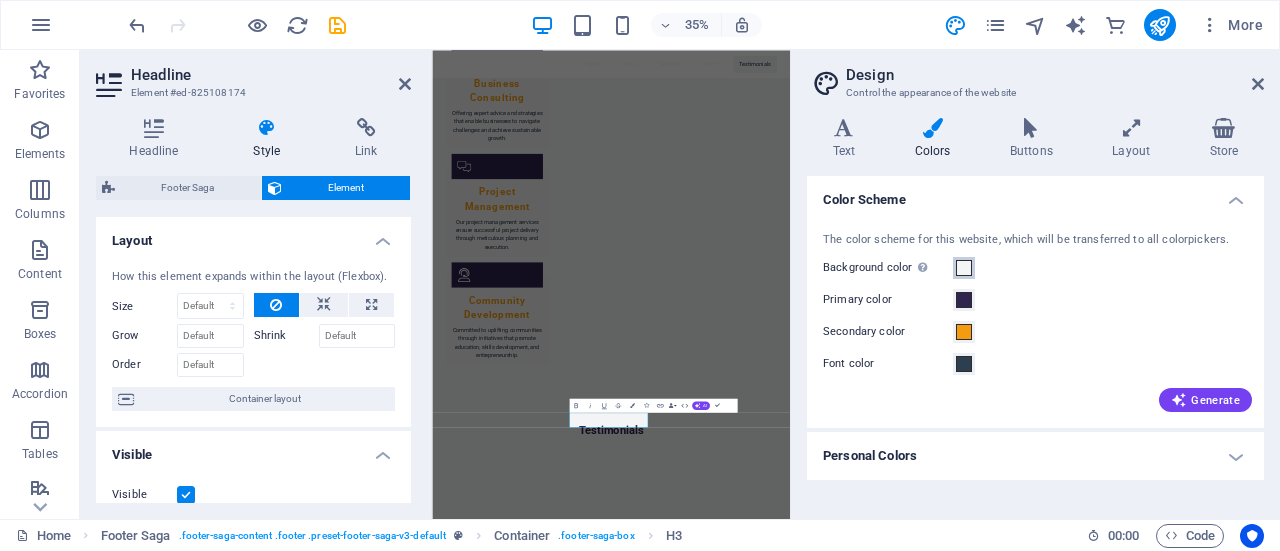 click at bounding box center [964, 268] 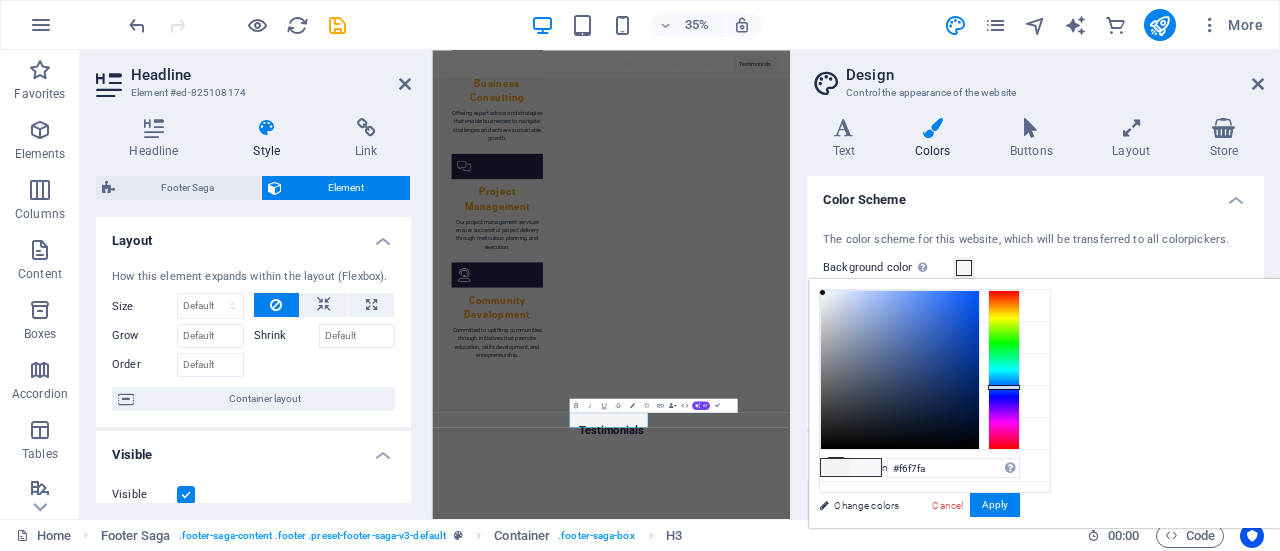 type on "#ffffff" 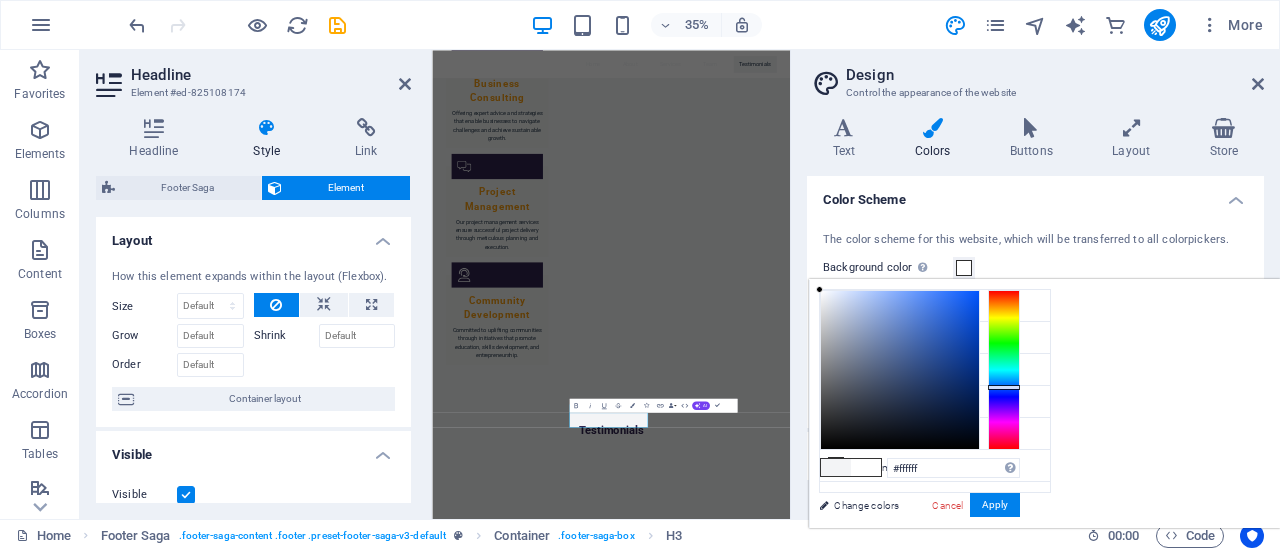 drag, startPoint x: 1073, startPoint y: 292, endPoint x: 1068, endPoint y: 283, distance: 10.29563 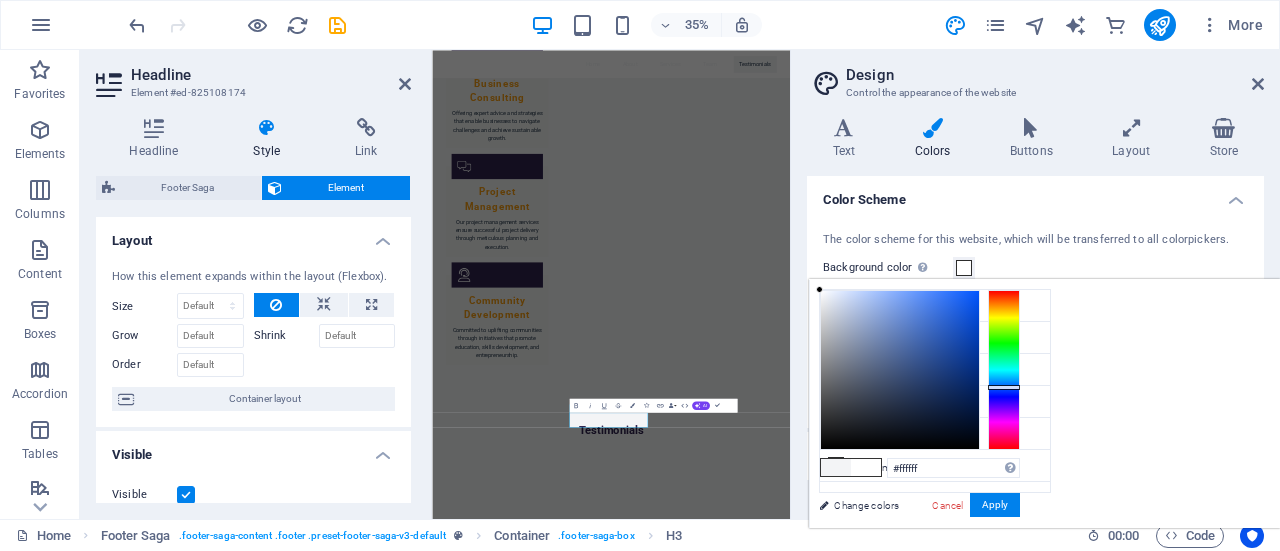 click on "#ffffff Supported formats #0852ed rgb(8, 82, 237) rgba(8, 82, 237, 90%) hsv(221,97,93) hsl(221, 93%, 48%) Cancel Apply" at bounding box center [919, 549] 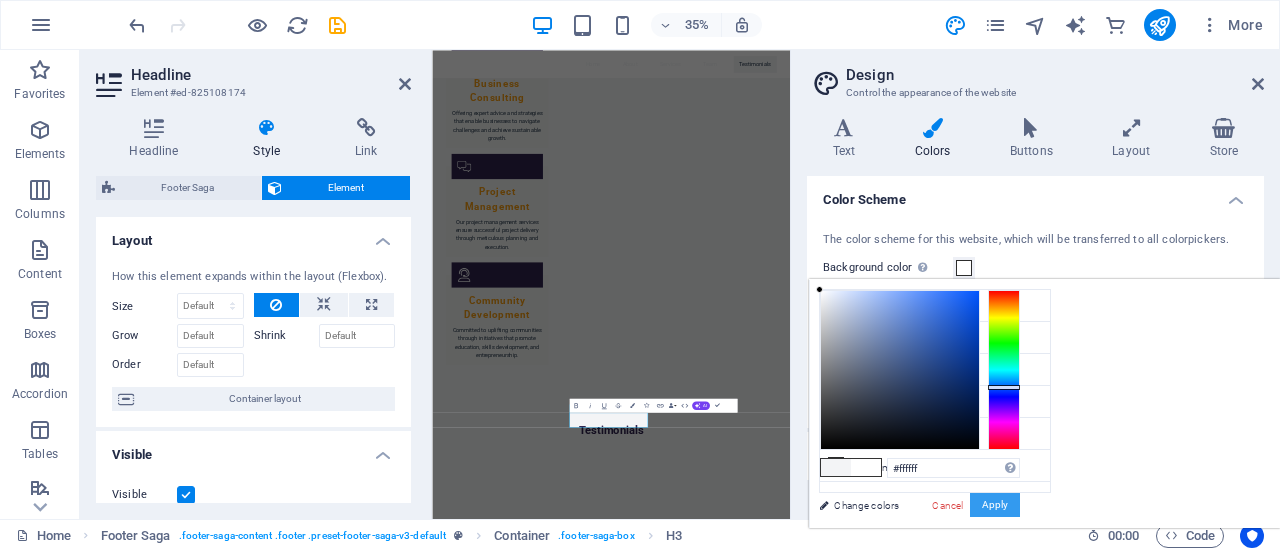 click on "Apply" at bounding box center [995, 505] 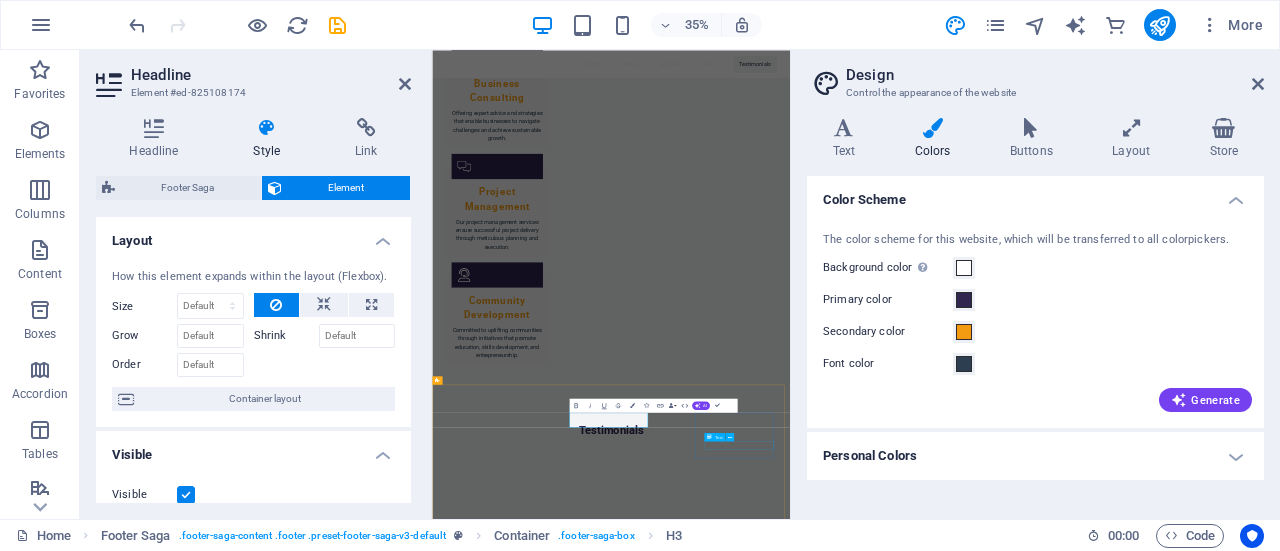 click on "X" at bounding box center (560, 3417) 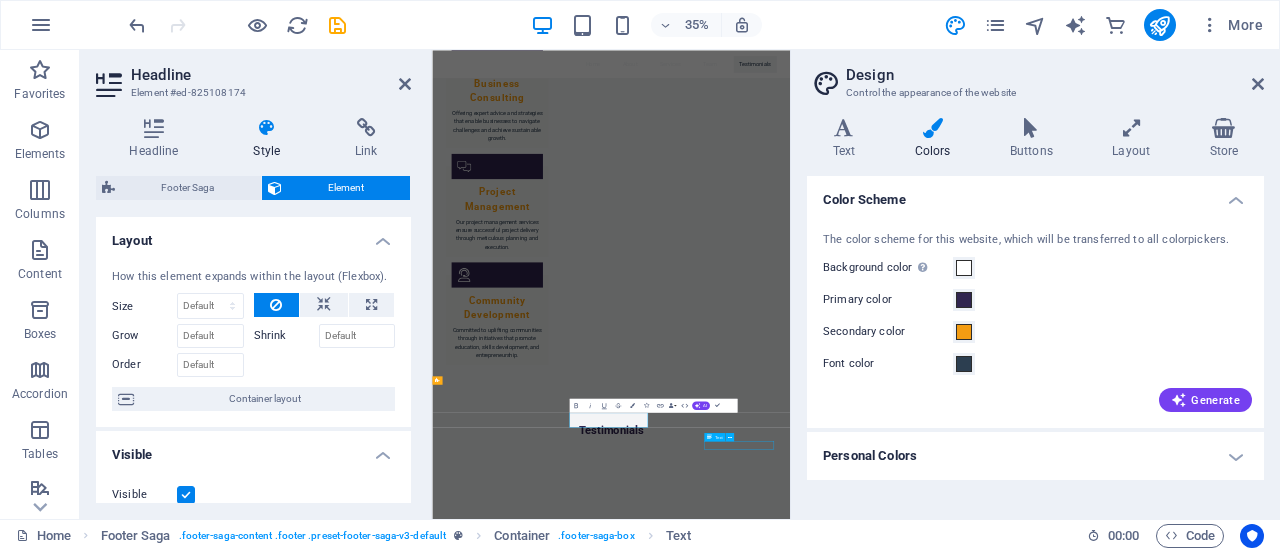scroll, scrollTop: 3565, scrollLeft: 0, axis: vertical 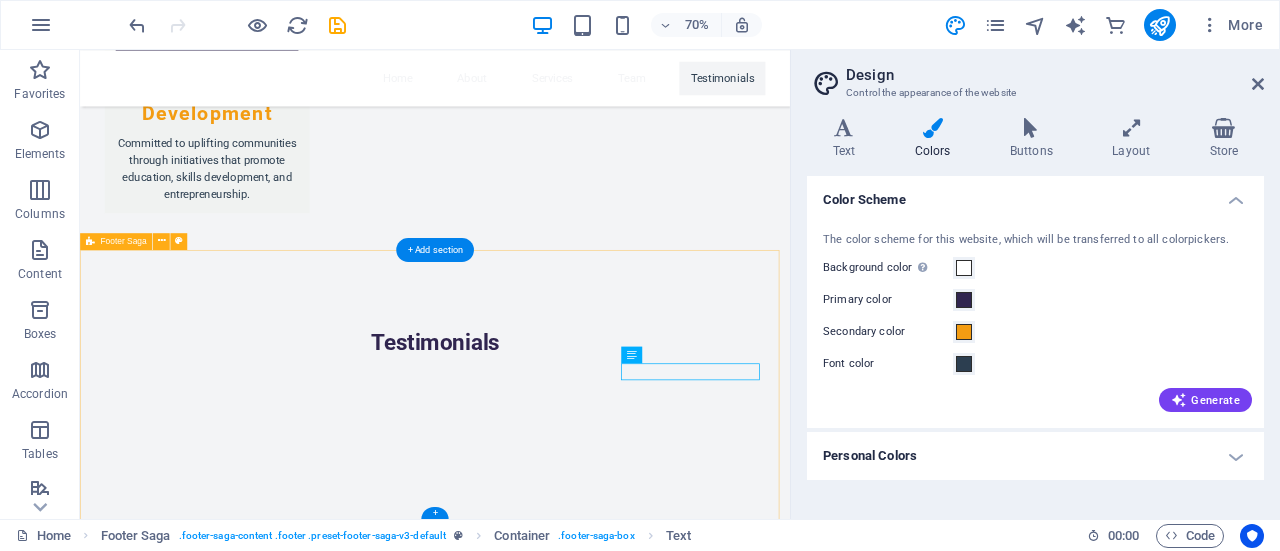 click on "Contact 10031 [NEIGHBORHOOD] 0600   [CITY] Phone:  [PHONE] Mobile:  [PHONE] Email:  [EMAIL] Navigation Home About Services Team Testimonials Legal Notice Privacy Policy Social media Facebook X Instagram" at bounding box center (587, 2500) 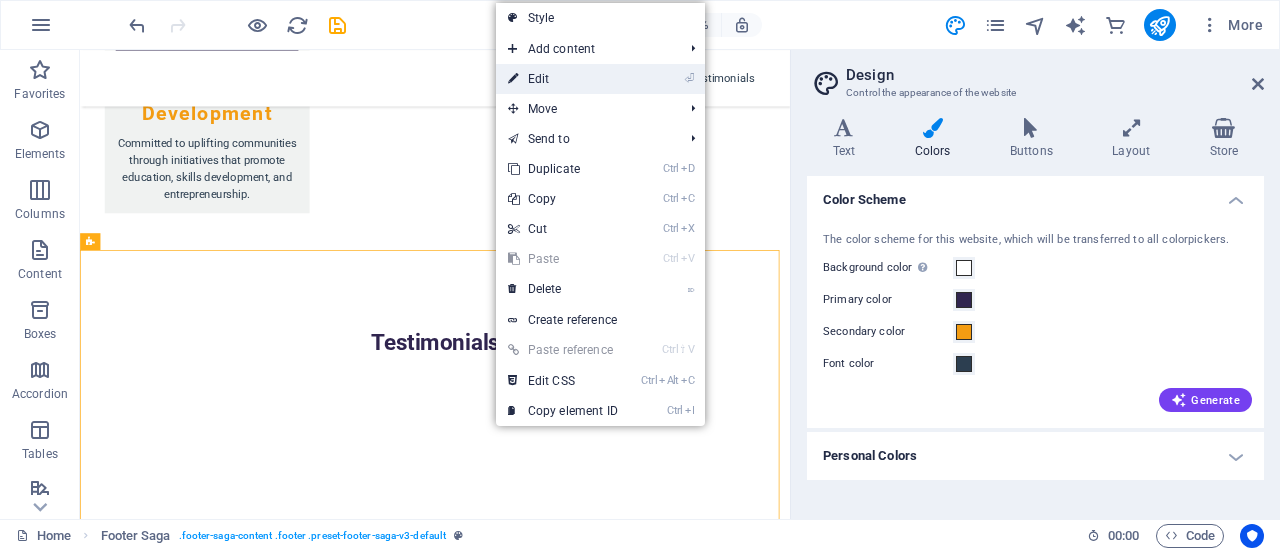 click on "⏎  Edit" at bounding box center [563, 79] 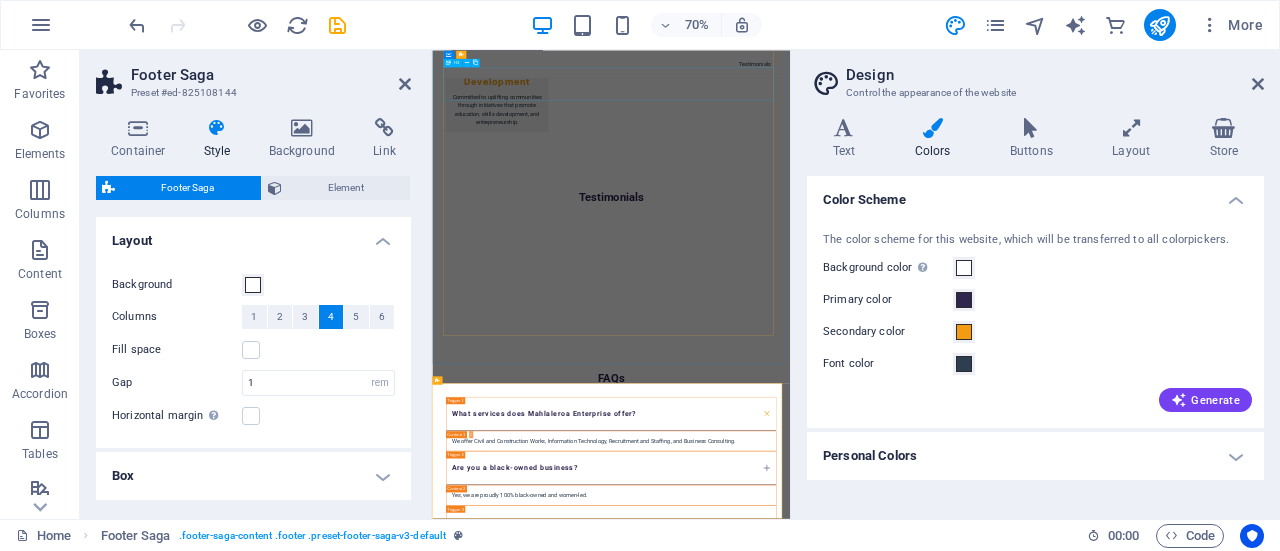 scroll, scrollTop: 2899, scrollLeft: 0, axis: vertical 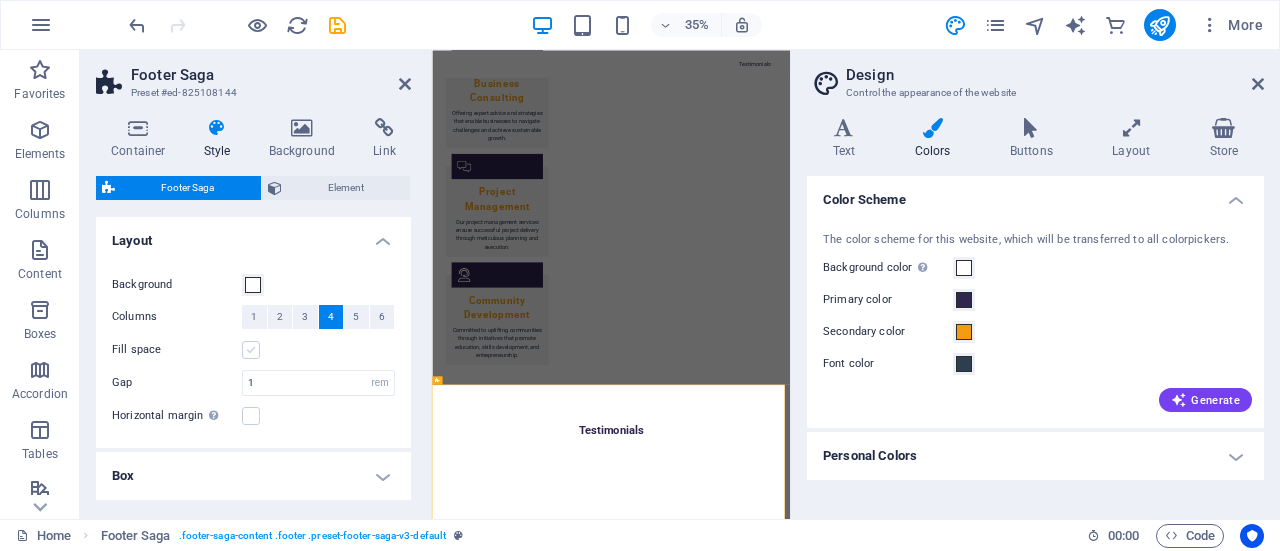click at bounding box center [251, 350] 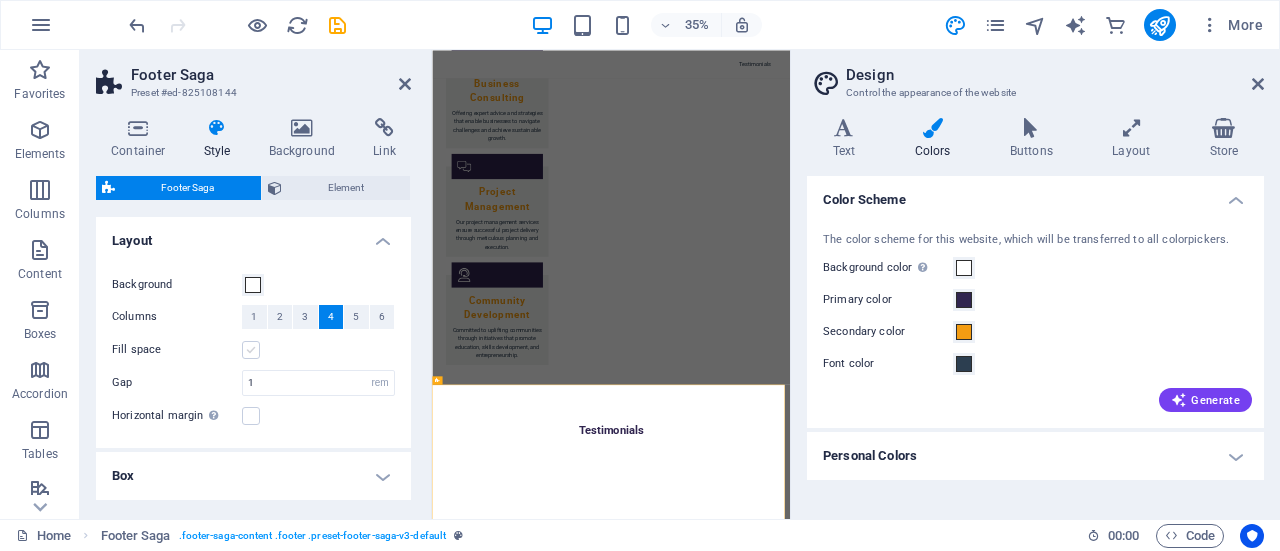 click on "Fill space" at bounding box center (0, 0) 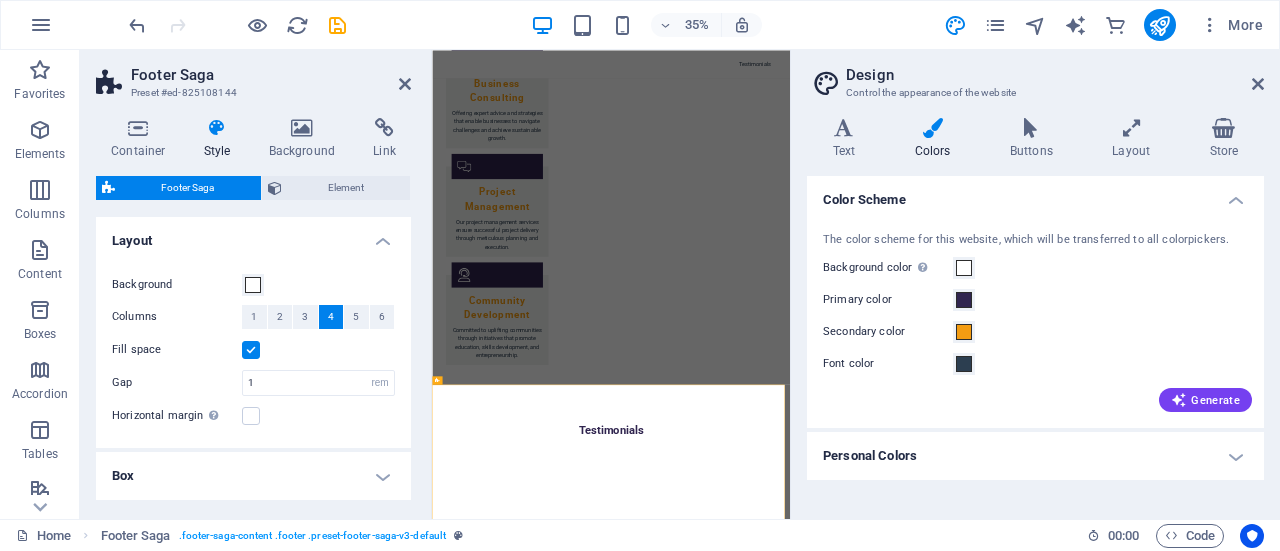 click at bounding box center [251, 350] 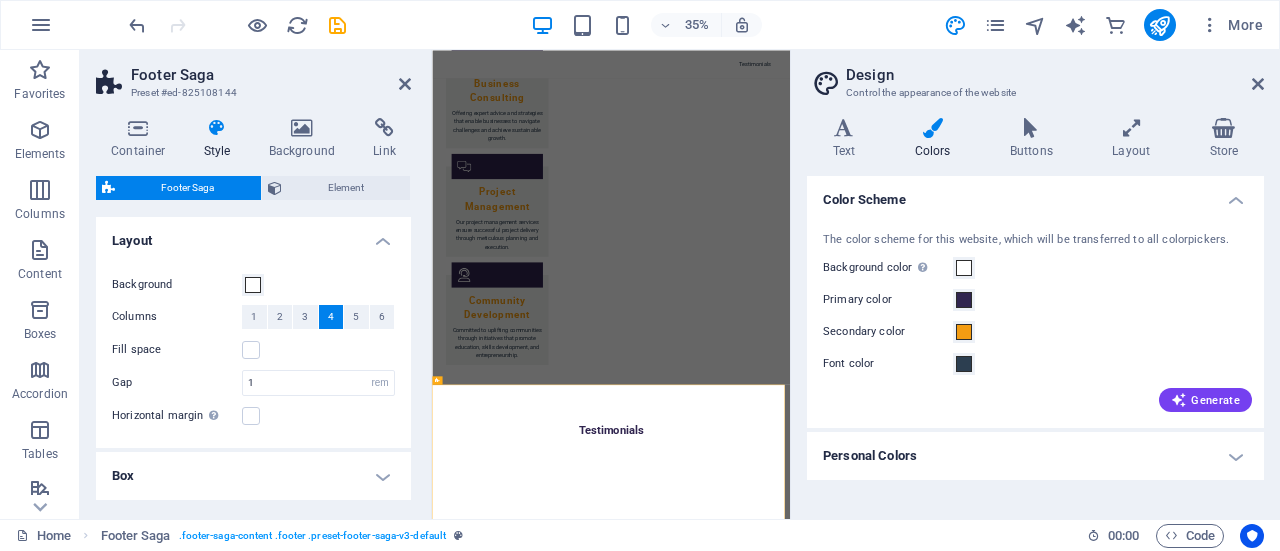 drag, startPoint x: 406, startPoint y: 355, endPoint x: 407, endPoint y: 440, distance: 85.00588 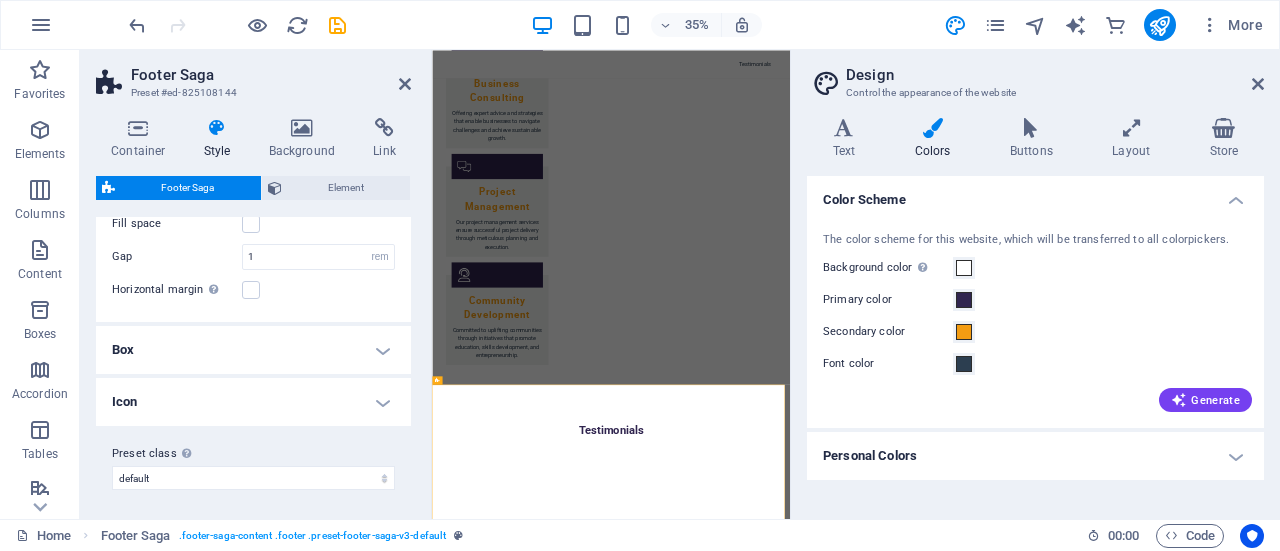 scroll, scrollTop: 127, scrollLeft: 0, axis: vertical 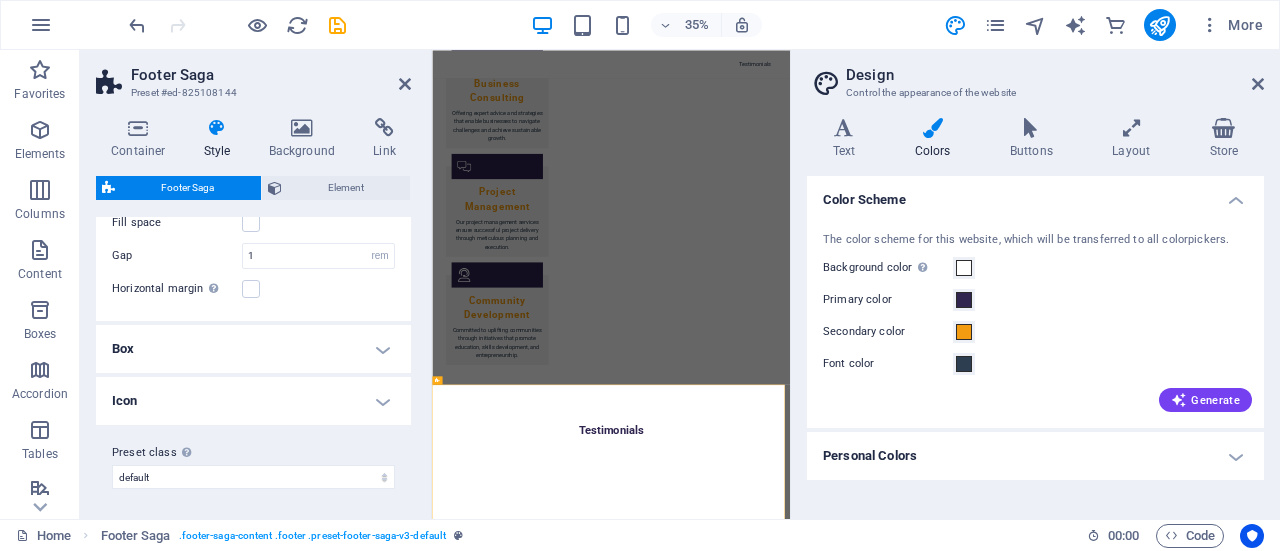 click on "Box" at bounding box center [253, 349] 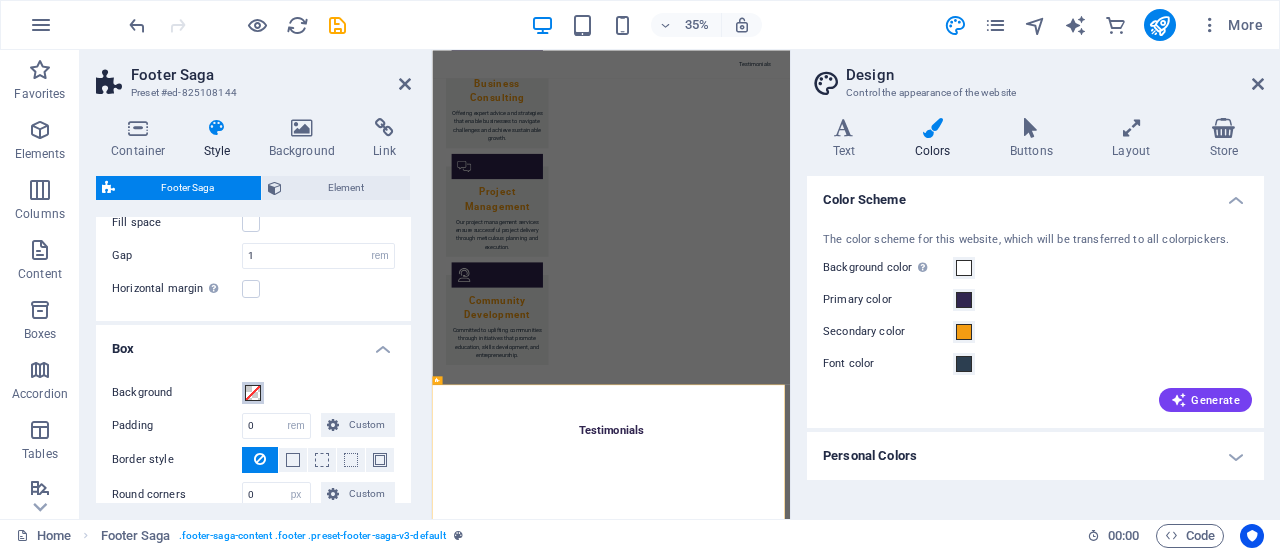 click at bounding box center [253, 393] 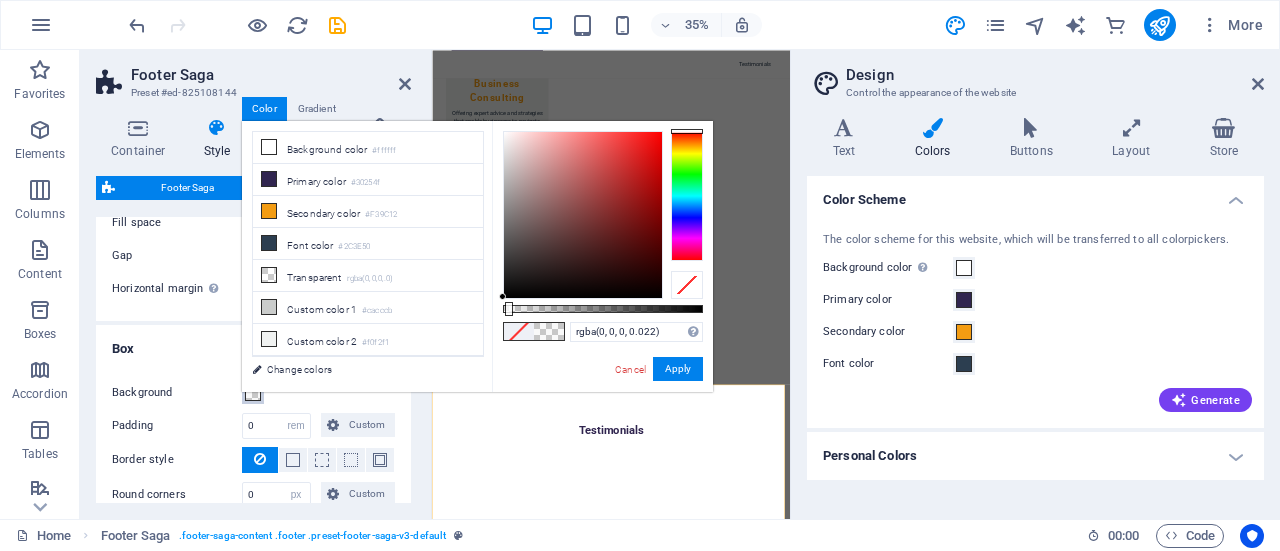 click at bounding box center [603, 309] 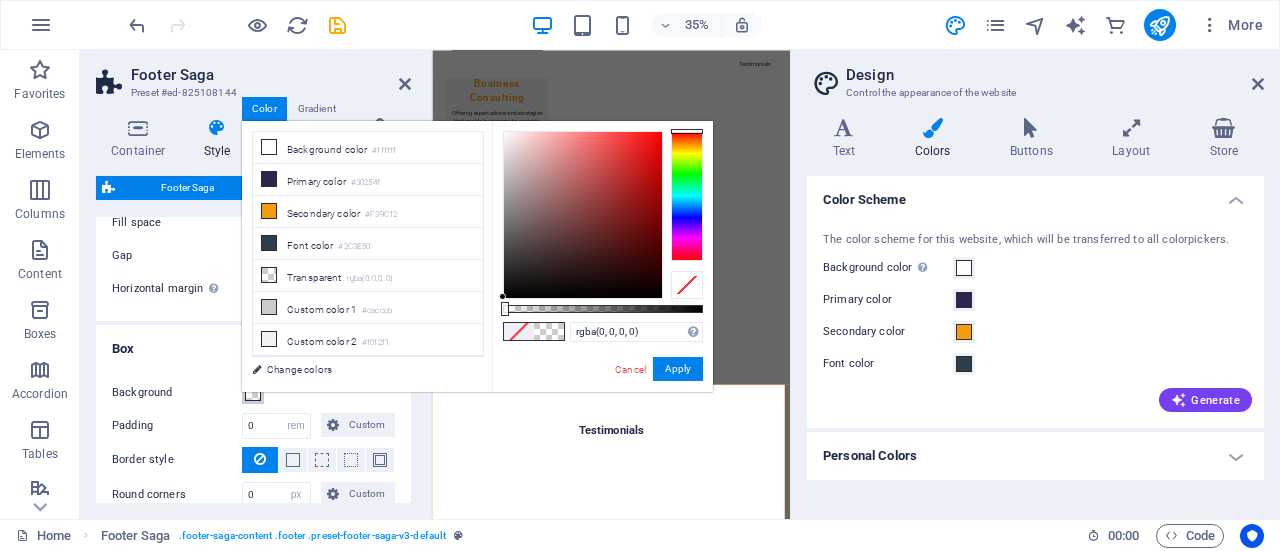 drag, startPoint x: 507, startPoint y: 307, endPoint x: 492, endPoint y: 307, distance: 15 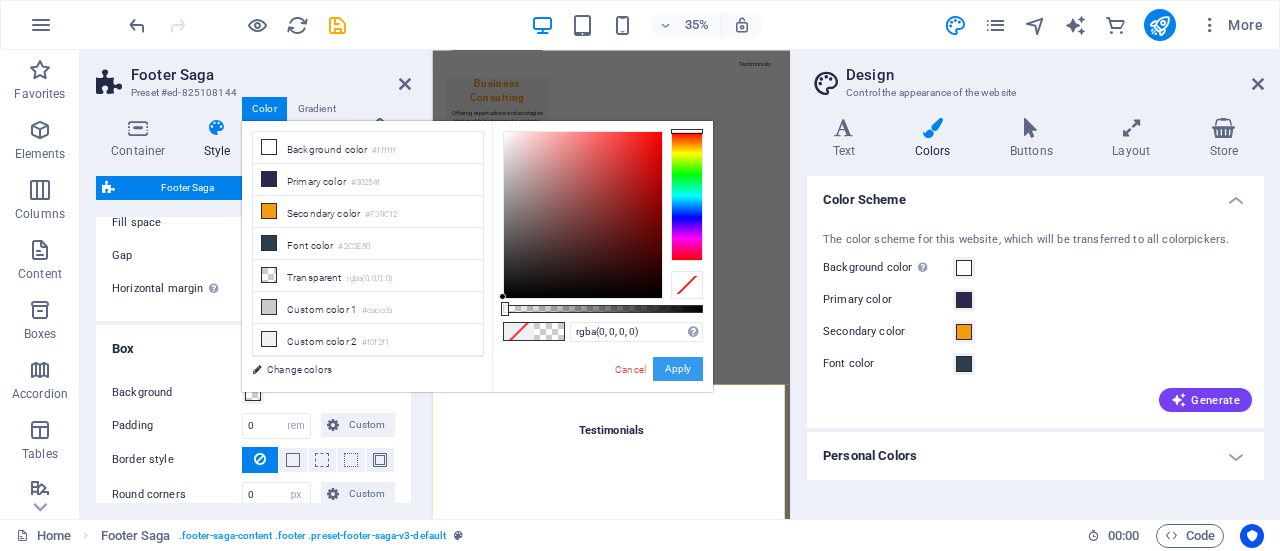 click on "Apply" at bounding box center [678, 369] 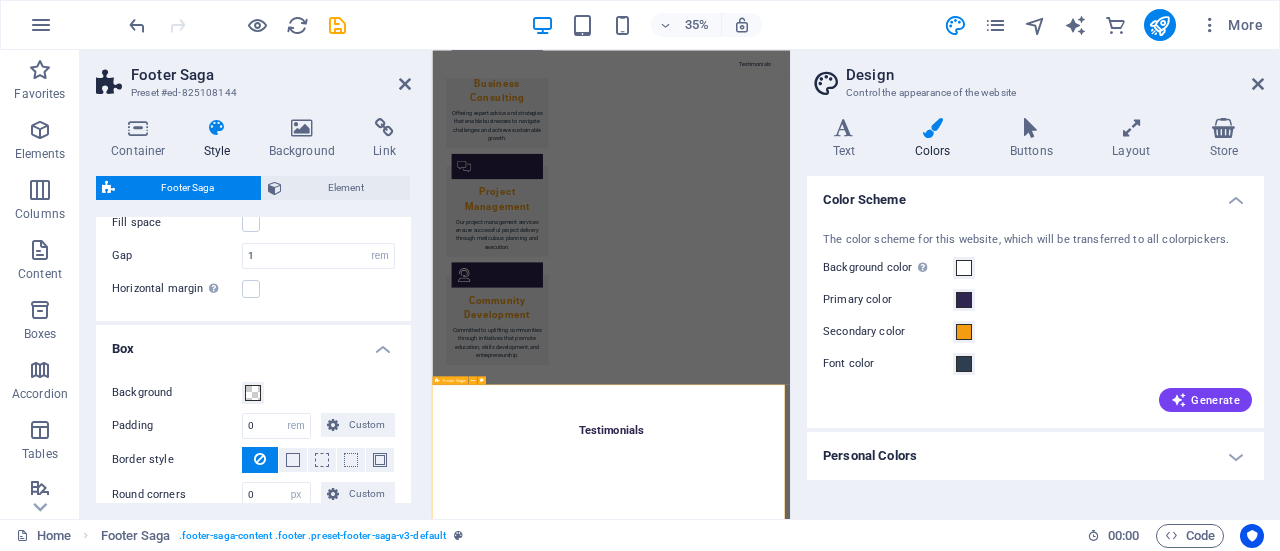 click on "Contact 10031 [NEIGHBORHOOD] 0600   [CITY] Phone:  [PHONE] Mobile:  [PHONE] Email:  [EMAIL] Navigation Home About Services Team Testimonials Legal Notice Privacy Policy Social media Facebook X Instagram" at bounding box center (943, 3166) 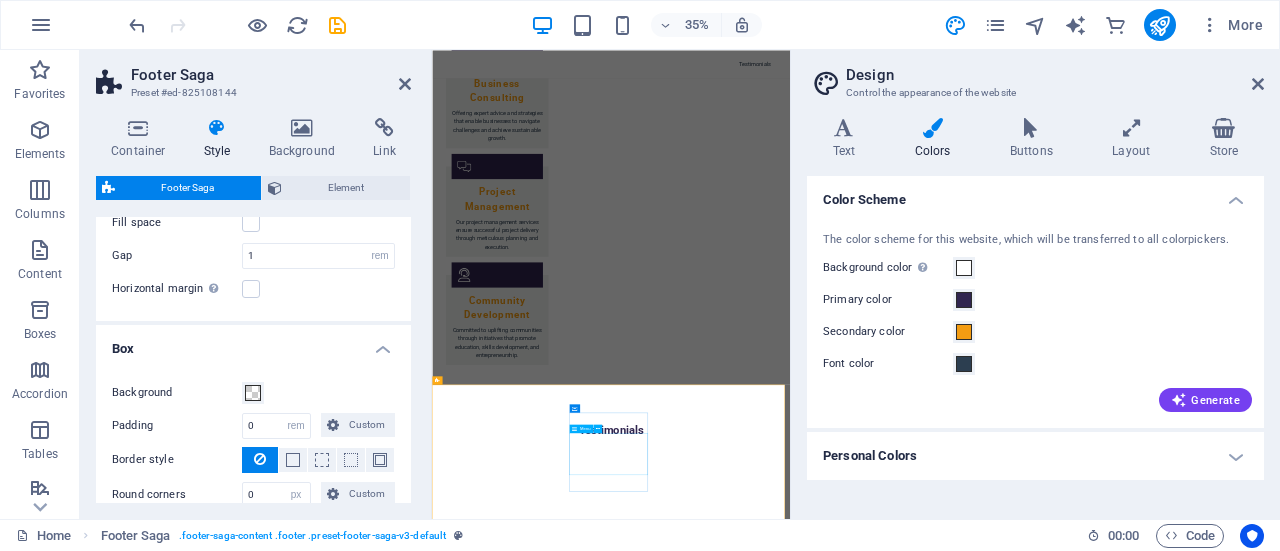 click on "Home About Services Team Testimonials" at bounding box center (560, 3159) 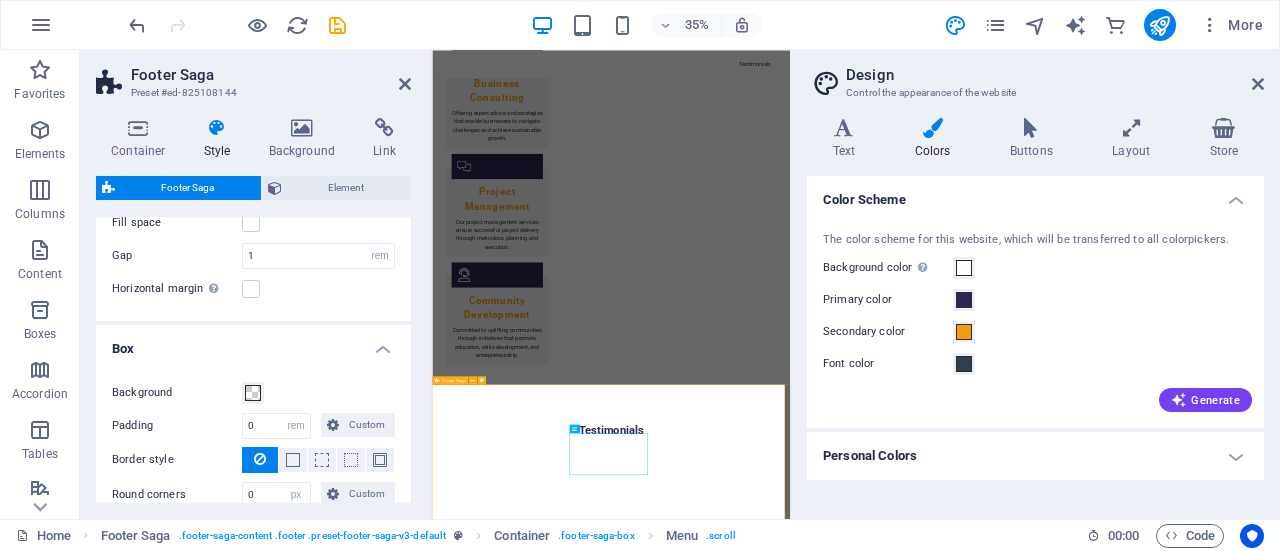 click on "Contact 10031 [NEIGHBORHOOD] 0600   [CITY] Phone:  [PHONE] Mobile:  [PHONE] Email:  [EMAIL] Navigation Home About Services Team Testimonials Legal Notice Privacy Policy Social media Facebook X Instagram" at bounding box center (943, 3166) 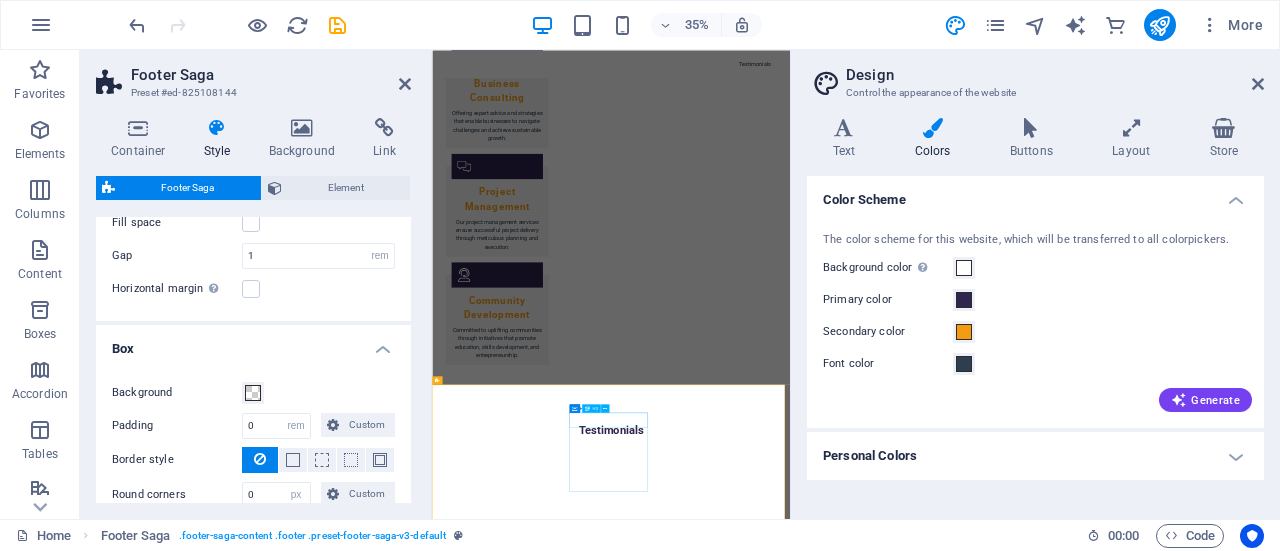 click on "Navigation" at bounding box center [560, 3062] 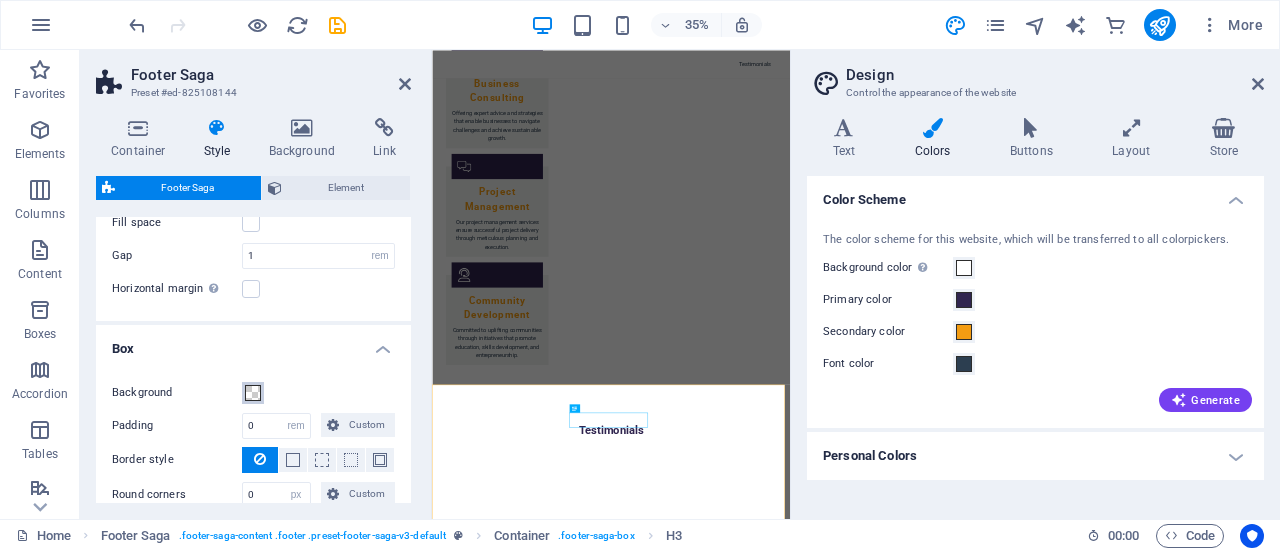 click at bounding box center (253, 393) 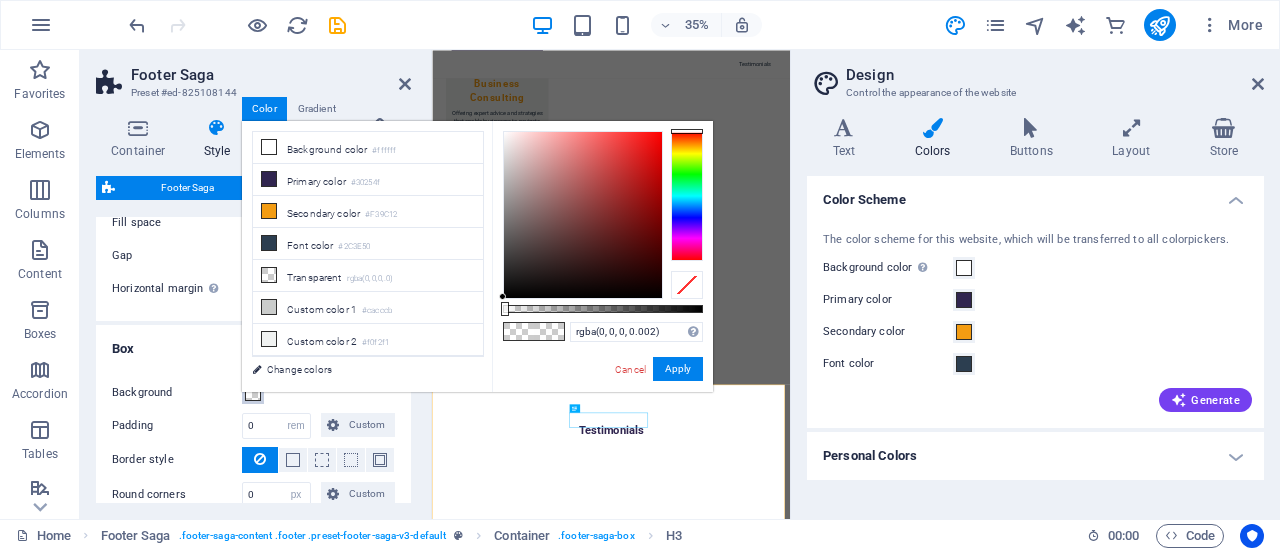 type on "rgba(0, 0, 0, 0)" 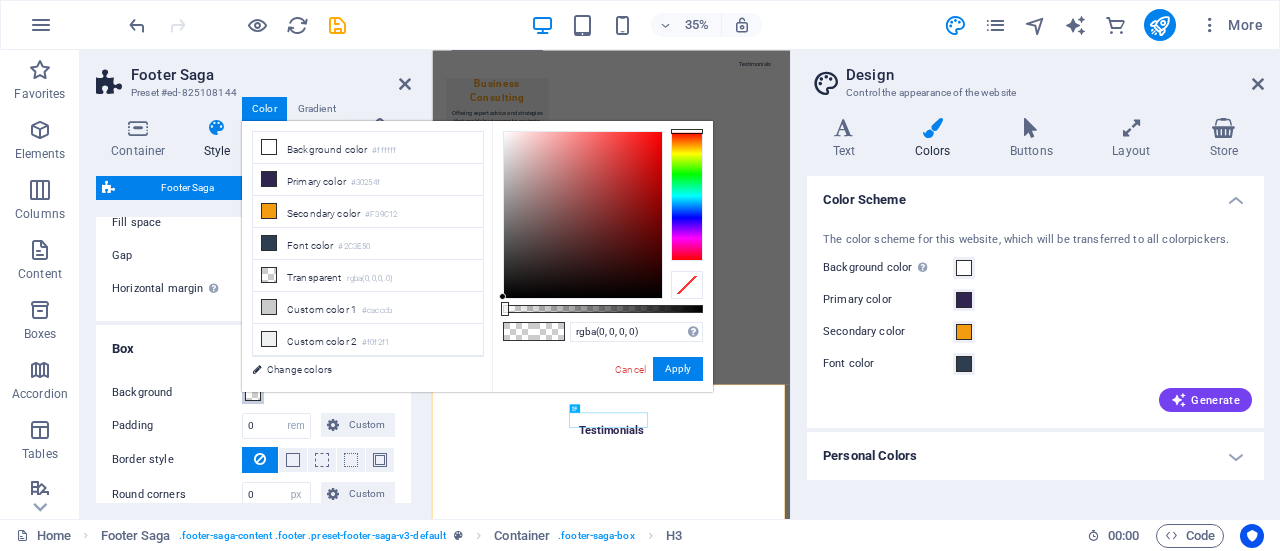 drag, startPoint x: 503, startPoint y: 307, endPoint x: 490, endPoint y: 309, distance: 13.152946 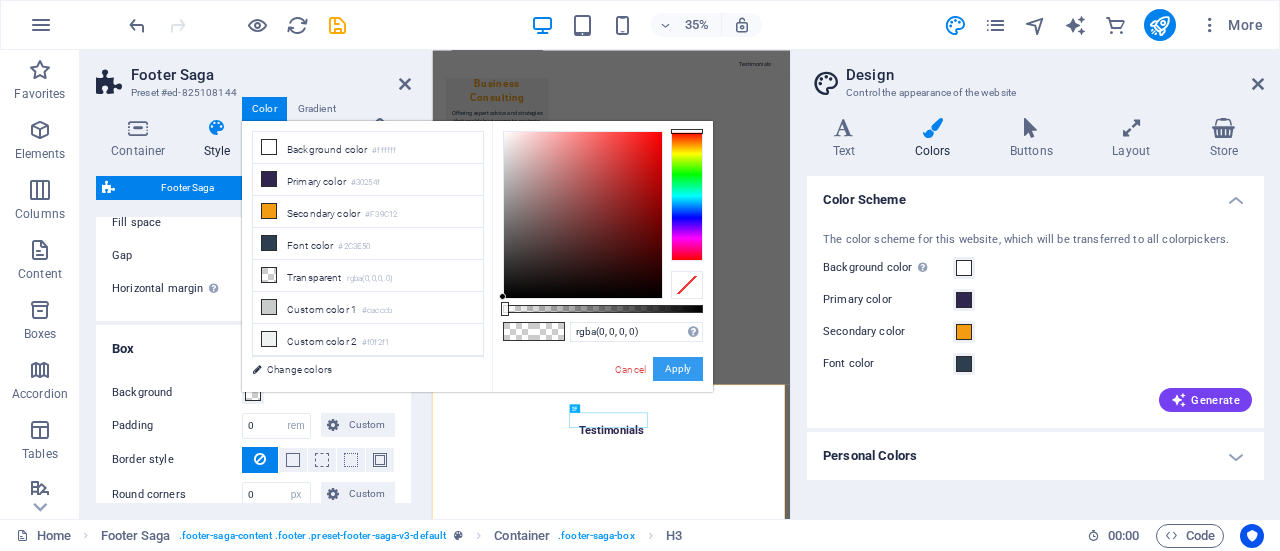 click on "Apply" at bounding box center (678, 369) 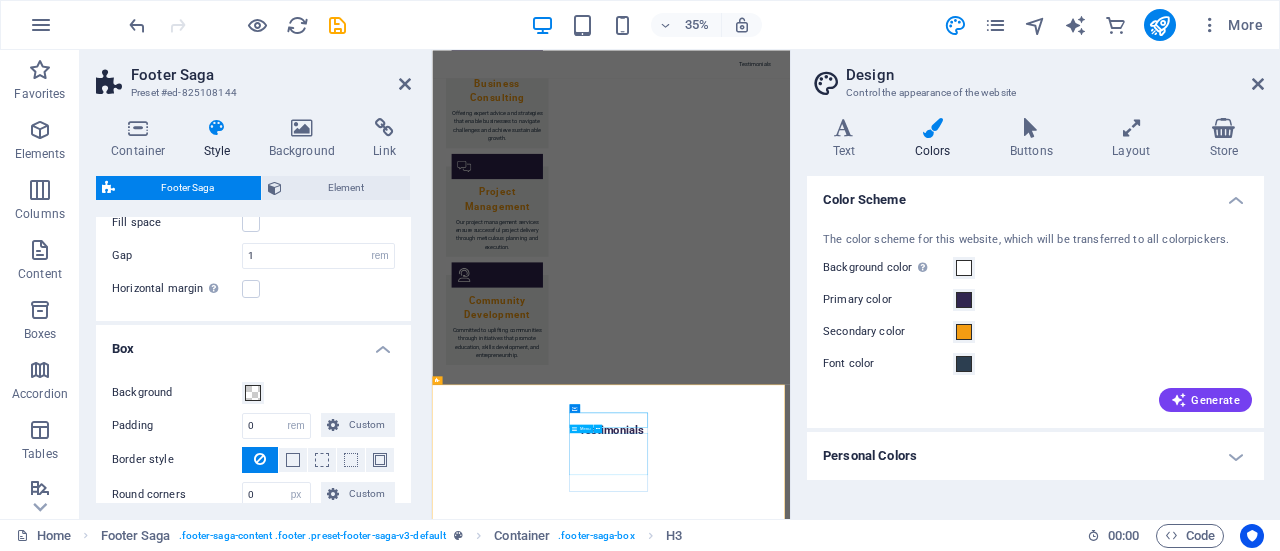 click on "Home About Services Team Testimonials" at bounding box center (560, 3159) 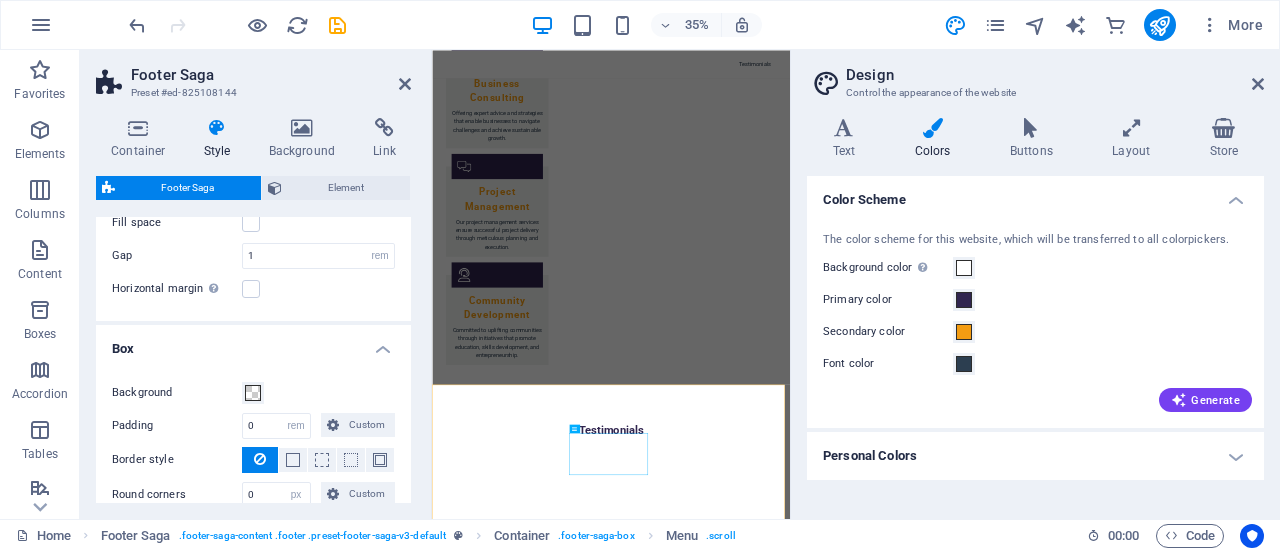 click at bounding box center (260, 460) 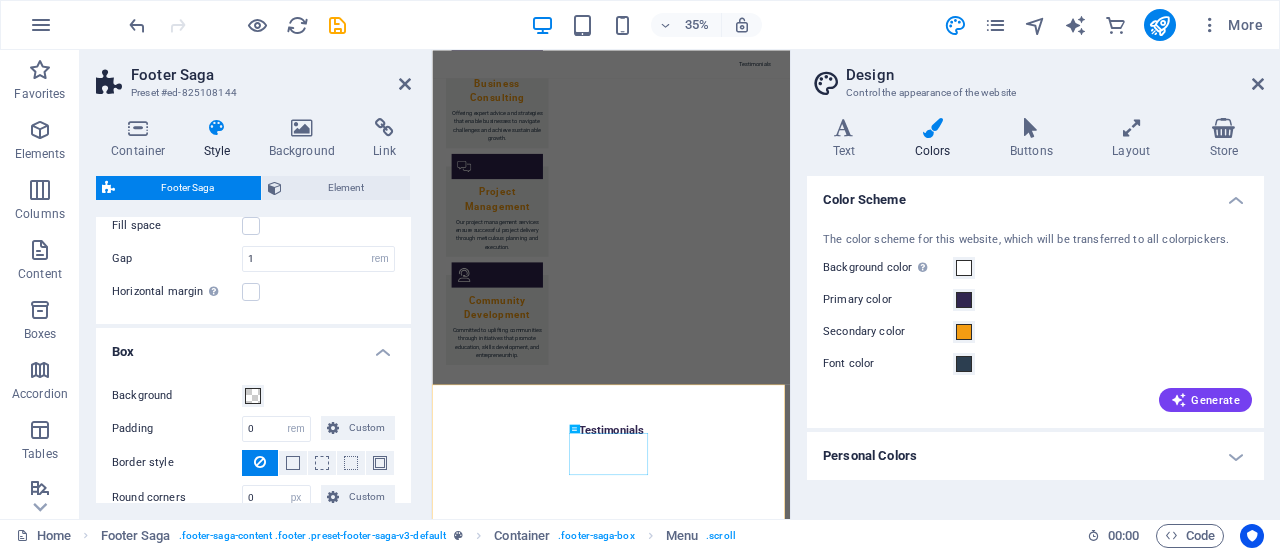 scroll, scrollTop: 0, scrollLeft: 0, axis: both 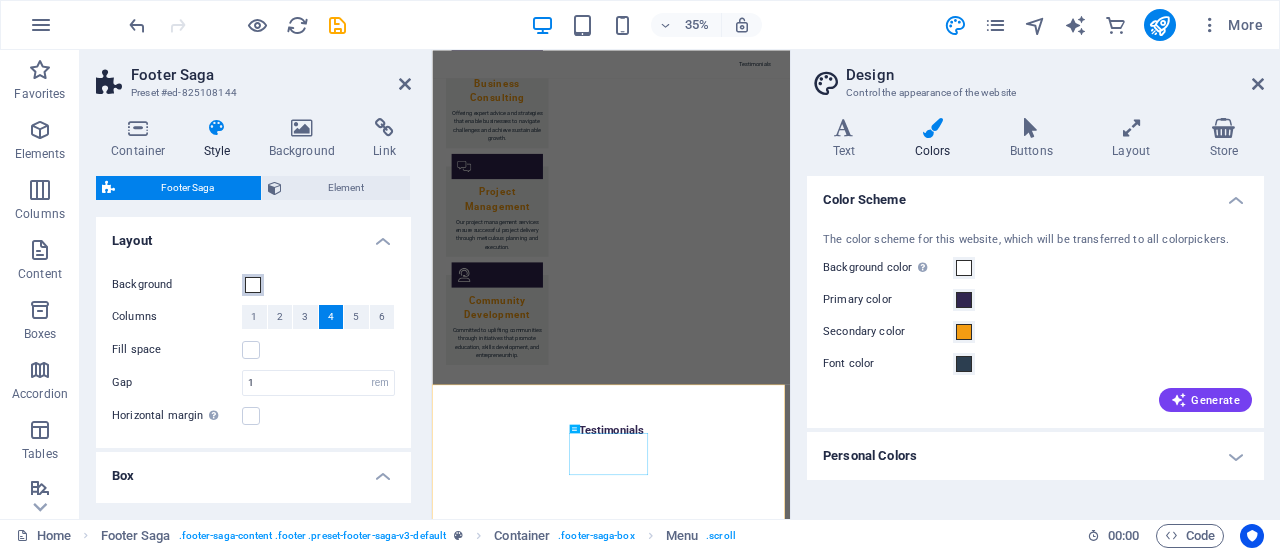 click at bounding box center (253, 285) 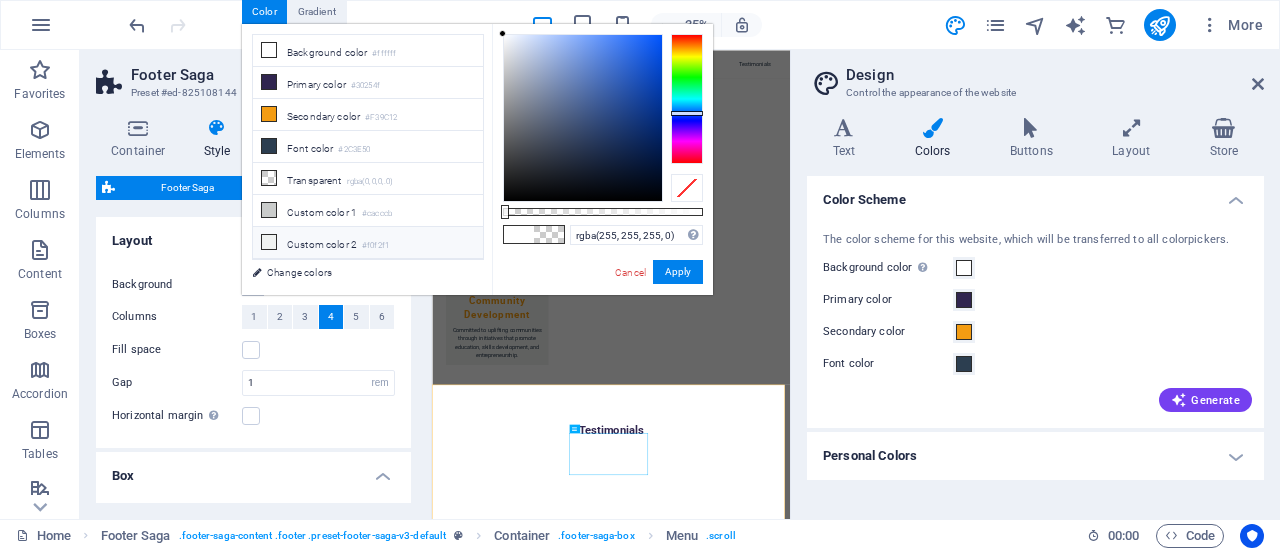 drag, startPoint x: 702, startPoint y: 211, endPoint x: 452, endPoint y: 225, distance: 250.3917 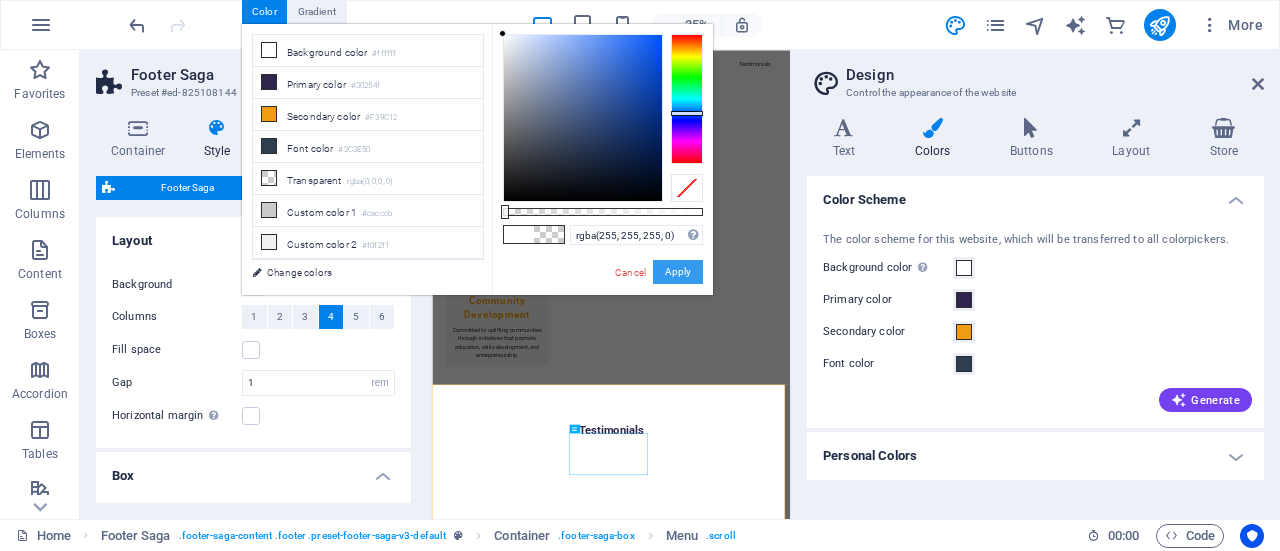 click on "Apply" at bounding box center (678, 272) 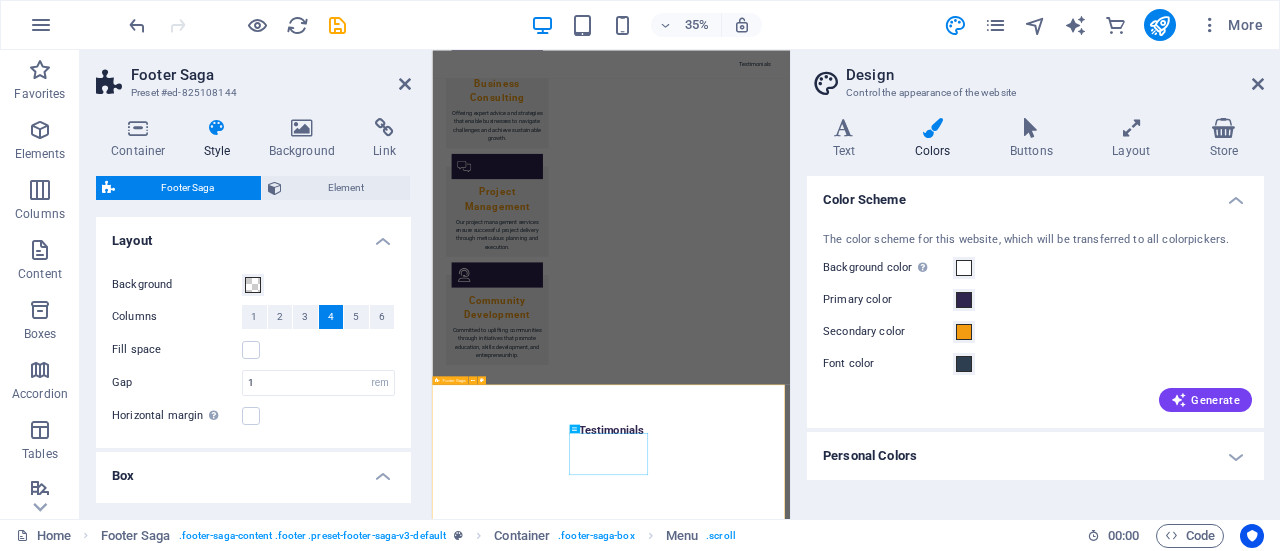 click on "Contact 10031 [NEIGHBORHOOD] 0600   [CITY] Phone:  [PHONE] Mobile:  [PHONE] Email:  [EMAIL] Navigation Home About Services Team Testimonials Legal Notice Privacy Policy Social media Facebook X Instagram" at bounding box center [943, 3166] 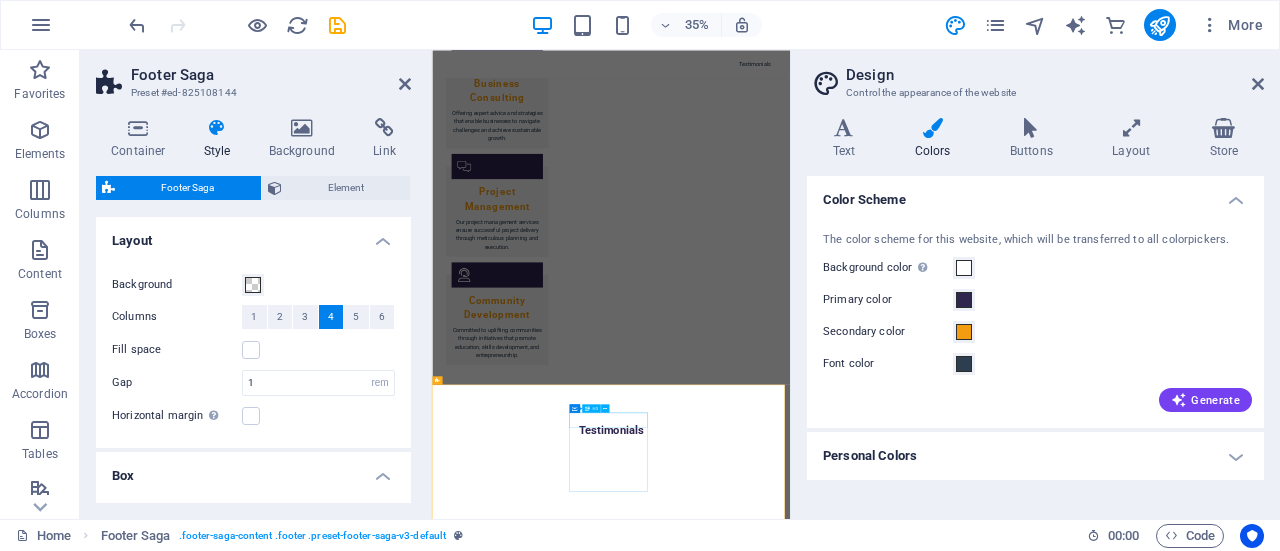 click on "Navigation" at bounding box center (560, 3062) 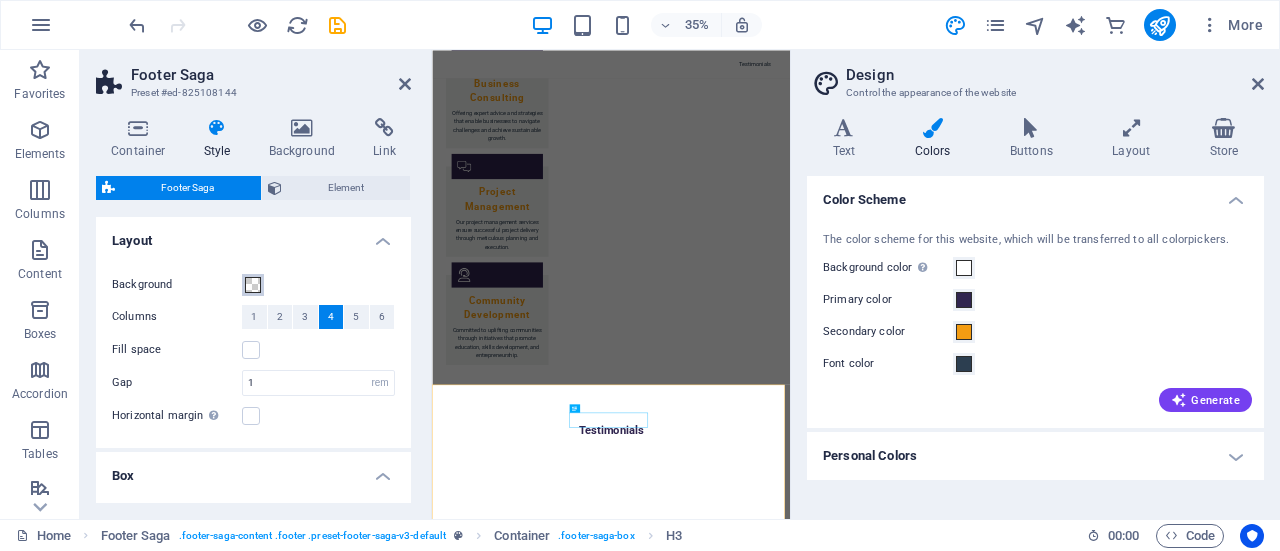 click at bounding box center (253, 285) 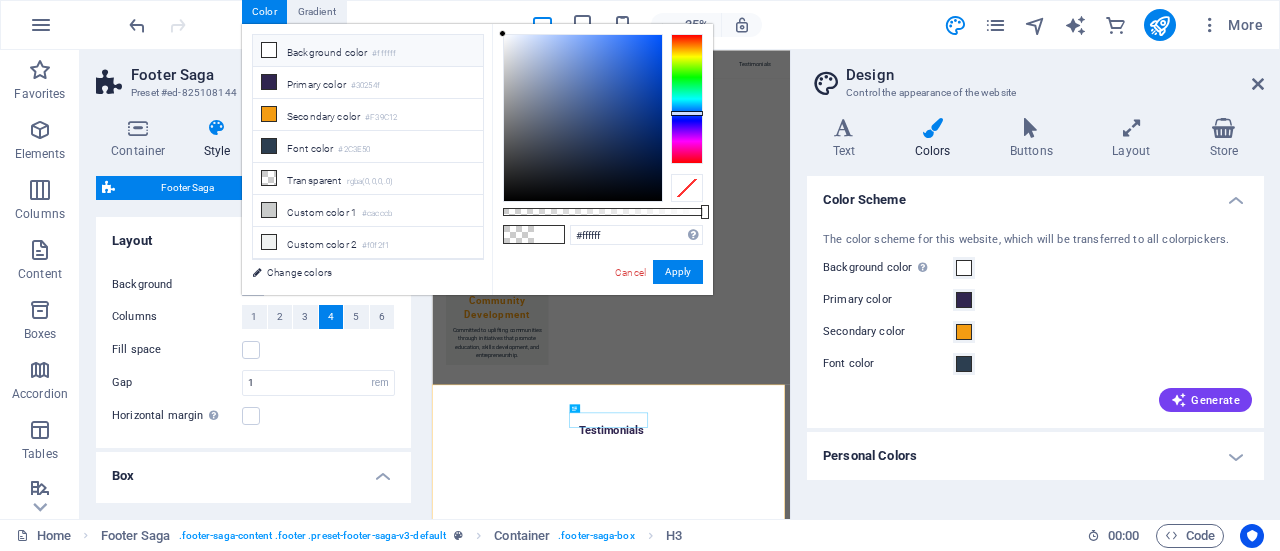 drag, startPoint x: 502, startPoint y: 213, endPoint x: 712, endPoint y: 315, distance: 233.46092 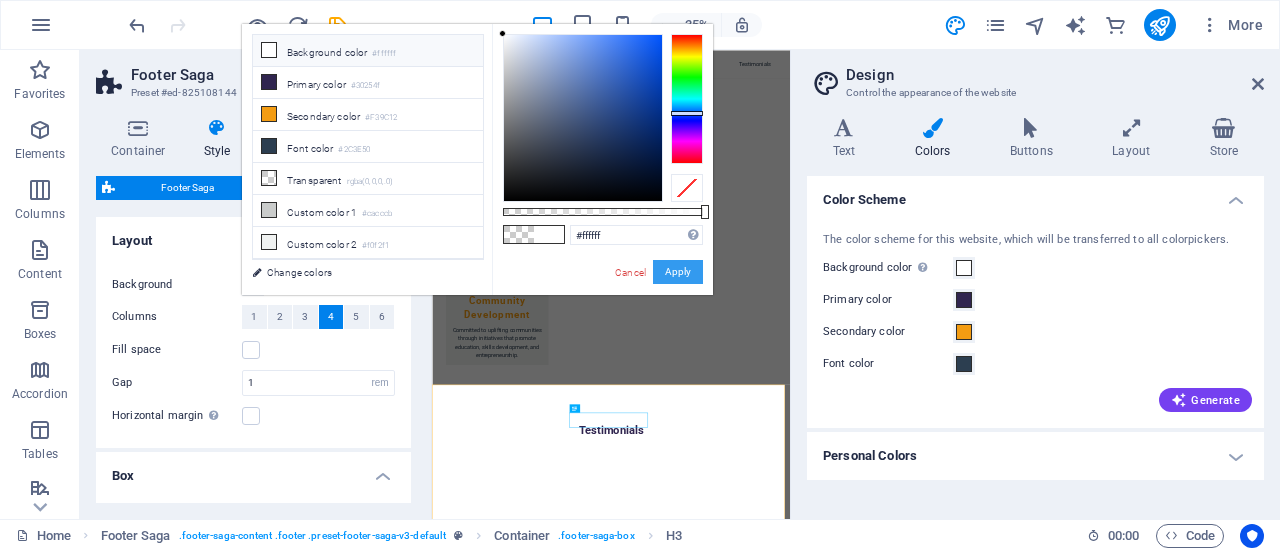 click on "Apply" at bounding box center (678, 272) 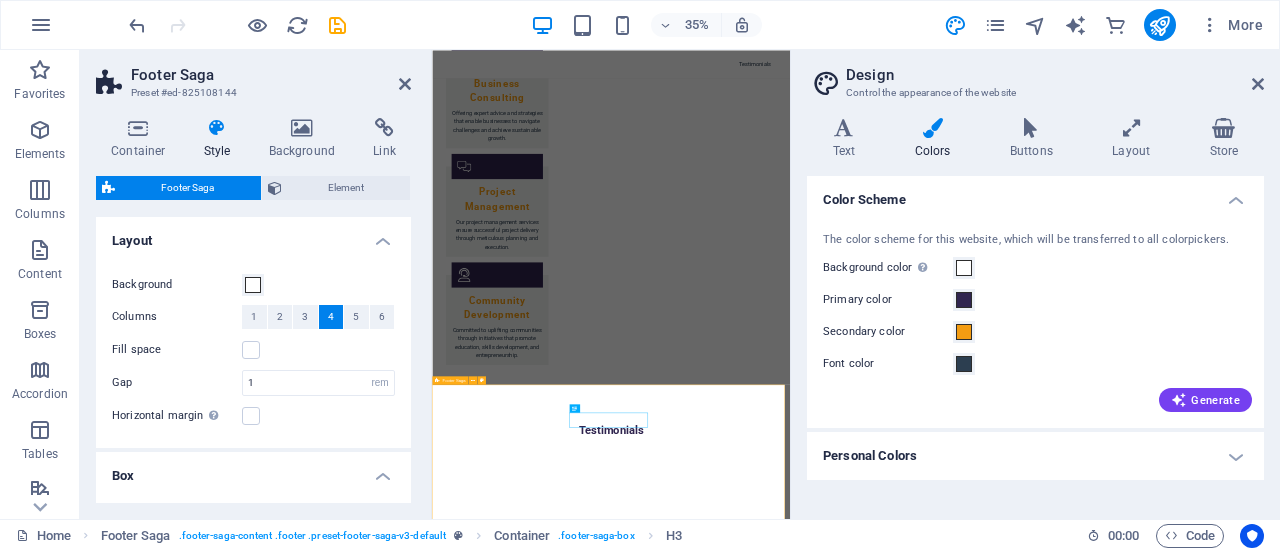 click on "Contact 10031 [NEIGHBORHOOD] 0600   [CITY] Phone:  [PHONE] Mobile:  [PHONE] Email:  [EMAIL] Navigation Home About Services Team Testimonials Legal Notice Privacy Policy Social media Facebook X Instagram" at bounding box center (943, 3166) 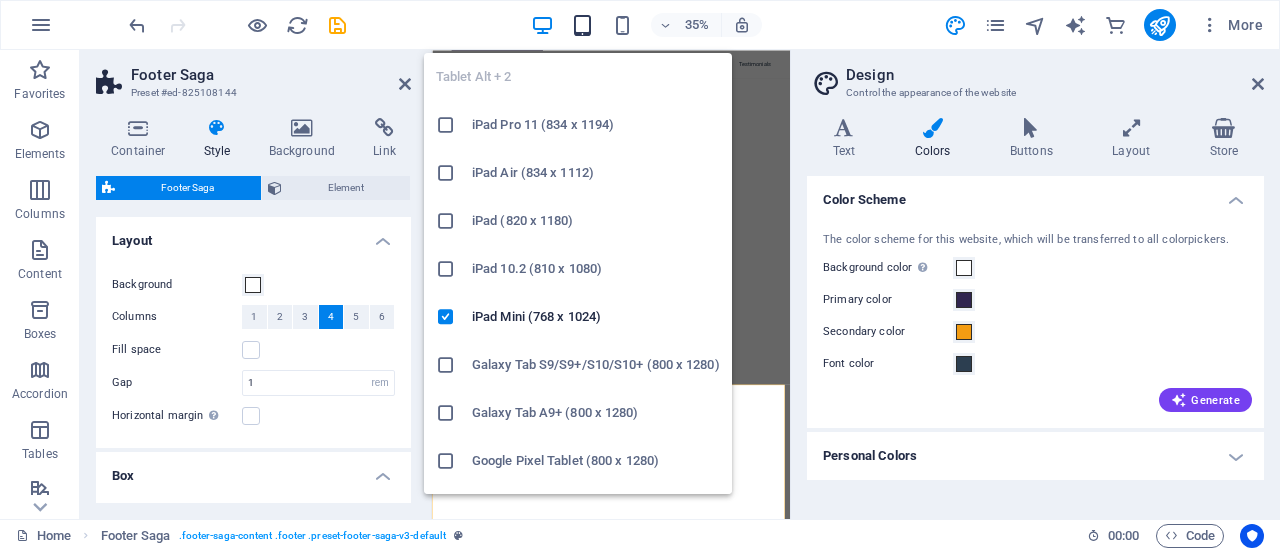 click at bounding box center [582, 25] 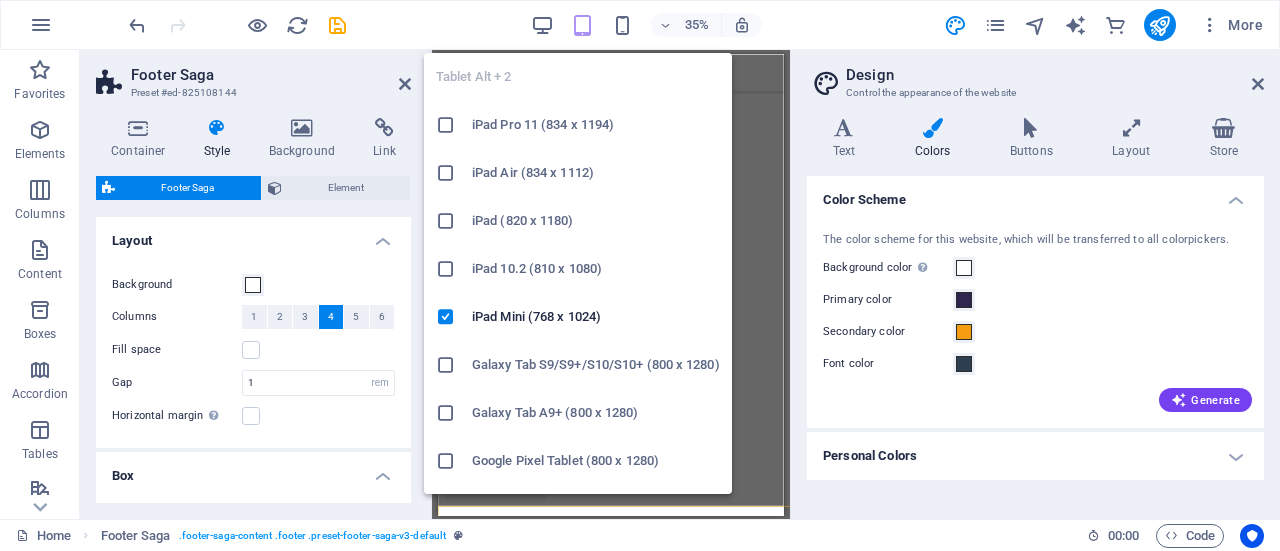scroll, scrollTop: 2868, scrollLeft: 0, axis: vertical 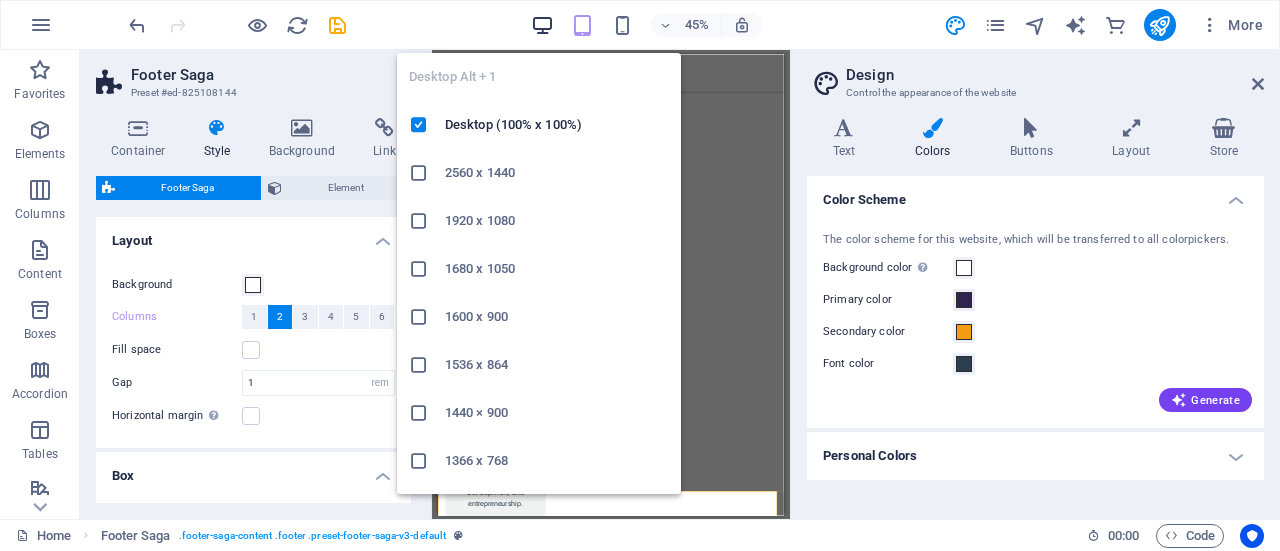 click at bounding box center (542, 25) 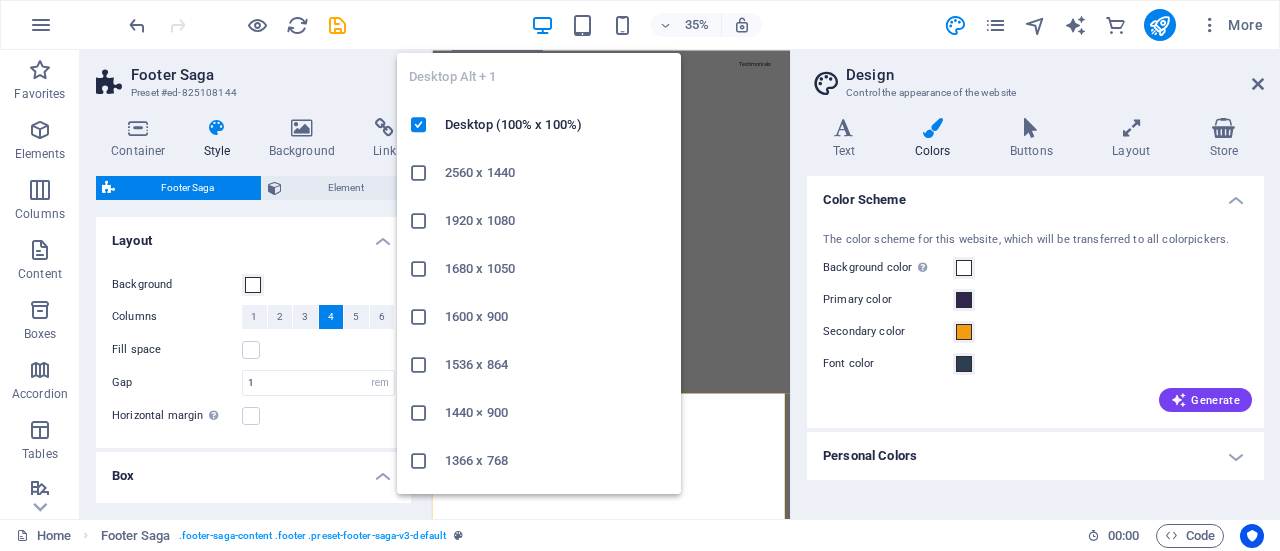 scroll, scrollTop: 2899, scrollLeft: 0, axis: vertical 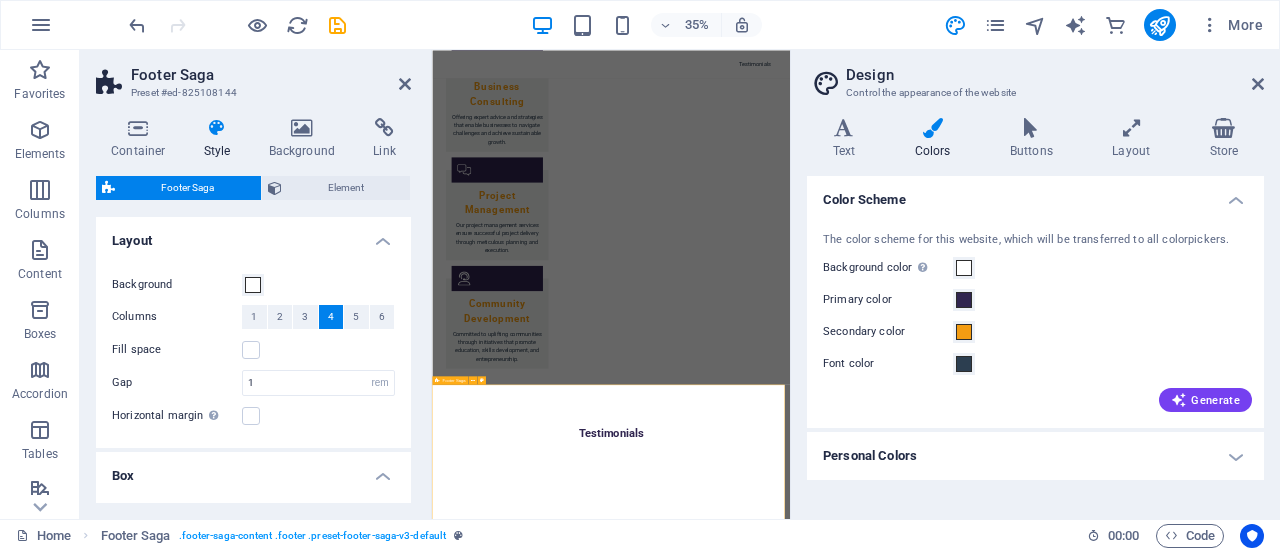 click on "Contact 10031 [NEIGHBORHOOD] 0600   [CITY] Phone:  [PHONE] Mobile:  [PHONE] Email:  [EMAIL] Navigation Home About Services Team Testimonials Legal Notice Privacy Policy Social media Facebook X Instagram" at bounding box center [943, 3176] 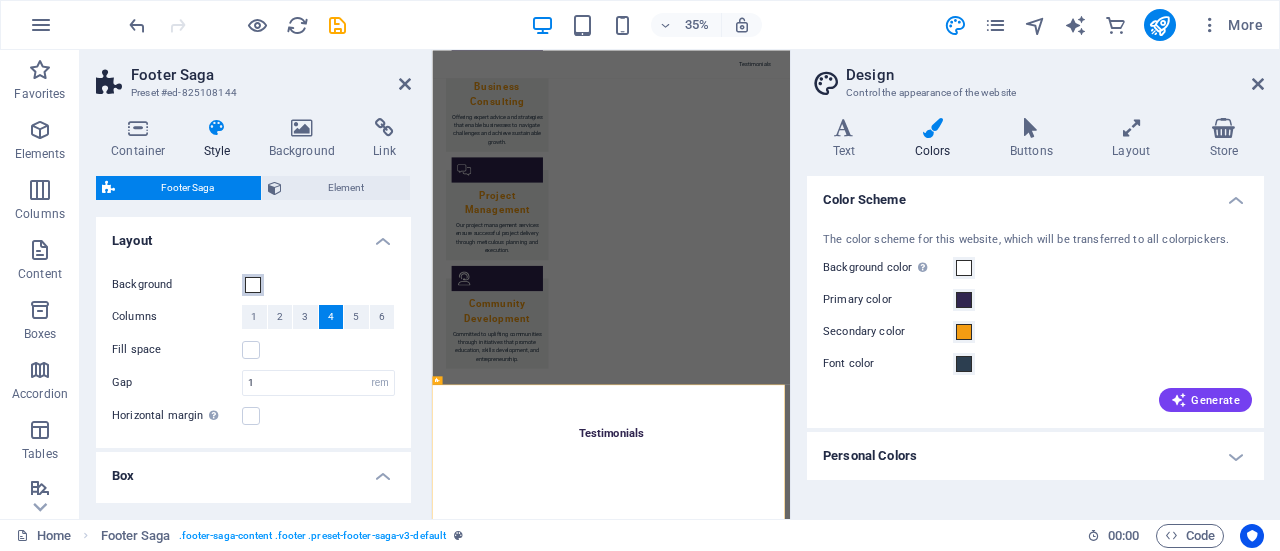 click at bounding box center (253, 285) 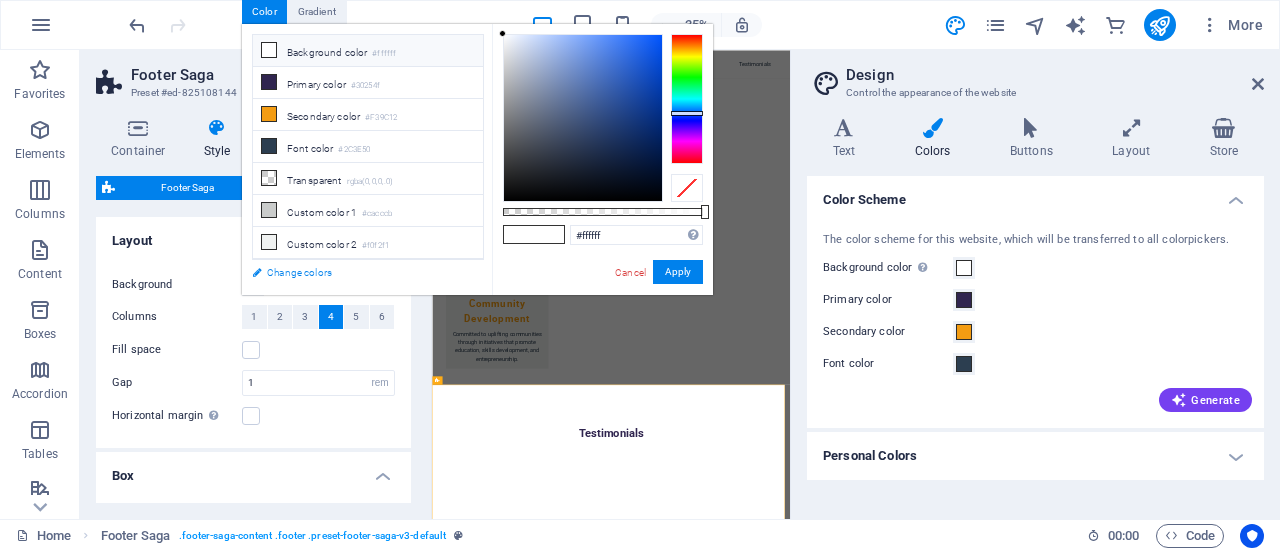 click on "Change colors" at bounding box center [358, 272] 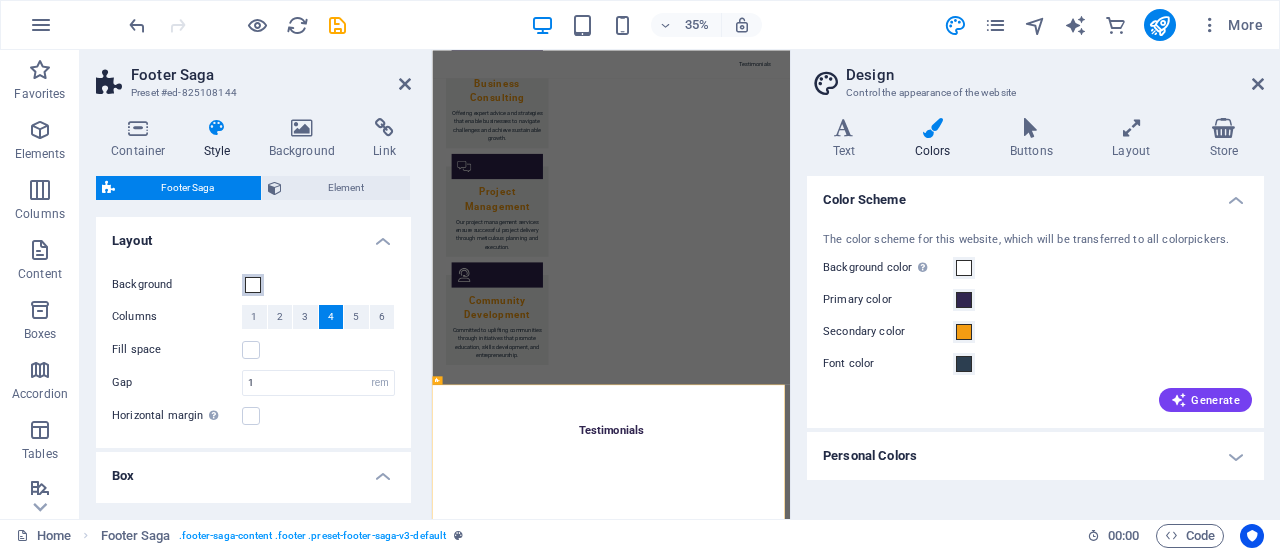 click at bounding box center (253, 285) 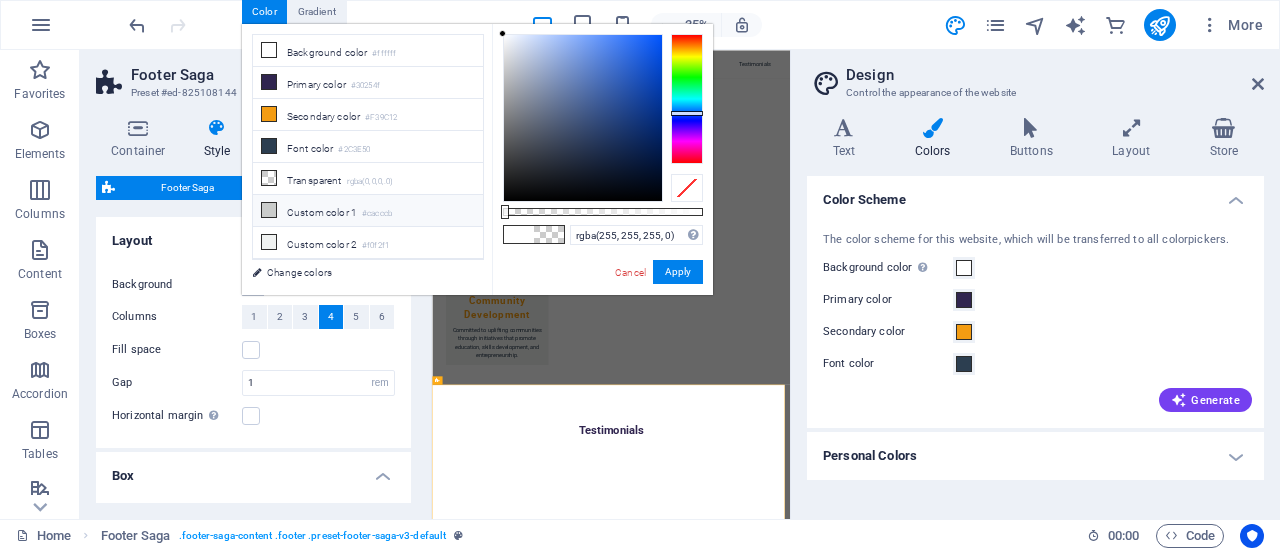 drag, startPoint x: 704, startPoint y: 212, endPoint x: 471, endPoint y: 210, distance: 233.00859 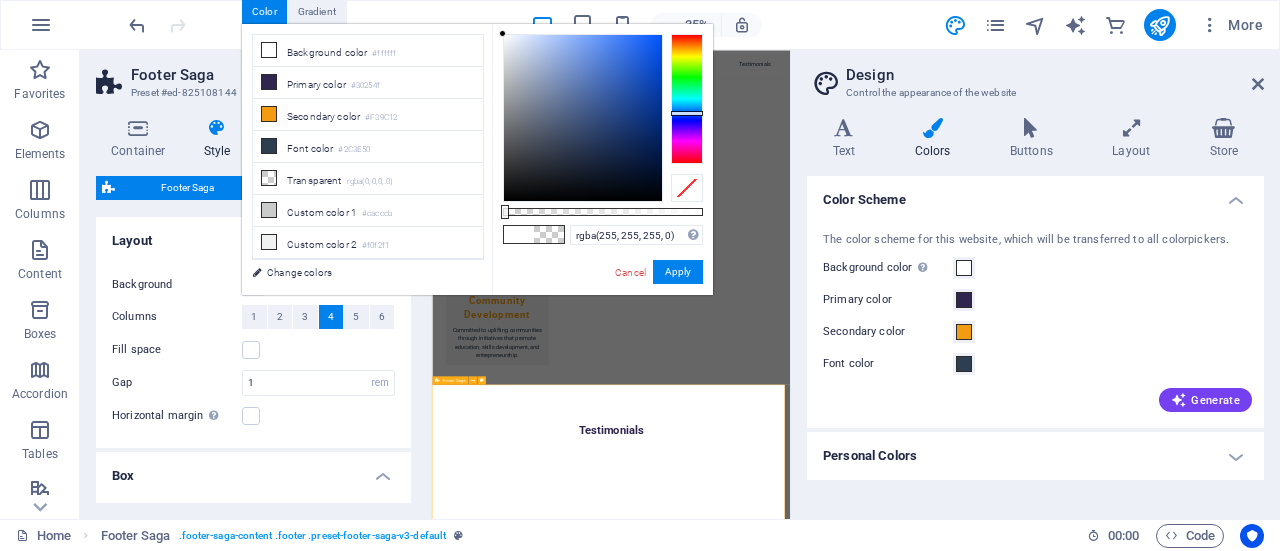 click on "Contact 10031 [NEIGHBORHOOD] 0600   [CITY] Phone:  [PHONE] Mobile:  [PHONE] Email:  [EMAIL] Navigation Home About Services Team Testimonials Legal Notice Privacy Policy Social media Facebook X Instagram" at bounding box center [943, 3166] 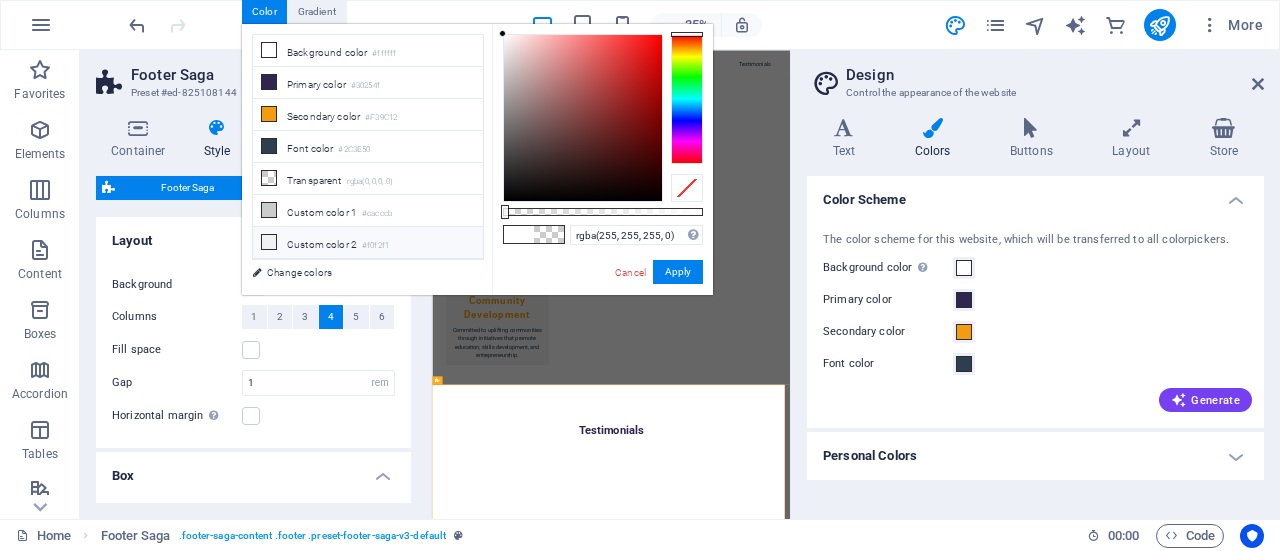drag, startPoint x: 701, startPoint y: 210, endPoint x: 420, endPoint y: 227, distance: 281.51376 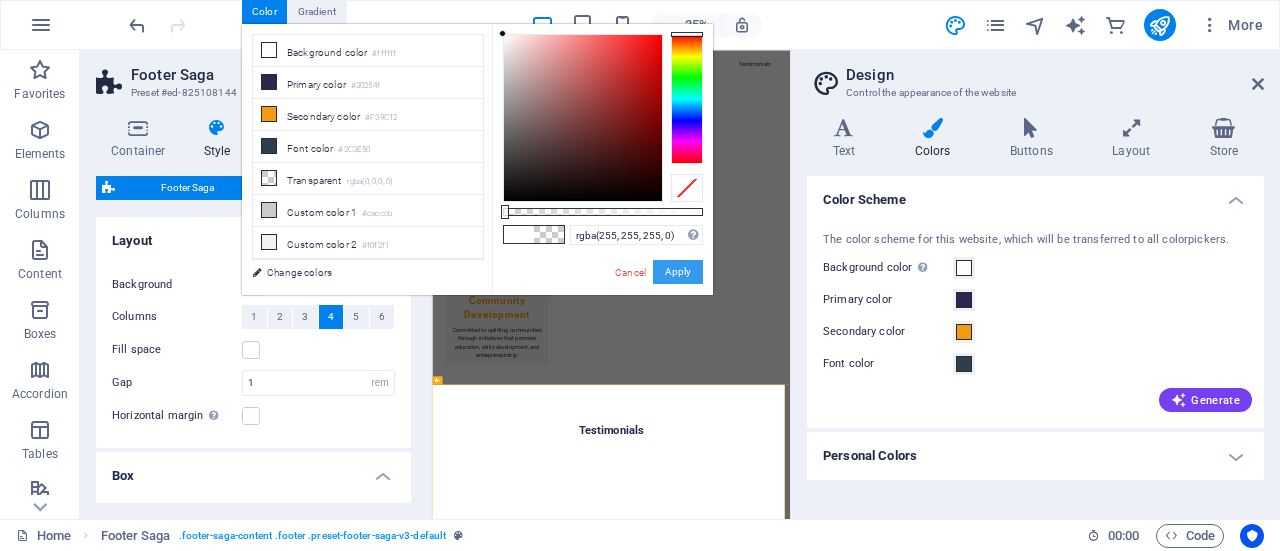 click on "Apply" at bounding box center (678, 272) 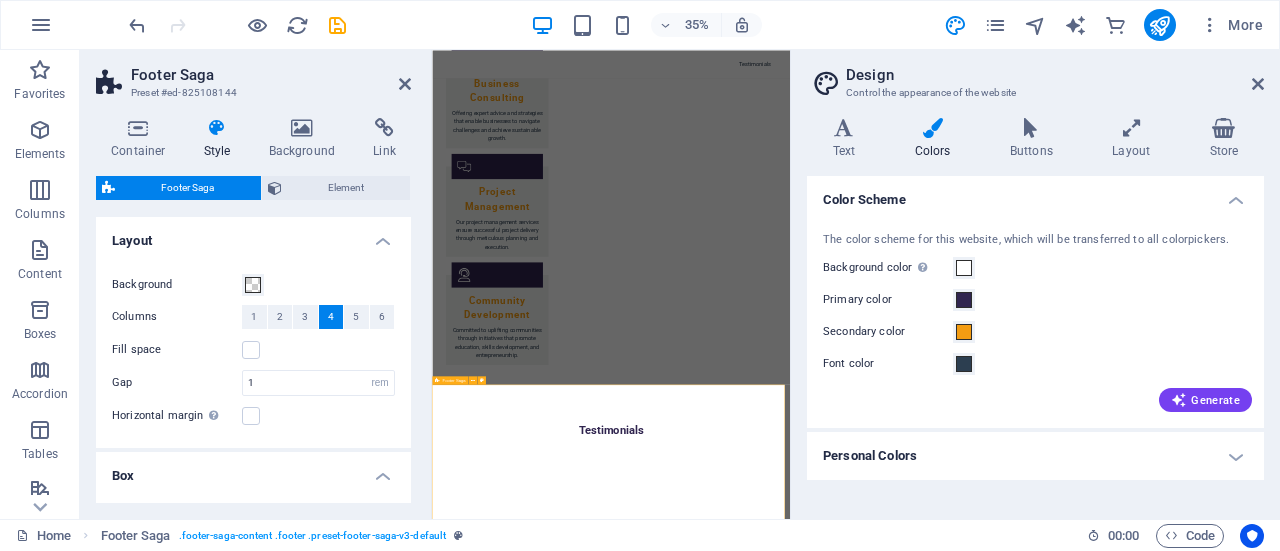 click on "Contact 10031 [NEIGHBORHOOD] 0600   [CITY] Phone:  [PHONE] Mobile:  [PHONE] Email:  [EMAIL] Navigation Home About Services Team Testimonials Legal Notice Privacy Policy Social media Facebook X Instagram" at bounding box center [943, 3166] 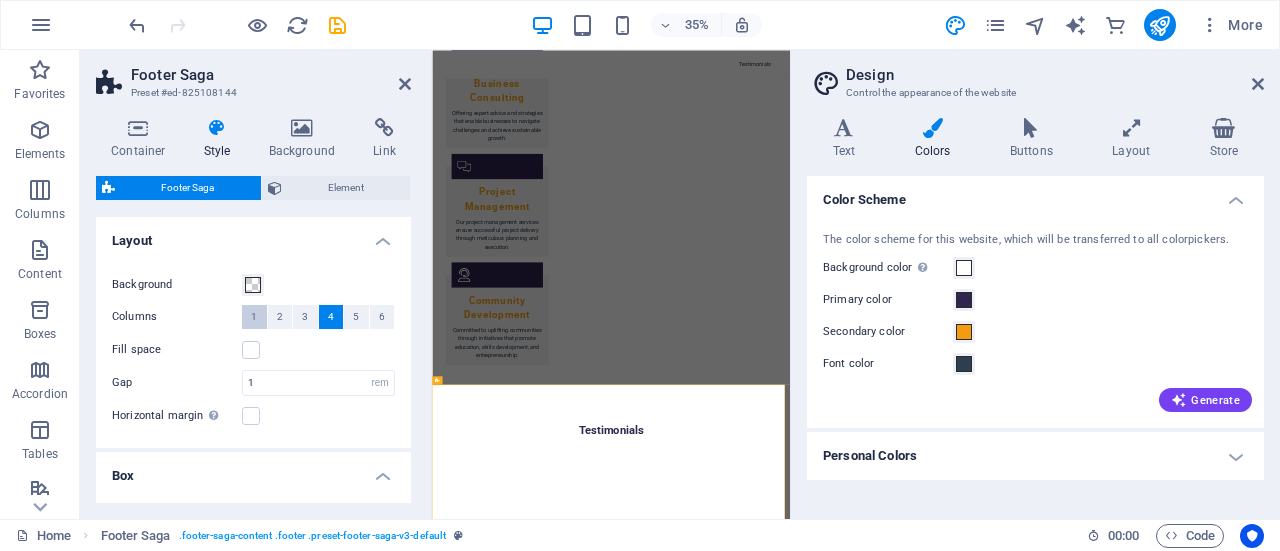 click on "1" at bounding box center (254, 317) 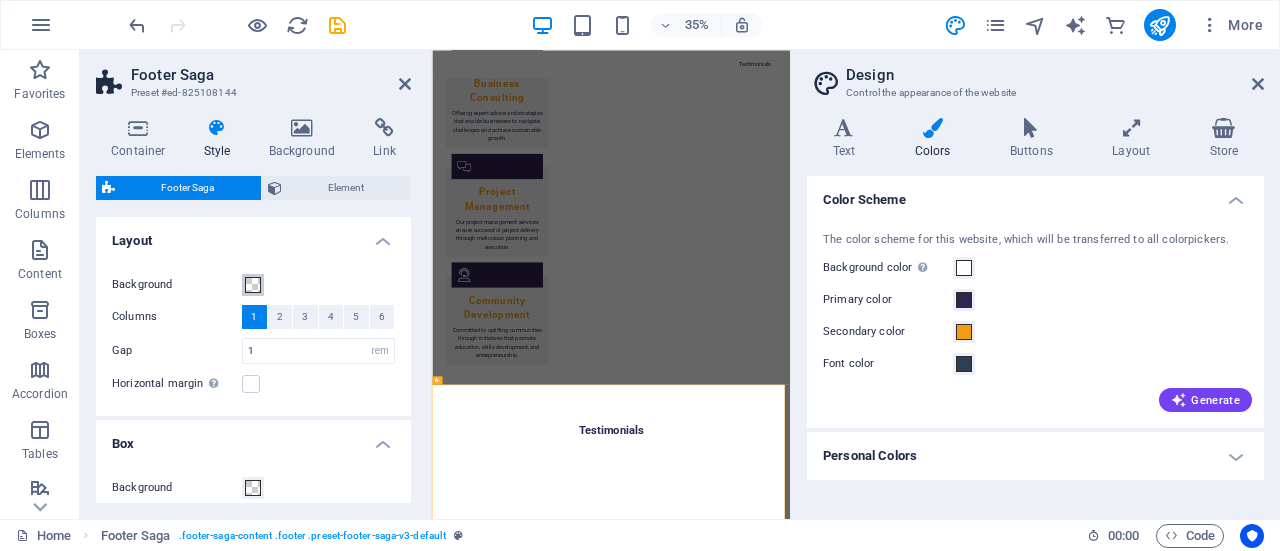 click at bounding box center (253, 285) 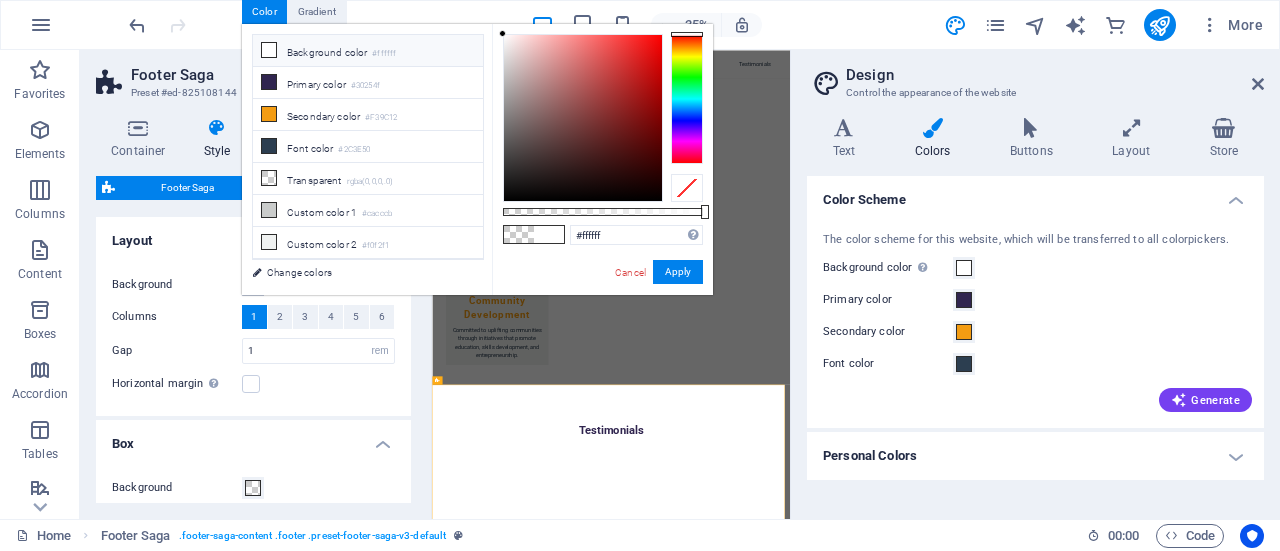 drag, startPoint x: 506, startPoint y: 209, endPoint x: 731, endPoint y: 207, distance: 225.0089 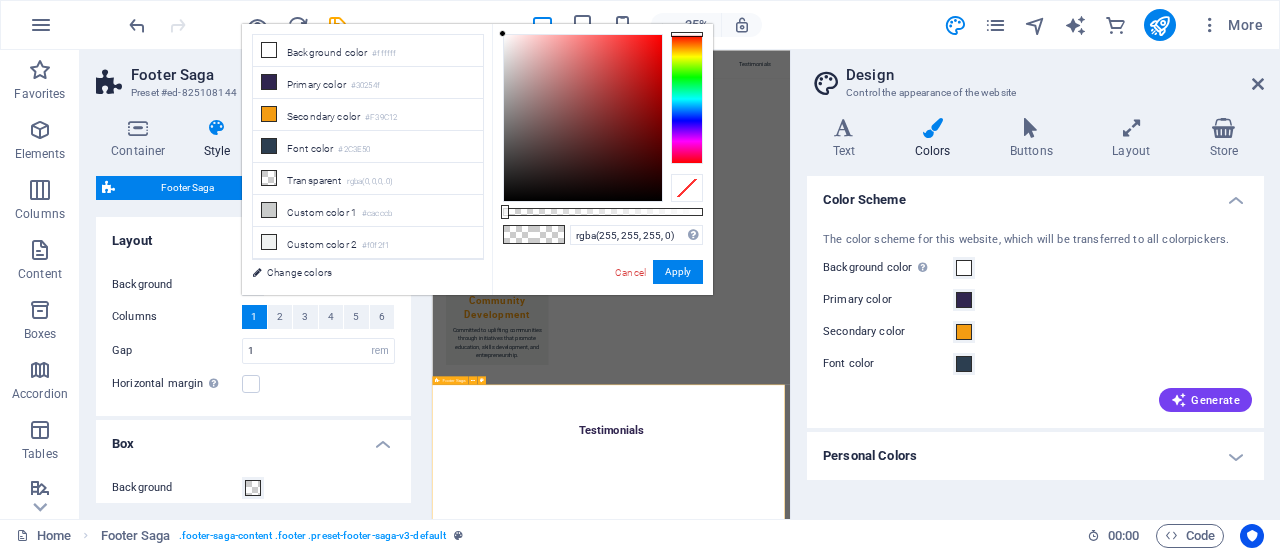 click on "Contact 10031 [NEIGHBORHOOD] 0600   [CITY] Phone:  [PHONE] Mobile:  [PHONE] Email:  [EMAIL] Navigation Home About Services Team Testimonials Legal Notice Privacy Policy Social media Facebook X Instagram" at bounding box center (943, 3166) 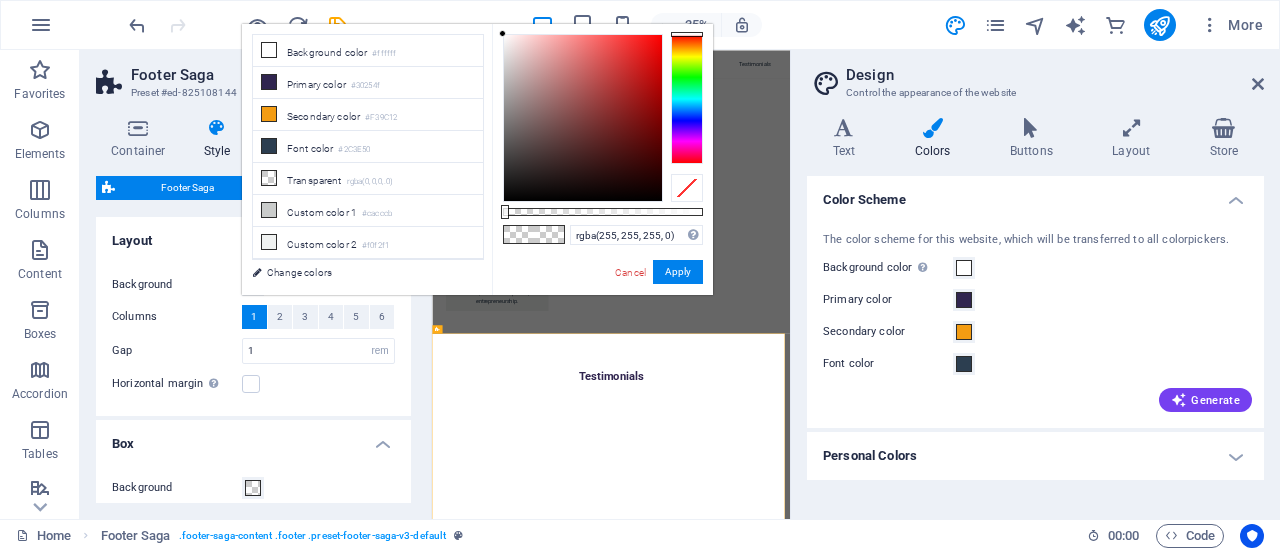 scroll, scrollTop: 3038, scrollLeft: 0, axis: vertical 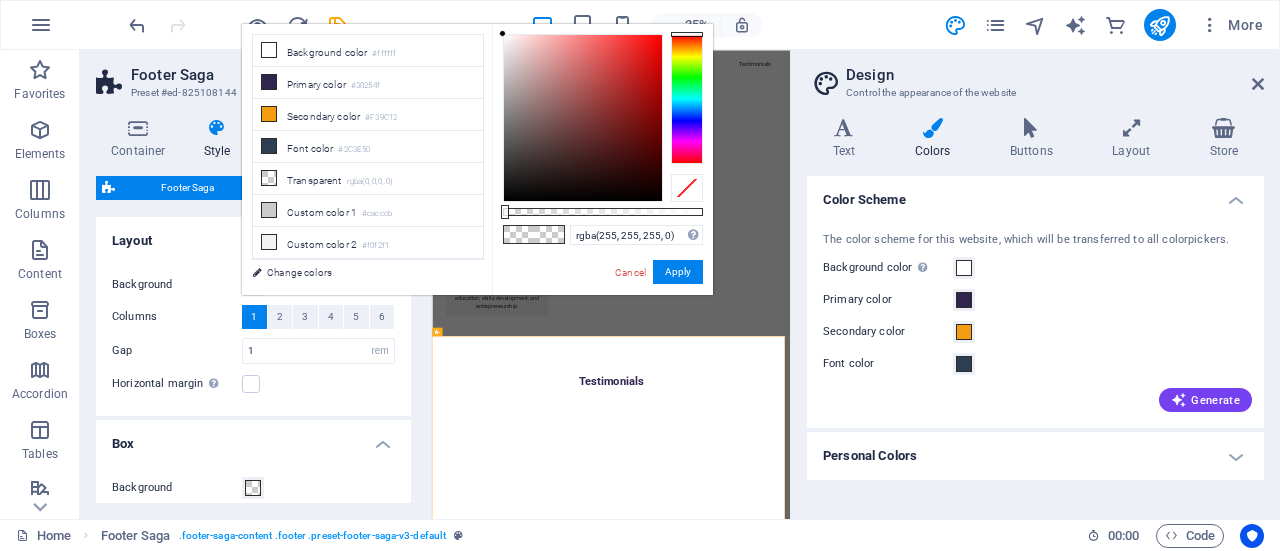 drag, startPoint x: 1447, startPoint y: 940, endPoint x: 1224, endPoint y: 425, distance: 561.20764 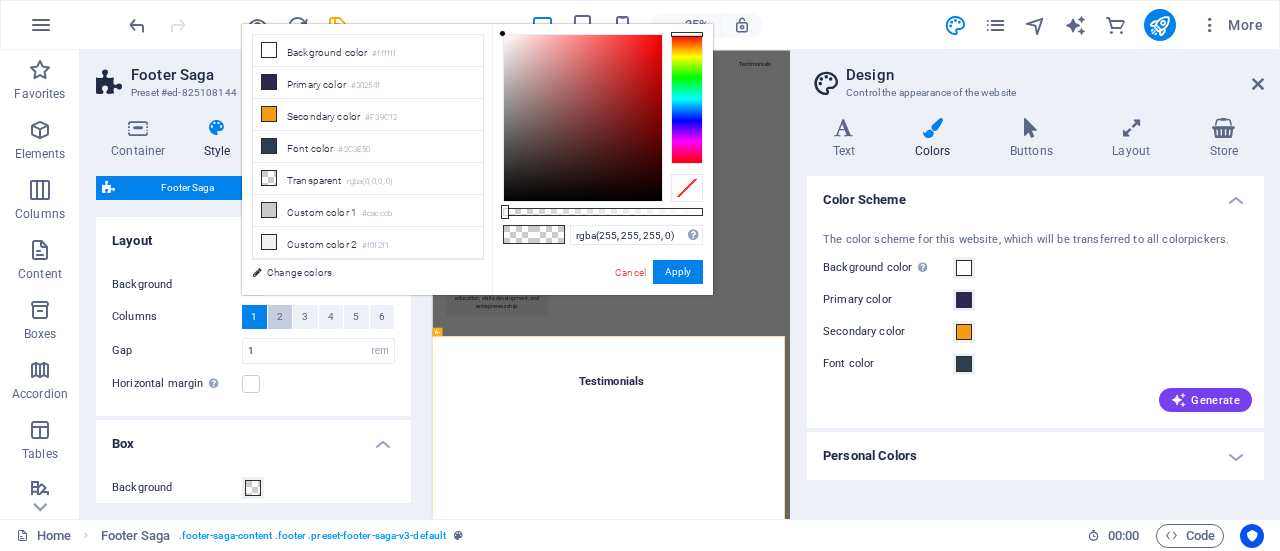 click on "2" at bounding box center (280, 317) 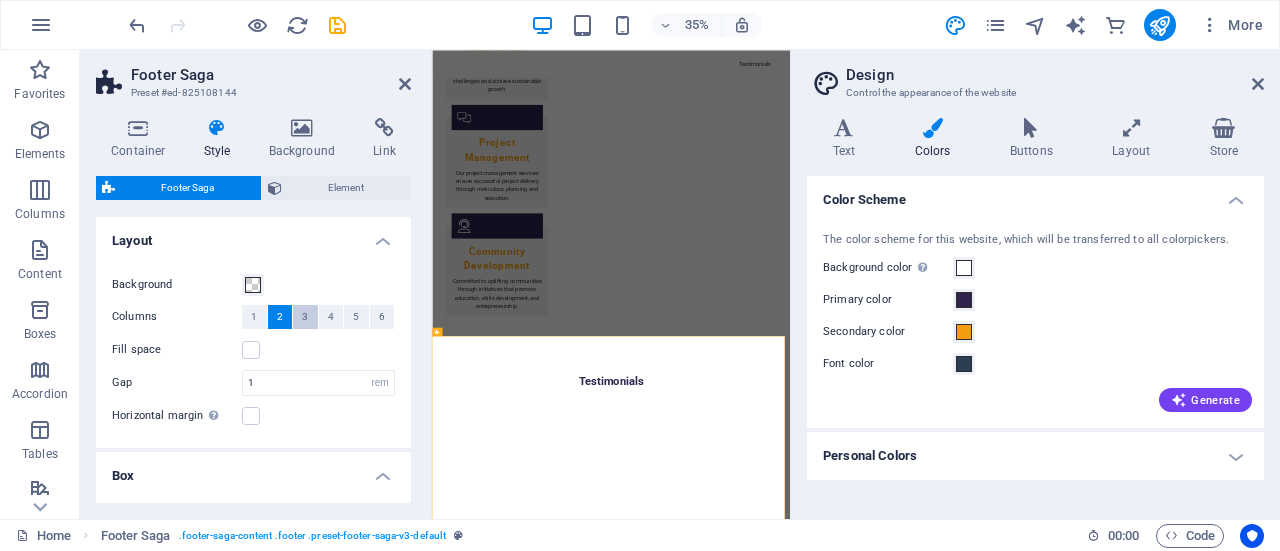 click on "3" at bounding box center [305, 317] 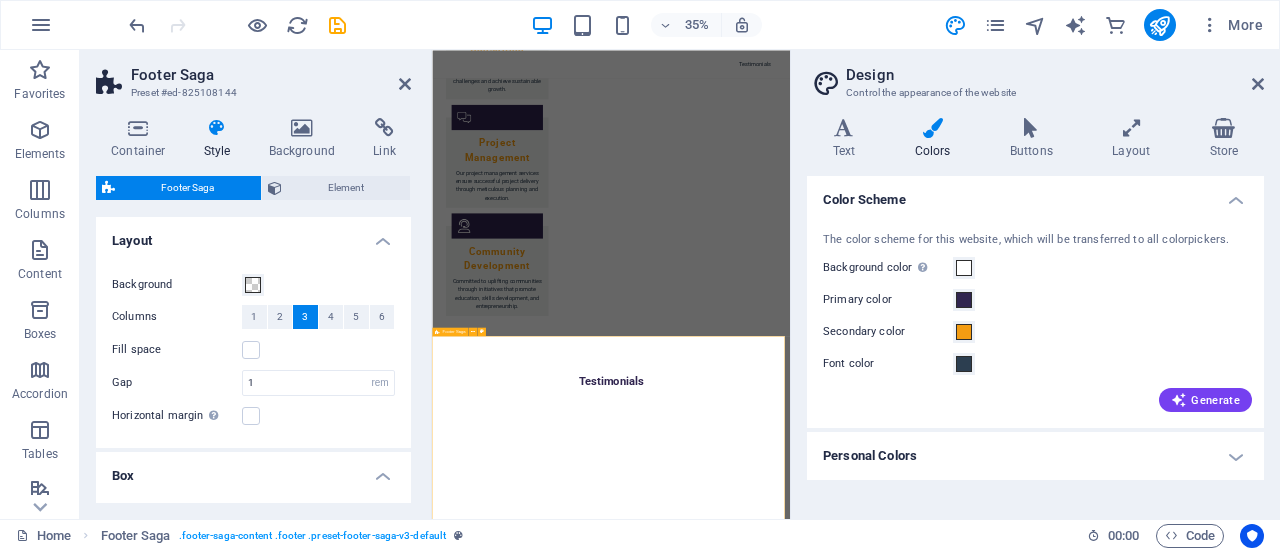 click on "Contact 10031 [NEIGHBORHOOD] 0600   [CITY] Phone:  [PHONE] Mobile:  [PHONE] Email:  [EMAIL] Navigation Home About Services Team Testimonials Legal Notice Privacy Policy Social media Facebook X Instagram" at bounding box center [943, 3027] 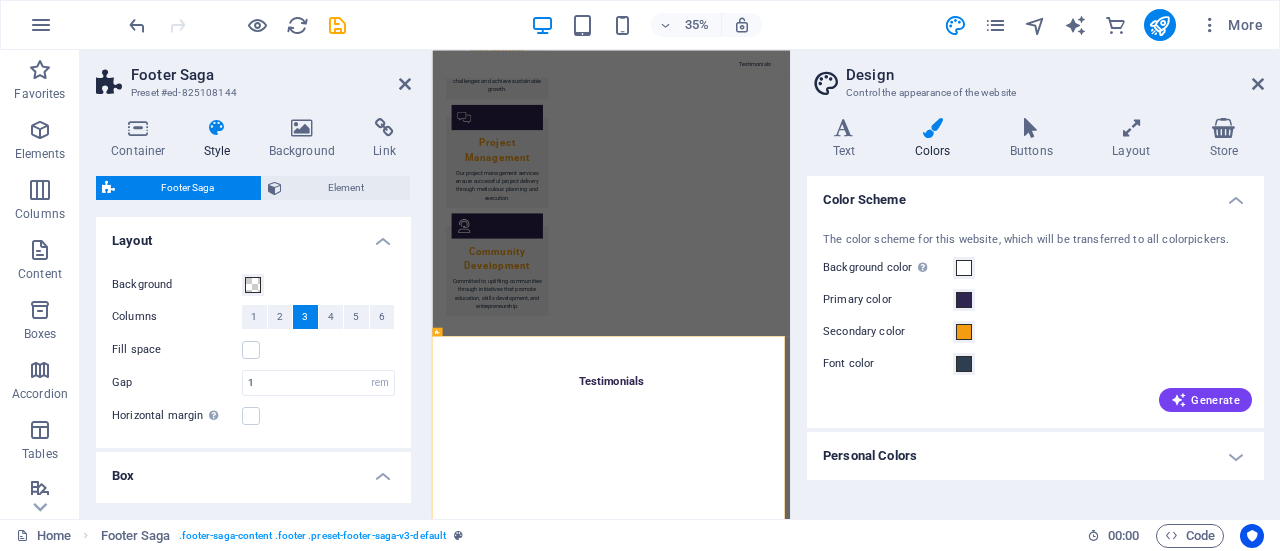 drag, startPoint x: 411, startPoint y: 273, endPoint x: 412, endPoint y: 381, distance: 108.00463 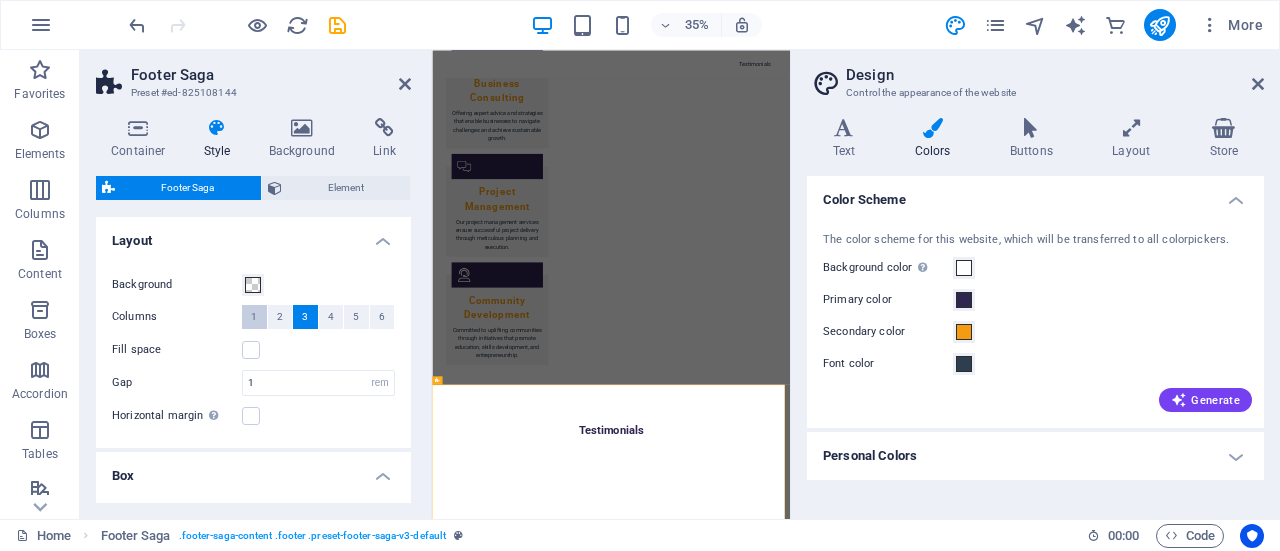 click on "1" at bounding box center [254, 317] 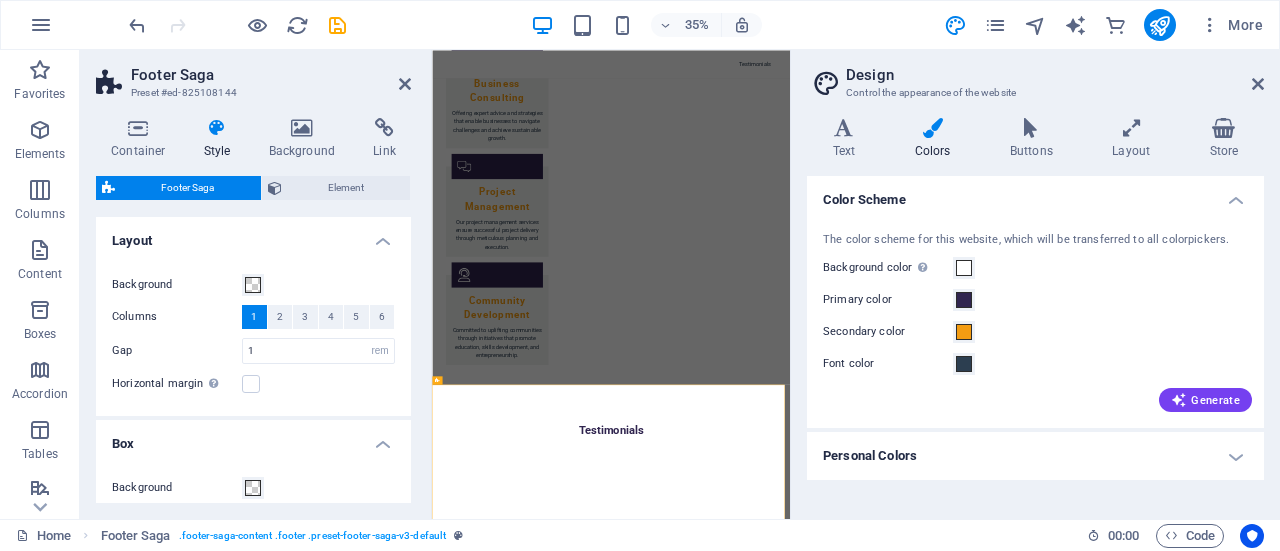 scroll, scrollTop: 3239, scrollLeft: 0, axis: vertical 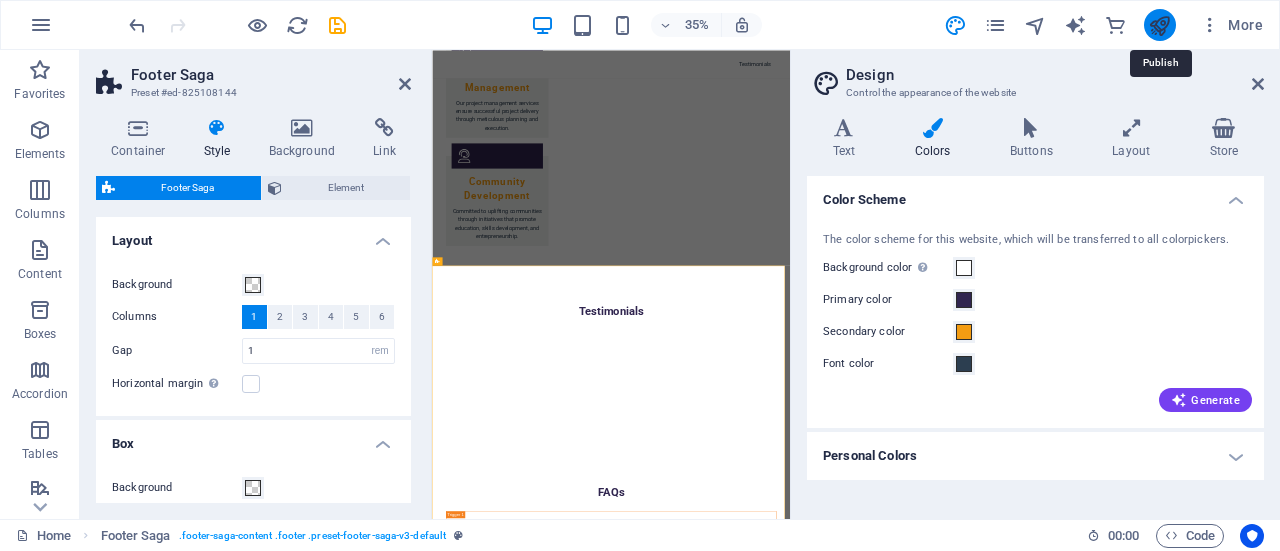 click at bounding box center [1159, 25] 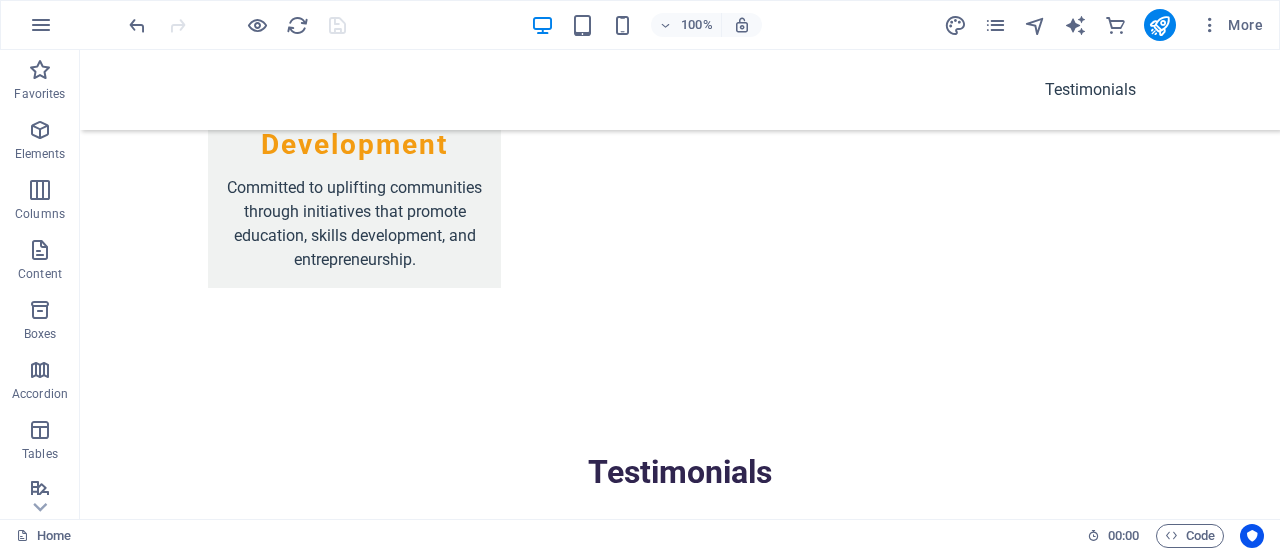 scroll, scrollTop: 3546, scrollLeft: 0, axis: vertical 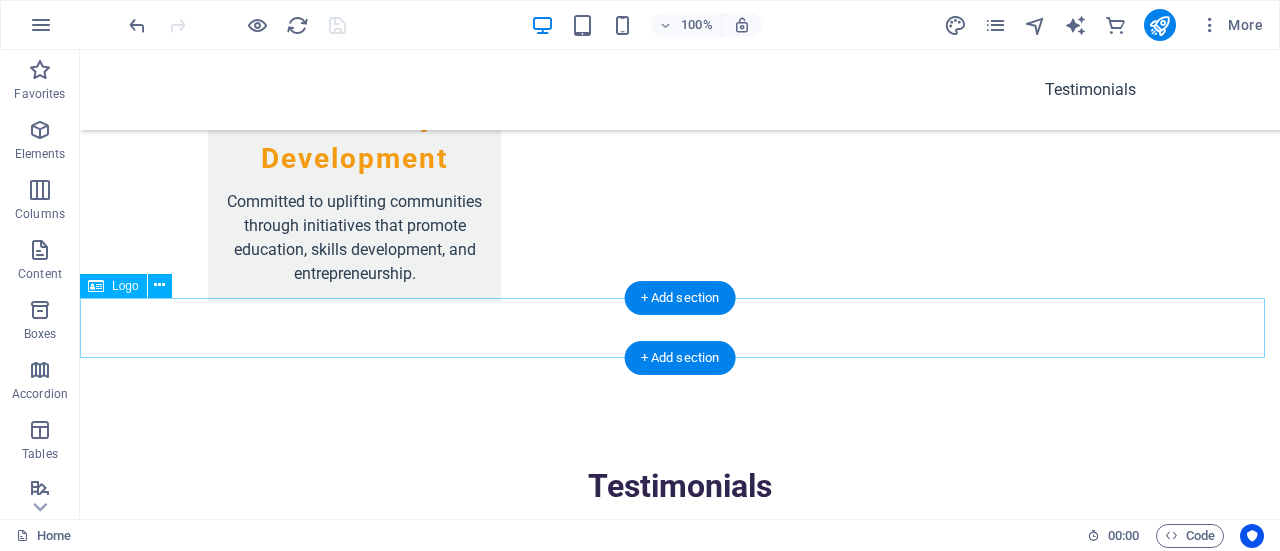 click on "mahlaleroaenterprise.co.za" at bounding box center [680, 2098] 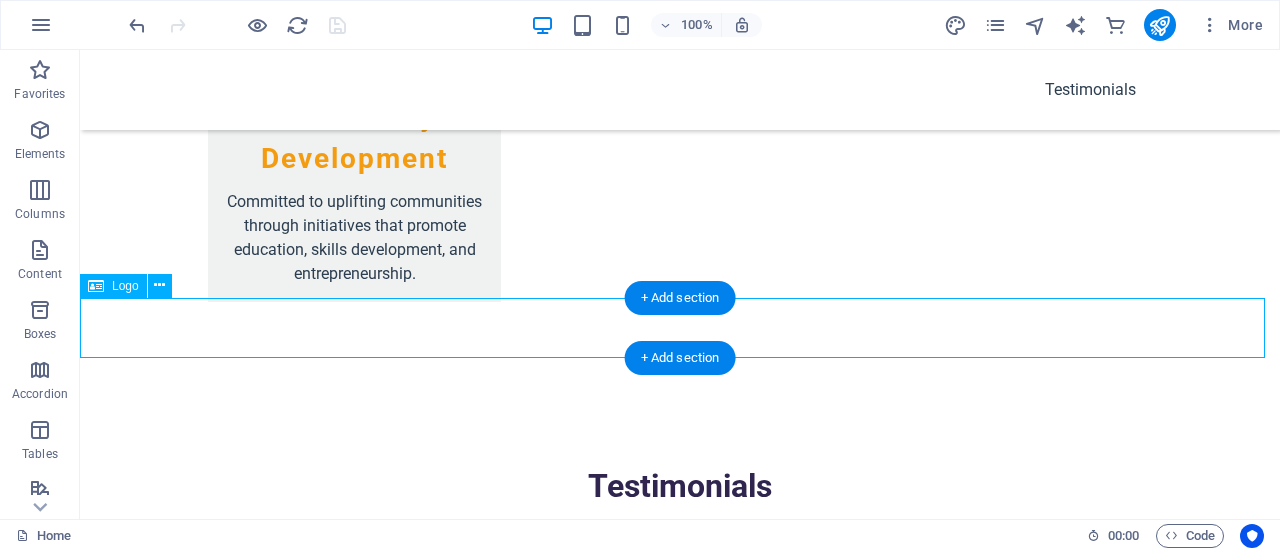 click on "mahlaleroaenterprise.co.za" at bounding box center (680, 2098) 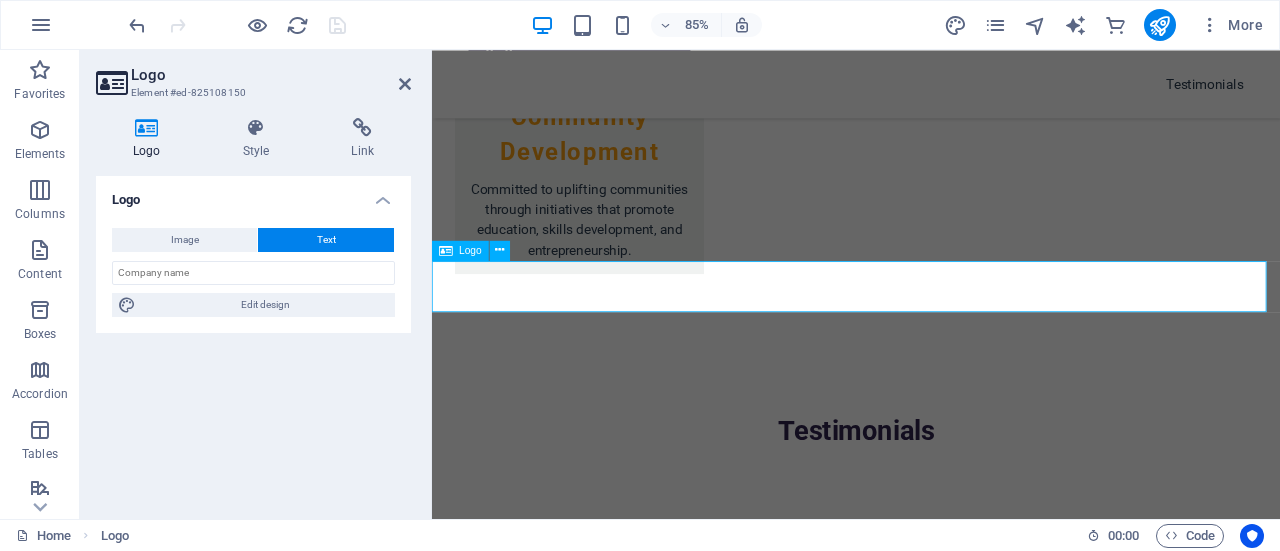 click on "mahlaleroaenterprise.co.za" at bounding box center [931, 2109] 